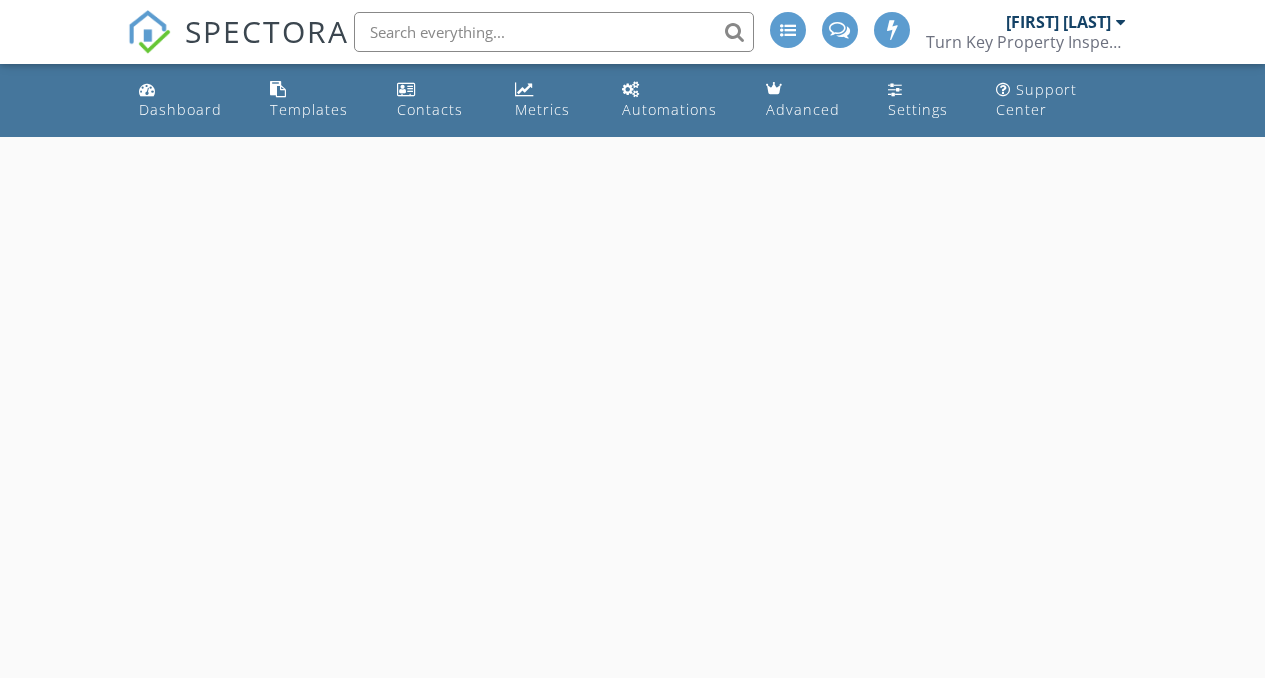 scroll, scrollTop: 0, scrollLeft: 0, axis: both 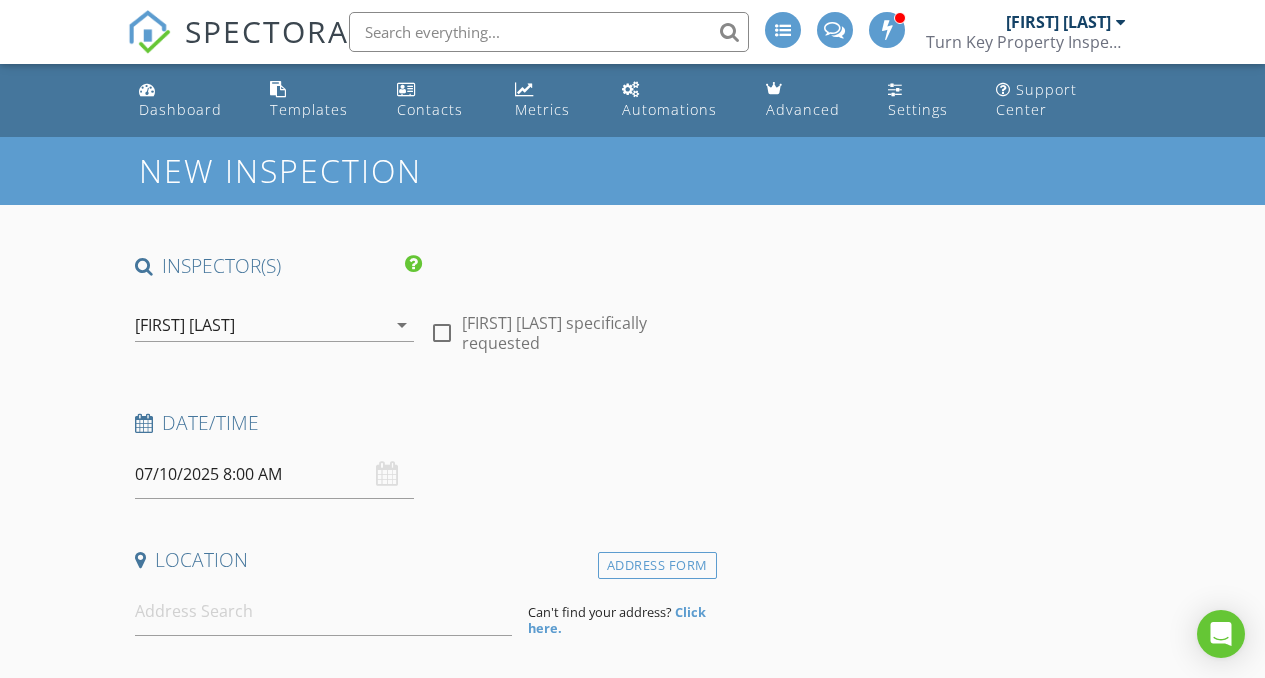 click on "[FIRST] [LAST]" at bounding box center [185, 325] 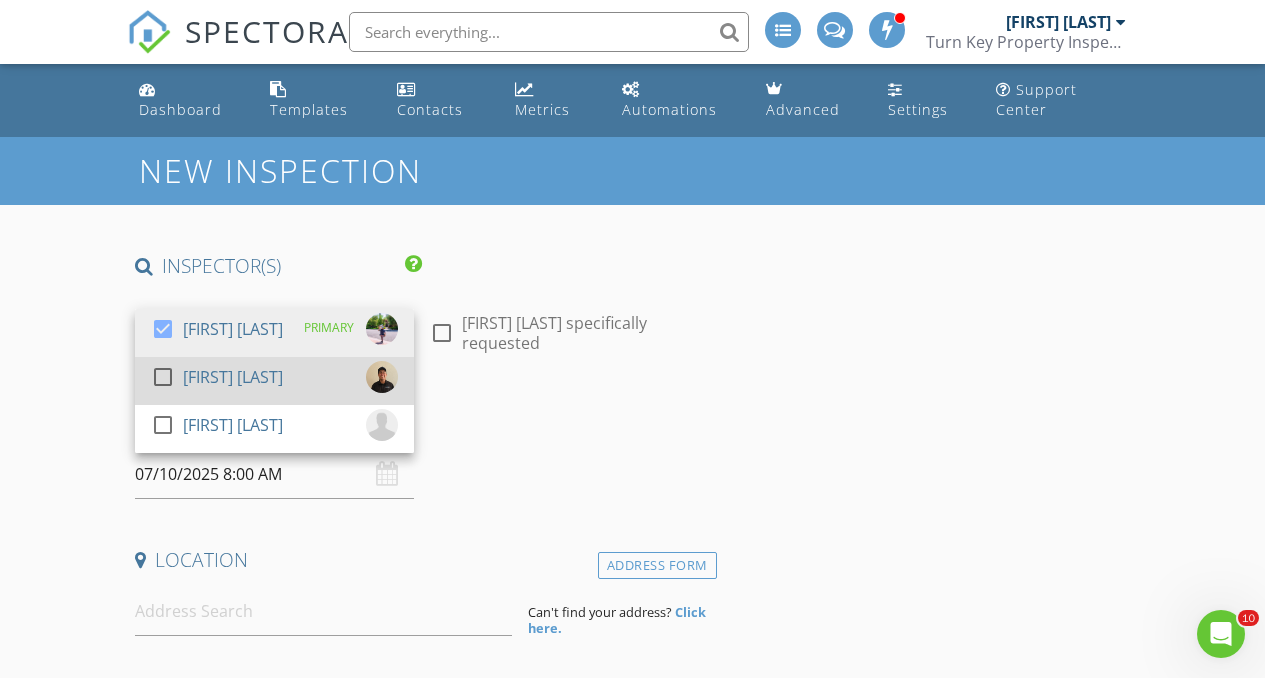 scroll, scrollTop: 0, scrollLeft: 0, axis: both 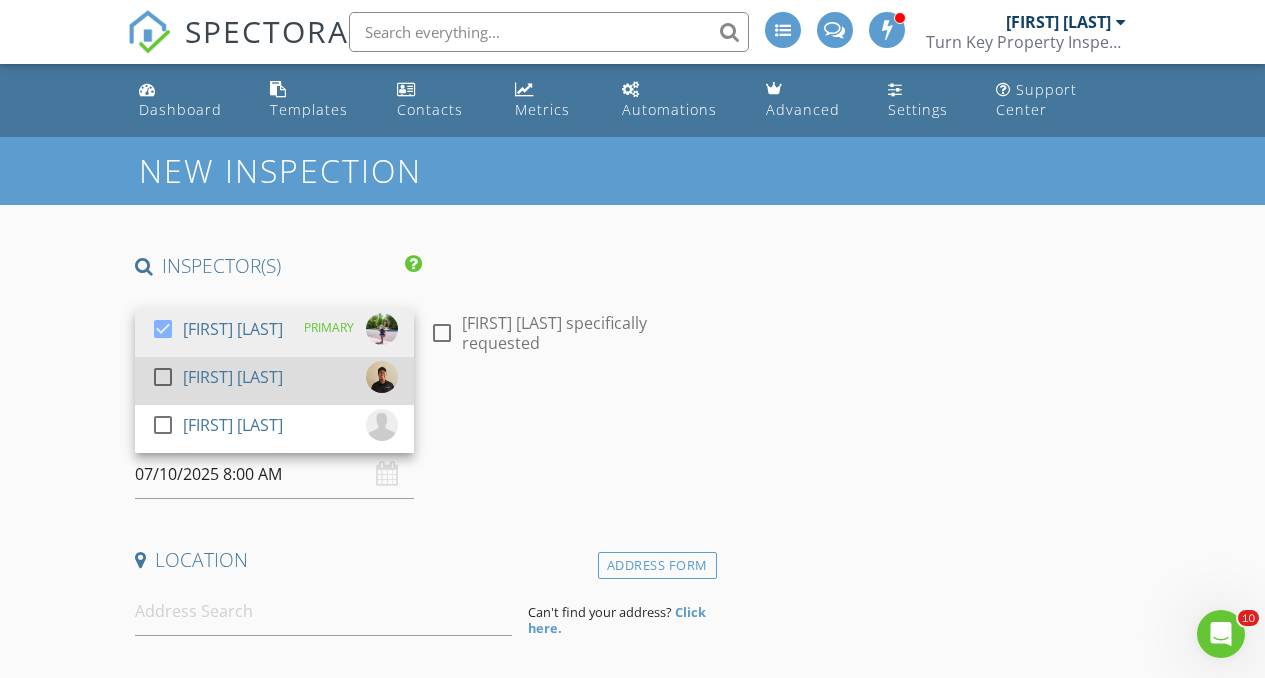 click at bounding box center (163, 329) 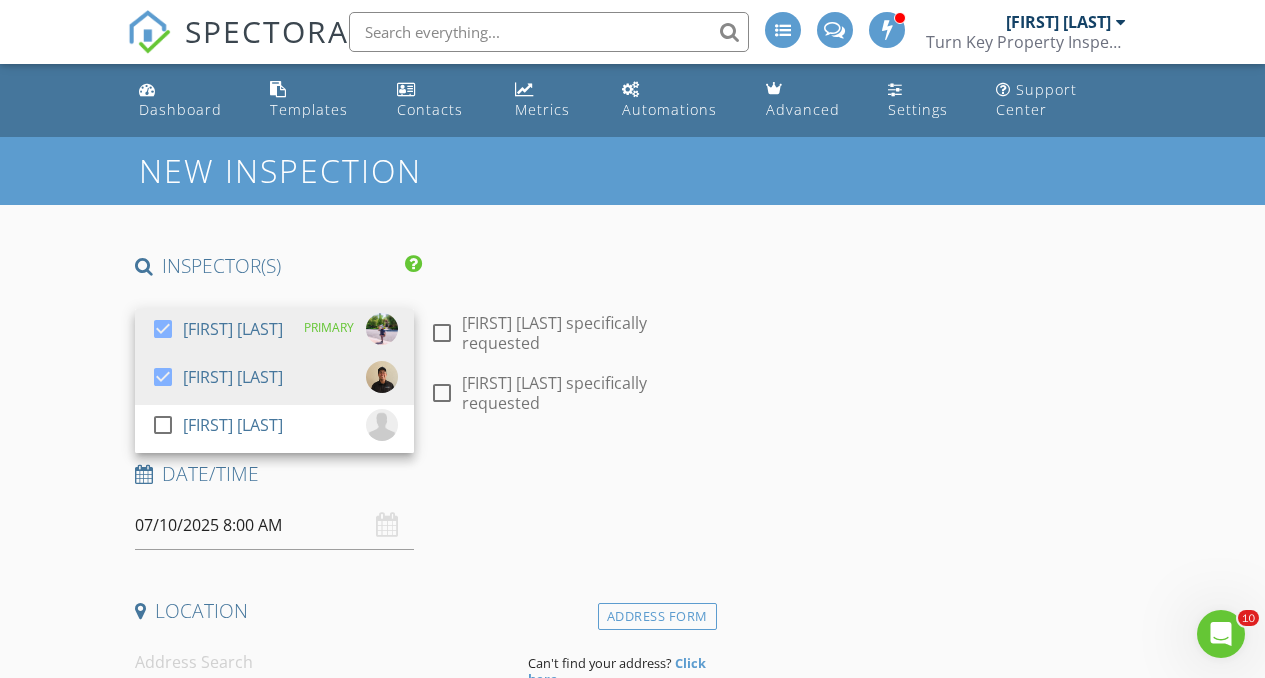 click on "New Inspection
INSPECTOR(S)
check_box   Anthony Flores   PRIMARY   check_box   Anthony V. Flores     check_box_outline_blank   Philip Reams     Anthony Flores,  Anthony V. Flores arrow_drop_down   check_box_outline_blank Anthony Flores specifically requested check_box_outline_blank Anthony V. Flores specifically requested
Date/Time
07/10/2025 8:00 AM
Location
Address Form       Can't find your address?   Click here.
client
check_box Enable Client CC email for this inspection   Client Search     check_box_outline_blank Client is a Company/Organization     First Name   Last Name   Email   CC Email   Phone         Tags         Notes   Private Notes
ADD ADDITIONAL client
SERVICES
check_box_outline_blank   Turn-Key Residential Inspection   check_box_outline_blank" at bounding box center (632, 1857) 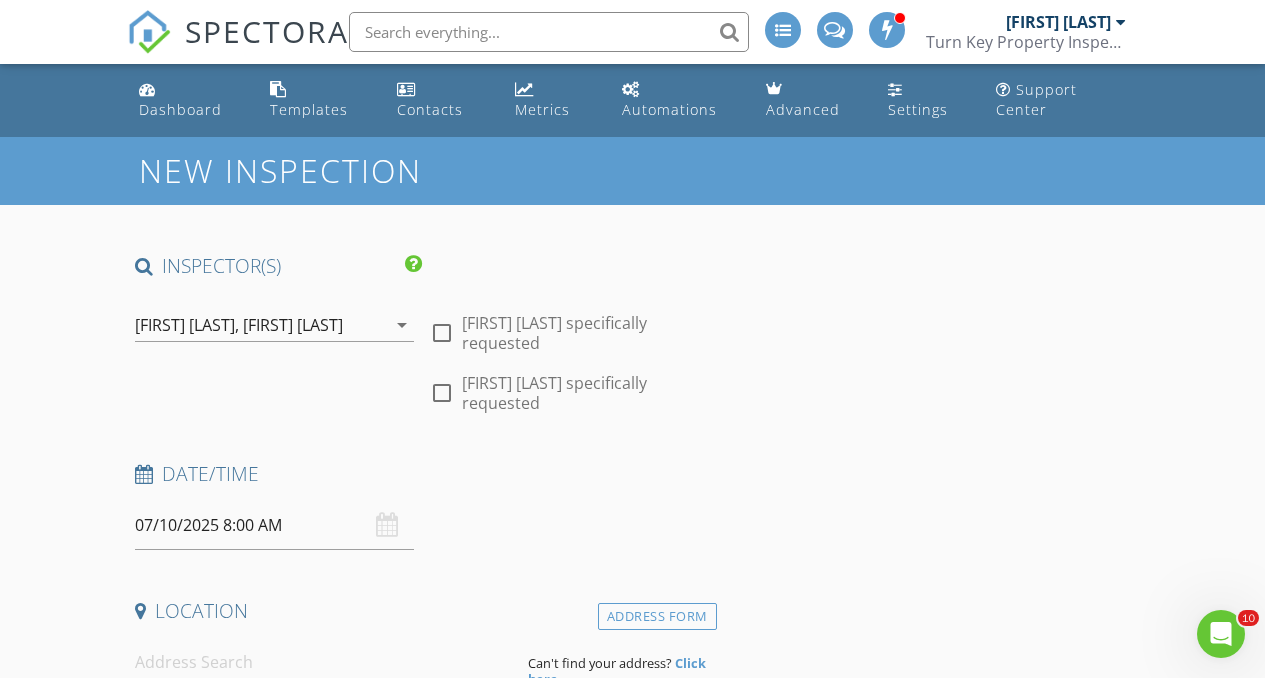 click on "07/10/2025 8:00 AM" at bounding box center [274, 525] 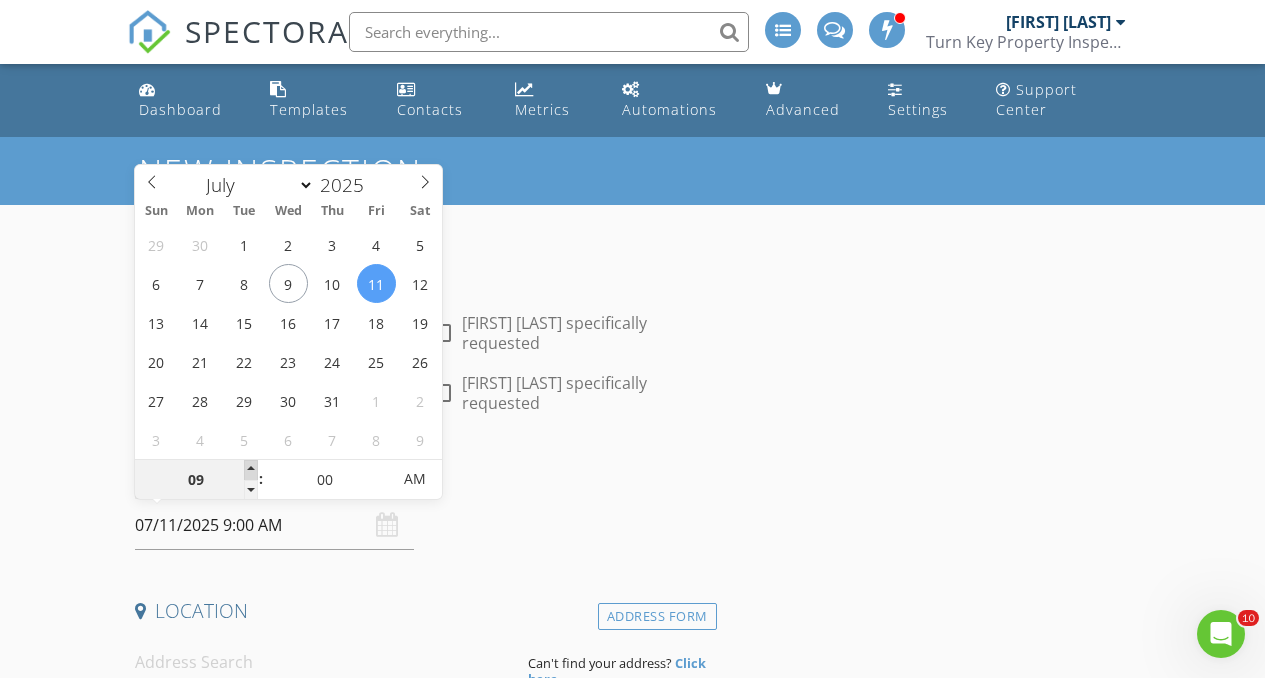 click at bounding box center [251, 470] 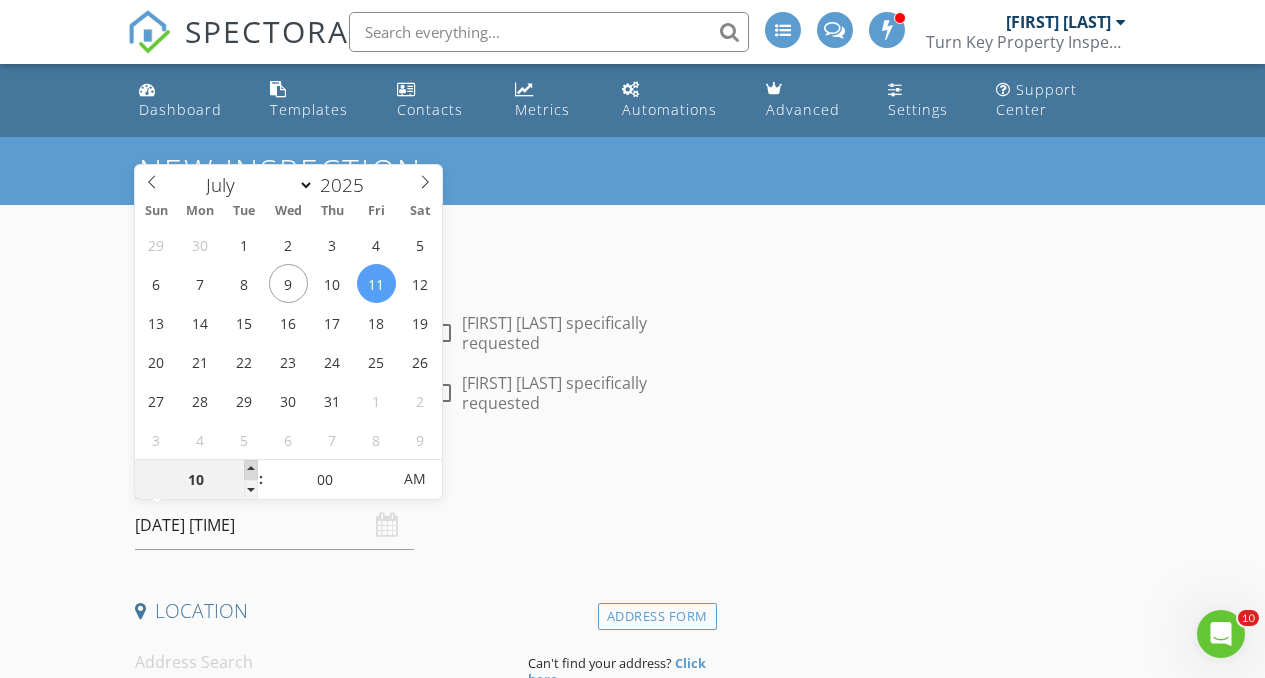 click at bounding box center [251, 470] 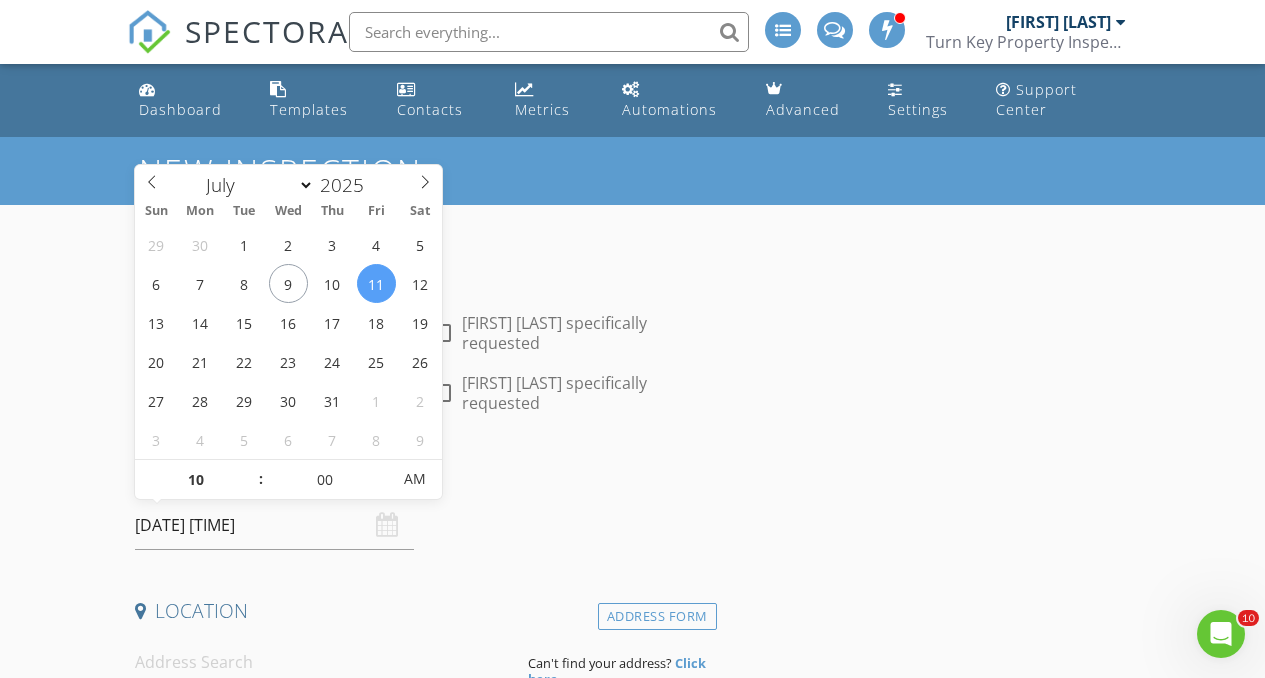 click on "New Inspection
INSPECTOR(S)
check_box   Anthony Flores   PRIMARY   check_box   Anthony V. Flores     check_box_outline_blank   Philip Reams     Anthony Flores,  Anthony V. Flores arrow_drop_down   check_box_outline_blank Anthony Flores specifically requested check_box_outline_blank Anthony V. Flores specifically requested
Date/Time
07/11/2025 10:00 AM
Location
Address Form       Can't find your address?   Click here.
client
check_box Enable Client CC email for this inspection   Client Search     check_box_outline_blank Client is a Company/Organization     First Name   Last Name   Email   CC Email   Phone         Tags         Notes   Private Notes
ADD ADDITIONAL client
SERVICES
check_box_outline_blank   Turn-Key Residential Inspection   check_box_outline_blank" at bounding box center [632, 1857] 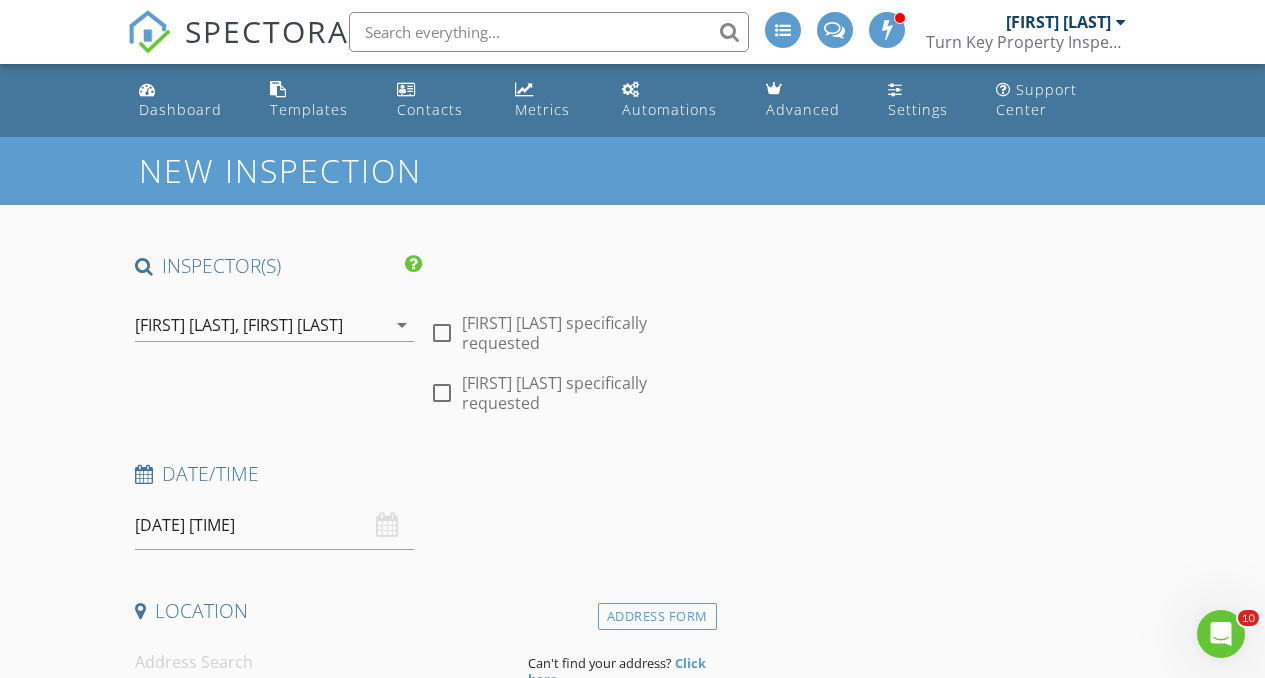 scroll, scrollTop: 421, scrollLeft: 0, axis: vertical 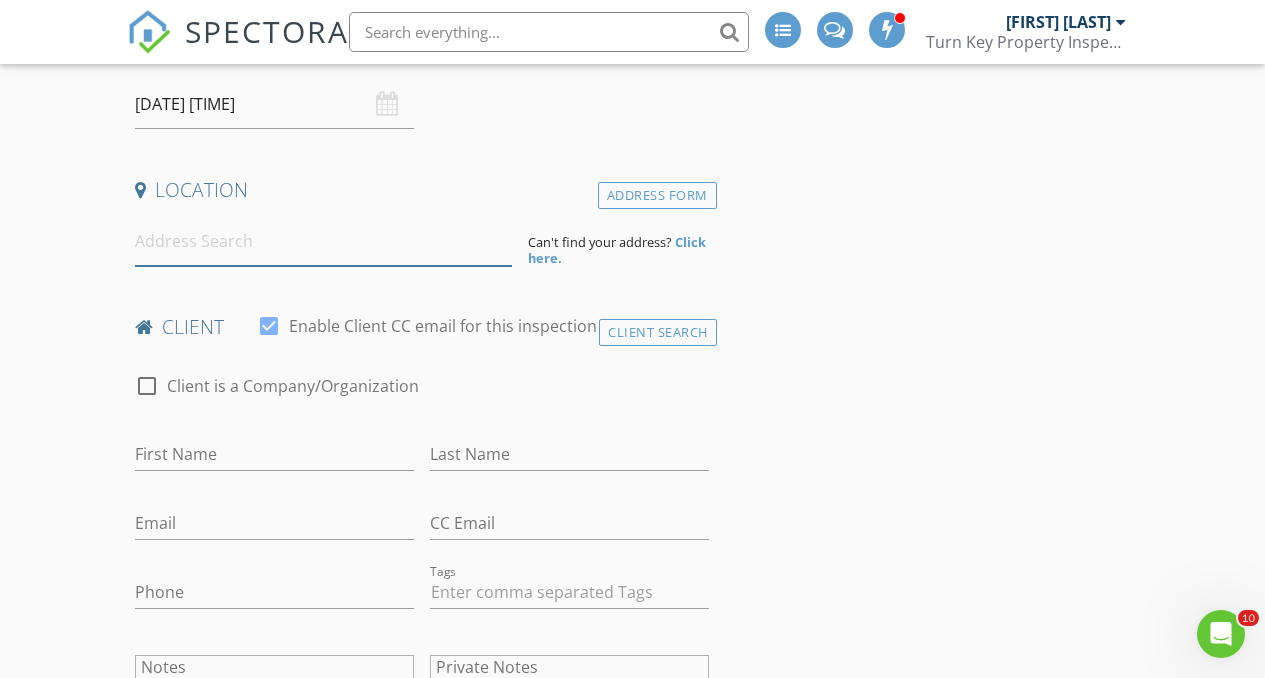click at bounding box center [324, 241] 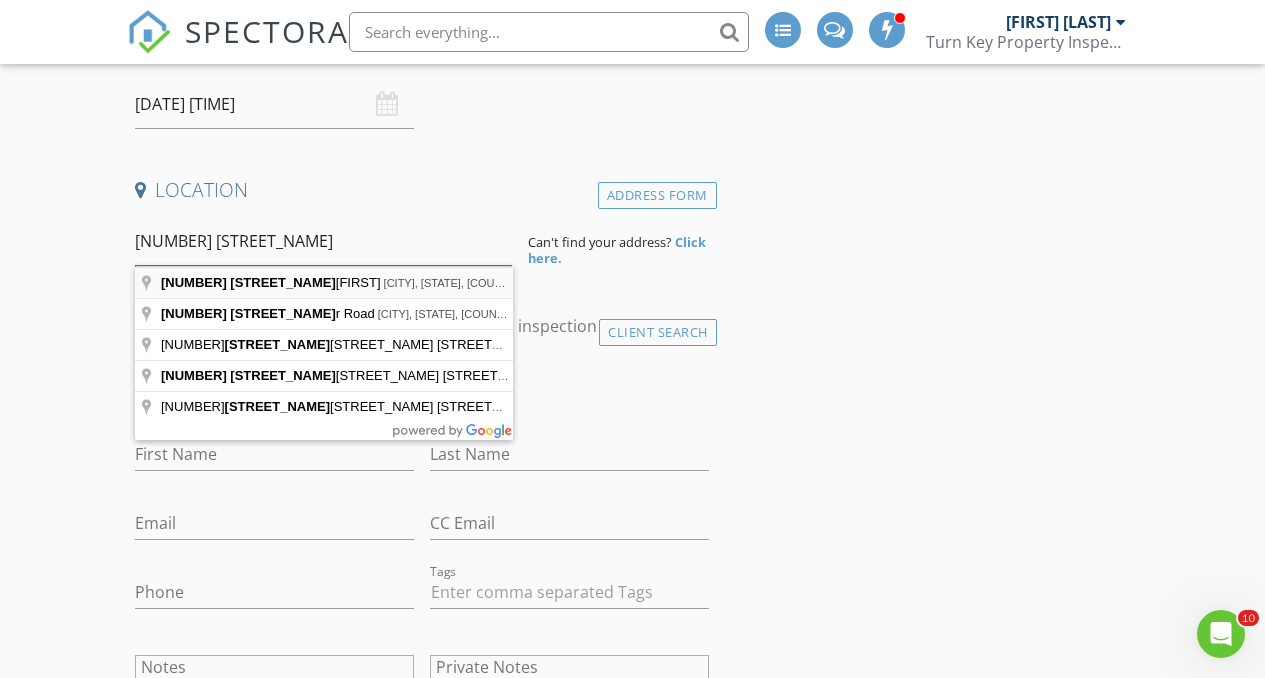 type on "224 Tange" 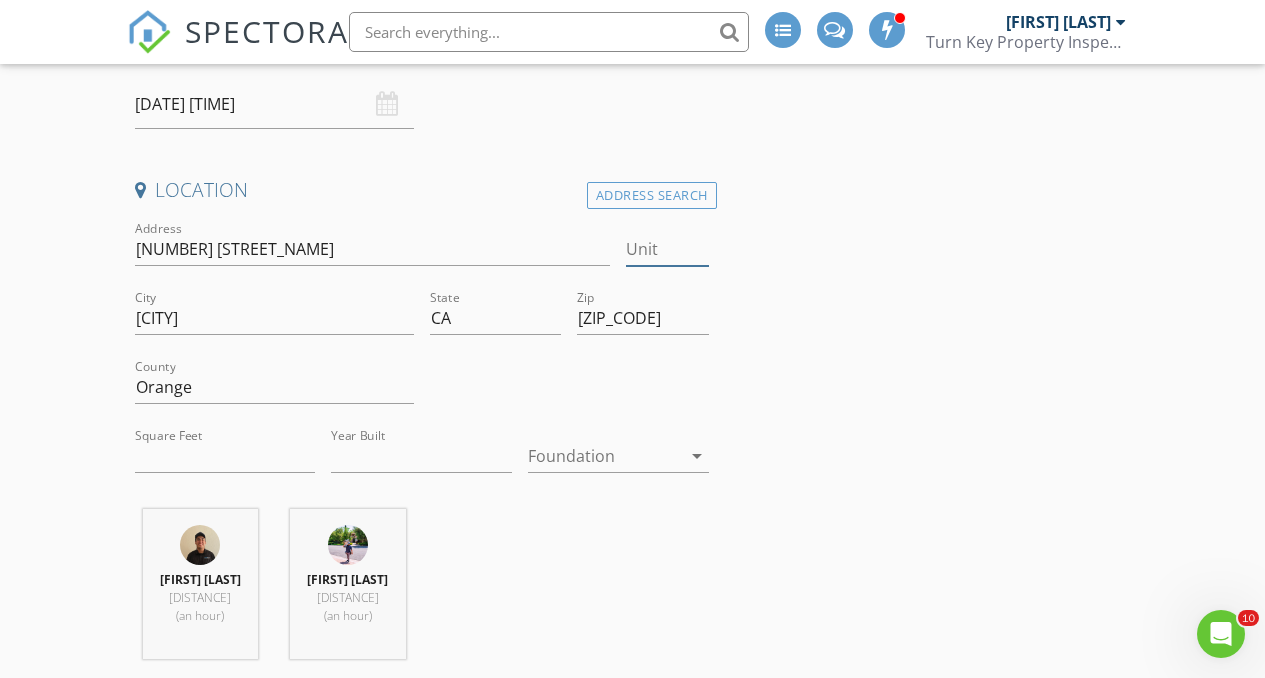 click on "Unit" at bounding box center (667, 249) 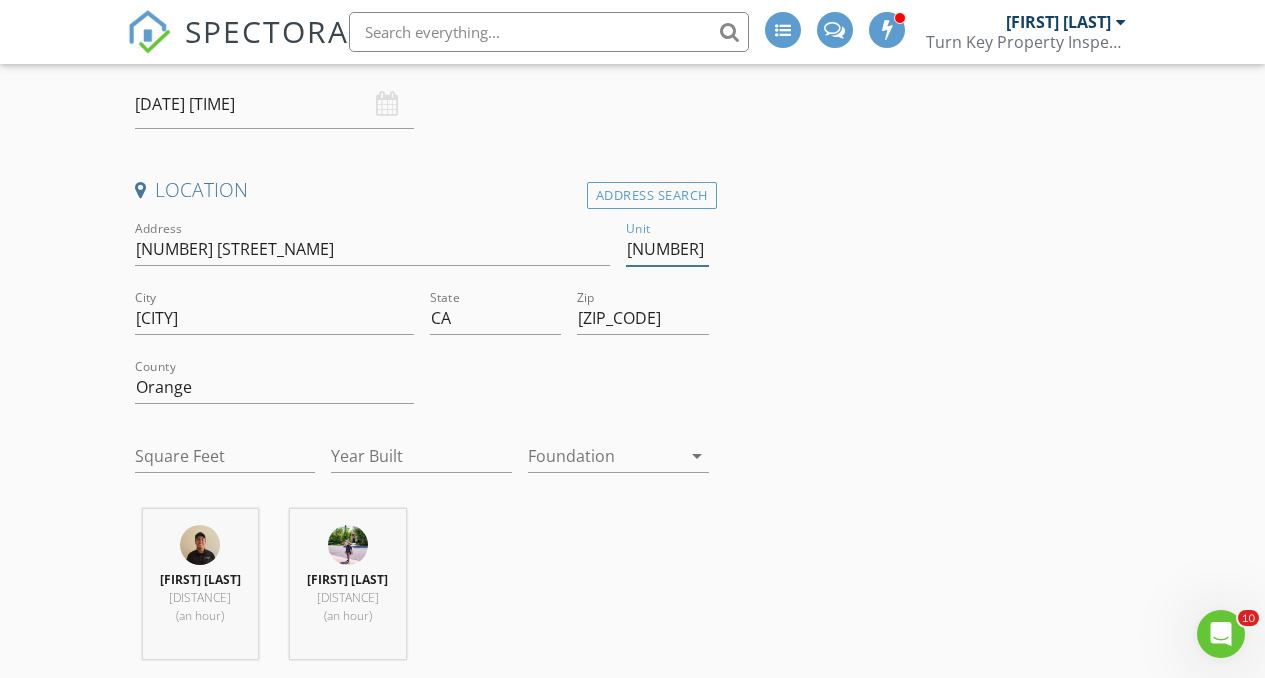 type on "372" 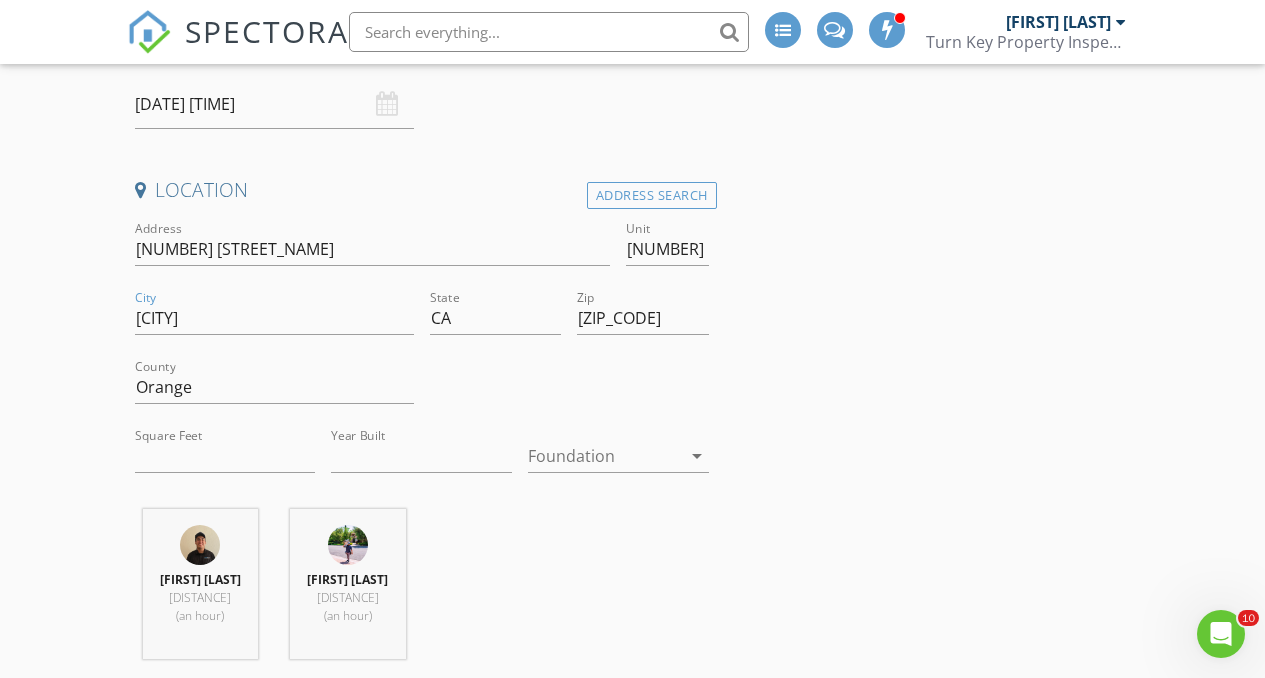 click on "INSPECTOR(S)
check_box   Anthony Flores   PRIMARY   check_box   Anthony V. Flores     check_box_outline_blank   Philip Reams     Anthony Flores,  Anthony V. Flores arrow_drop_down   check_box_outline_blank Anthony Flores specifically requested check_box_outline_blank Anthony V. Flores specifically requested
Date/Time
07/11/2025 10:00 AM
Location
Address Search       Address 224 Tangelo   Unit 372   City Irvine   State CA   Zip 92618   County Orange     Square Feet 868   Year Built 1978   Foundation arrow_drop_down     Anthony V. Flores     52.6 miles     (an hour)         Anthony Flores     68.1 miles     (an hour)
client
check_box Enable Client CC email for this inspection   Client Search     check_box_outline_blank Client is a Company/Organization     First Name   Last Name   Email   CC Email   Phone         Tags         Notes   Private Notes" at bounding box center [633, 1675] 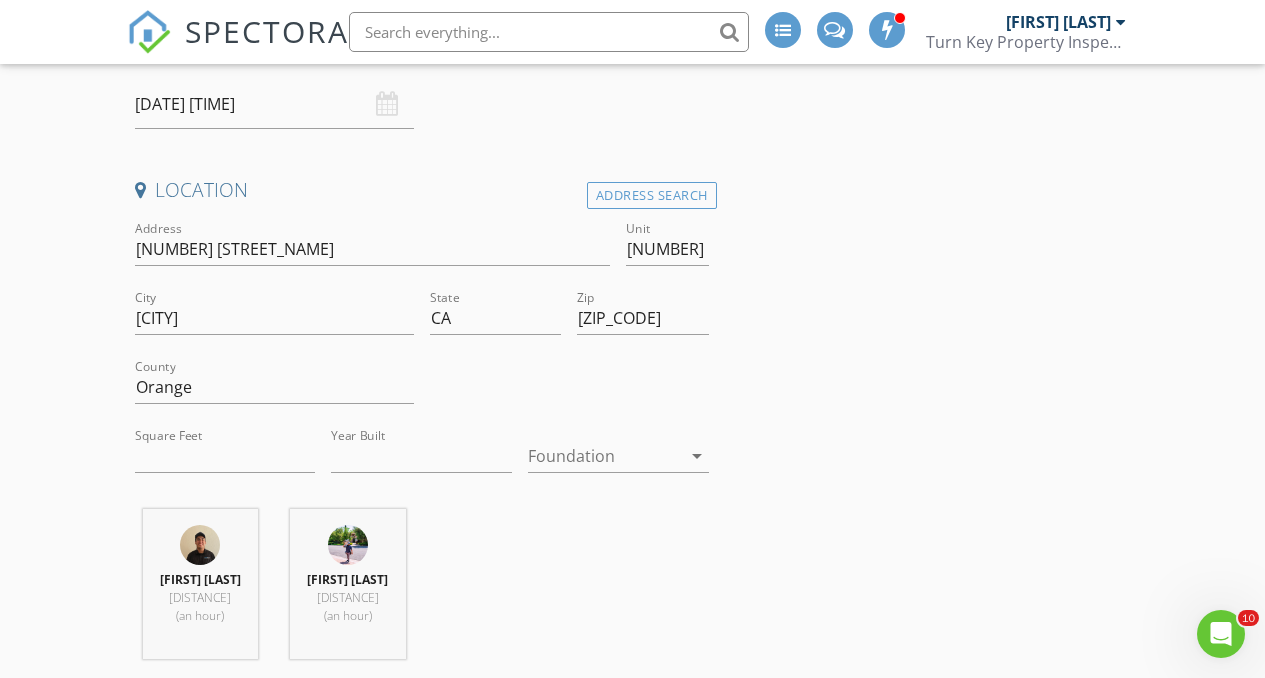 click at bounding box center [604, 456] 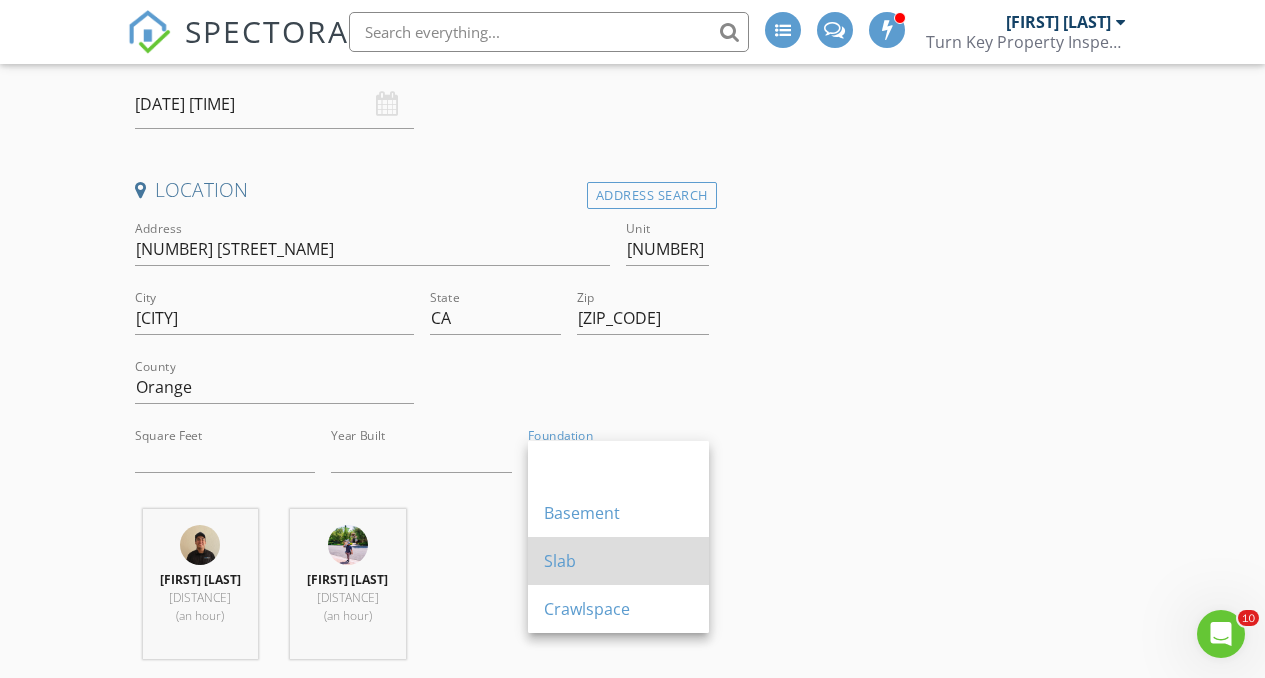 click on "Slab" at bounding box center (618, 465) 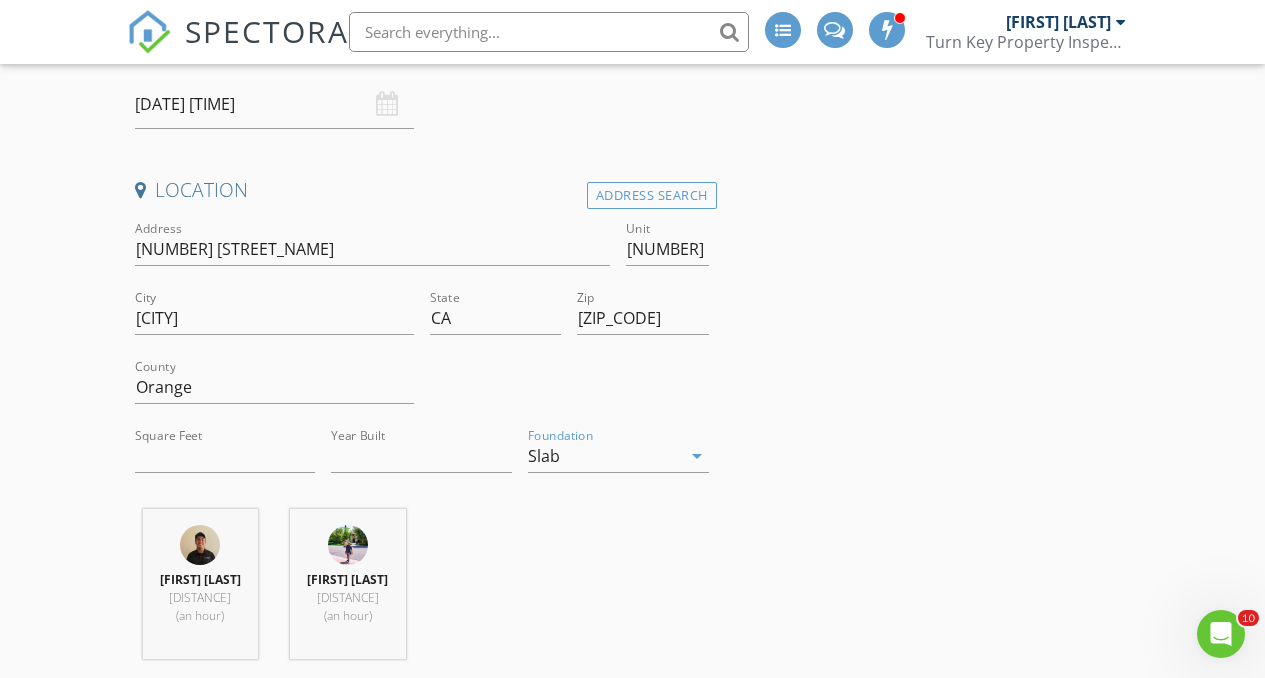 click on "INSPECTOR(S)
check_box   Anthony Flores   PRIMARY   check_box   Anthony V. Flores     check_box_outline_blank   Philip Reams     Anthony Flores,  Anthony V. Flores arrow_drop_down   check_box_outline_blank Anthony Flores specifically requested check_box_outline_blank Anthony V. Flores specifically requested
Date/Time
07/11/2025 10:00 AM
Location
Address Search       Address 224 Tangelo   Unit 372   City Irvine   State CA   Zip 92618   County Orange     Square Feet 868   Year Built 1978   Foundation Slab arrow_drop_down     Anthony V. Flores     52.6 miles     (an hour)         Anthony Flores     68.1 miles     (an hour)
client
check_box Enable Client CC email for this inspection   Client Search     check_box_outline_blank Client is a Company/Organization     First Name   Last Name   Email   CC Email   Phone         Tags         Notes   Private Notes" at bounding box center [633, 1675] 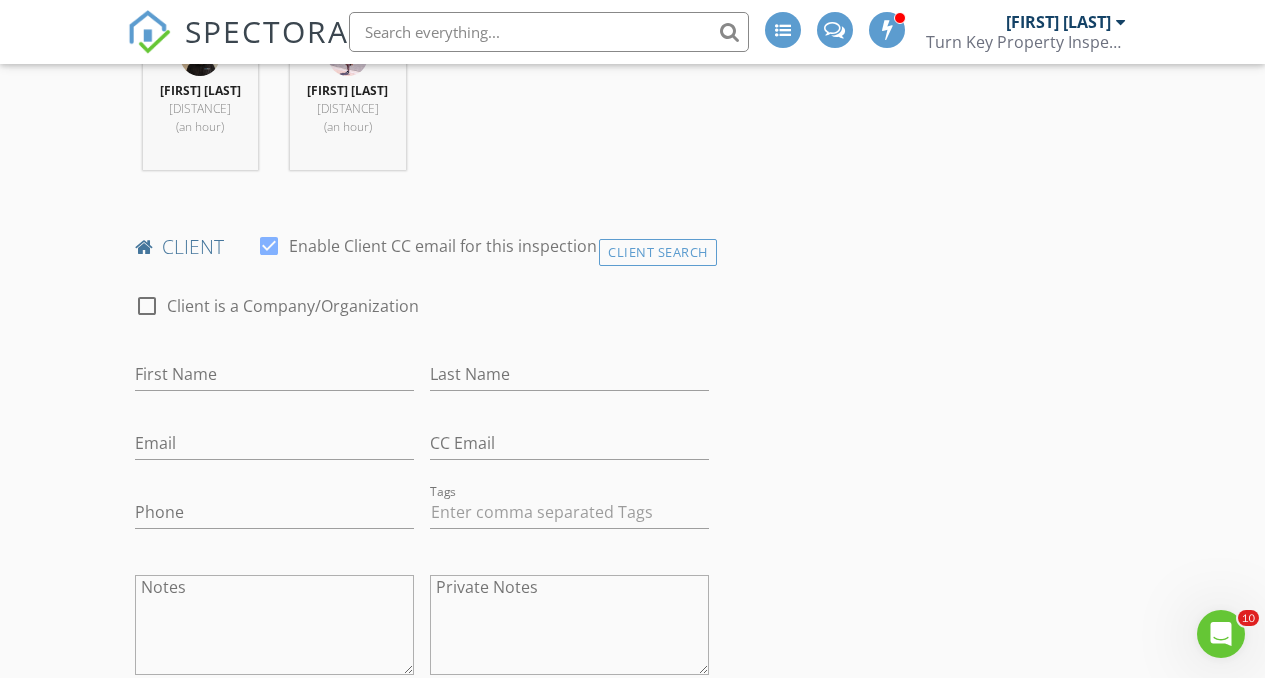 scroll, scrollTop: 955, scrollLeft: 0, axis: vertical 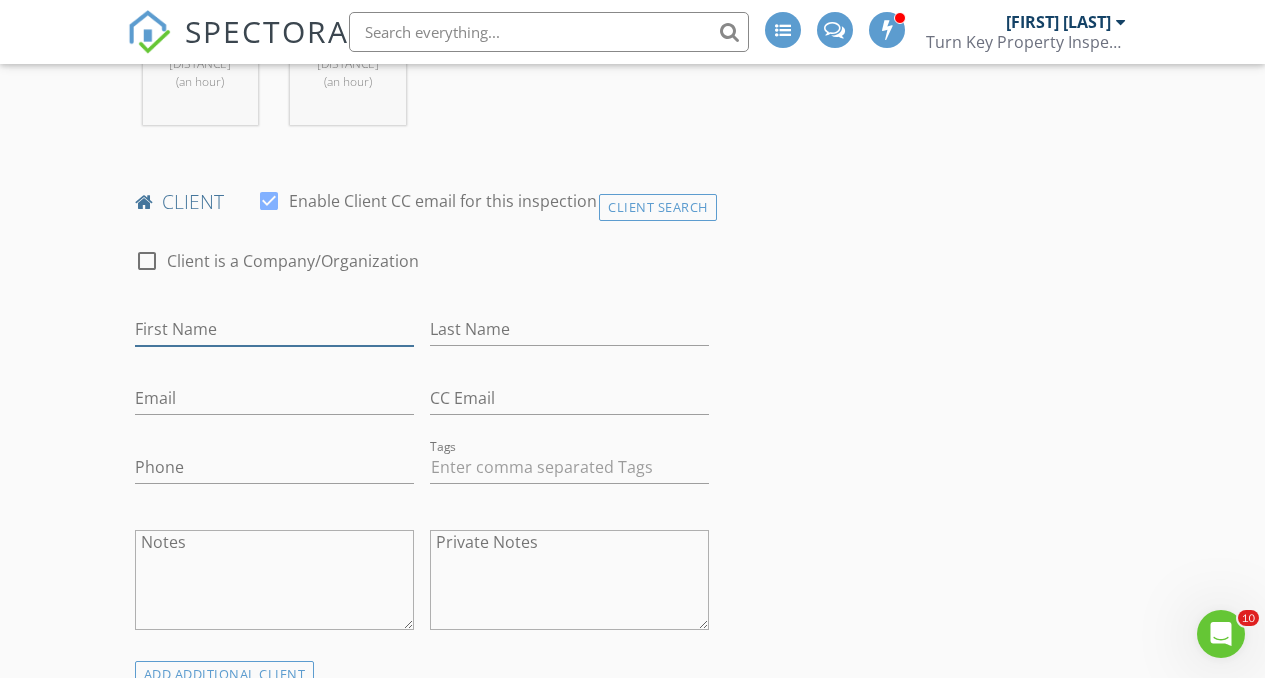 click on "First Name" at bounding box center [274, 329] 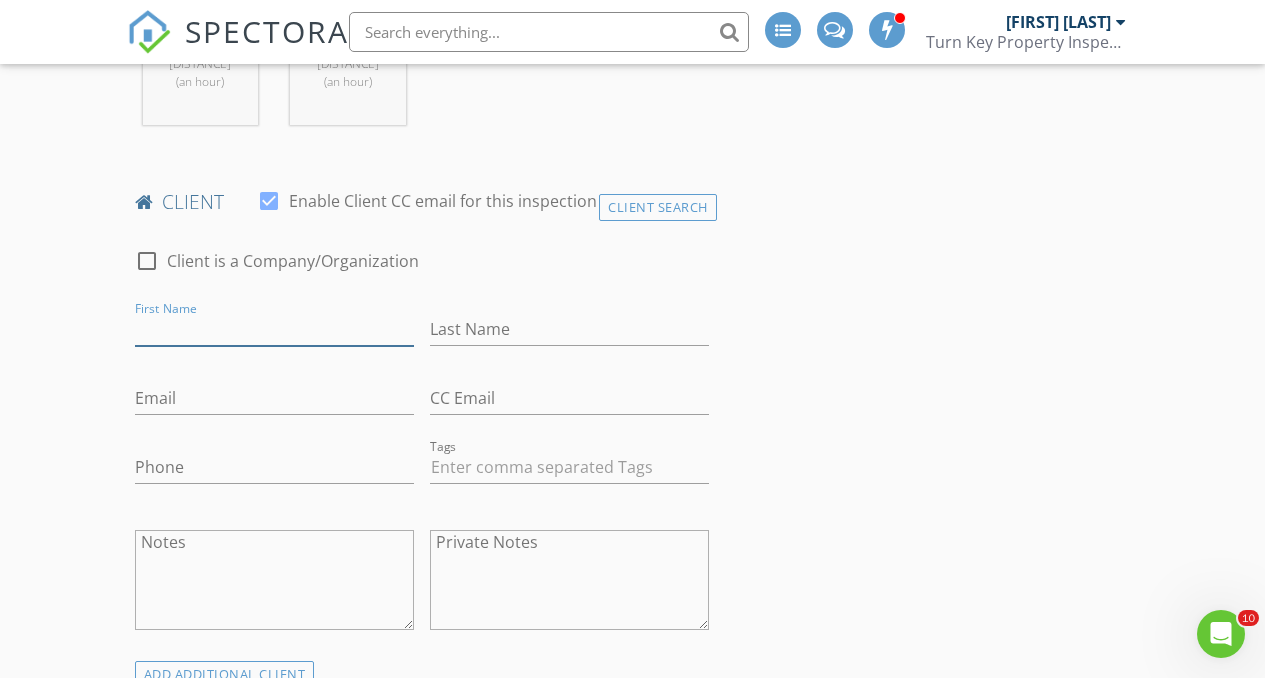 scroll, scrollTop: 1142, scrollLeft: 0, axis: vertical 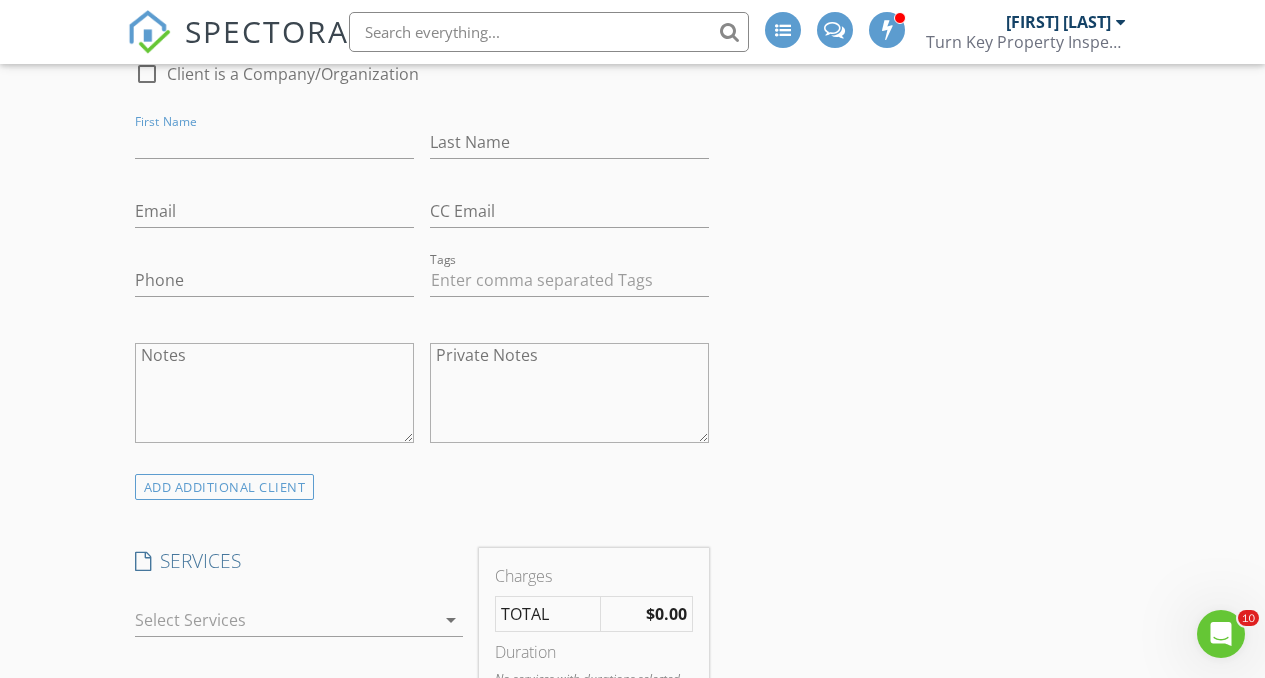 click on "INSPECTOR(S)
check_box   Anthony Flores   PRIMARY   check_box   Anthony V. Flores     check_box_outline_blank   Philip Reams     Anthony Flores,  Anthony V. Flores arrow_drop_down   check_box_outline_blank Anthony Flores specifically requested check_box_outline_blank Anthony V. Flores specifically requested
Date/Time
07/11/2025 10:00 AM
Location
Address Search       Address 224 Tangelo   Unit 372   City Irvine   State CA   Zip 92618   County Orange     Square Feet 868   Year Built 1978   Foundation Slab arrow_drop_down     Anthony V. Flores     52.6 miles     (an hour)         Anthony Flores     68.1 miles     (an hour)
client
check_box Enable Client CC email for this inspection   Client Search     check_box_outline_blank Client is a Company/Organization     First Name   Last Name   Email   CC Email   Phone         Tags         Notes   Private Notes" at bounding box center (633, 954) 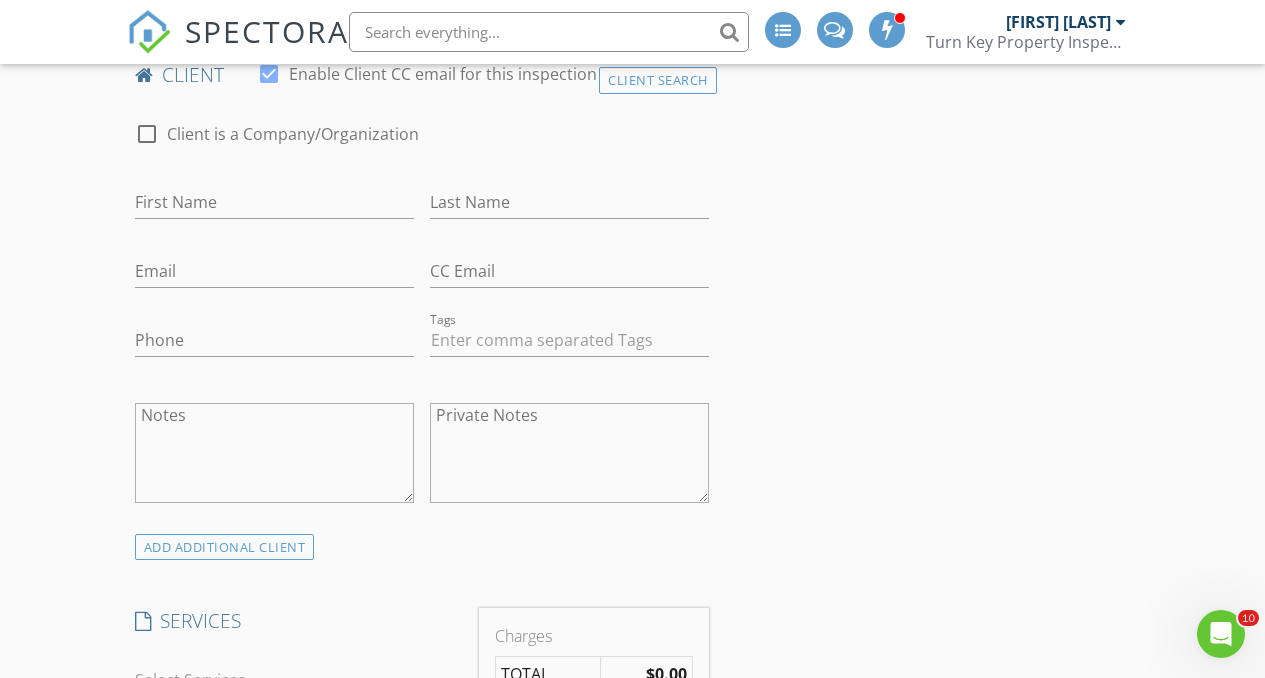 scroll, scrollTop: 1082, scrollLeft: 0, axis: vertical 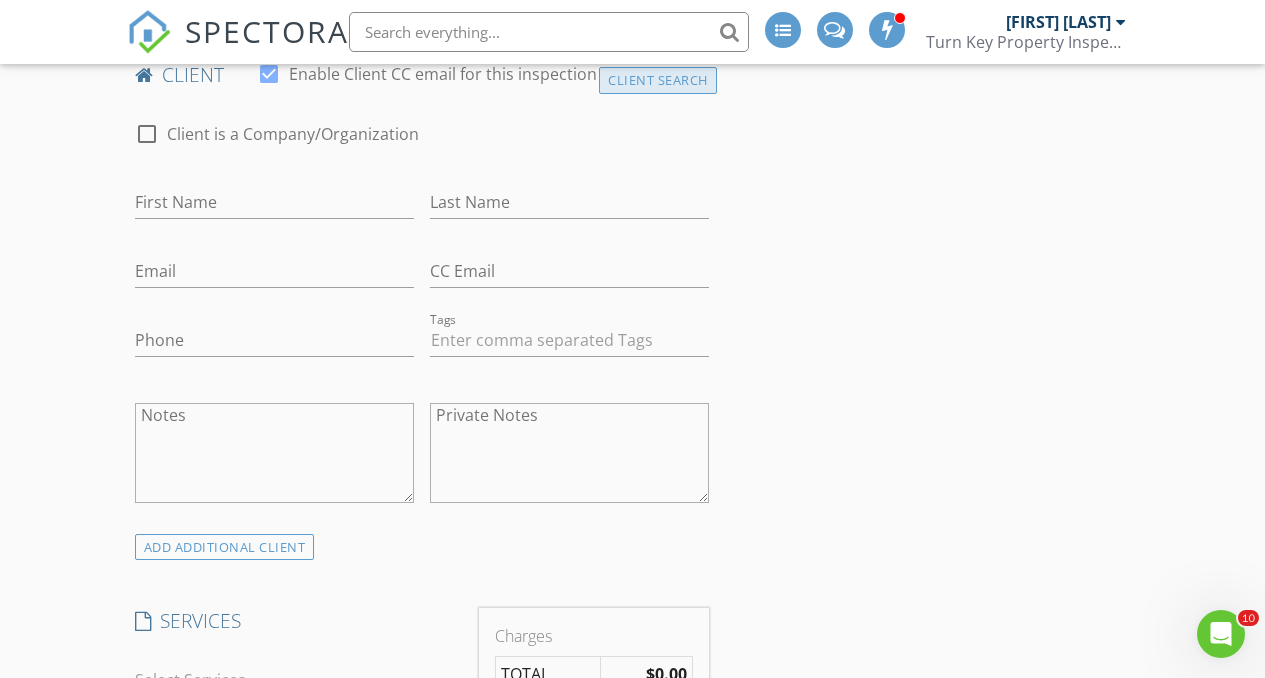 click on "Client Search" at bounding box center (658, 80) 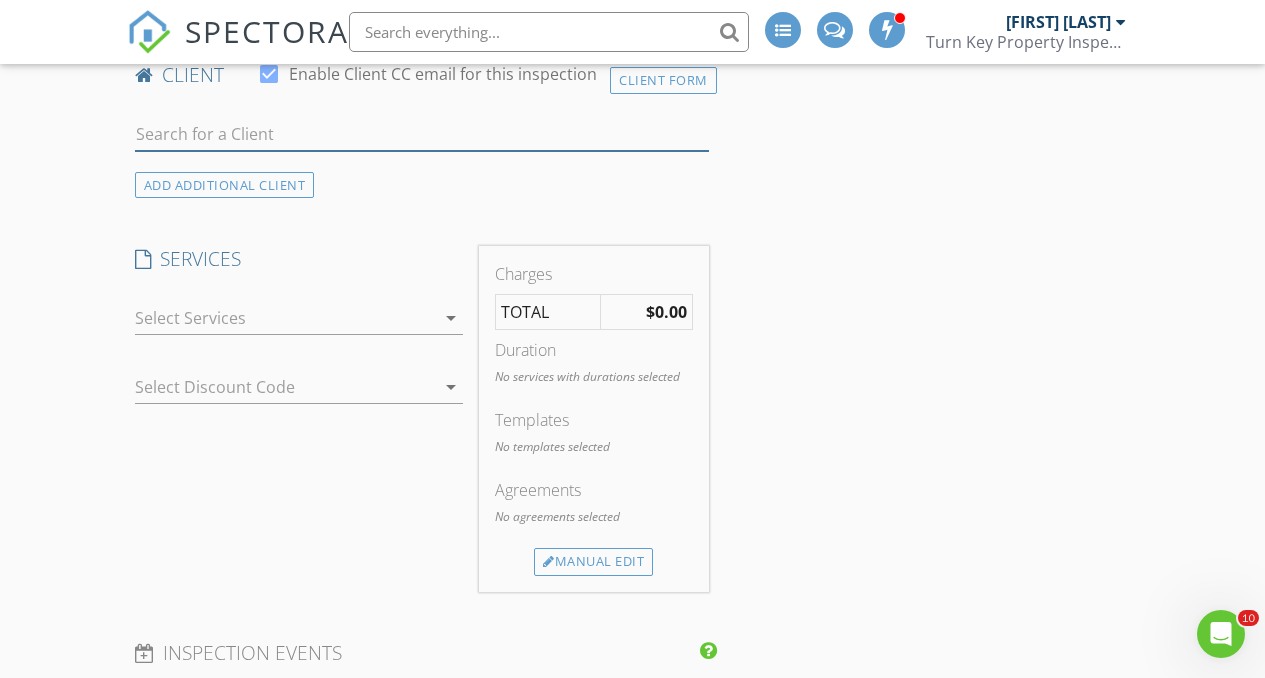 click at bounding box center [422, 134] 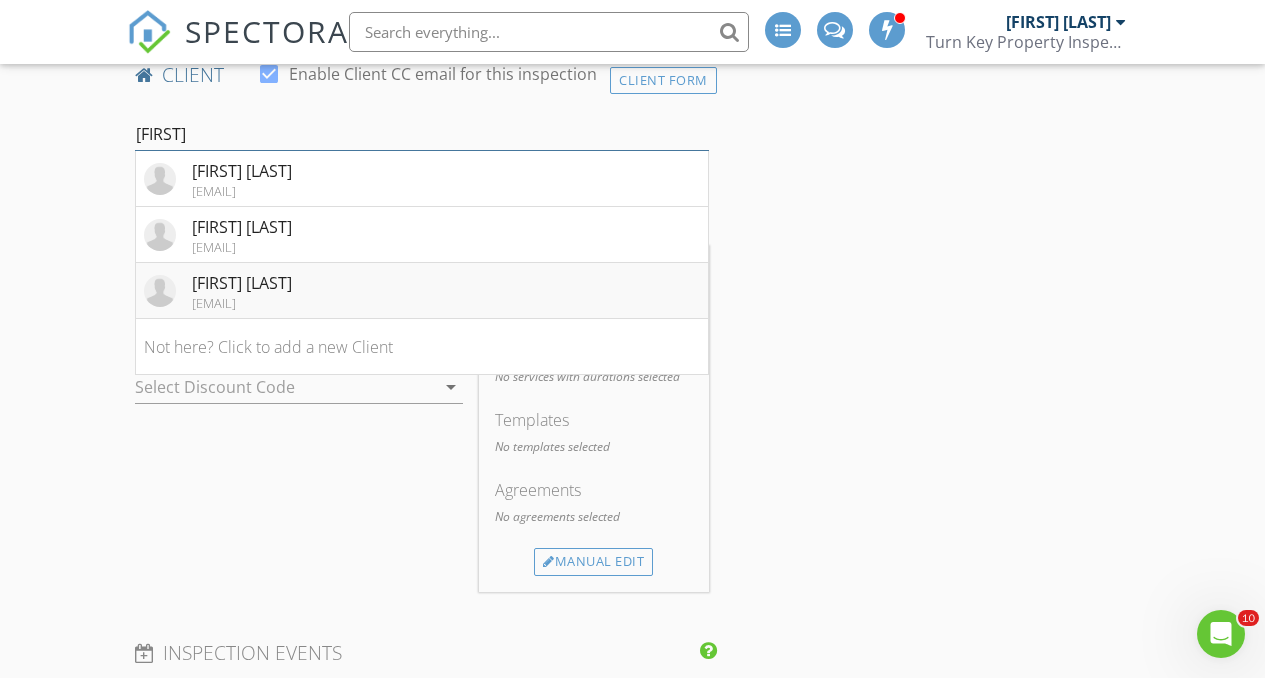 type on "roz" 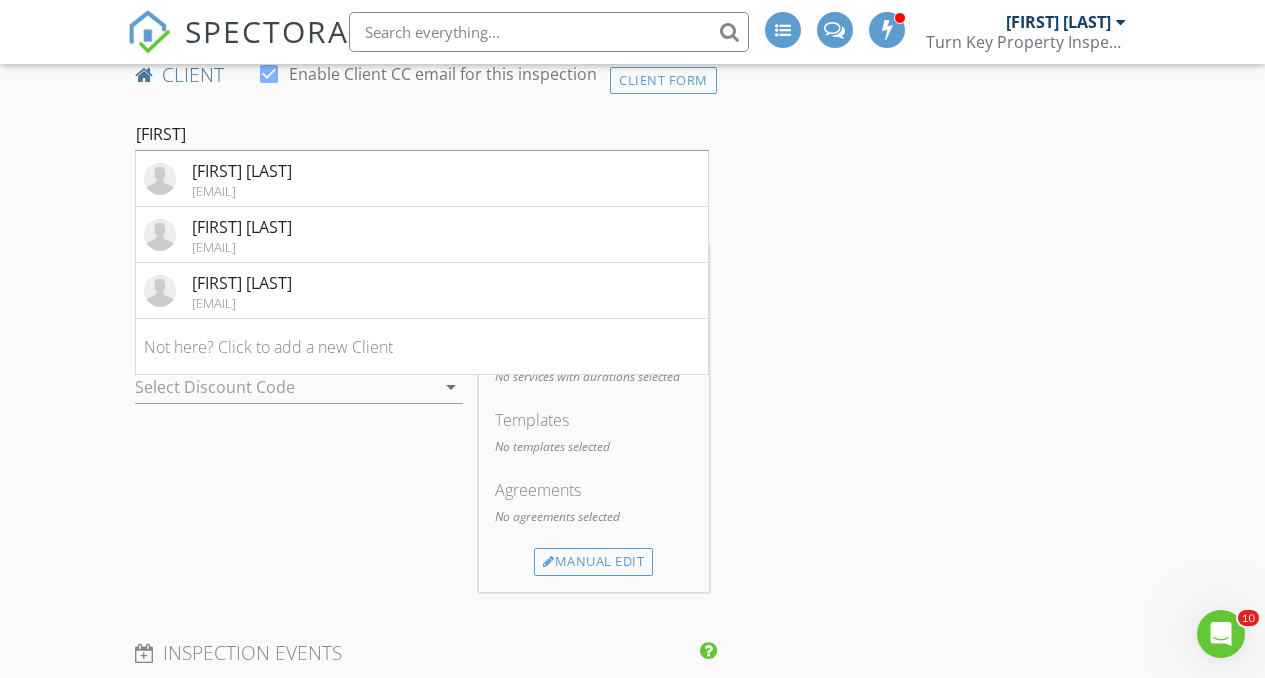 drag, startPoint x: 446, startPoint y: 318, endPoint x: 503, endPoint y: 330, distance: 58.249462 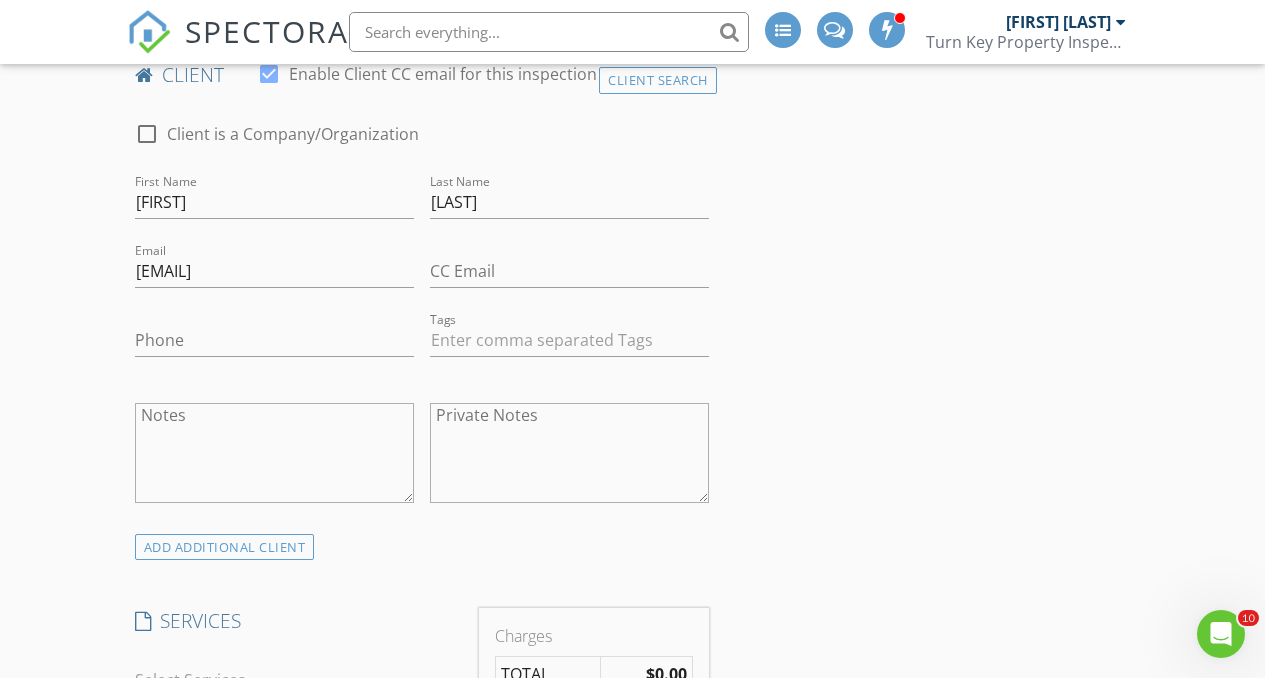 click on "INSPECTOR(S)
check_box   Anthony Flores   PRIMARY   check_box   Anthony V. Flores     check_box_outline_blank   Philip Reams     Anthony Flores,  Anthony V. Flores arrow_drop_down   check_box_outline_blank Anthony Flores specifically requested check_box_outline_blank Anthony V. Flores specifically requested
Date/Time
07/11/2025 10:00 AM
Location
Address Search       Address 224 Tangelo   Unit 372   City Irvine   State CA   Zip 92618   County Orange     Square Feet 868   Year Built 1978   Foundation Slab arrow_drop_down     Anthony V. Flores     52.6 miles     (an hour)         Anthony Flores     68.1 miles     (an hour)
client
check_box Enable Client CC email for this inspection   Client Search     check_box_outline_blank Client is a Company/Organization     First Name Rozbeh   Last Name Baghaei   Email roozbehb000@yahoo.com   CC Email   Phone         Tags" at bounding box center [633, 1014] 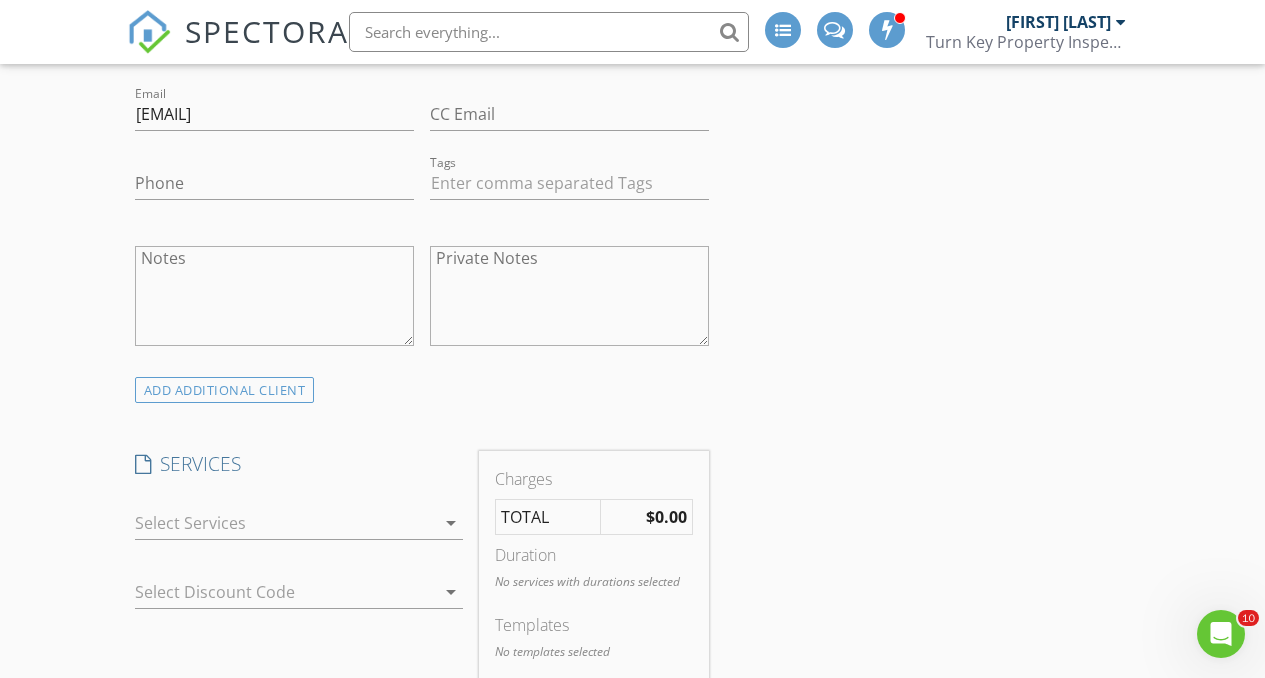 scroll, scrollTop: 1530, scrollLeft: 0, axis: vertical 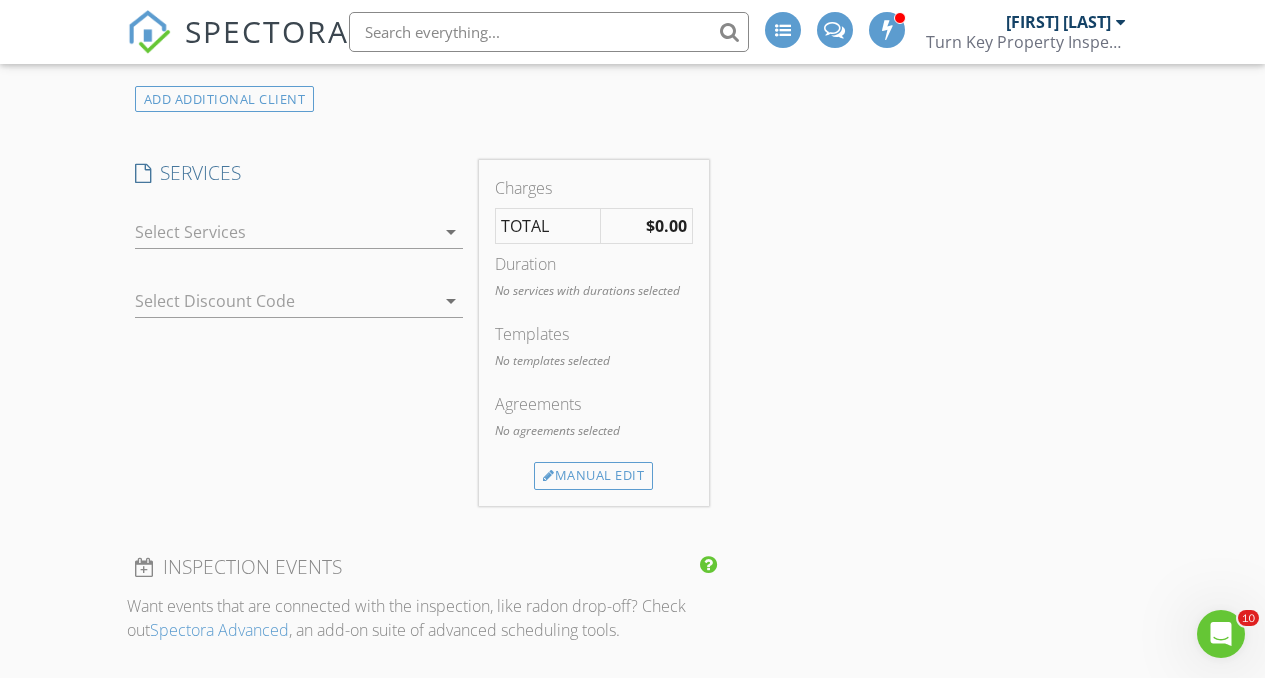 click at bounding box center (285, 232) 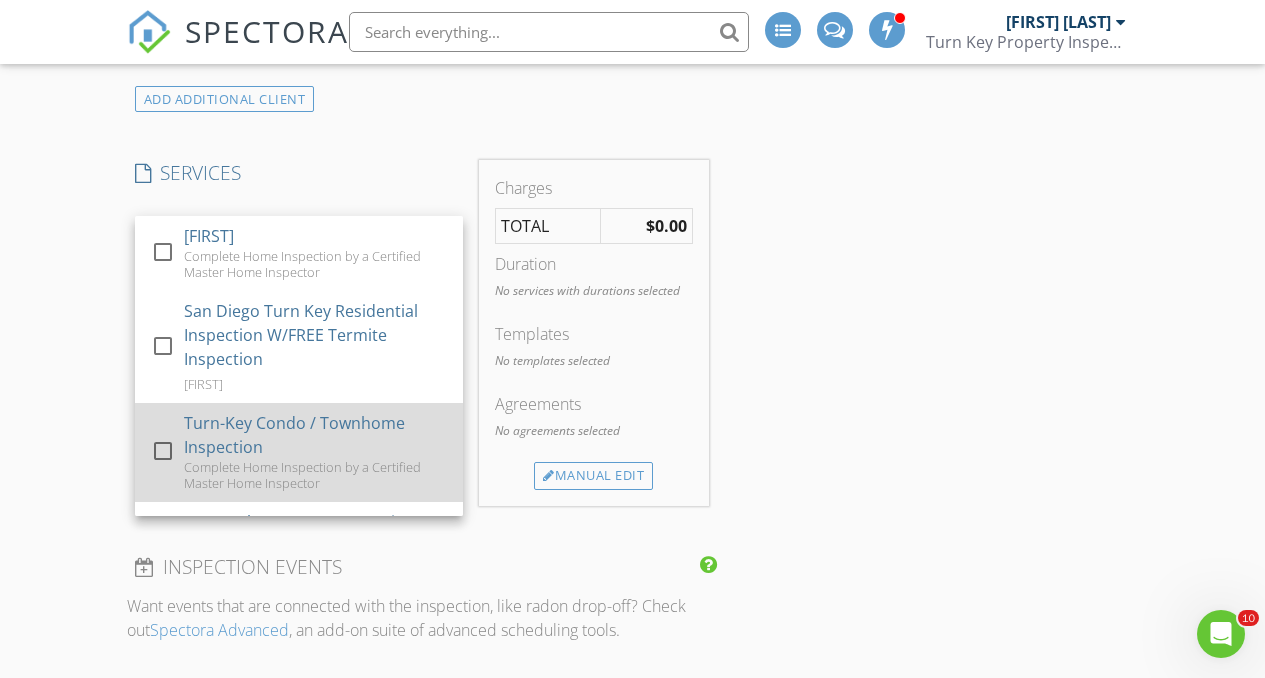 drag, startPoint x: 274, startPoint y: 506, endPoint x: 350, endPoint y: 512, distance: 76.23647 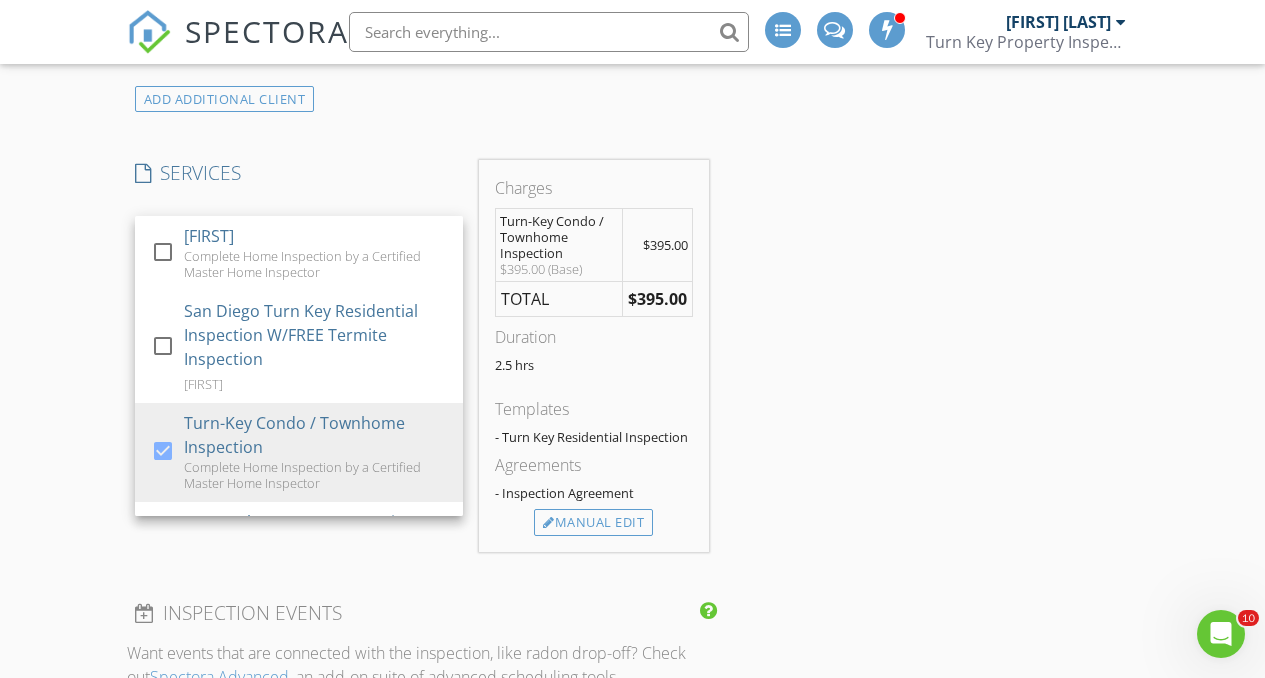 click on "INSPECTOR(S)
check_box   Anthony Flores   PRIMARY   check_box   Anthony V. Flores     check_box_outline_blank   Philip Reams     Anthony Flores,  Anthony V. Flores arrow_drop_down   check_box_outline_blank Anthony Flores specifically requested check_box_outline_blank Anthony V. Flores specifically requested
Date/Time
07/11/2025 10:00 AM
Location
Address Search       Address 224 Tangelo   Unit 372   City Irvine   State CA   Zip 92618   County Orange     Square Feet 868   Year Built 1978   Foundation Slab arrow_drop_down     Anthony V. Flores     52.6 miles     (an hour)         Anthony Flores     68.1 miles     (an hour)
client
check_box Enable Client CC email for this inspection   Client Search     check_box_outline_blank Client is a Company/Organization     First Name Rozbeh   Last Name Baghaei   Email roozbehb000@yahoo.com   CC Email   Phone         Tags" at bounding box center [633, 589] 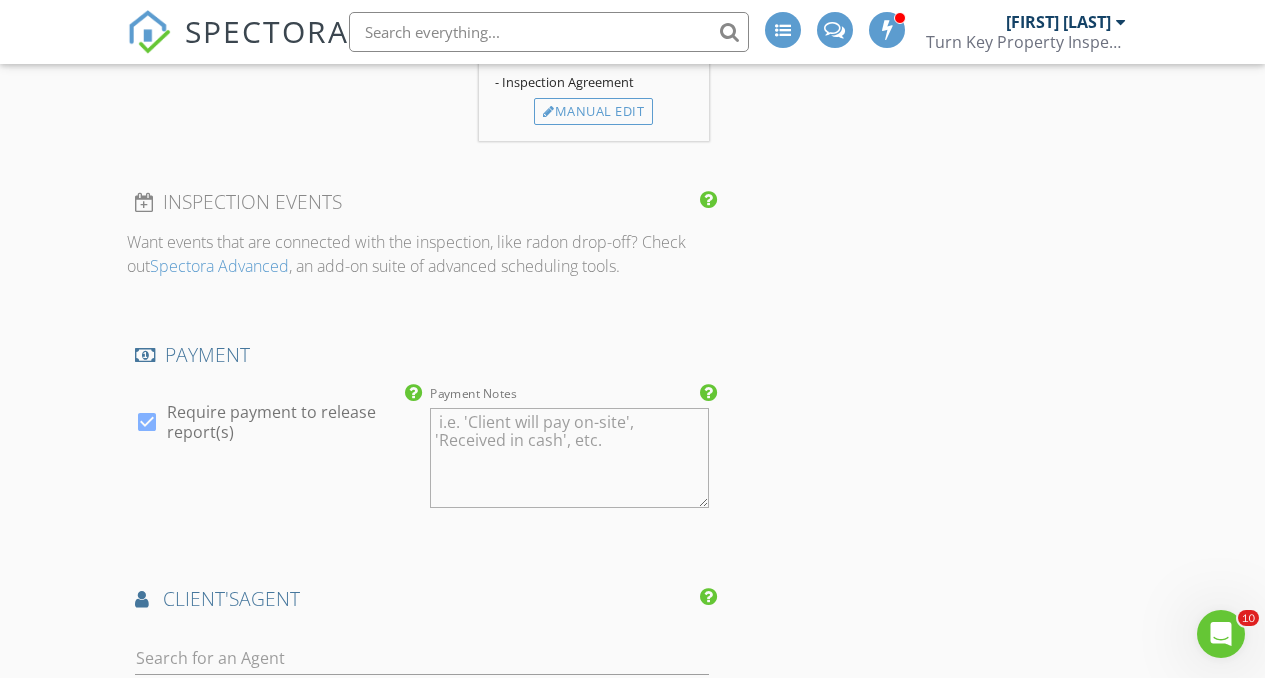 scroll, scrollTop: 2125, scrollLeft: 0, axis: vertical 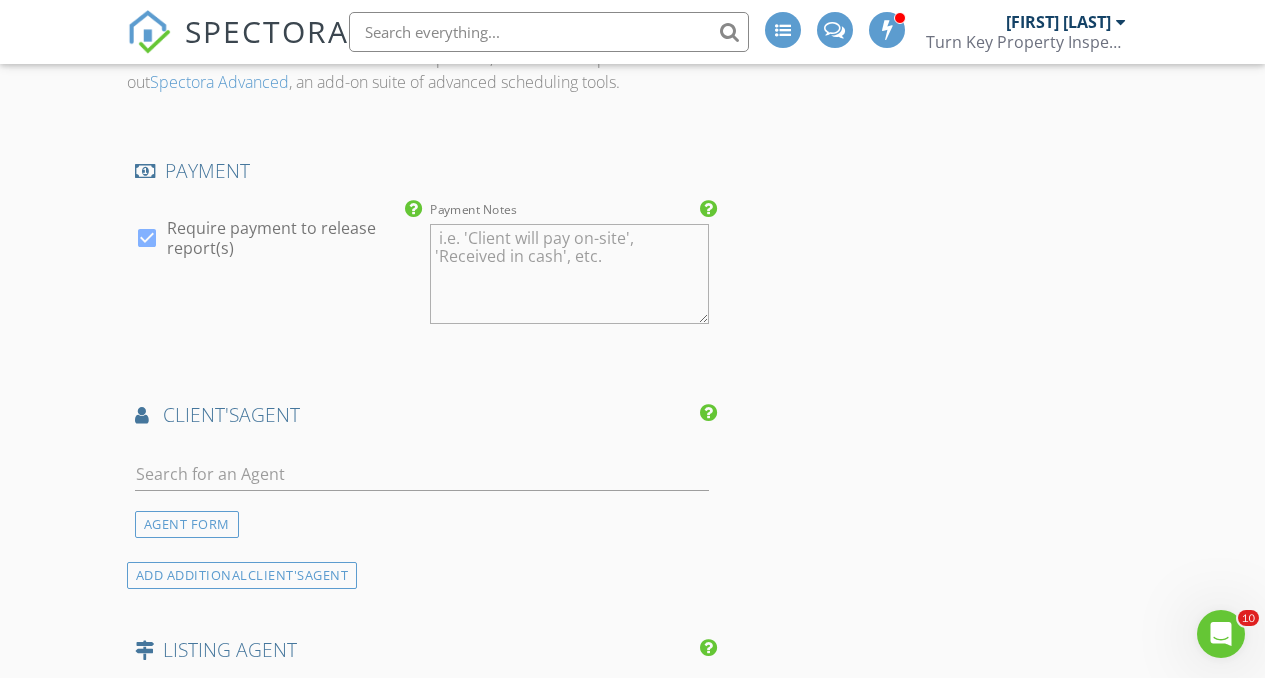 drag, startPoint x: 208, startPoint y: 474, endPoint x: 304, endPoint y: 473, distance: 96.00521 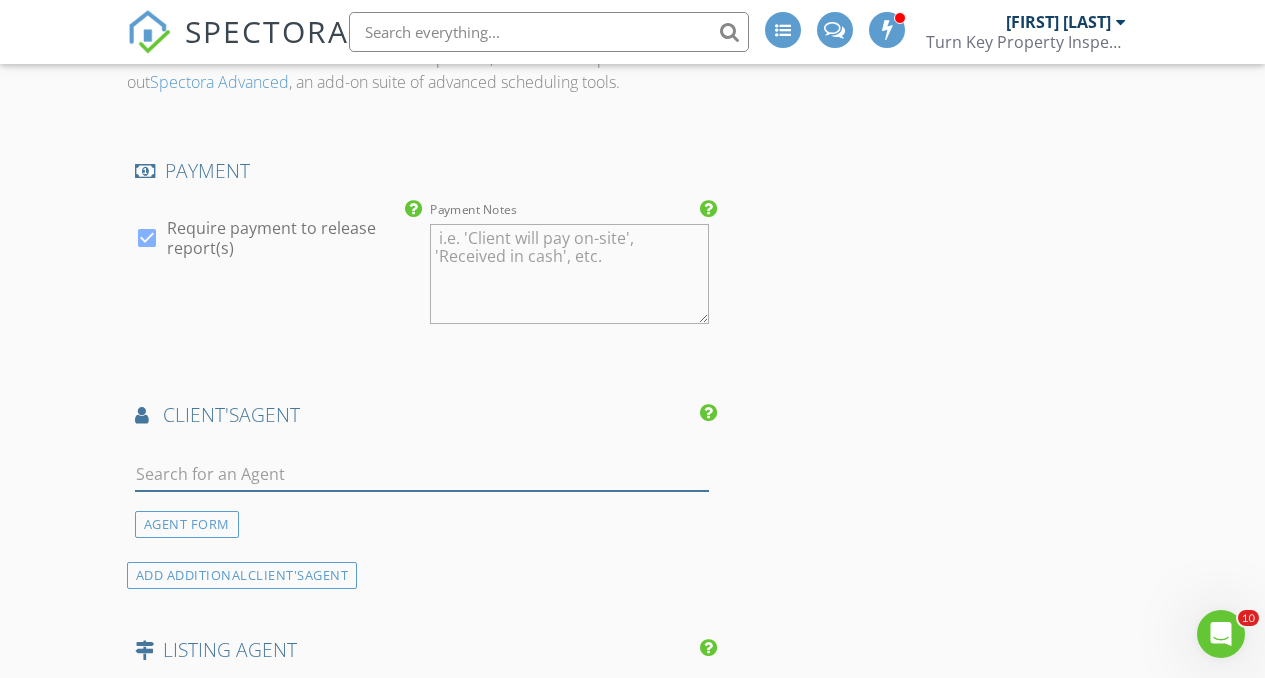 click at bounding box center [422, 474] 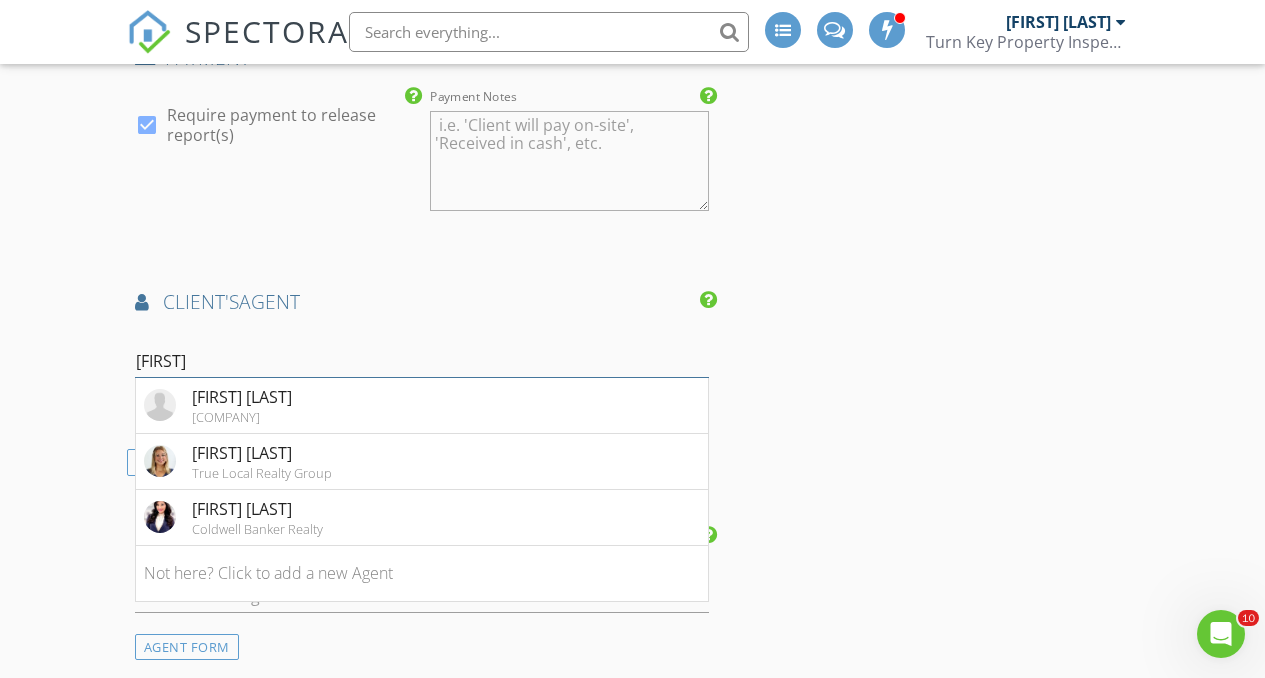 scroll, scrollTop: 2282, scrollLeft: 0, axis: vertical 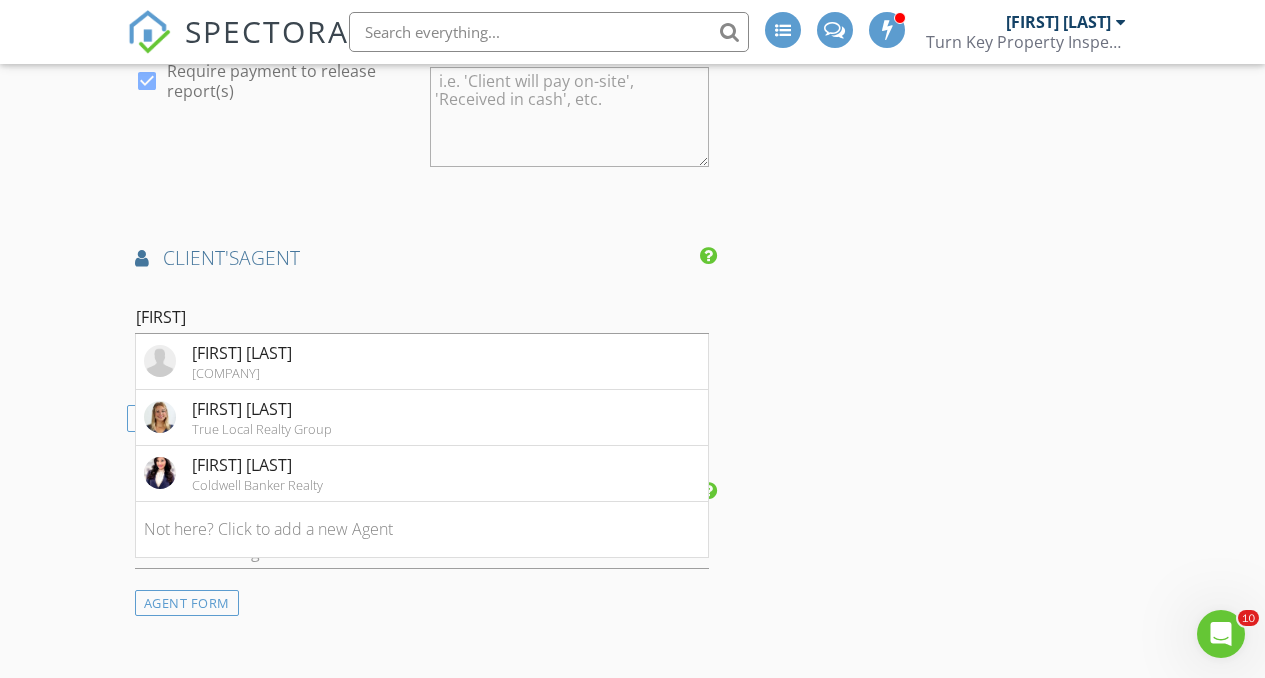 click on "Jenny Vu
Coldwell Banker Realty" at bounding box center (242, 361) 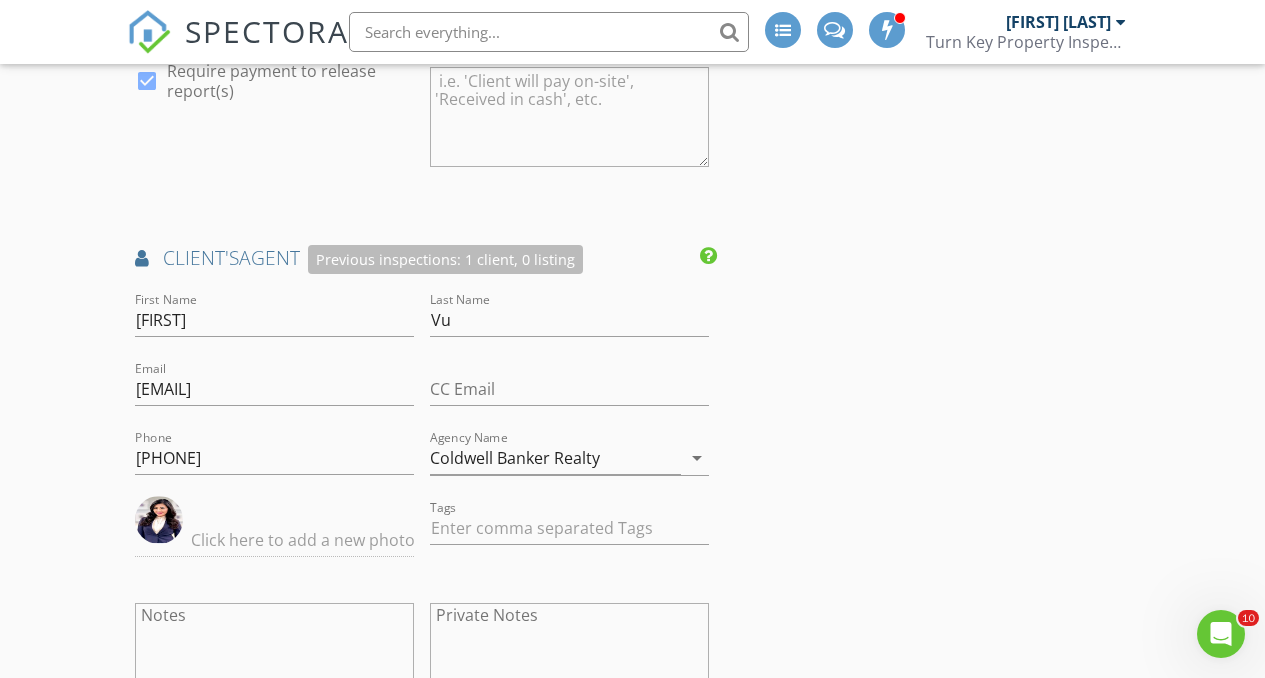 click on "INSPECTOR(S)
check_box   Anthony Flores   PRIMARY   check_box   Anthony V. Flores     check_box_outline_blank   Philip Reams     Anthony Flores,  Anthony V. Flores arrow_drop_down   check_box_outline_blank Anthony Flores specifically requested check_box_outline_blank Anthony V. Flores specifically requested
Date/Time
07/11/2025 10:00 AM
Location
Address Search       Address 224 Tangelo   Unit 372   City Irvine   State CA   Zip 92618   County Orange     Square Feet 868   Year Built 1978   Foundation Slab arrow_drop_down     Anthony V. Flores     52.6 miles     (an hour)         Anthony Flores     68.1 miles     (an hour)
client
check_box Enable Client CC email for this inspection   Client Search     check_box_outline_blank Client is a Company/Organization     First Name Rozbeh   Last Name Baghaei   Email roozbehb000@yahoo.com   CC Email   Phone         Tags" at bounding box center [633, 28] 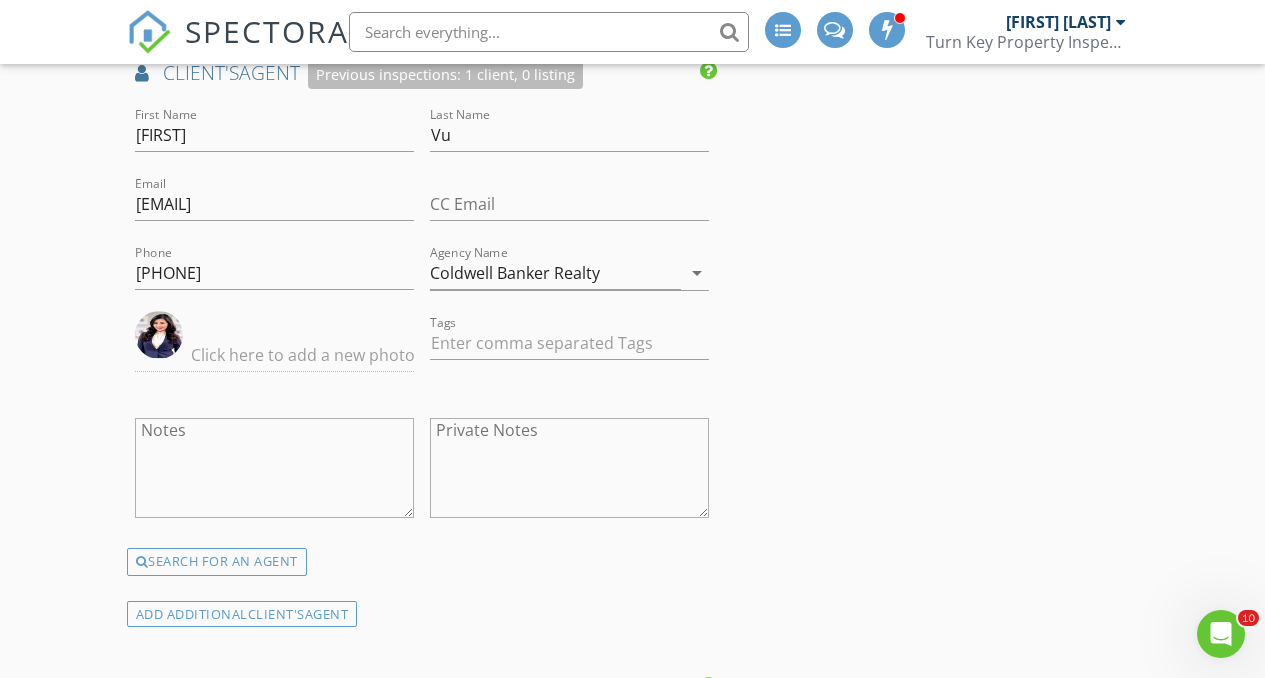 scroll, scrollTop: 3103, scrollLeft: 0, axis: vertical 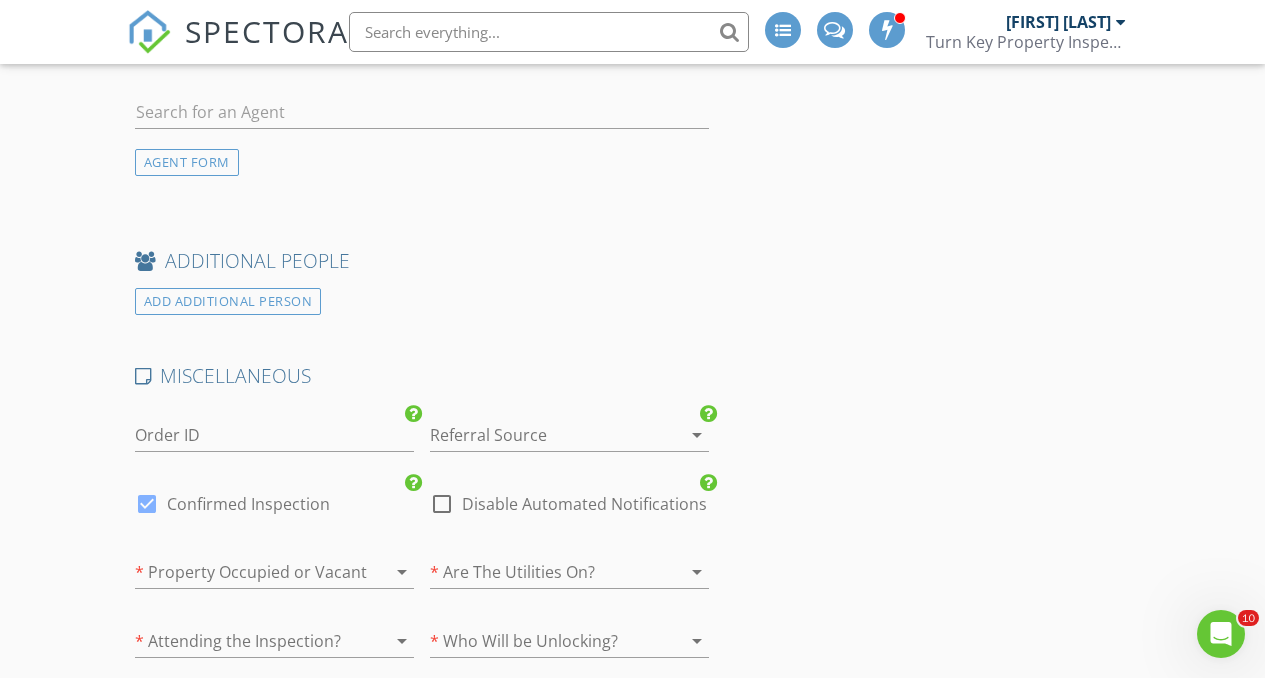click at bounding box center (541, 435) 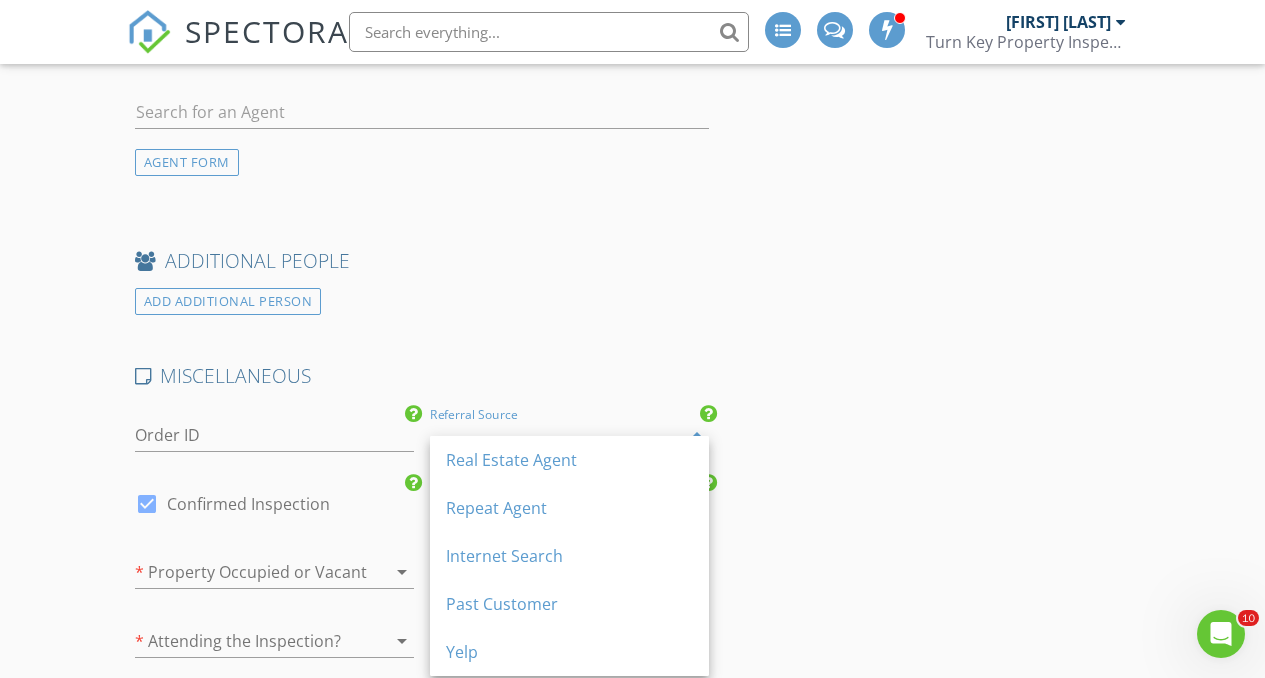 click on "Repeat Agent" at bounding box center (569, 460) 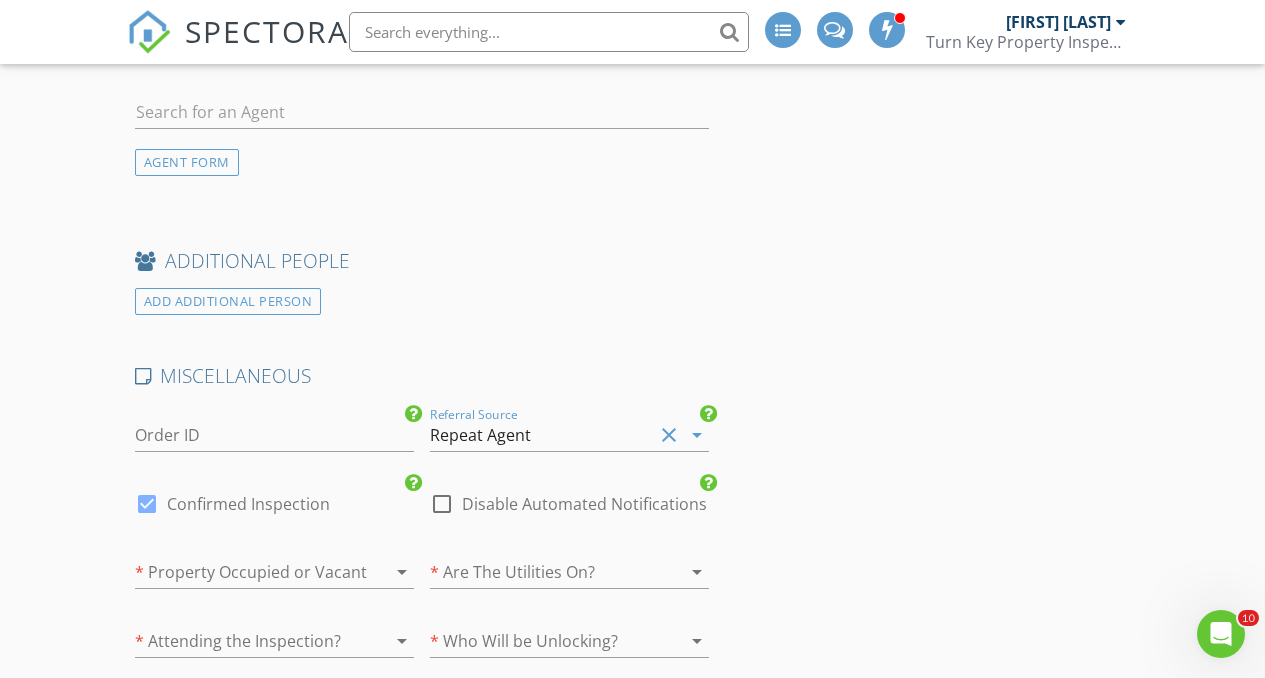 click on "INSPECTOR(S)
check_box   Anthony Flores   PRIMARY   check_box   Anthony V. Flores     check_box_outline_blank   Philip Reams     Anthony Flores,  Anthony V. Flores arrow_drop_down   check_box_outline_blank Anthony Flores specifically requested check_box_outline_blank Anthony V. Flores specifically requested
Date/Time
07/11/2025 10:00 AM
Location
Address Search       Address 224 Tangelo   Unit 372   City Irvine   State CA   Zip 92618   County Orange     Square Feet 868   Year Built 1978   Foundation Slab arrow_drop_down     Anthony V. Flores     52.6 miles     (an hour)         Anthony Flores     68.1 miles     (an hour)
client
check_box Enable Client CC email for this inspection   Client Search     check_box_outline_blank Client is a Company/Organization     First Name Rozbeh   Last Name Baghaei   Email roozbehb000@yahoo.com   CC Email   Phone         Tags" at bounding box center (633, -793) 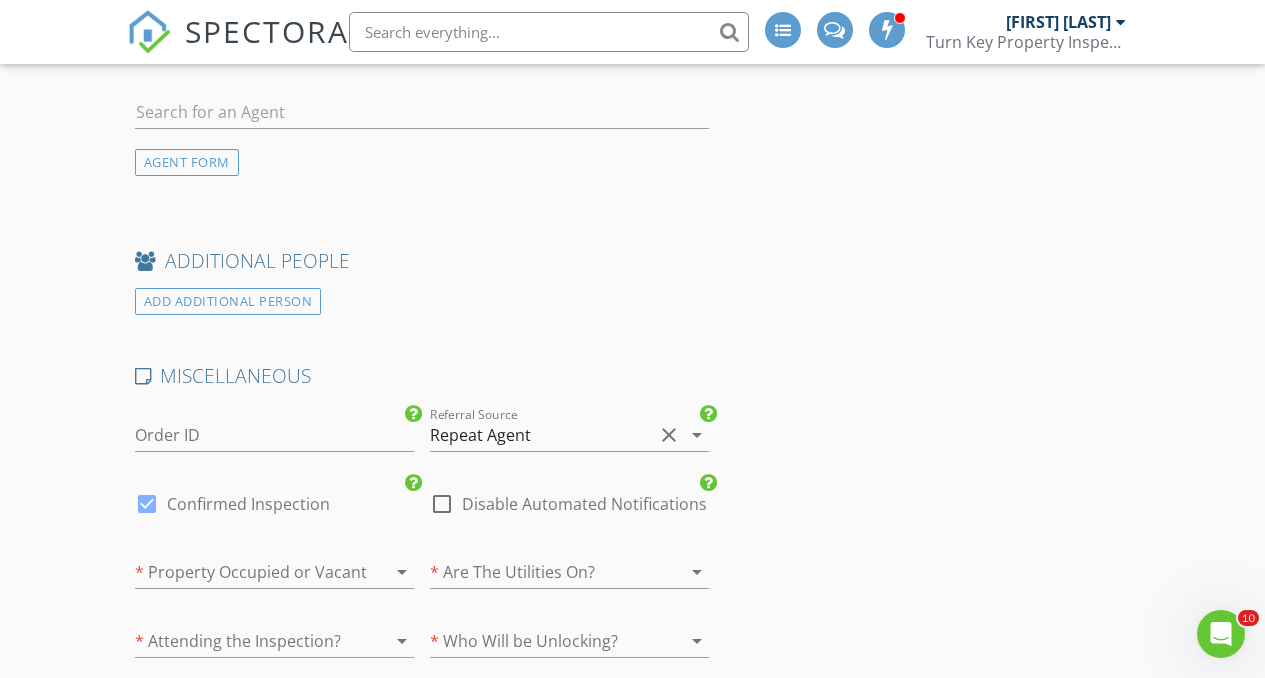 scroll, scrollTop: 3753, scrollLeft: 0, axis: vertical 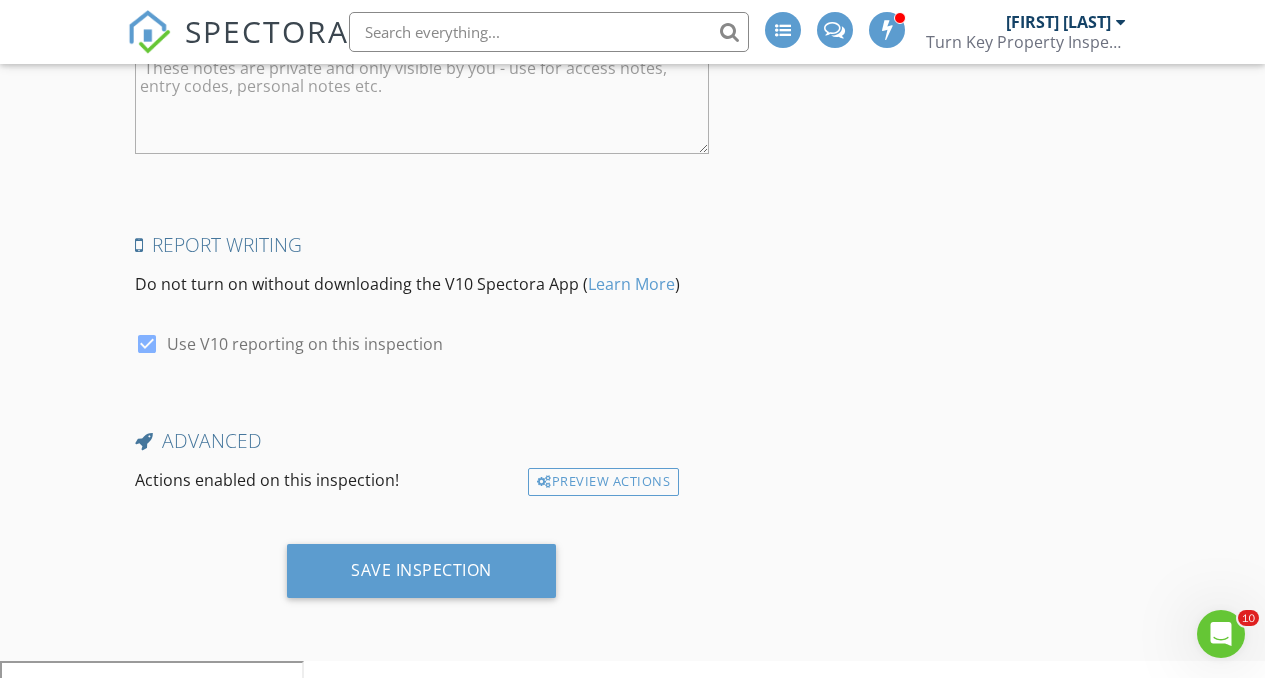 drag, startPoint x: 548, startPoint y: 593, endPoint x: 574, endPoint y: 593, distance: 26 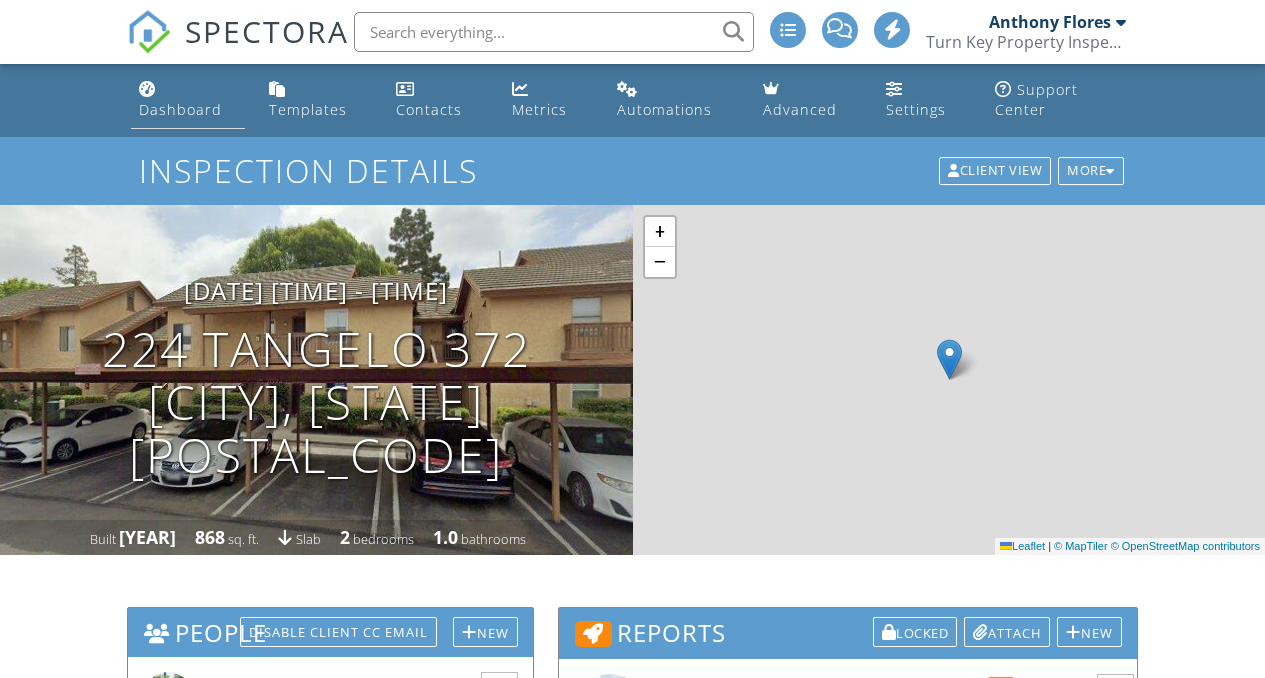 scroll, scrollTop: 0, scrollLeft: 0, axis: both 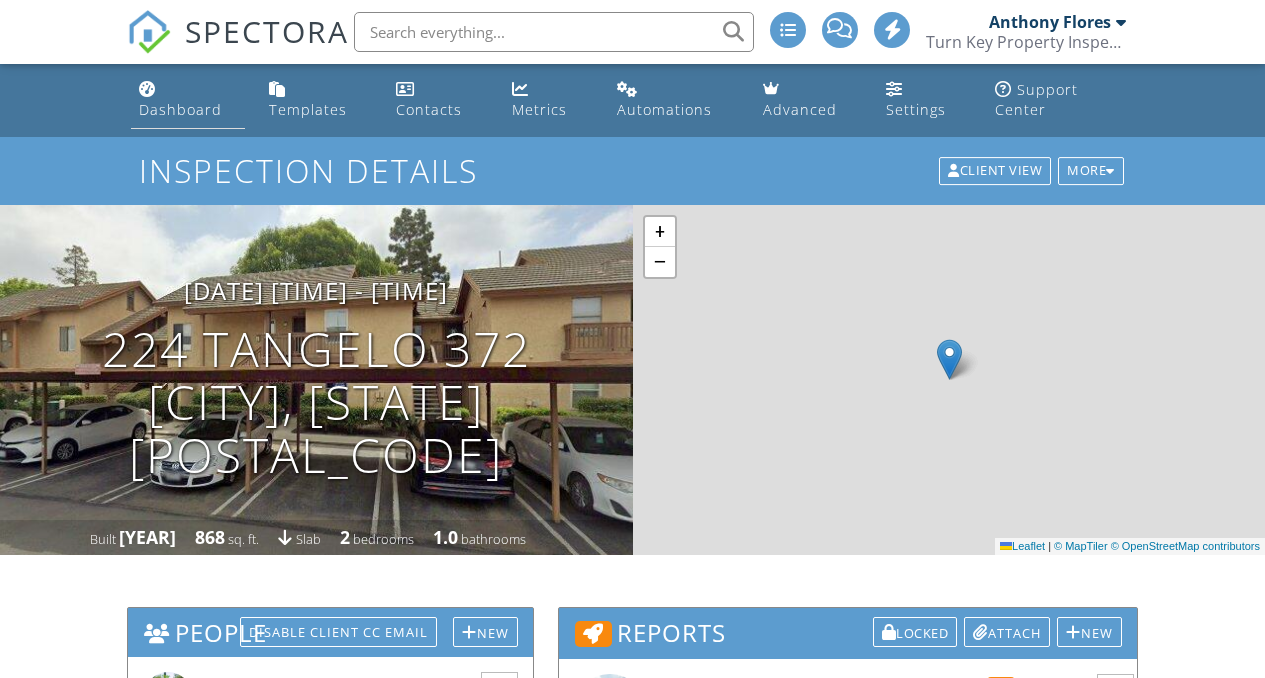 click on "Dashboard" at bounding box center (180, 109) 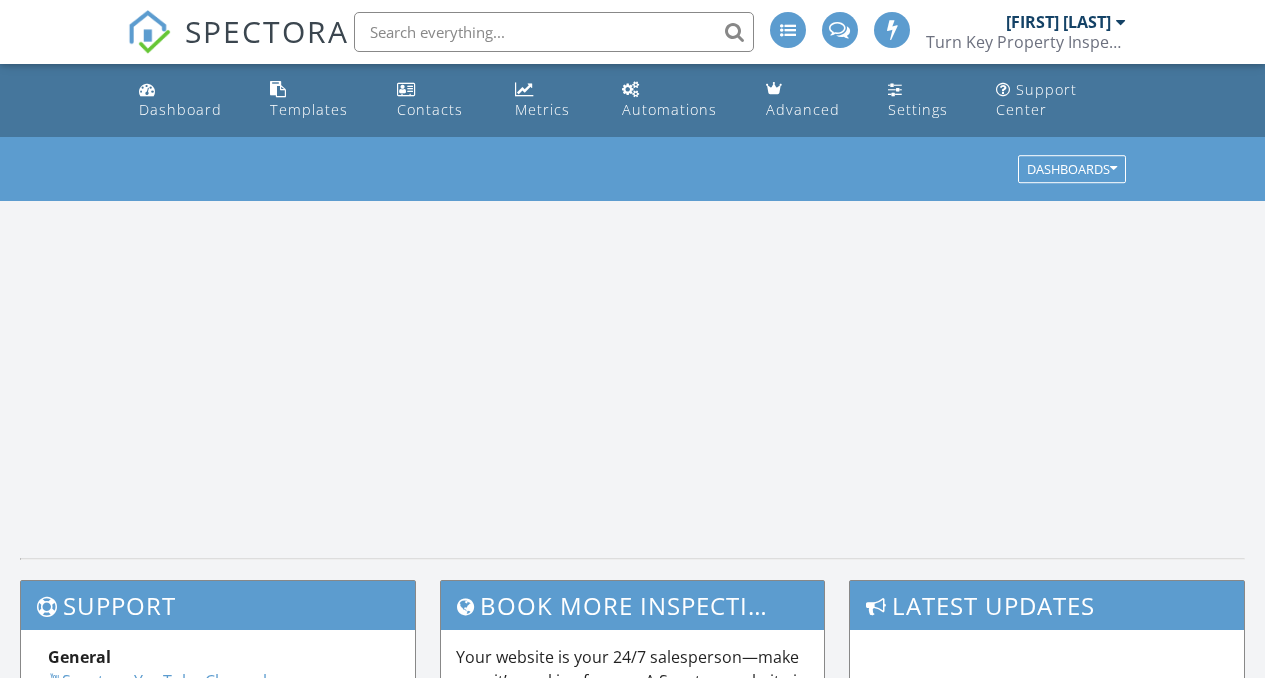 scroll, scrollTop: 0, scrollLeft: 0, axis: both 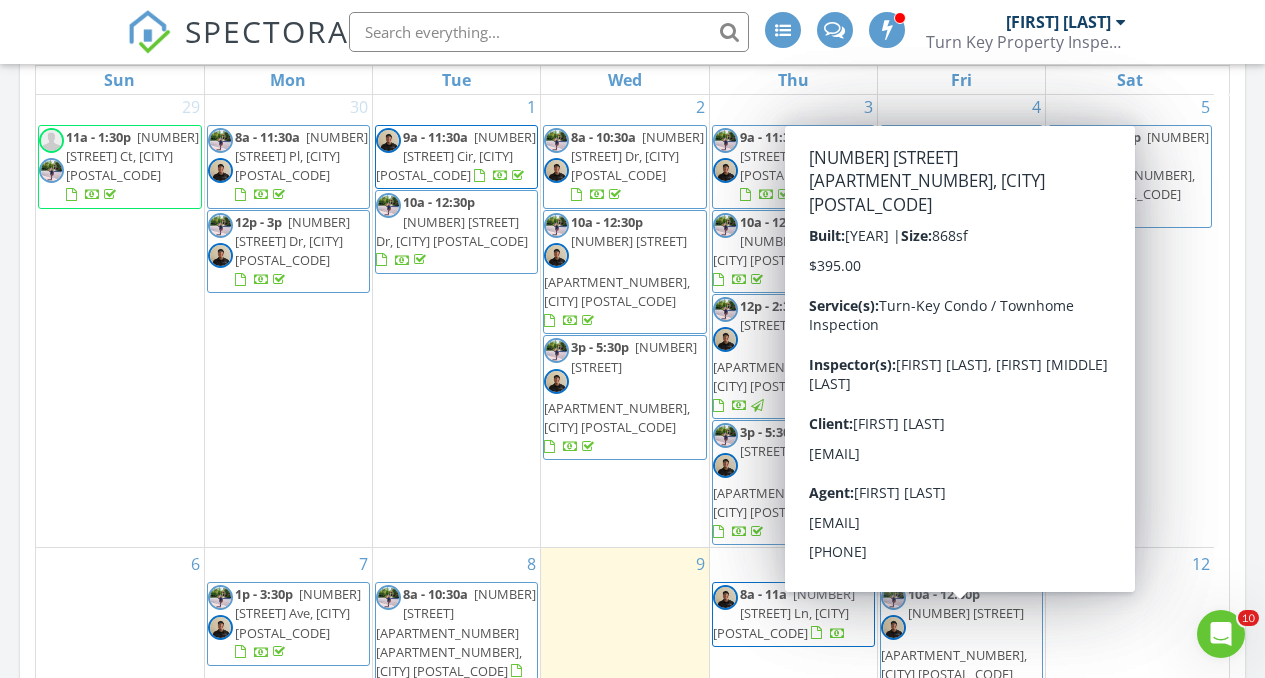 click on "[NUMBER] [STREET] [APARTMENT_NUMBER], [CITY] [POSTAL_CODE]" at bounding box center (961, 725) 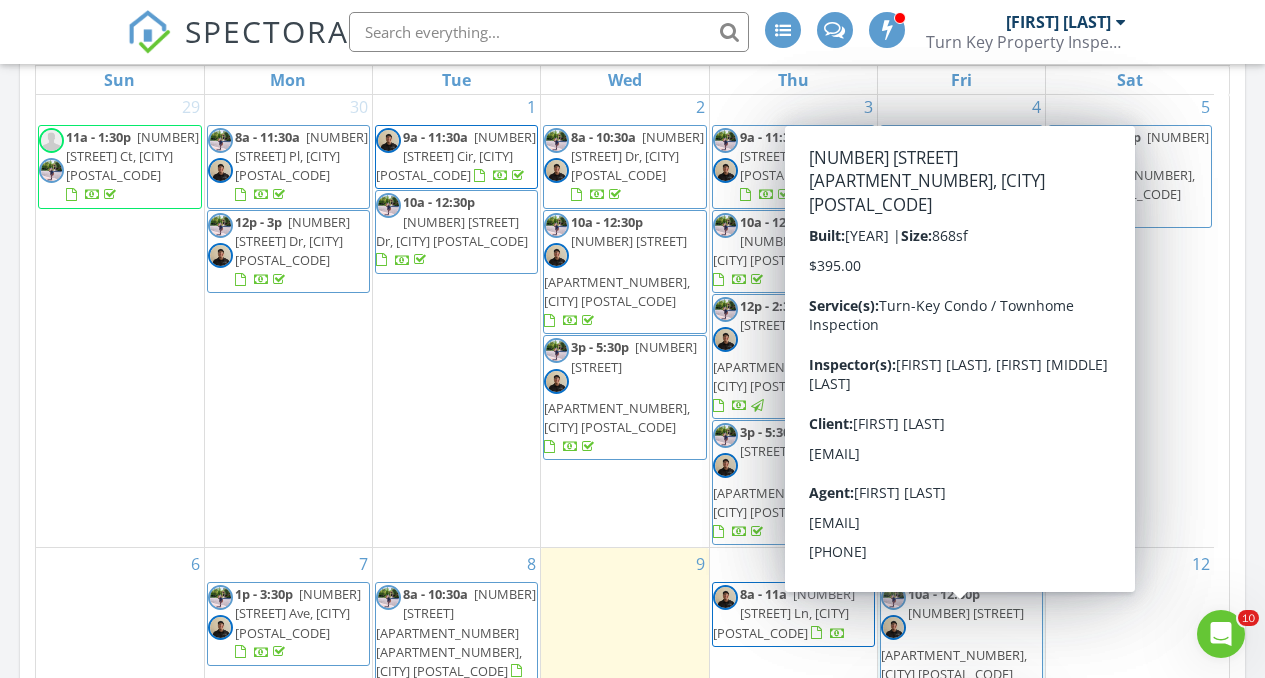click on "[NUMBER] [STREET] [APARTMENT_NUMBER], [CITY] [POSTAL_CODE]" at bounding box center (954, 643) 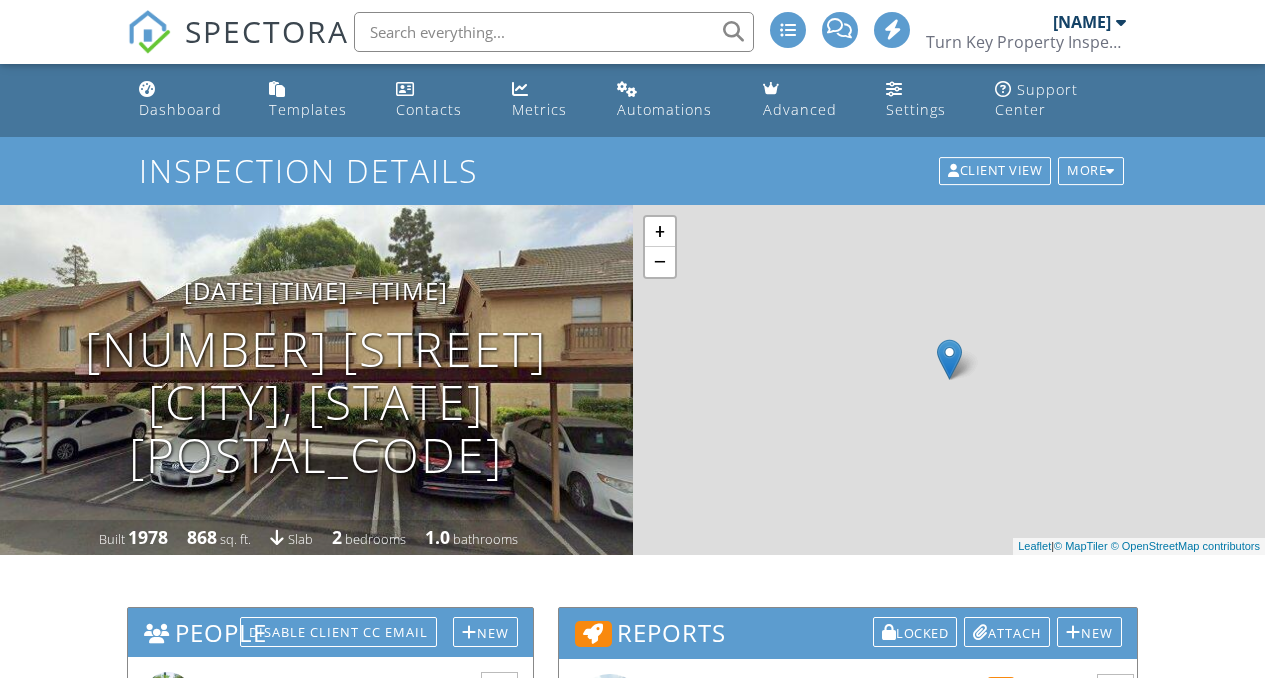 click at bounding box center [499, 686] 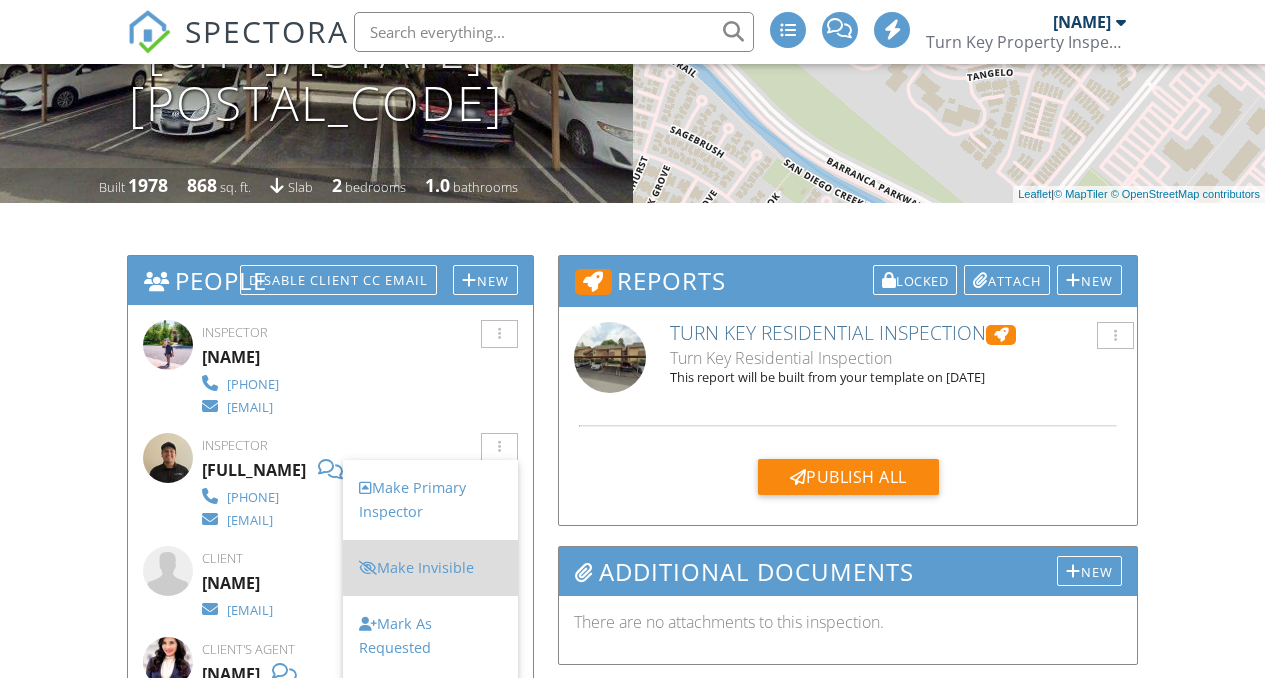 scroll, scrollTop: 508, scrollLeft: 0, axis: vertical 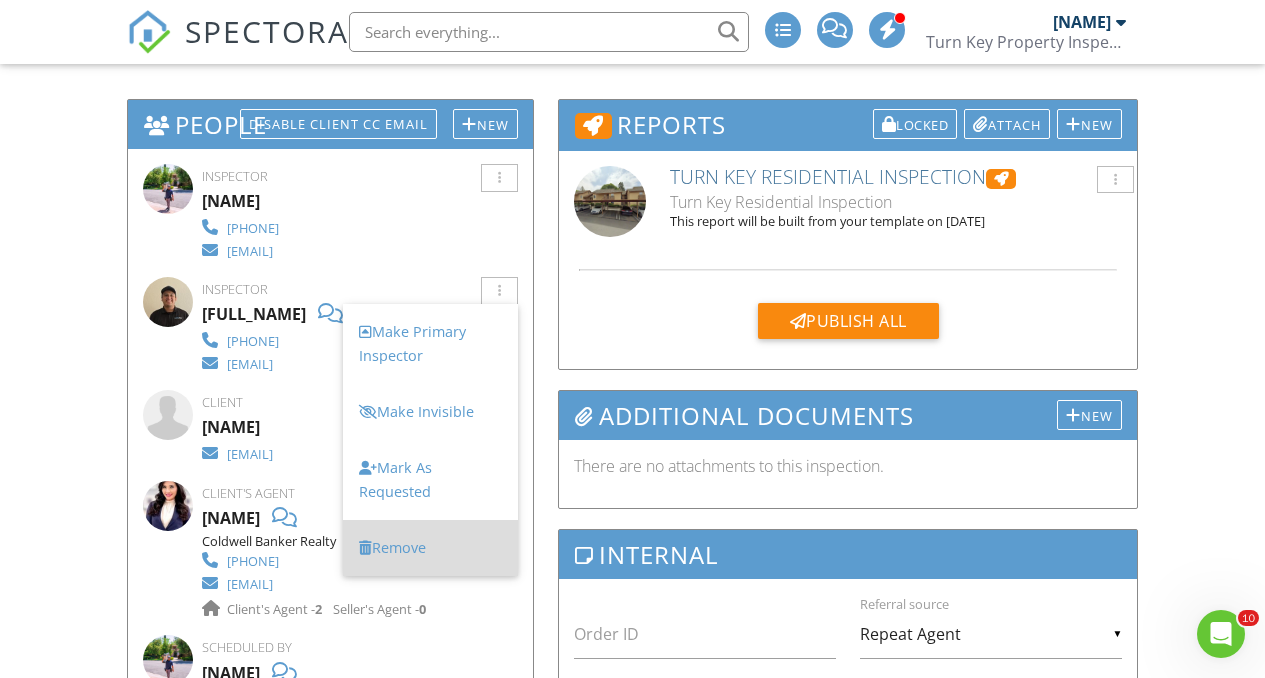 click on "Remove" at bounding box center (430, 548) 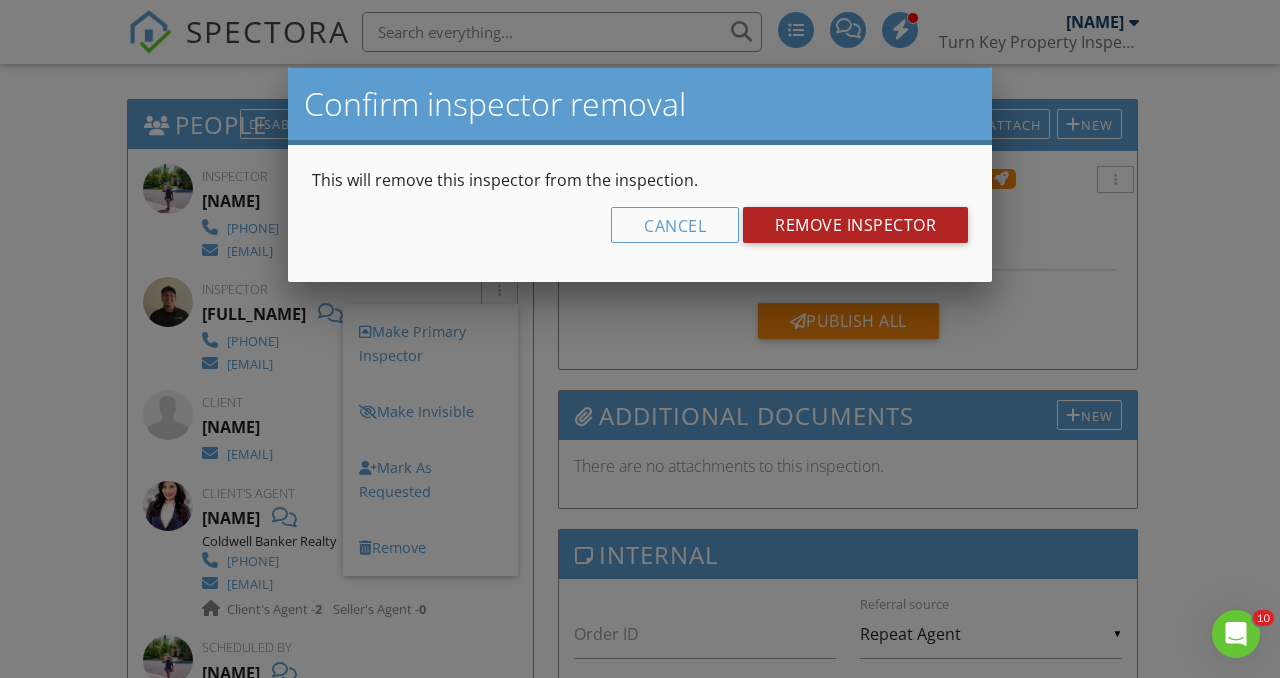 click on "Remove Inspector" at bounding box center [855, 225] 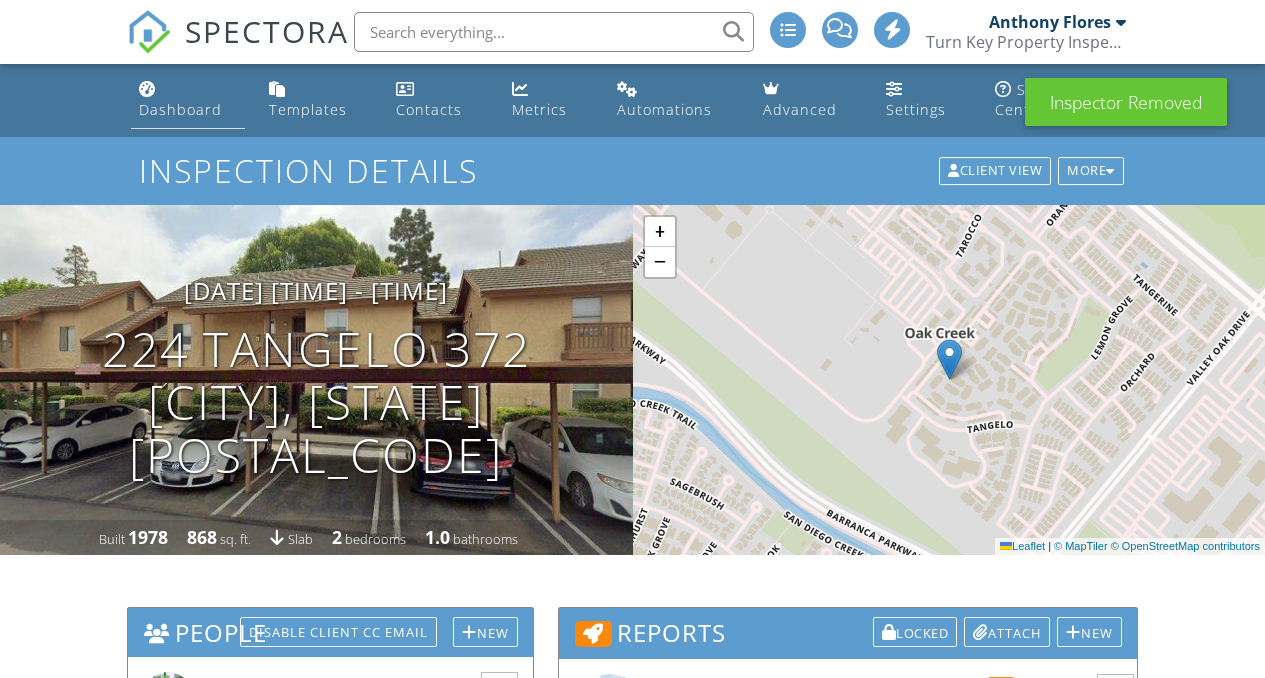 click on "Dashboard" at bounding box center (180, 109) 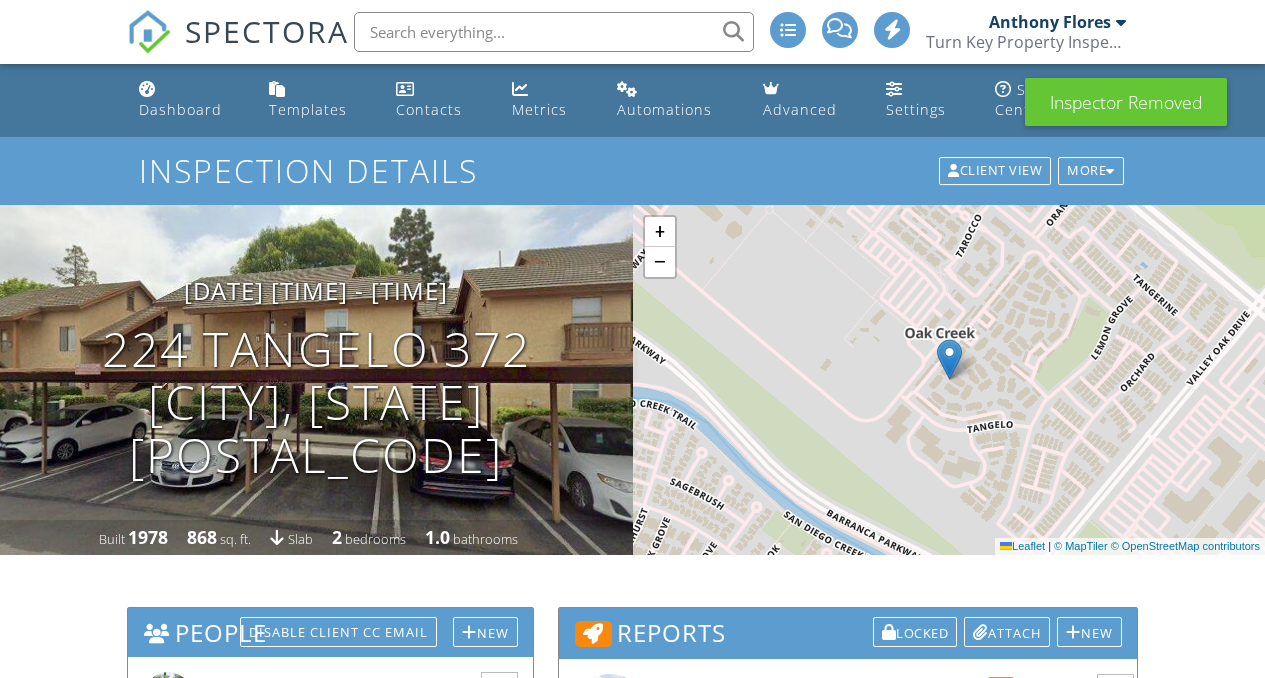 scroll, scrollTop: 0, scrollLeft: 0, axis: both 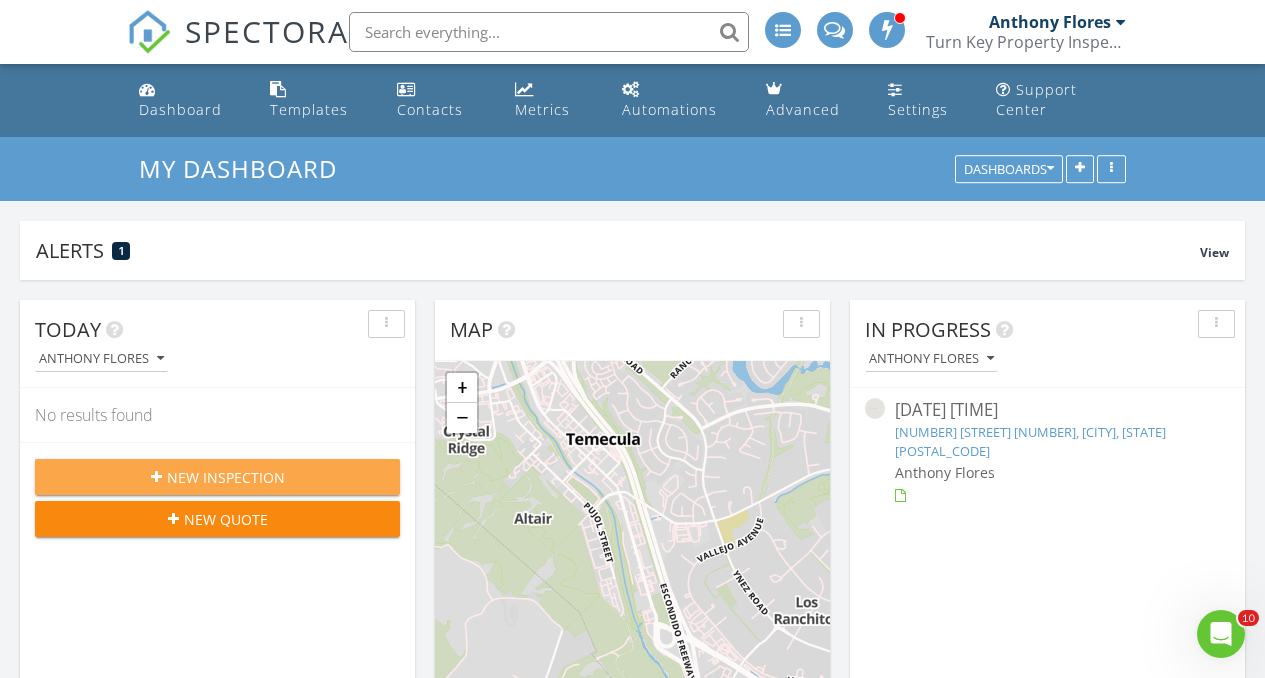click on "New Inspection" at bounding box center (217, 477) 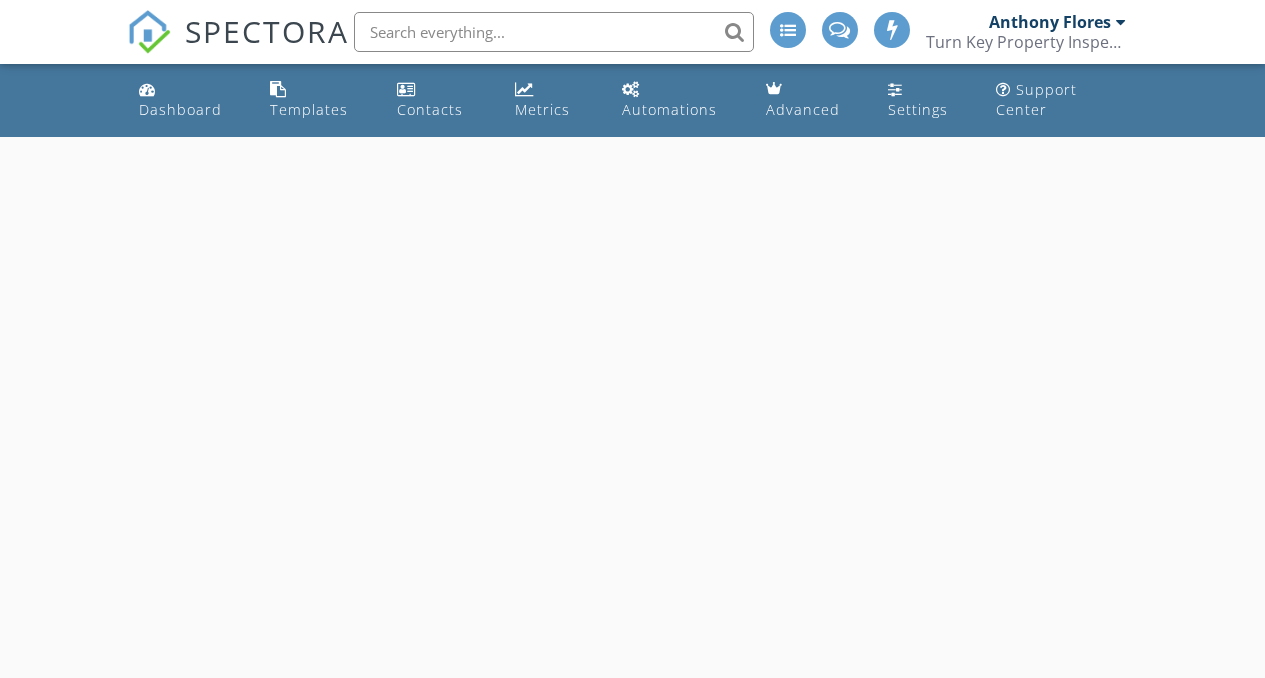scroll, scrollTop: 0, scrollLeft: 0, axis: both 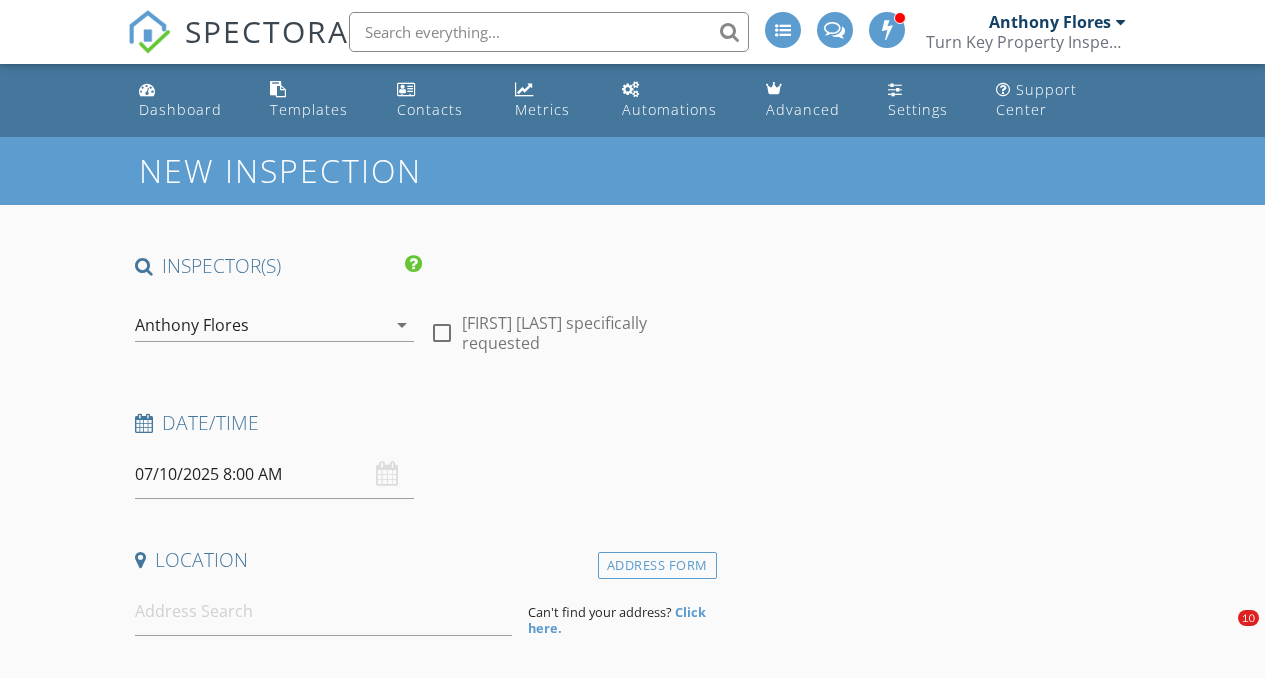 click on "Anthony Flores" at bounding box center [192, 325] 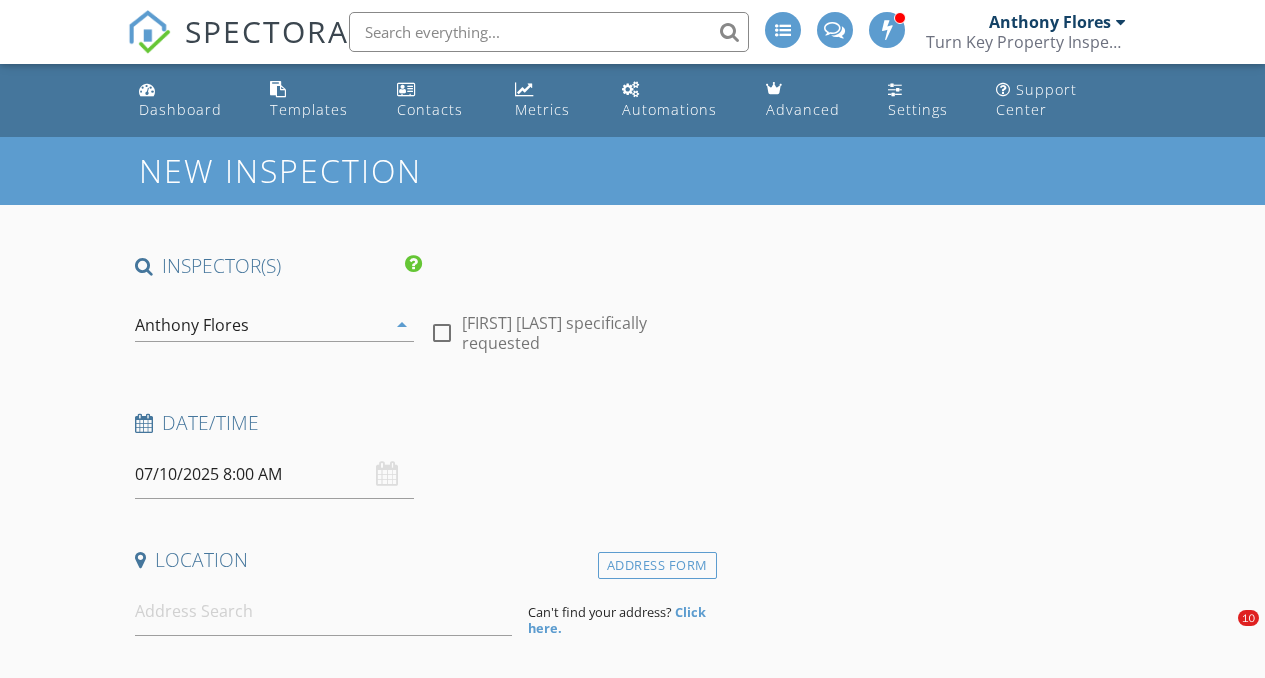 scroll, scrollTop: 0, scrollLeft: 0, axis: both 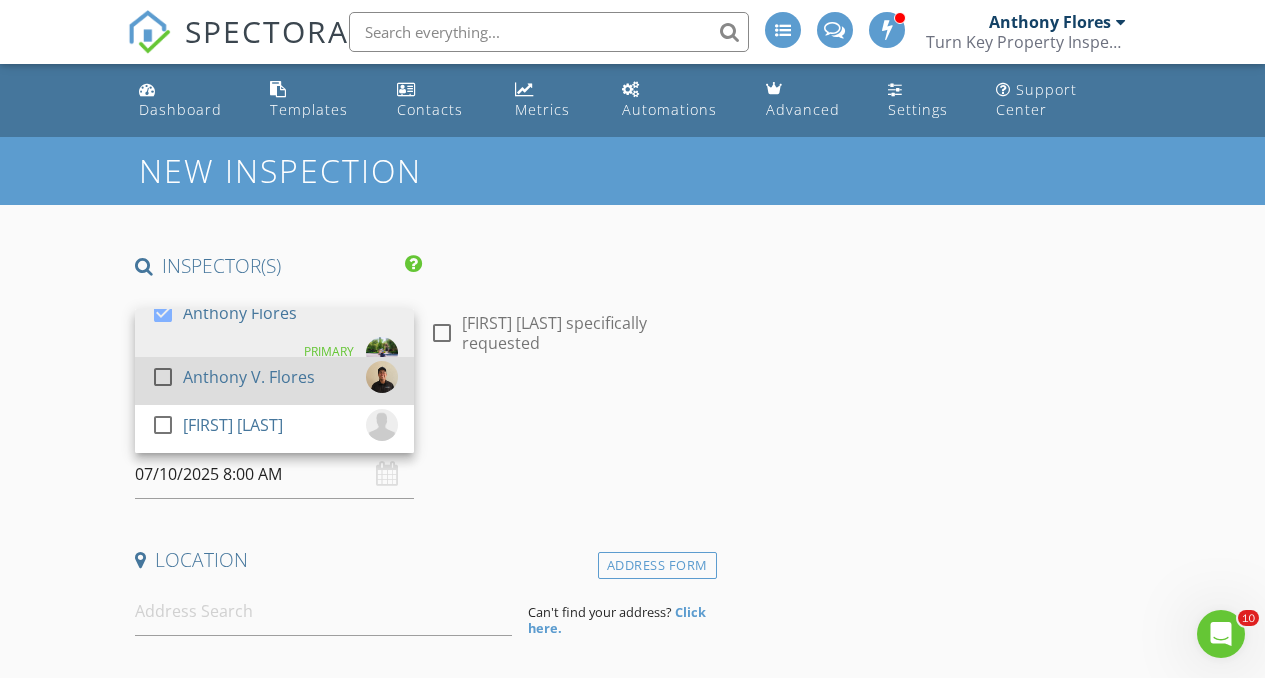 click on "Anthony V. Flores" at bounding box center (240, 313) 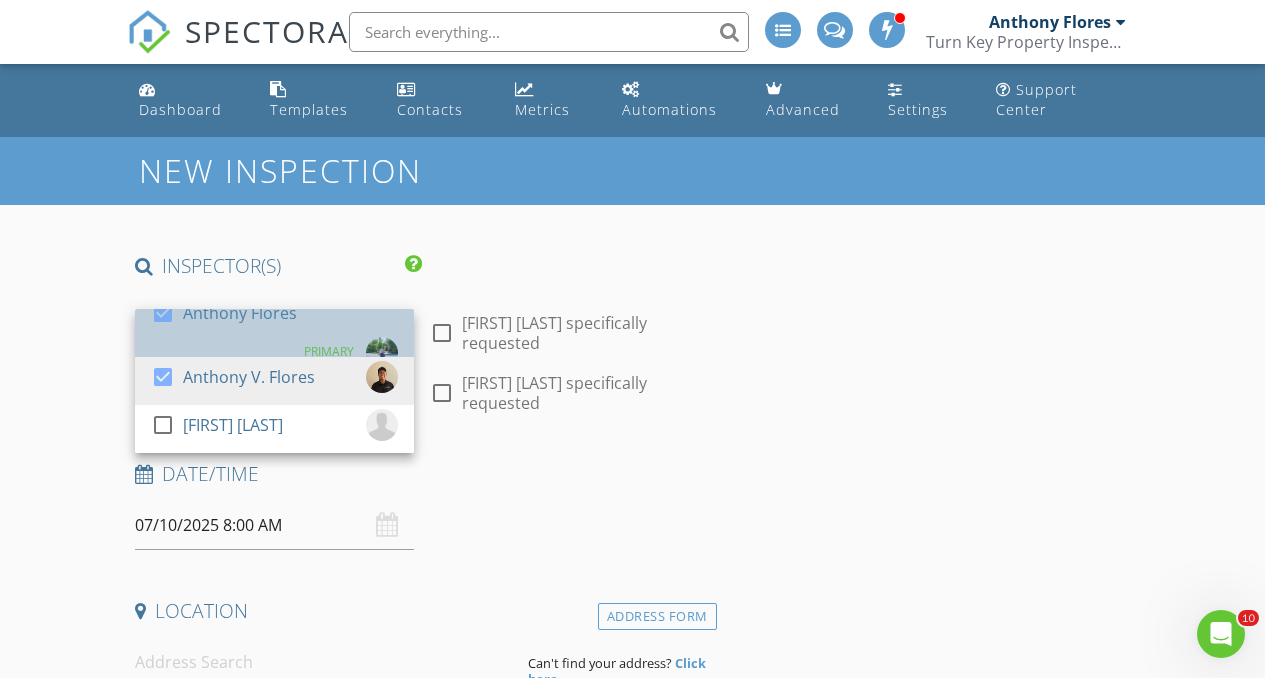 click on "Anthony Flores" at bounding box center (240, 313) 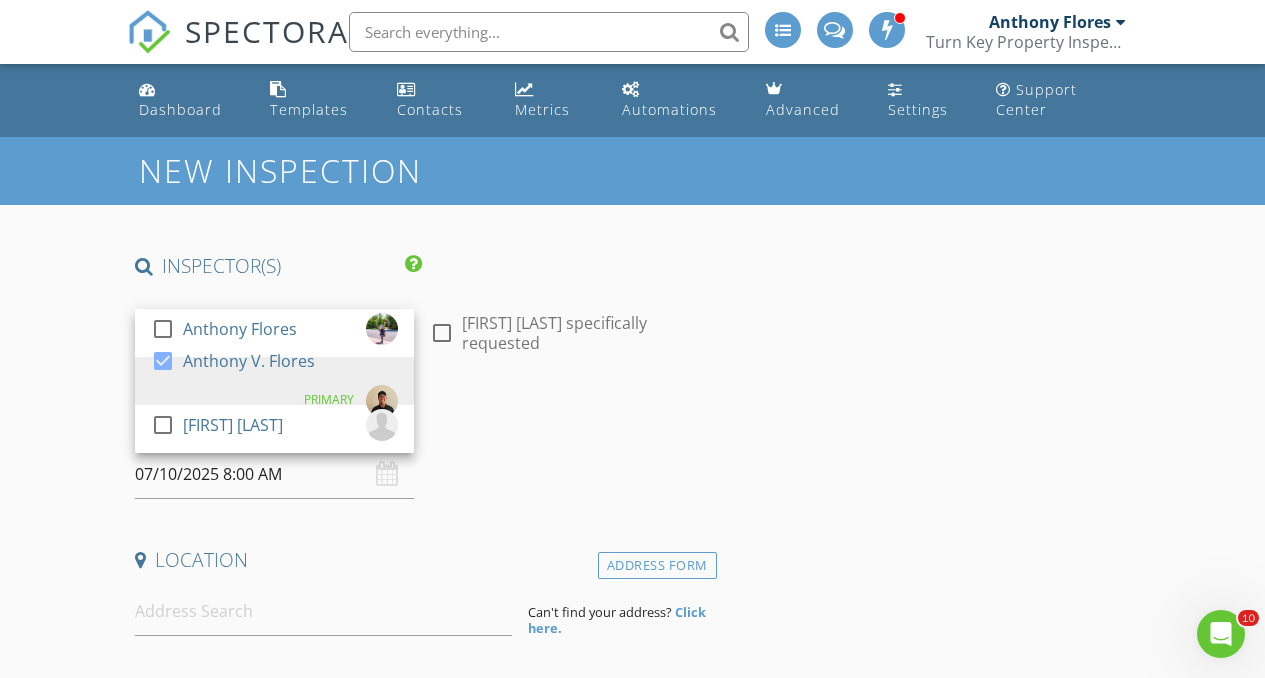 click on "New Inspection
INSPECTOR(S)
check_box_outline_blank   Anthony Flores     check_box   Anthony V. Flores   PRIMARY   check_box_outline_blank   Philip Reams     Anthony V. Flores arrow_drop_down   check_box_outline_blank Anthony V. Flores specifically requested
Date/Time
07/10/2025 8:00 AM
Location
Address Form       Can't find your address?   Click here.
client
check_box Enable Client CC email for this inspection   Client Search     check_box_outline_blank Client is a Company/Organization     First Name   Last Name   Email   CC Email   Phone         Tags         Notes   Private Notes
ADD ADDITIONAL client
SERVICES
check_box_outline_blank   Turn-Key Residential Inspection   Complete Home Inspection by a Certified Master Home Inspector check_box_outline_blank" at bounding box center [632, 1832] 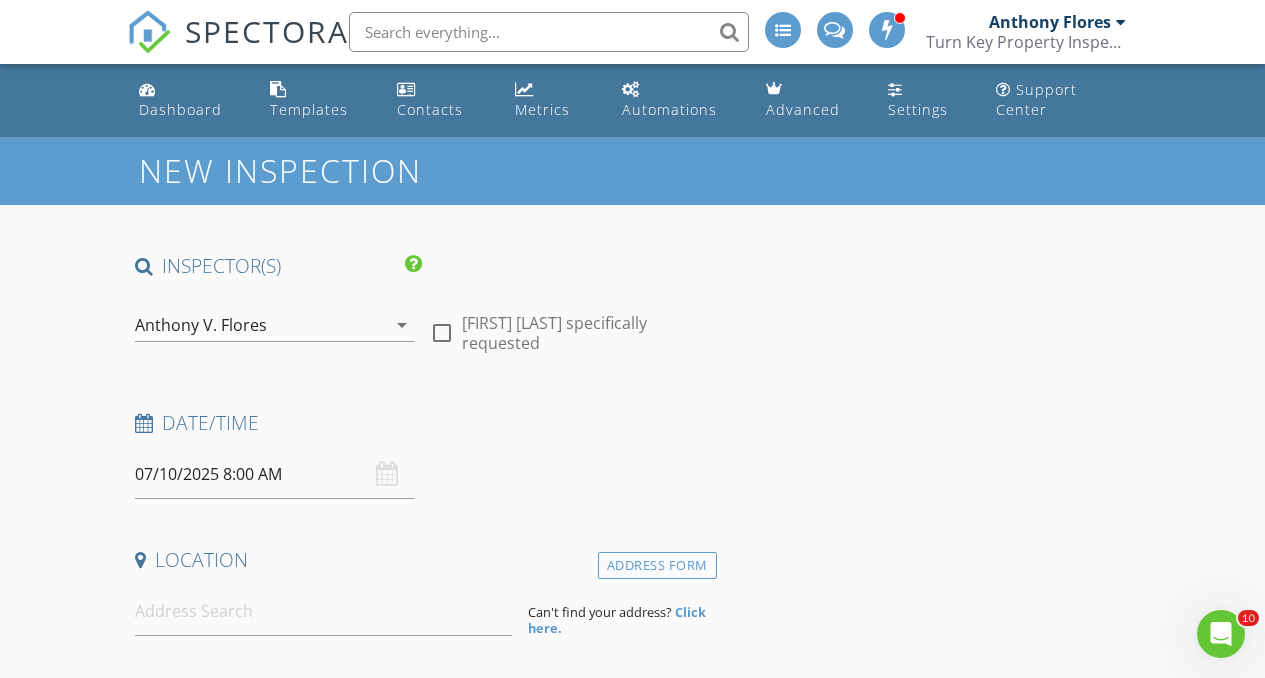 click on "07/10/2025 8:00 AM" at bounding box center (274, 474) 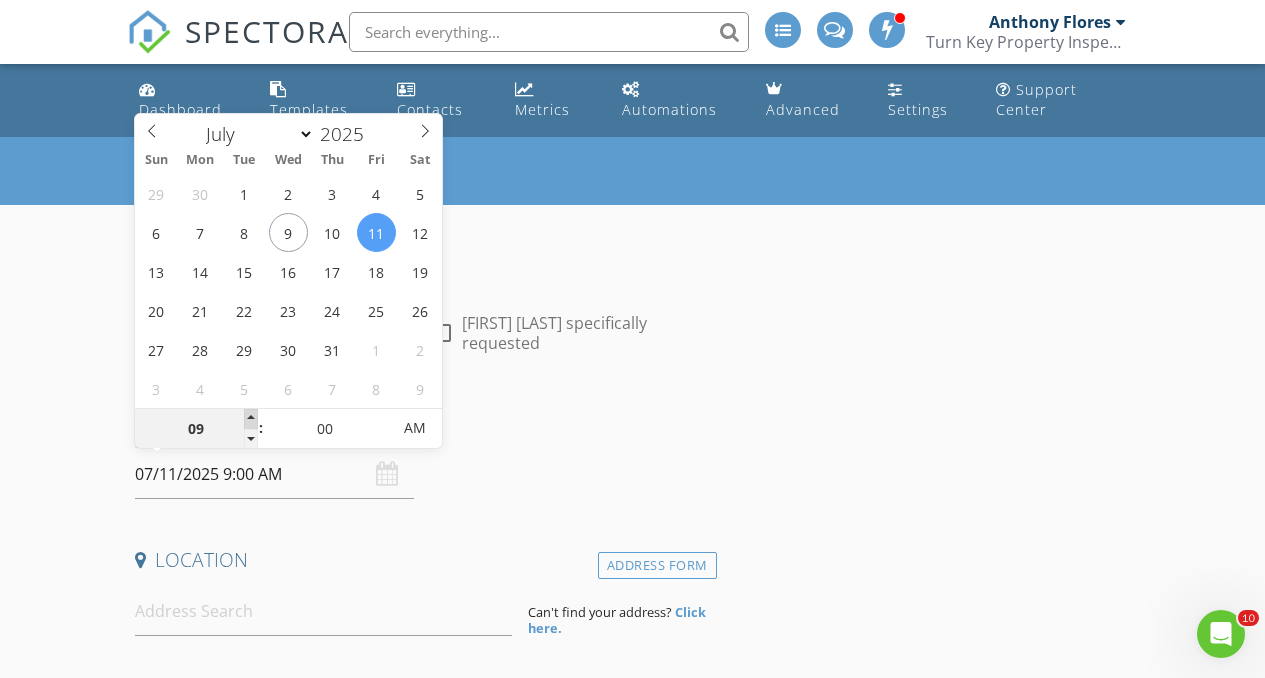 click at bounding box center [251, 419] 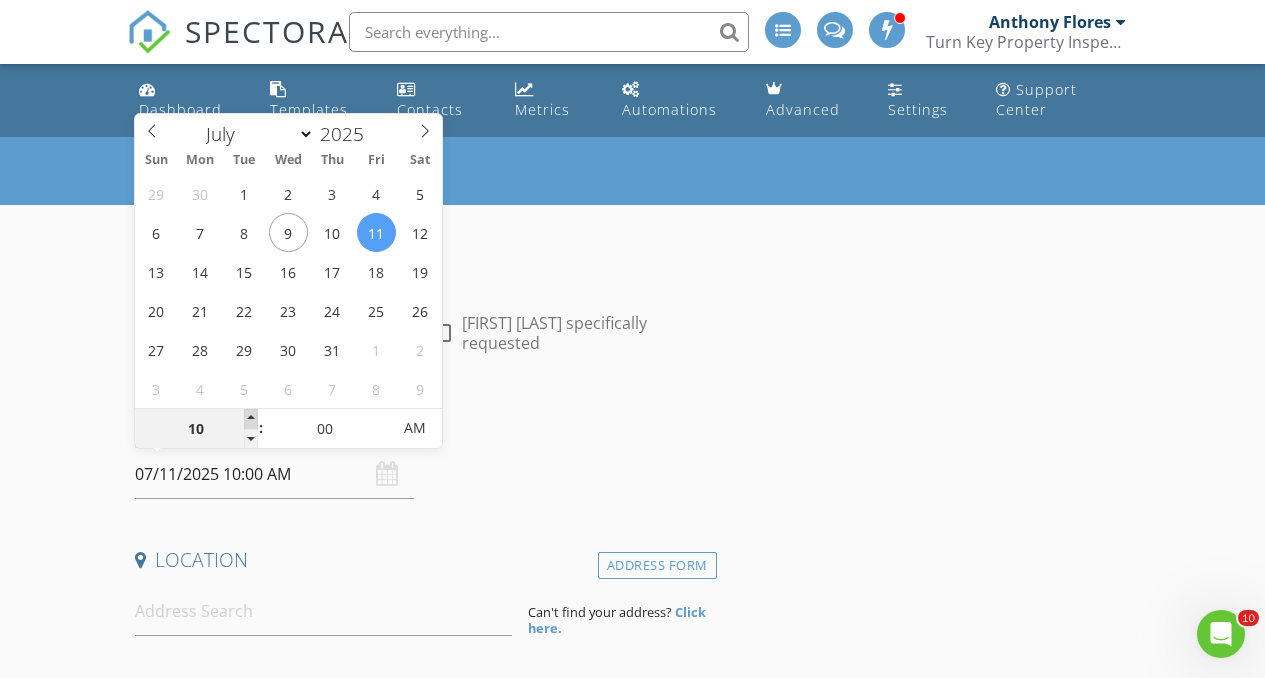 click at bounding box center (251, 419) 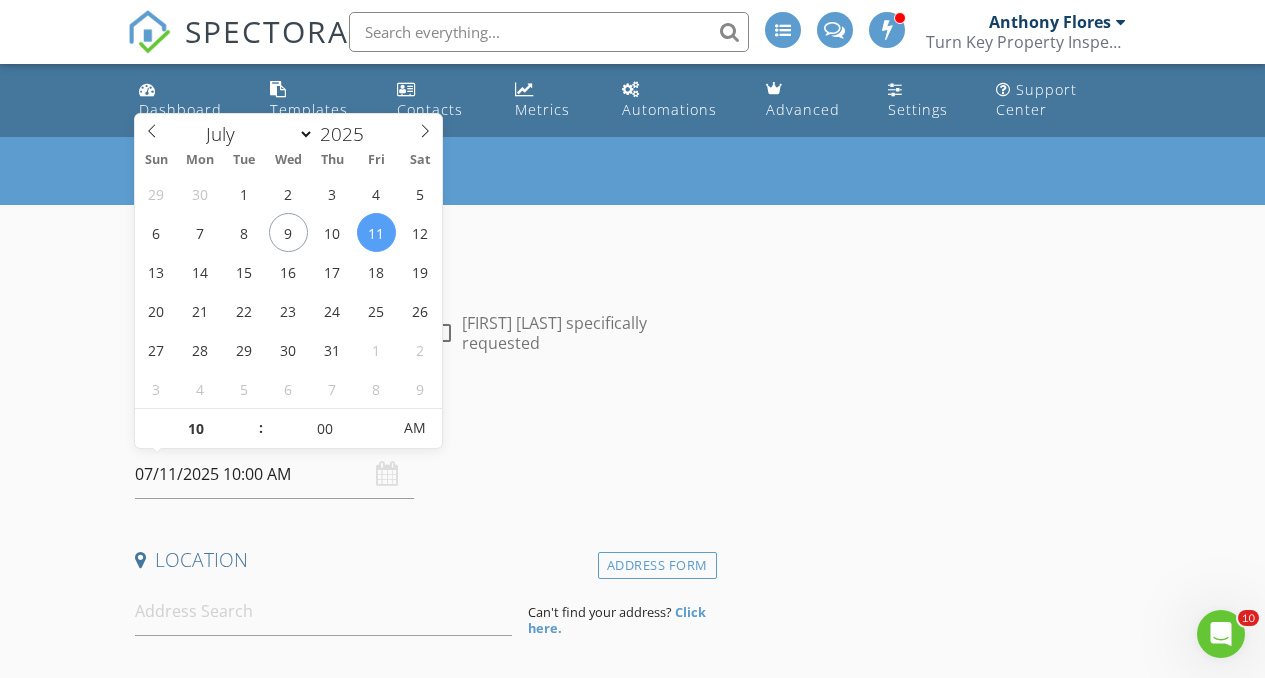 click on "New Inspection
INSPECTOR(S)
check_box_outline_blank   Anthony Flores     check_box   Anthony V. Flores   PRIMARY   check_box_outline_blank   Philip Reams     Anthony V. Flores arrow_drop_down   check_box_outline_blank Anthony V. Flores specifically requested
Date/Time
07/11/2025 10:00 AM
Location
Address Form       Can't find your address?   Click here.
client
check_box Enable Client CC email for this inspection   Client Search     check_box_outline_blank Client is a Company/Organization     First Name   Last Name   Email   CC Email   Phone         Tags         Notes   Private Notes
ADD ADDITIONAL client
SERVICES
check_box_outline_blank   Turn-Key Residential Inspection   Complete Home Inspection by a Certified Master Home Inspector check_box_outline_blank" at bounding box center [632, 1832] 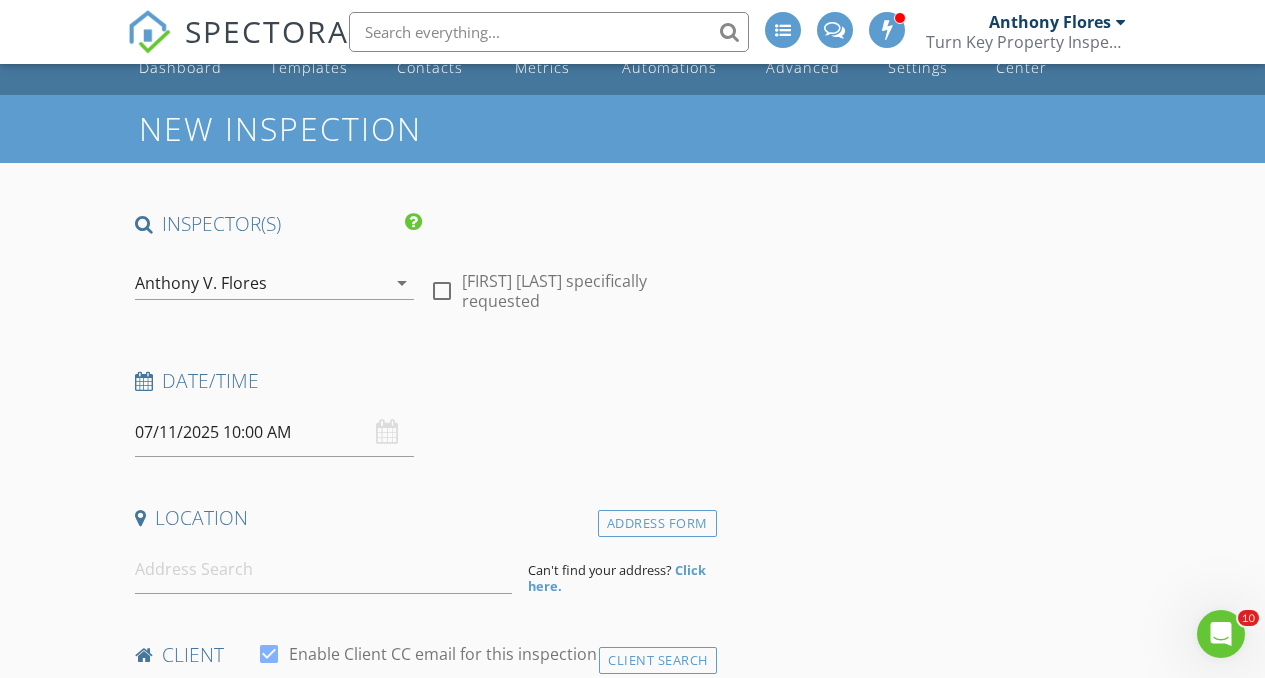 scroll, scrollTop: 206, scrollLeft: 0, axis: vertical 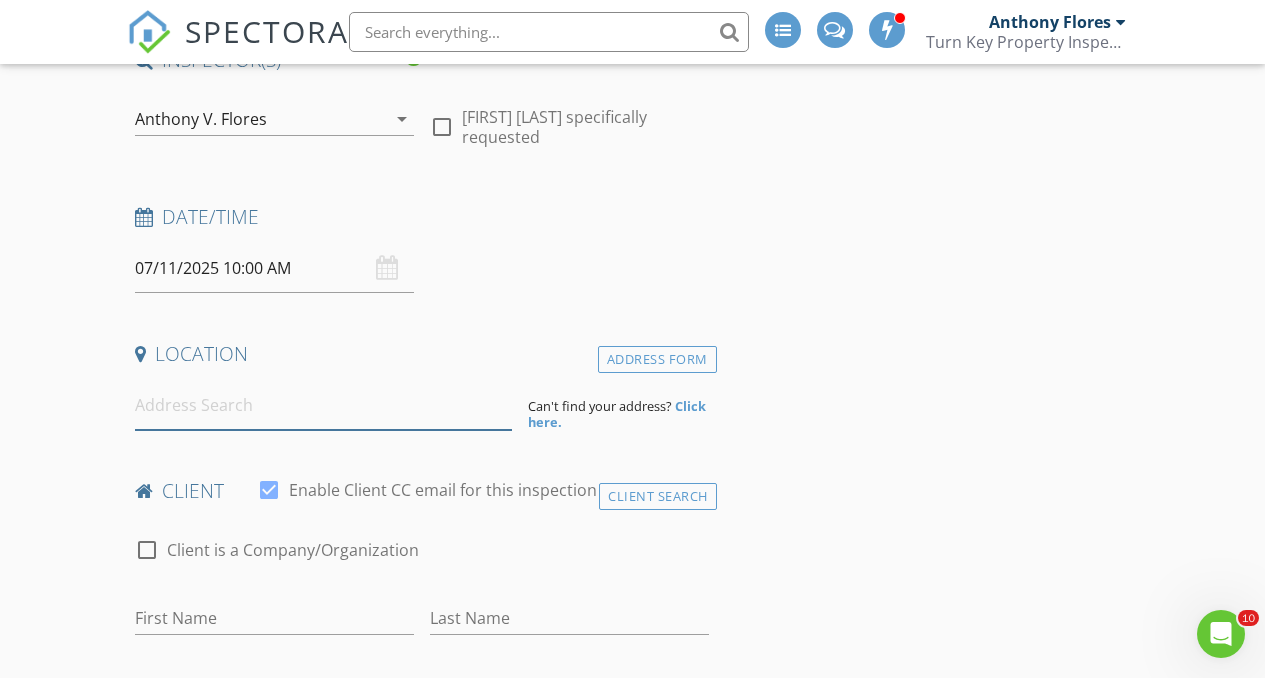 click at bounding box center [324, 405] 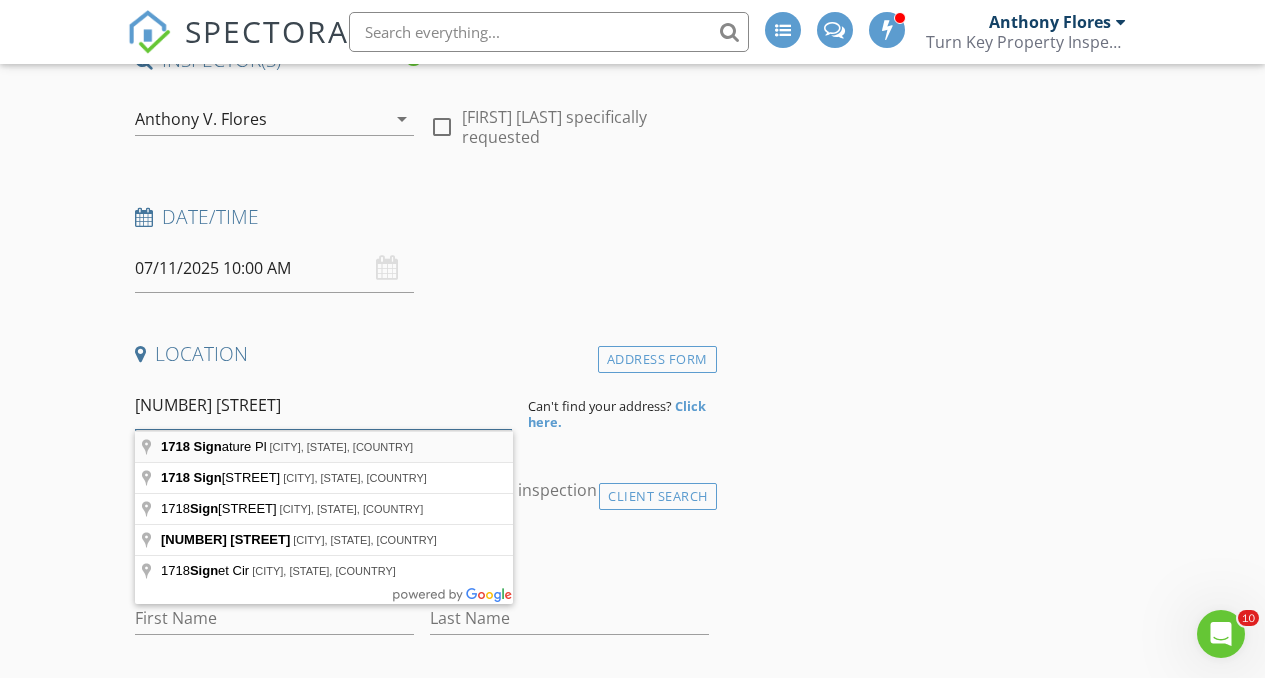 type on "1718 sign" 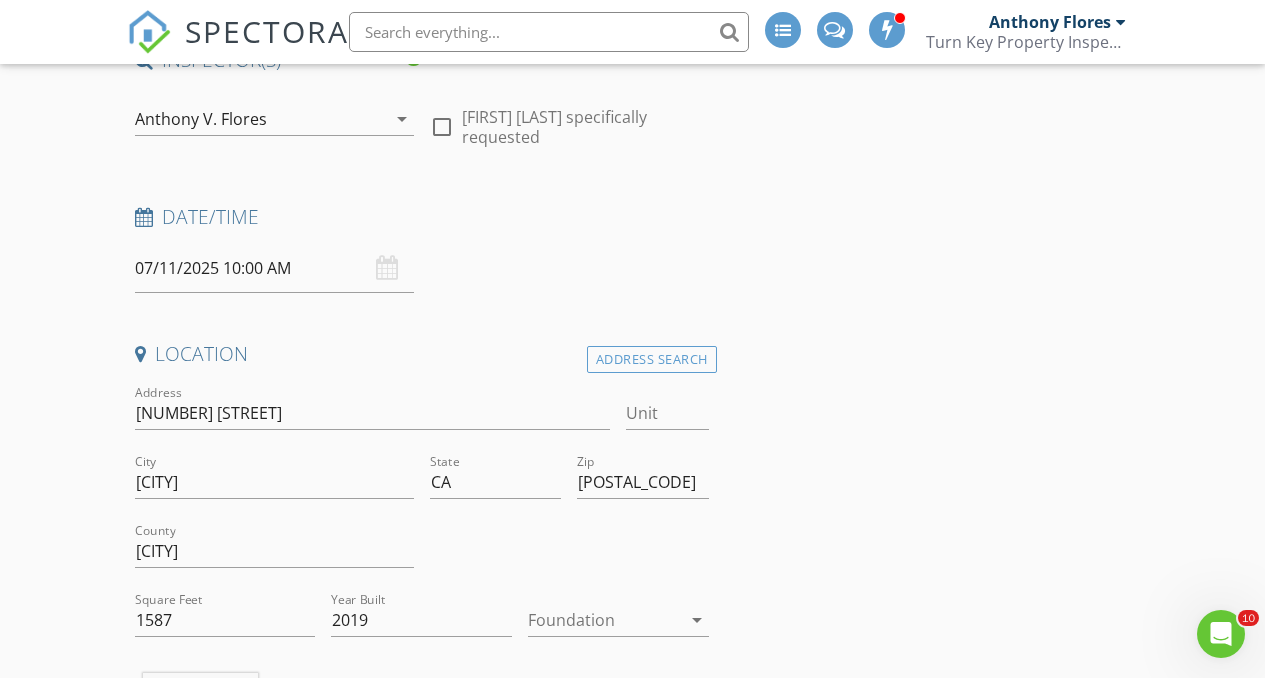 scroll, scrollTop: 382, scrollLeft: 0, axis: vertical 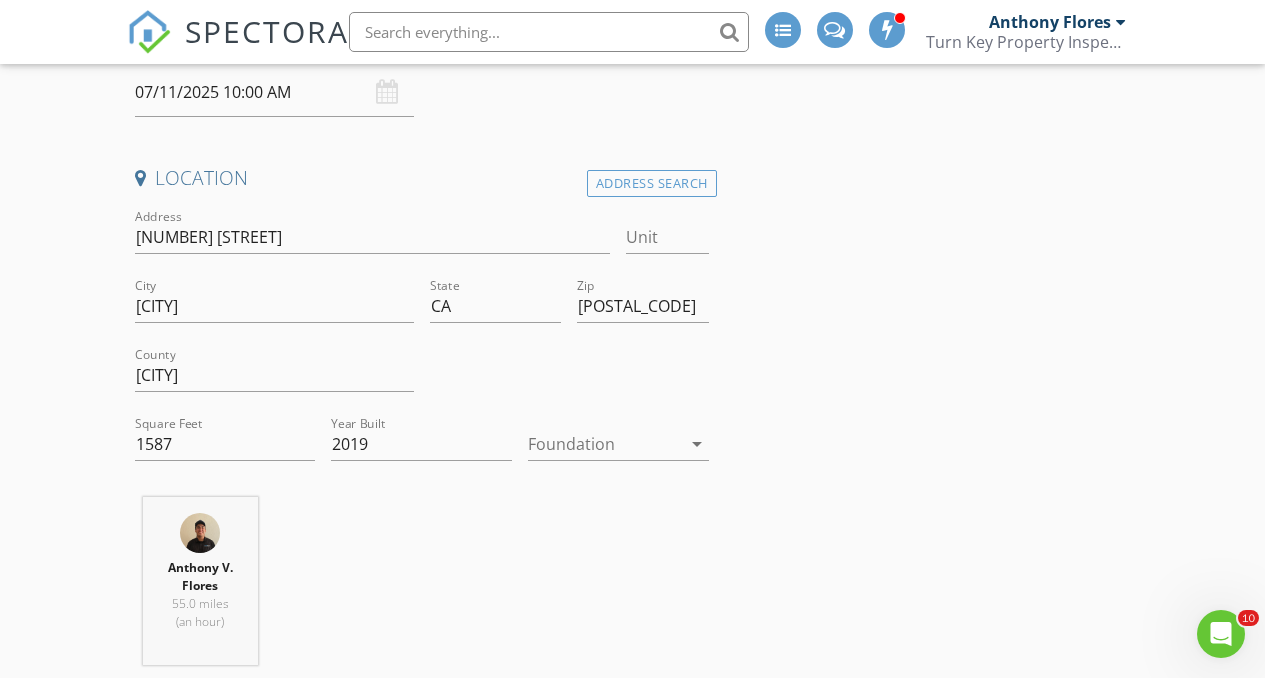 click at bounding box center [604, 444] 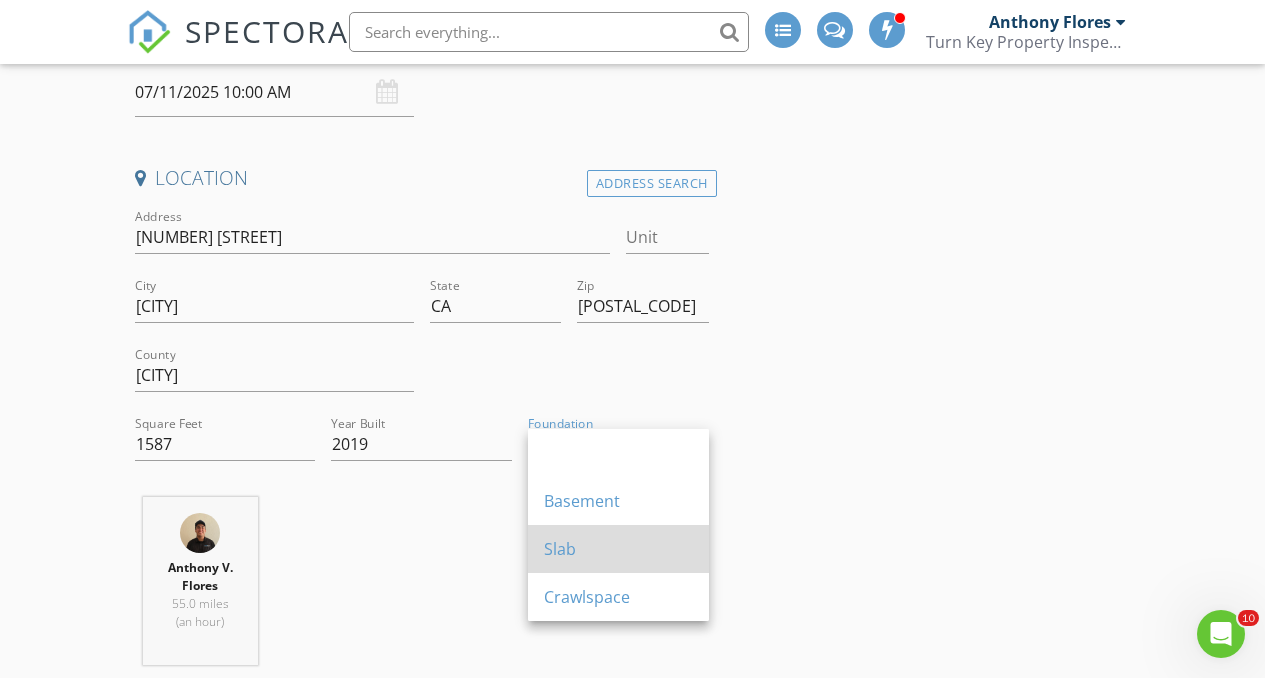 click on "Slab" at bounding box center (618, 453) 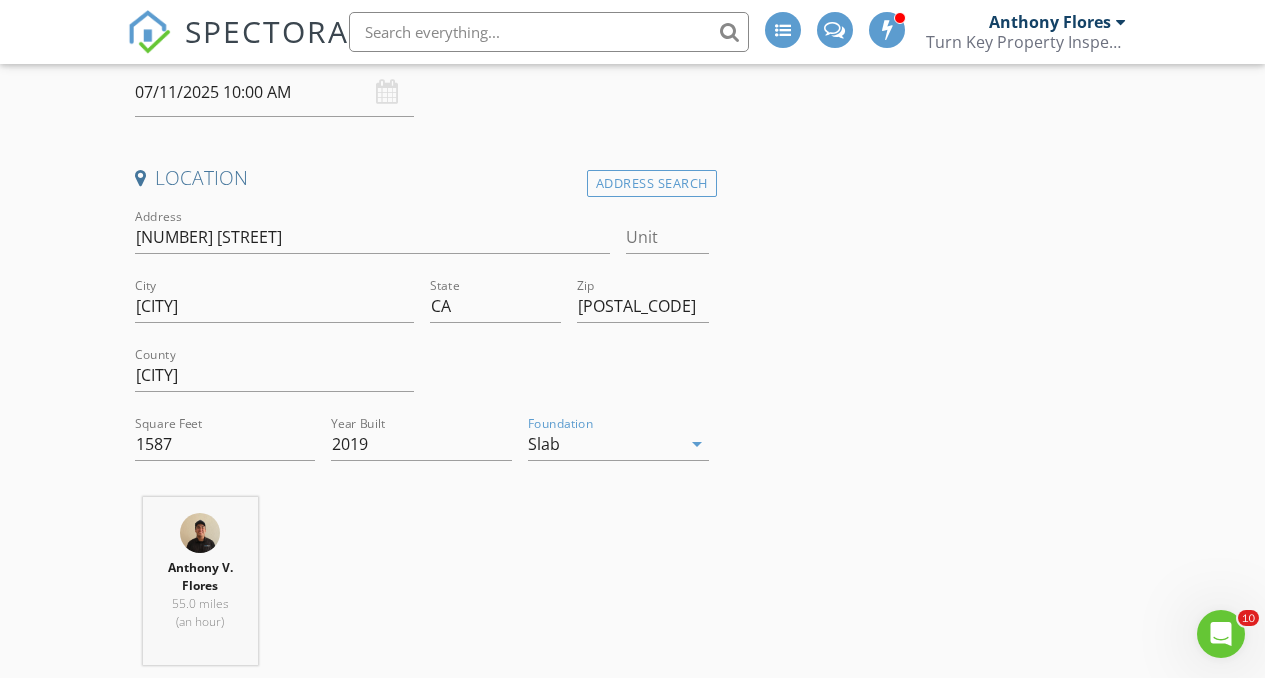 click on "INSPECTOR(S)
check_box_outline_blank   Anthony Flores     check_box   Anthony V. Flores   PRIMARY   check_box_outline_blank   Philip Reams     Anthony V. Flores arrow_drop_down   check_box_outline_blank Anthony V. Flores specifically requested
Date/Time
07/11/2025 10:00 AM
Location
Address Search       Address 1718 Signature Pl   Unit   City Chula Vista   State CA   Zip 91913   County San Diego     Square Feet 1587   Year Built 2019   Foundation Slab arrow_drop_down     Anthony V. Flores     55.0 miles     (an hour)
client
check_box Enable Client CC email for this inspection   Client Search     check_box_outline_blank Client is a Company/Organization     First Name   Last Name   Email   CC Email   Phone         Tags         Notes   Private Notes
ADD ADDITIONAL client
SERVICES" at bounding box center [633, 1698] 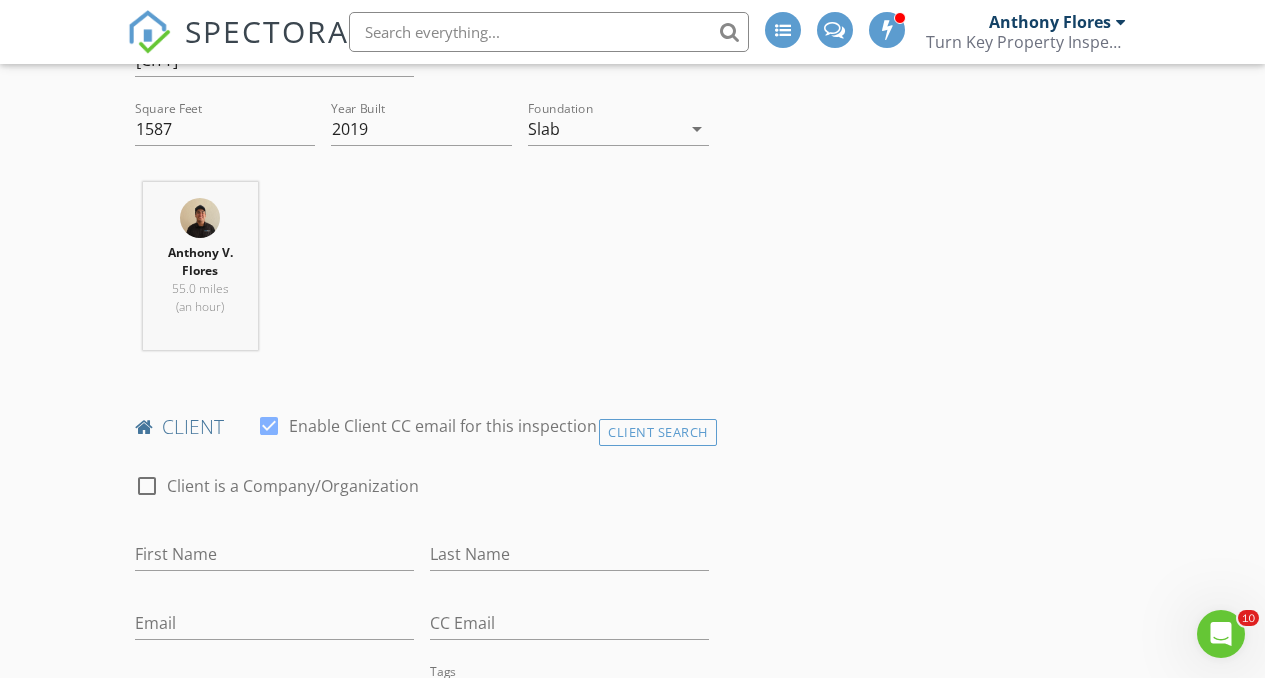 scroll, scrollTop: 697, scrollLeft: 0, axis: vertical 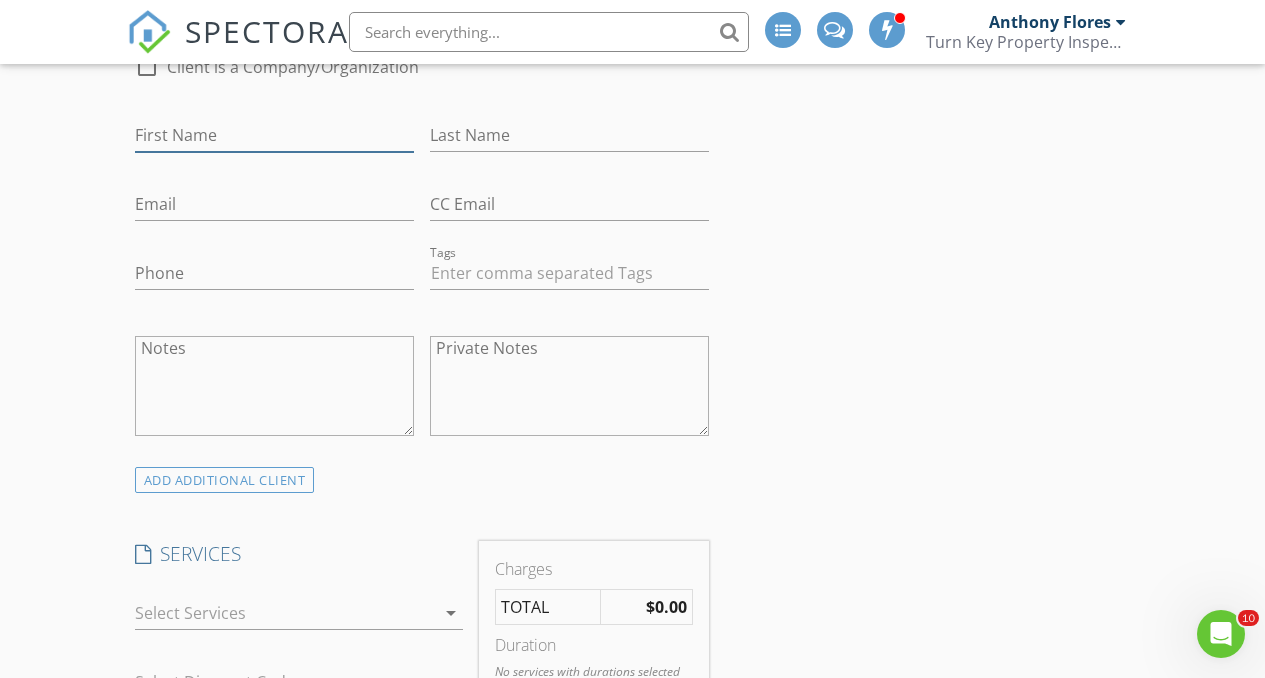 click on "First Name" at bounding box center [274, 135] 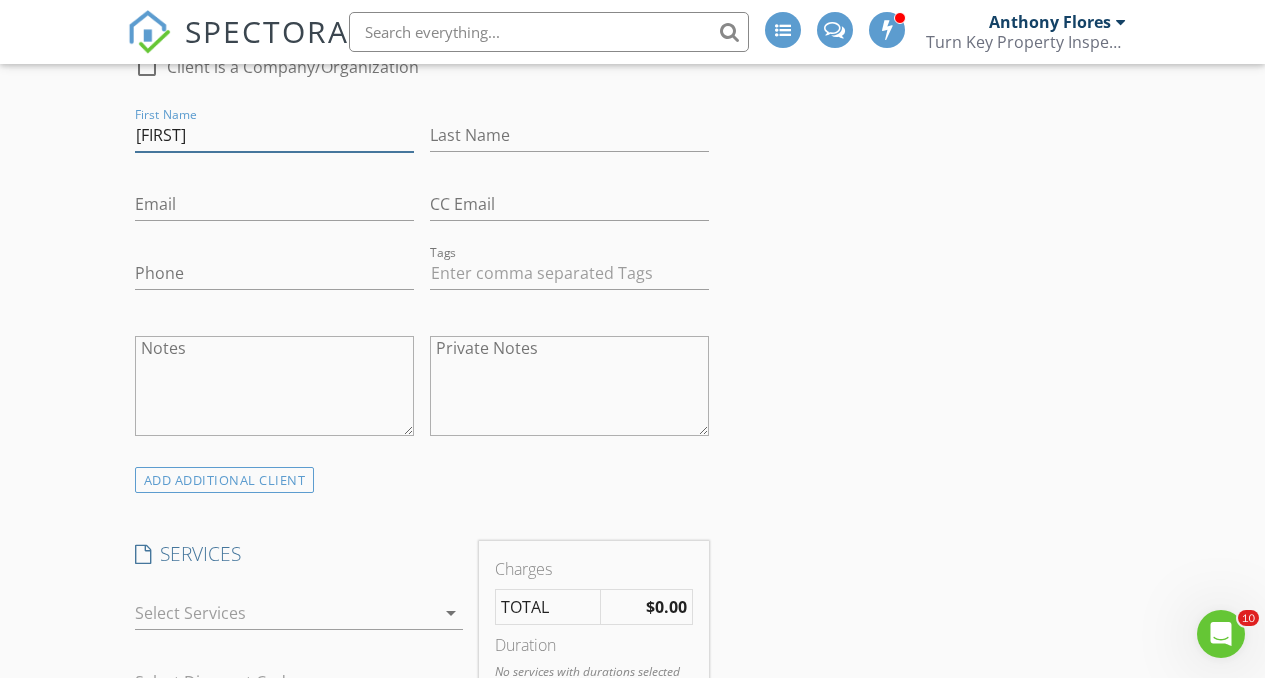 type on "Ashley" 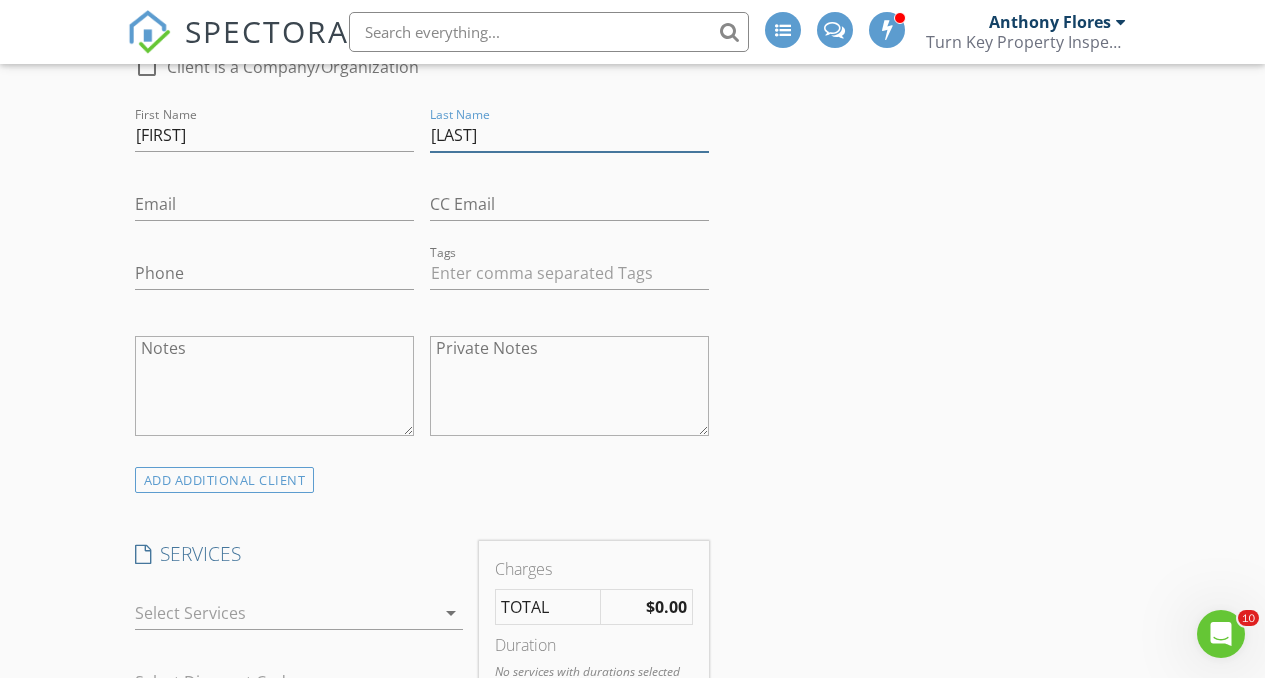 type on "Filamor" 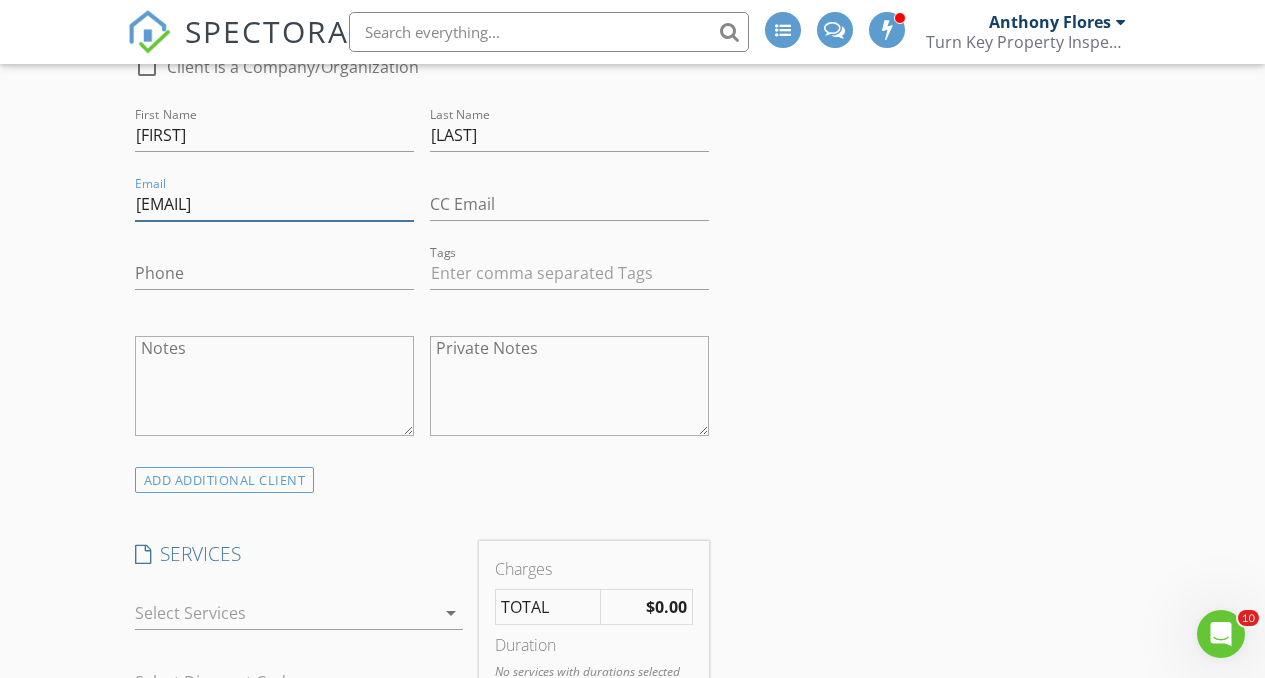 type on "ashfilamor@gmail.com" 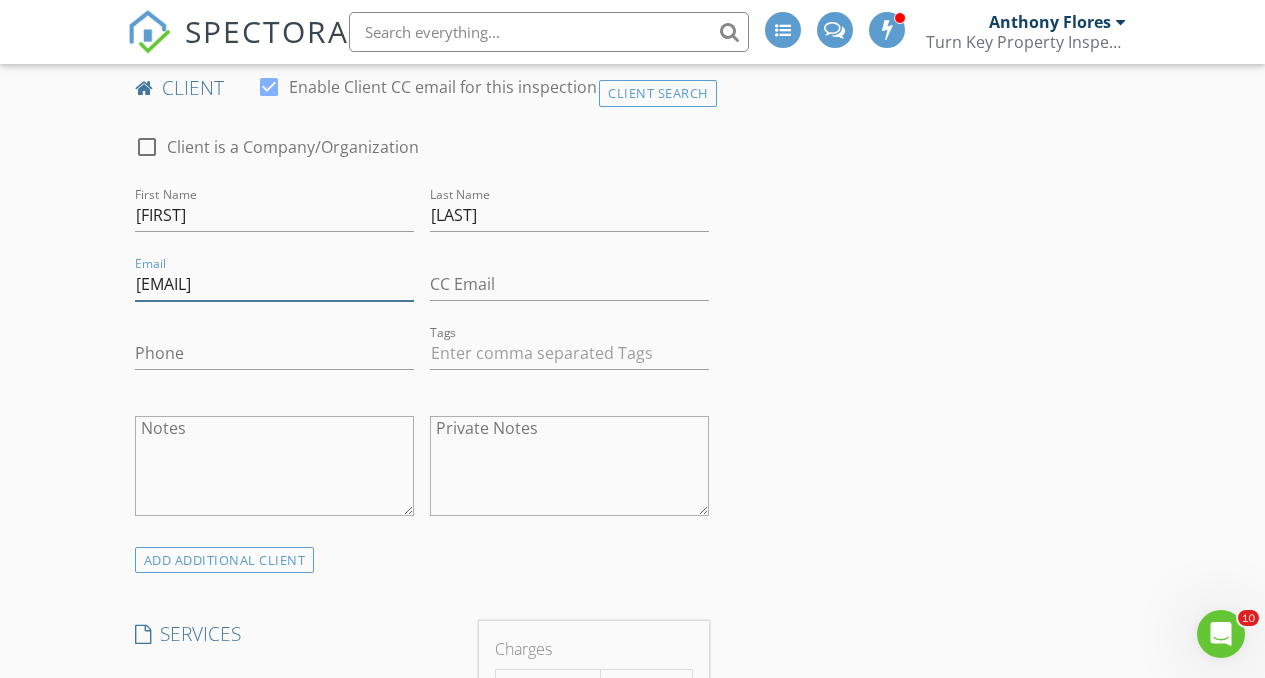 scroll, scrollTop: 934, scrollLeft: 0, axis: vertical 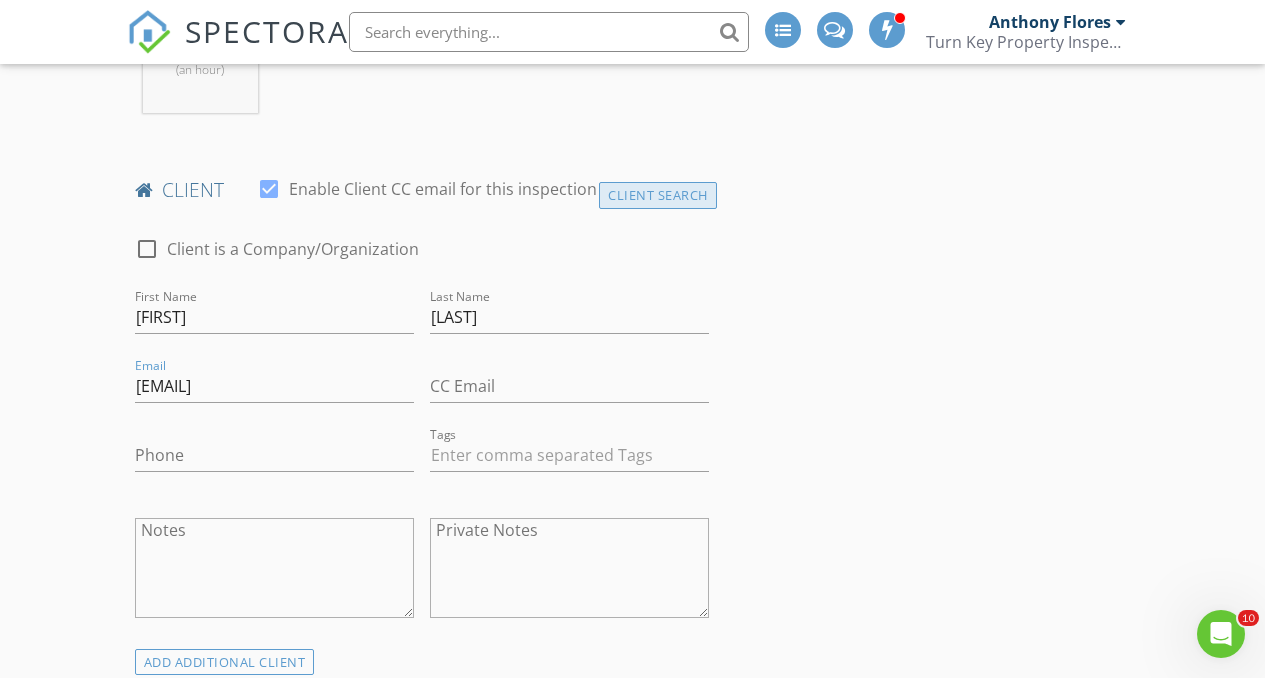 click on "Client Search" at bounding box center [658, 195] 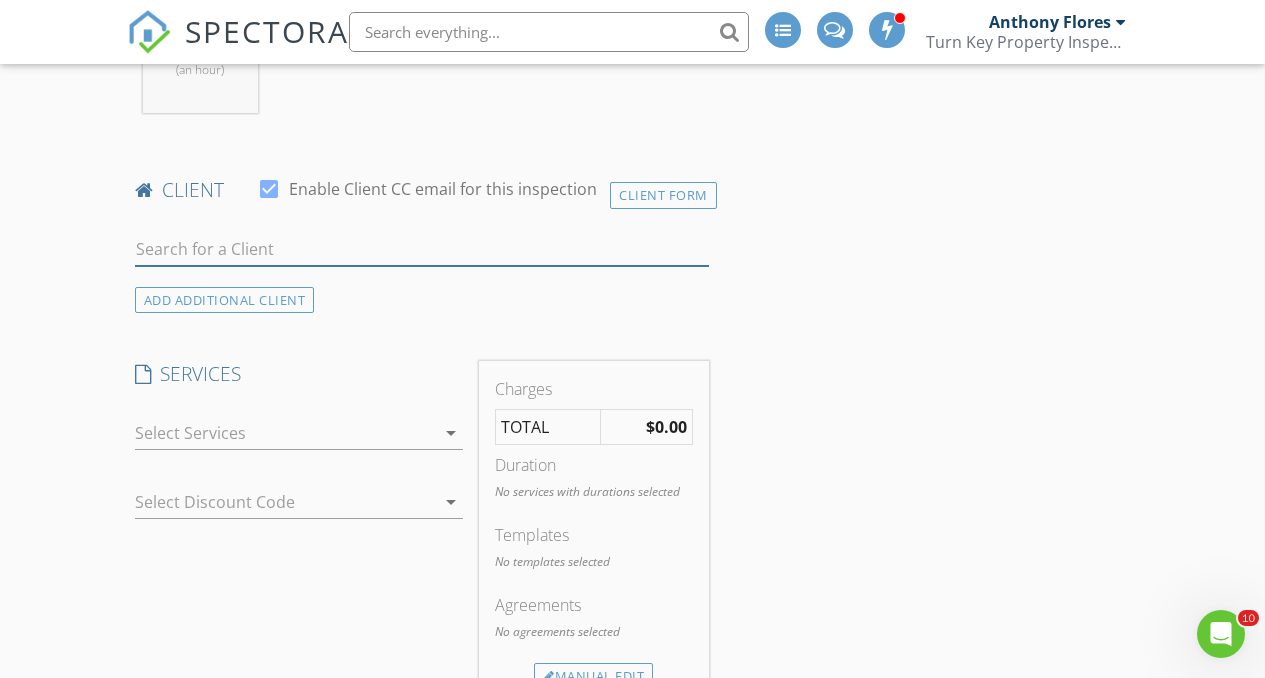 click at bounding box center (422, 249) 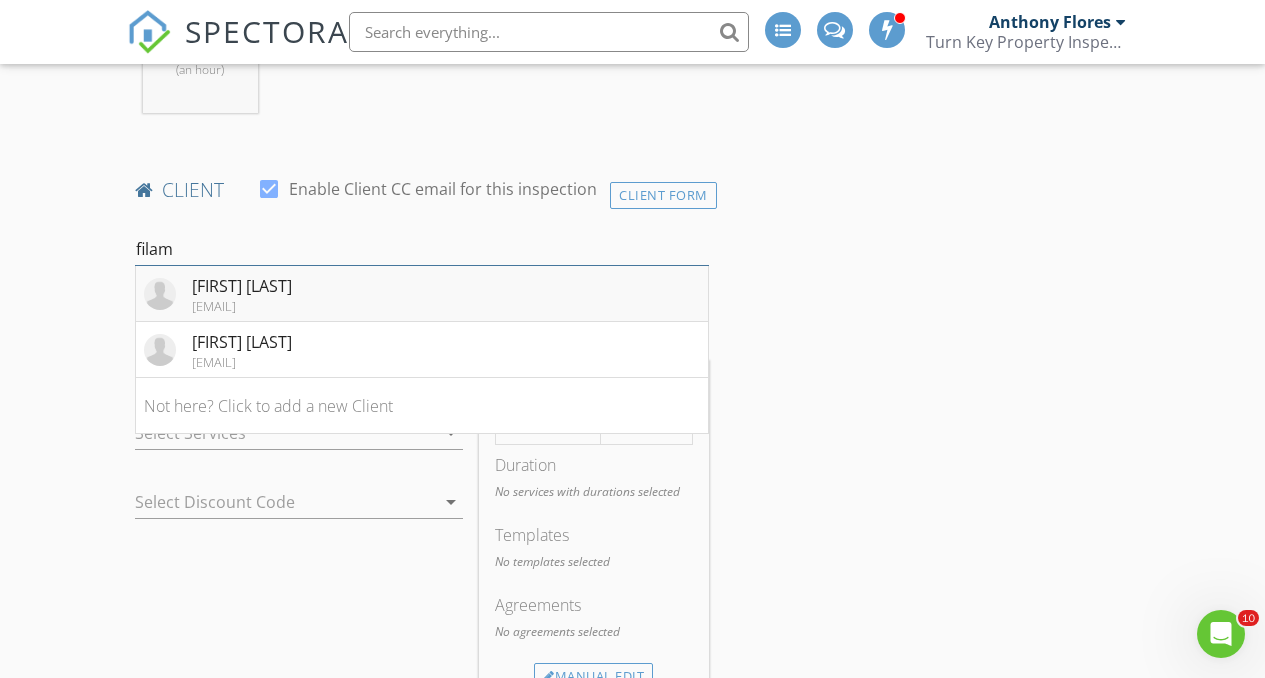 type on "filam" 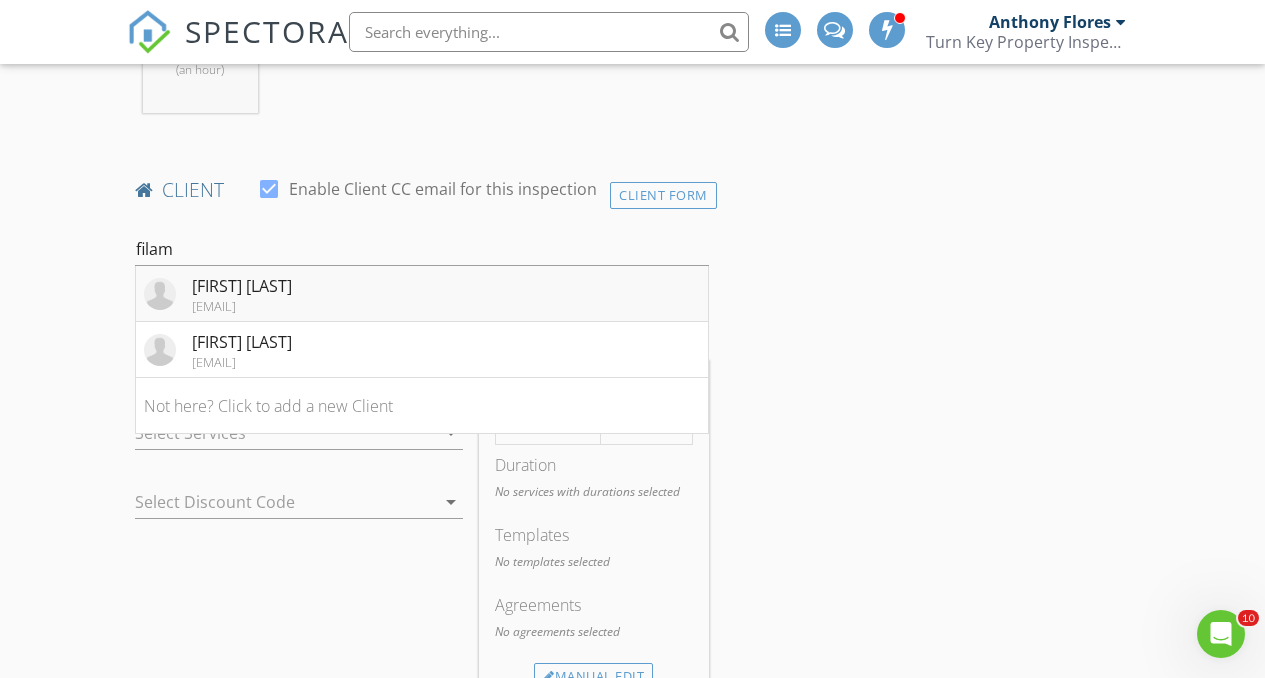 click on "ashfilamor@gmail.com" at bounding box center [242, 306] 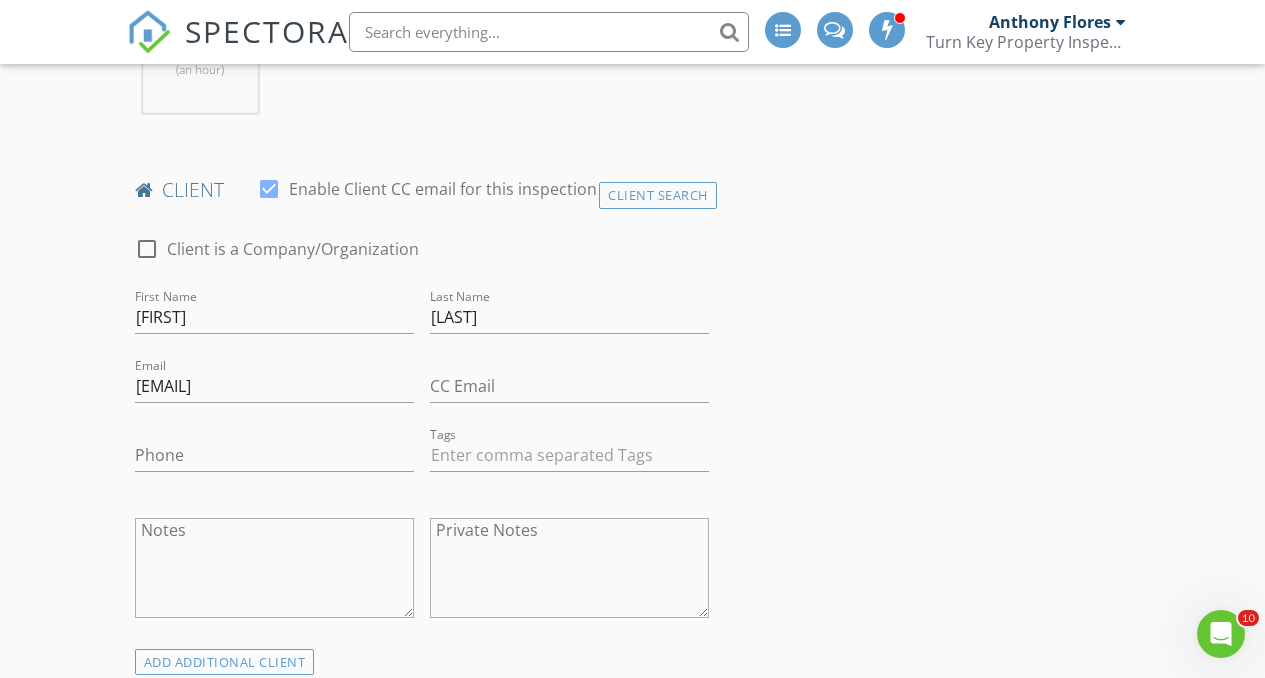 click on "New Inspection
INSPECTOR(S)
check_box_outline_blank   Anthony Flores     check_box   Anthony V. Flores   PRIMARY   check_box_outline_blank   Philip Reams     Anthony V. Flores arrow_drop_down   check_box_outline_blank Anthony V. Flores specifically requested
Date/Time
07/11/2025 10:00 AM
Location
Address Search       Address 1718 Signature Pl   Unit   City Chula Vista   State CA   Zip 91913   County San Diego     Square Feet 1587   Year Built 2019   Foundation Slab arrow_drop_down     Anthony V. Flores     55.0 miles     (an hour)
client
check_box Enable Client CC email for this inspection   Client Search     check_box_outline_blank Client is a Company/Organization     First Name Ashley   Last Name Filamor   Email ashfilamor@gmail.com   CC Email   Phone         Tags         Notes   Private Notes
SERVICES" at bounding box center (632, 1111) 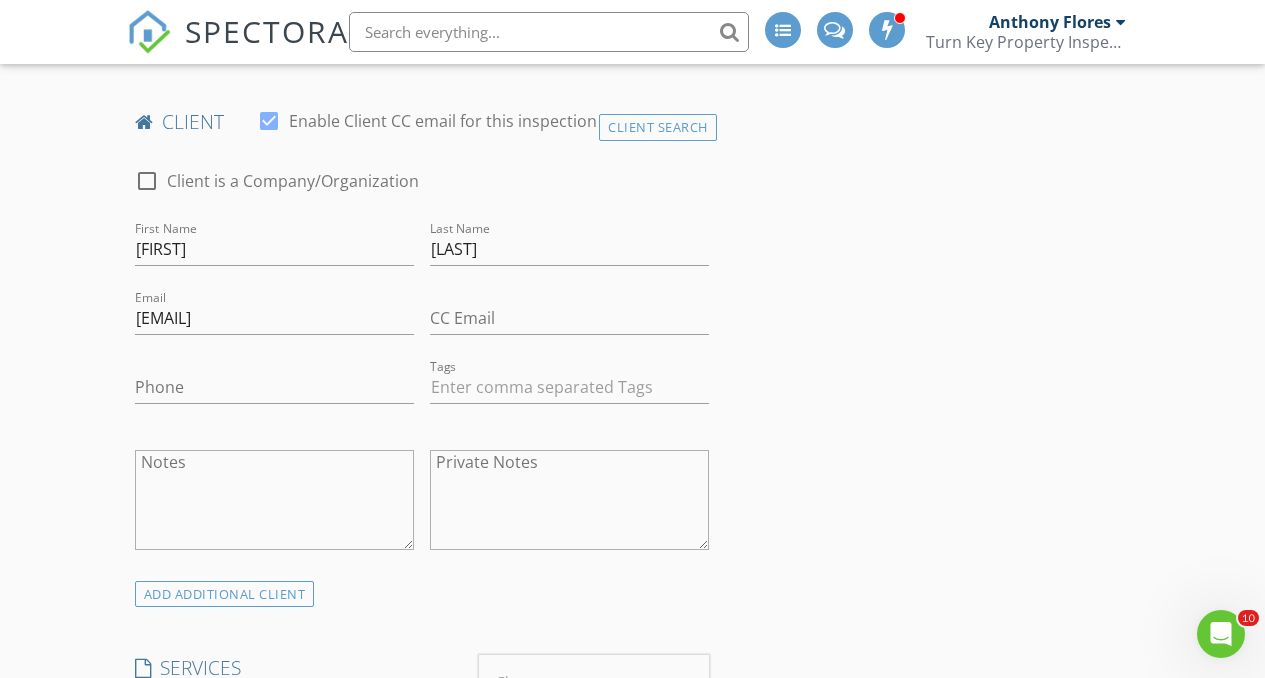 scroll, scrollTop: 1006, scrollLeft: 0, axis: vertical 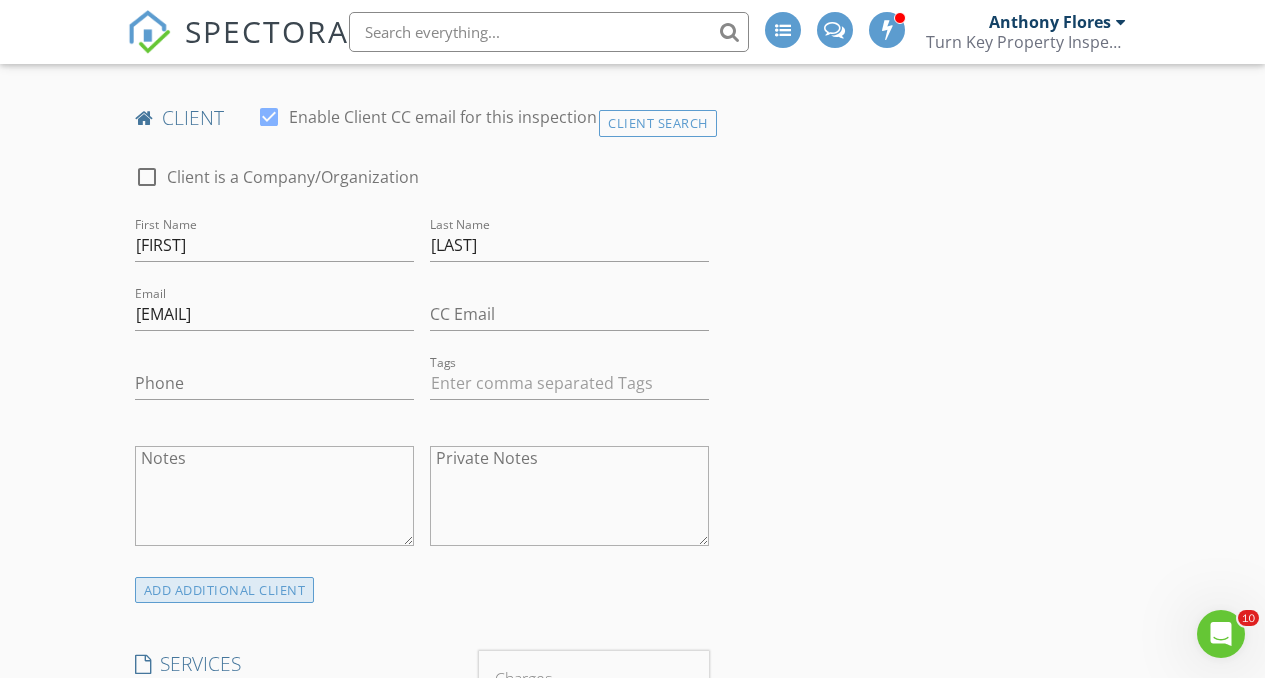 click on "ADD ADDITIONAL client" at bounding box center (225, 590) 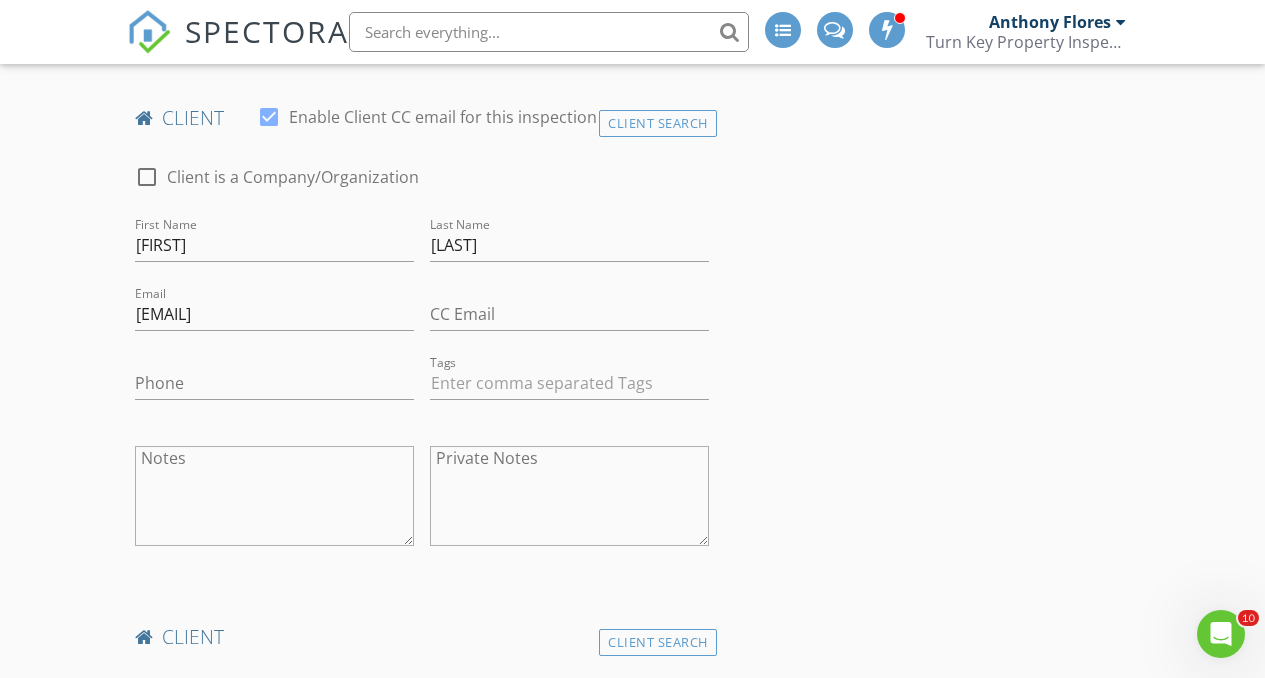 scroll, scrollTop: 1198, scrollLeft: 0, axis: vertical 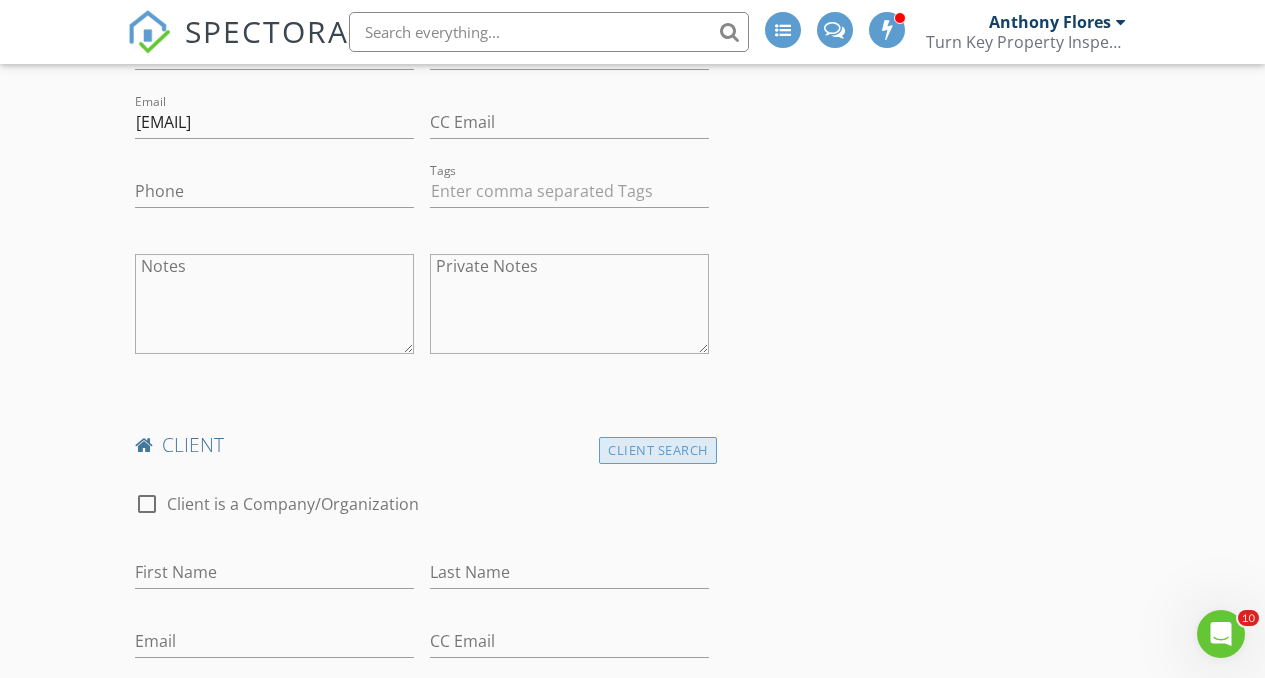 click on "Client Search" at bounding box center [658, 450] 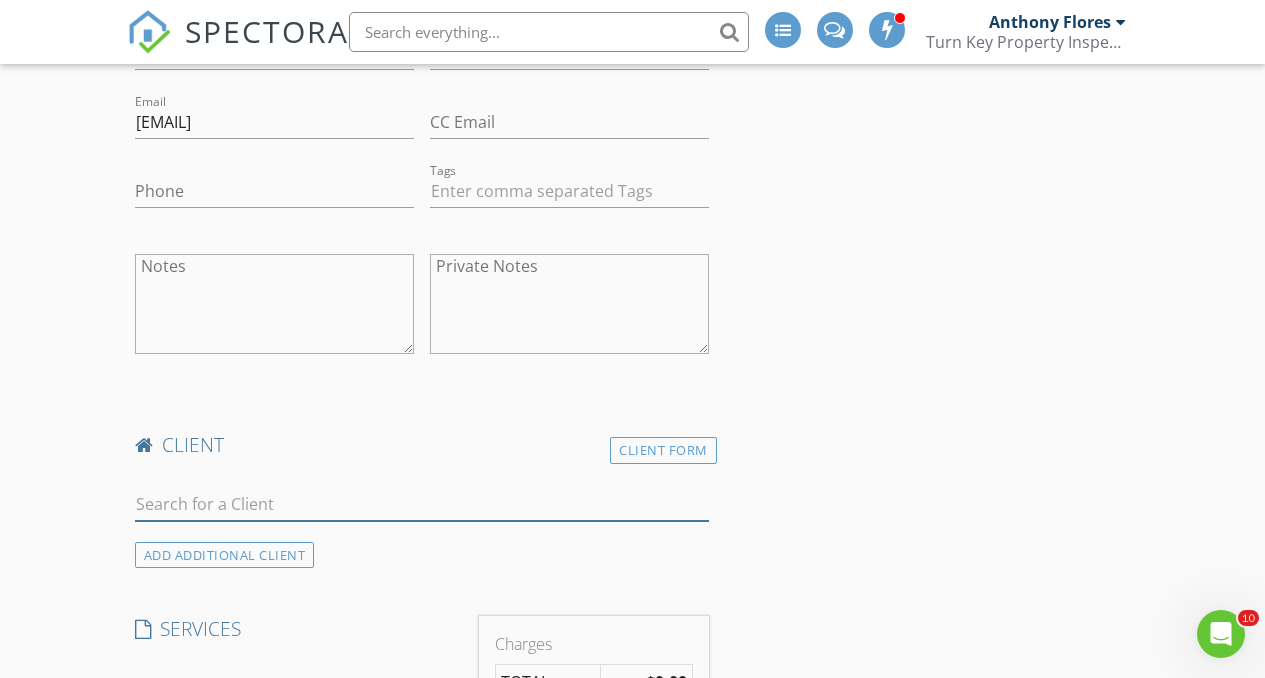 click at bounding box center (422, 504) 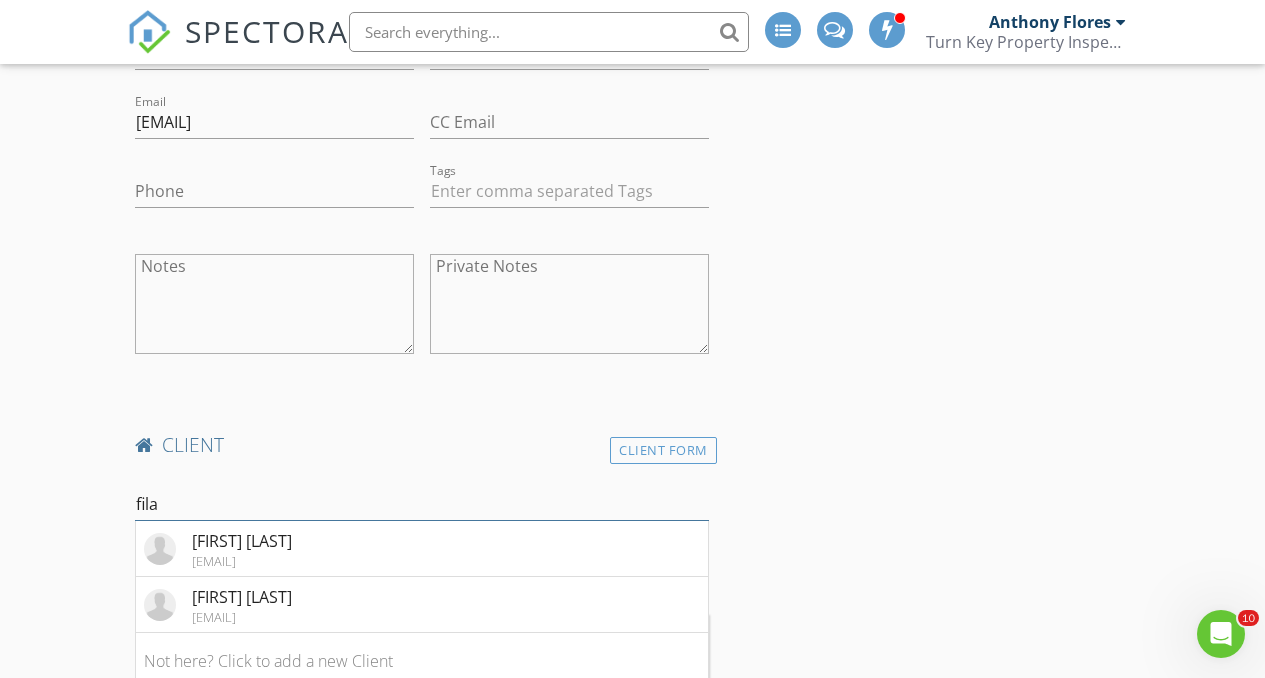 type on "fila" 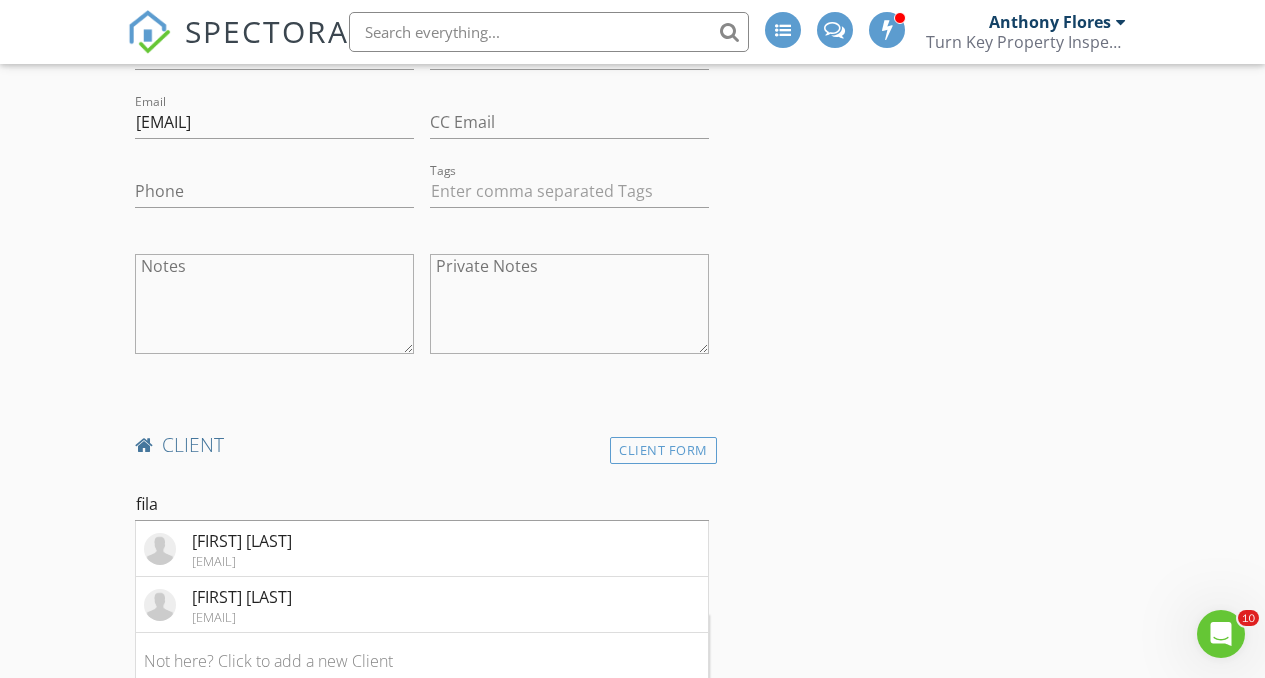 click on "Jefferson Filamor
jqfilamor@yahoo.com" at bounding box center (422, 605) 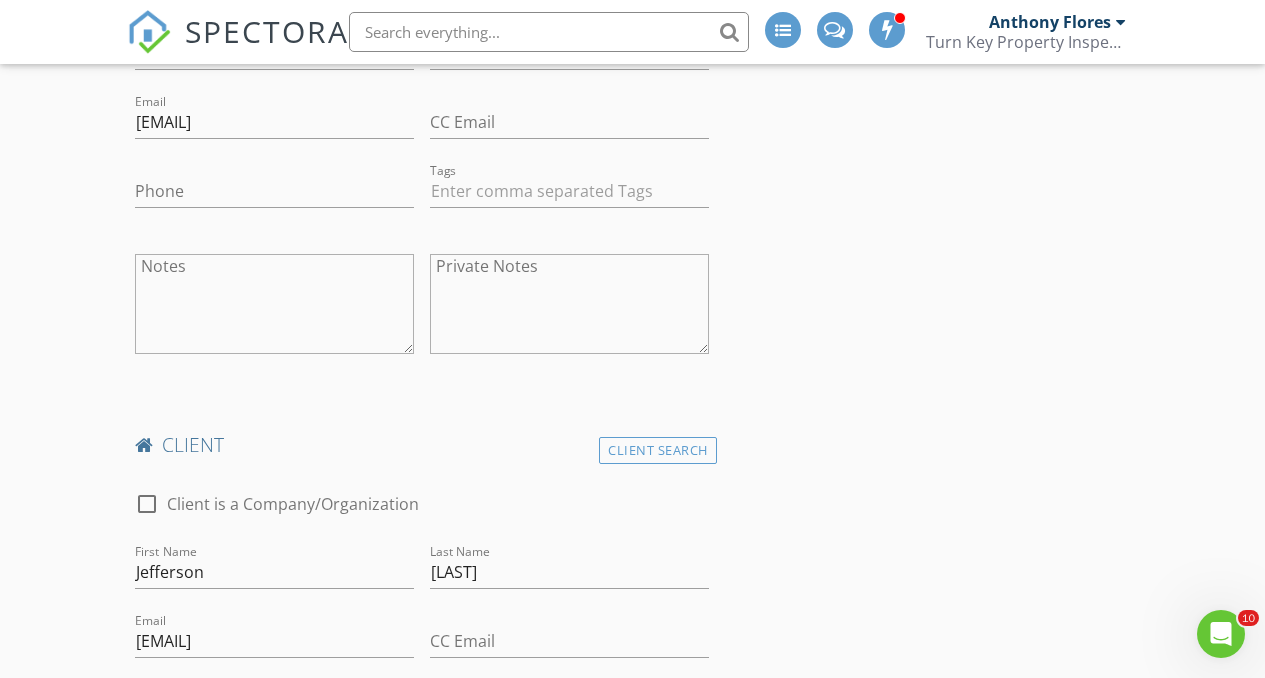 click on "New Inspection
INSPECTOR(S)
check_box_outline_blank   Anthony Flores     check_box   Anthony V. Flores   PRIMARY   check_box_outline_blank   Philip Reams     Anthony V. Flores arrow_drop_down   check_box_outline_blank Anthony V. Flores specifically requested
Date/Time
07/11/2025 10:00 AM
Location
Address Search       Address 1718 Signature Pl   Unit   City Chula Vista   State CA   Zip 91913   County San Diego     Square Feet 1587   Year Built 2019   Foundation Slab arrow_drop_down     Anthony V. Flores     55.0 miles     (an hour)
client
check_box Enable Client CC email for this inspection   Client Search     check_box_outline_blank Client is a Company/Organization     First Name Ashley   Last Name Filamor   Email ashfilamor@gmail.com   CC Email   Phone         Tags         Notes   Private Notes
client" at bounding box center [632, 1107] 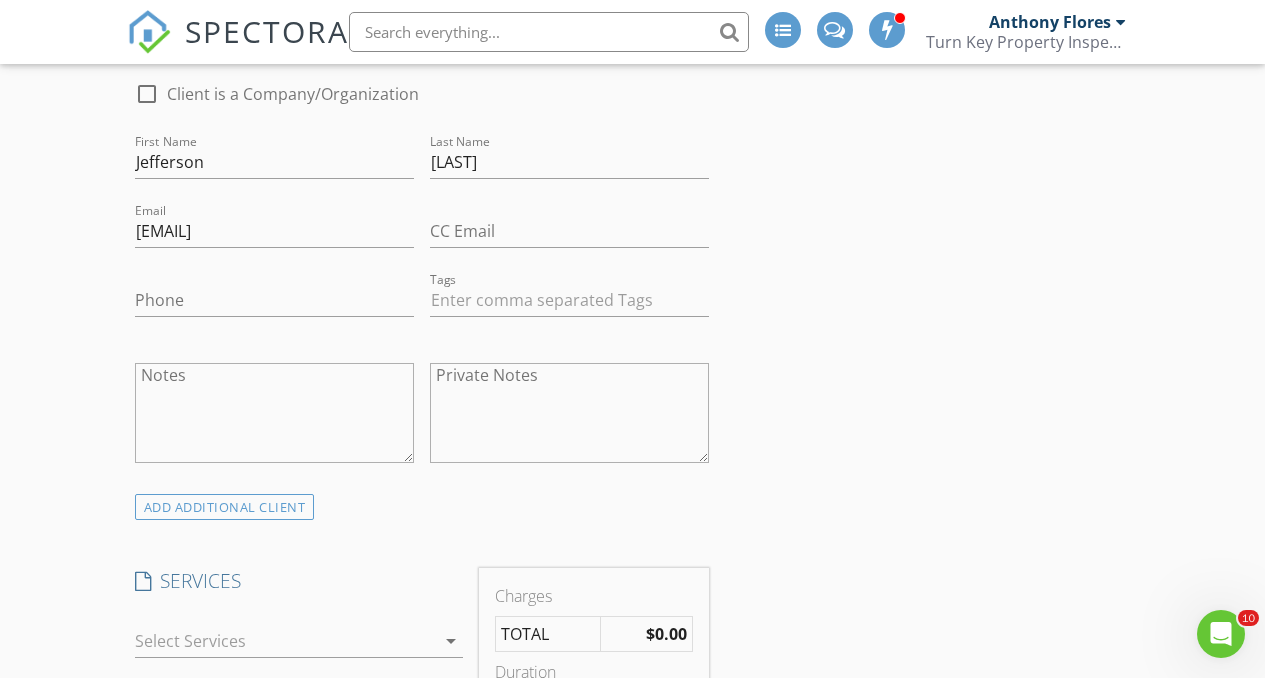 scroll, scrollTop: 1793, scrollLeft: 0, axis: vertical 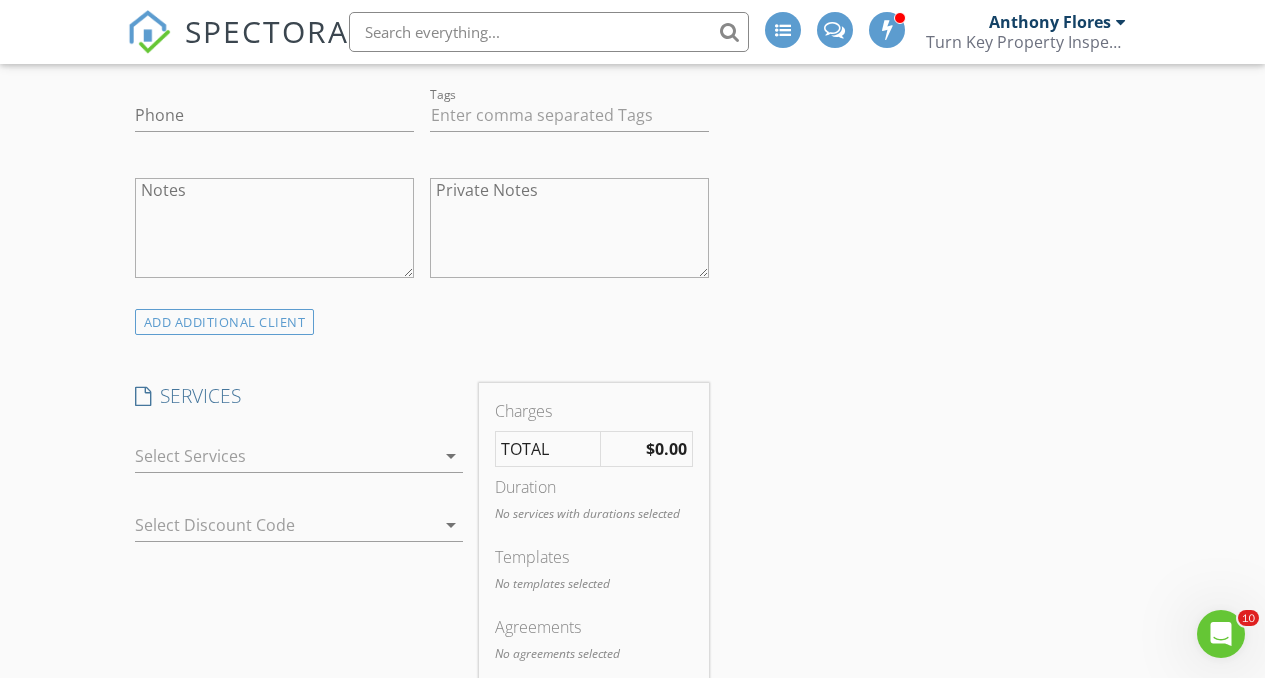 click at bounding box center (285, 456) 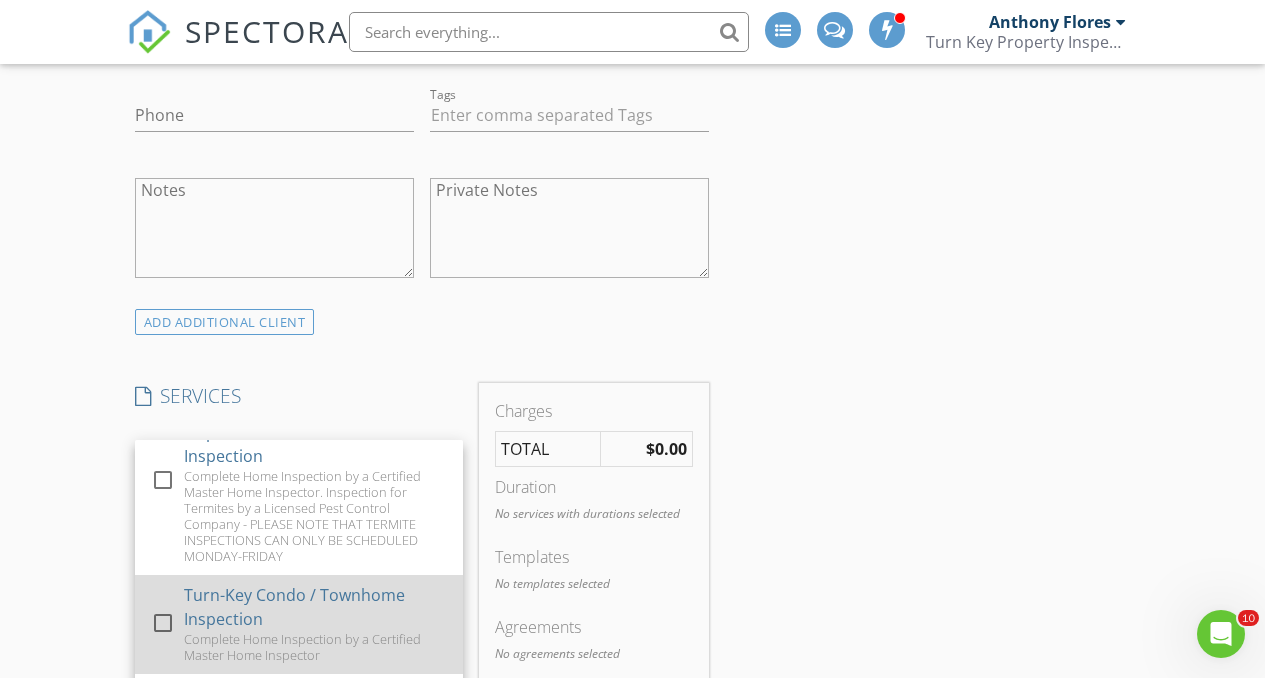 scroll, scrollTop: 176, scrollLeft: 0, axis: vertical 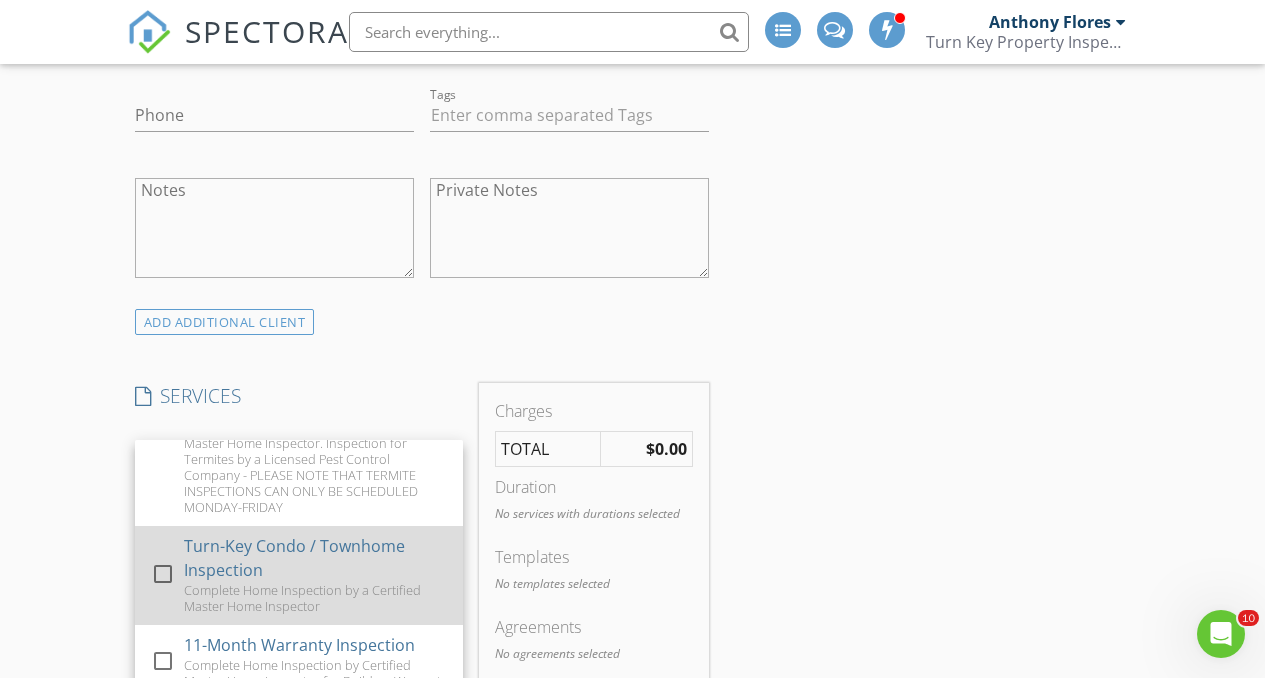 drag, startPoint x: 299, startPoint y: 574, endPoint x: 441, endPoint y: 575, distance: 142.00352 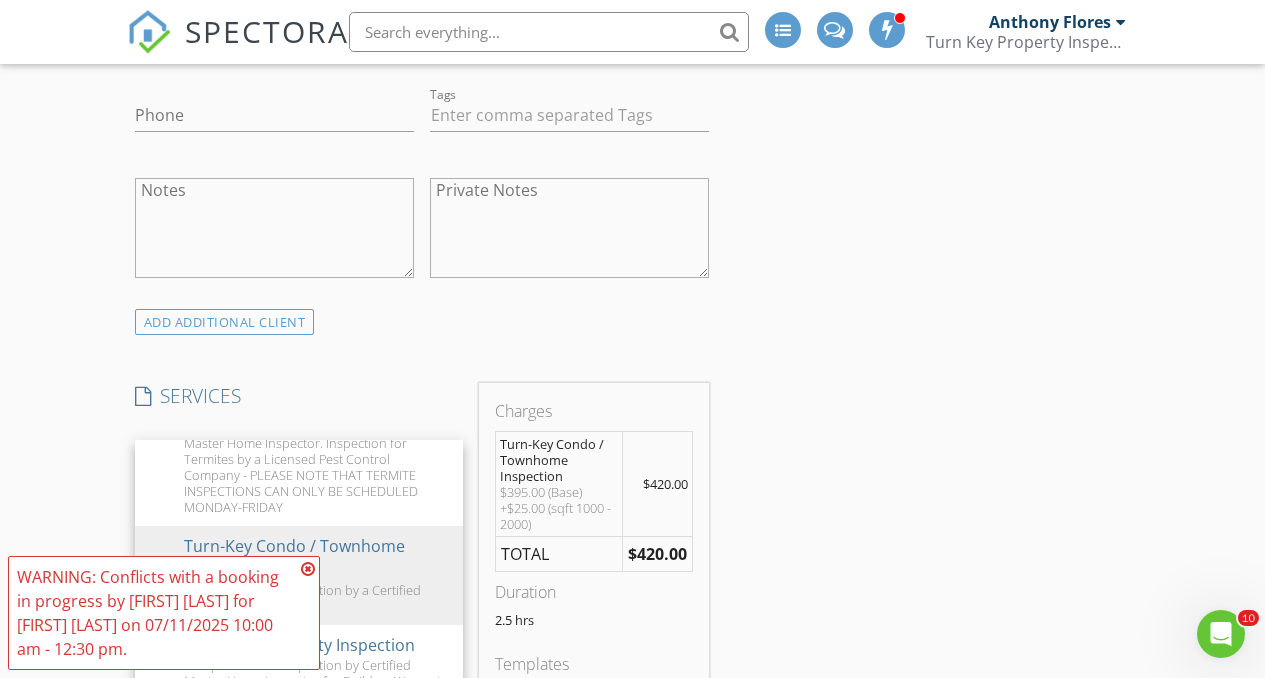 click on "INSPECTOR(S)
check_box_outline_blank   Anthony Flores     check_box   Anthony V. Flores   PRIMARY   check_box_outline_blank   Philip Reams     Anthony V. Flores arrow_drop_down   check_box_outline_blank Anthony V. Flores specifically requested
Date/Time
07/11/2025 10:00 AM
Location
Address Search       Address 1718 Signature Pl   Unit   City Chula Vista   State CA   Zip 91913   County San Diego     Square Feet 1587   Year Built 2019   Foundation Slab arrow_drop_down     Anthony V. Flores     55.0 miles     (an hour)
client
check_box Enable Client CC email for this inspection   Client Search     check_box_outline_blank Client is a Company/Organization     First Name Ashley   Last Name Filamor   Email ashfilamor@gmail.com   CC Email   Phone         Tags         Notes   Private Notes
client
Client Search         First Name" at bounding box center [633, 586] 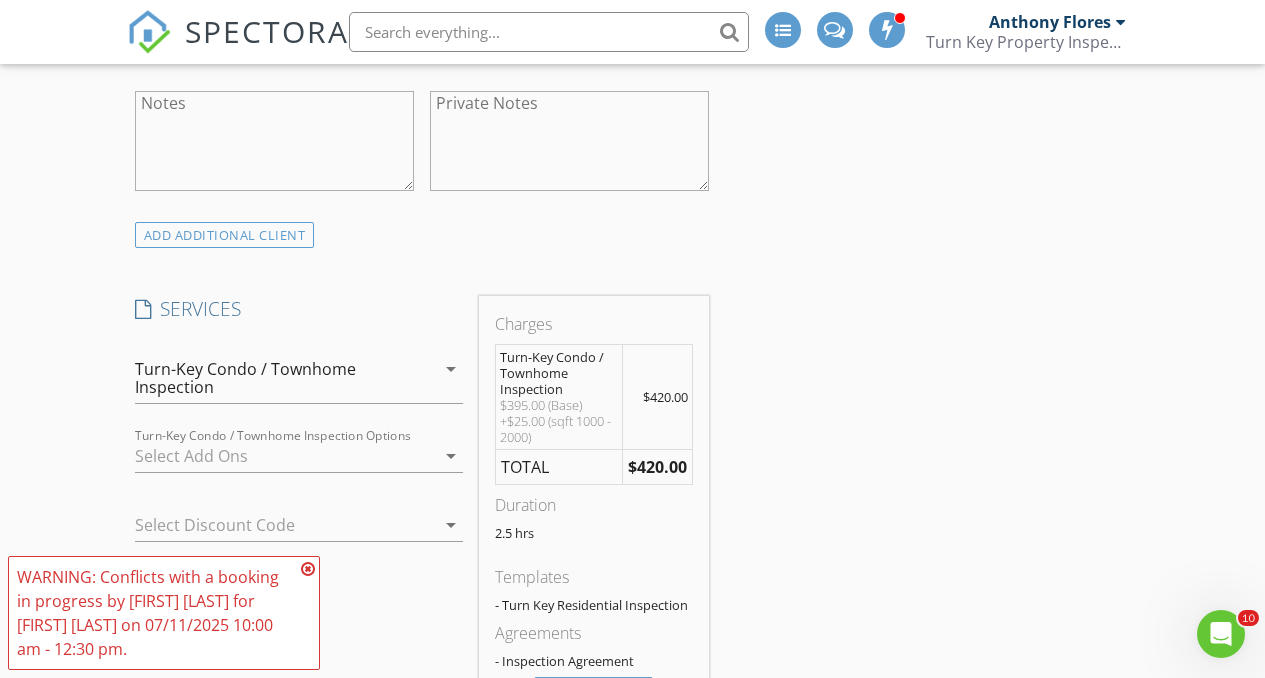 scroll, scrollTop: 2181, scrollLeft: 0, axis: vertical 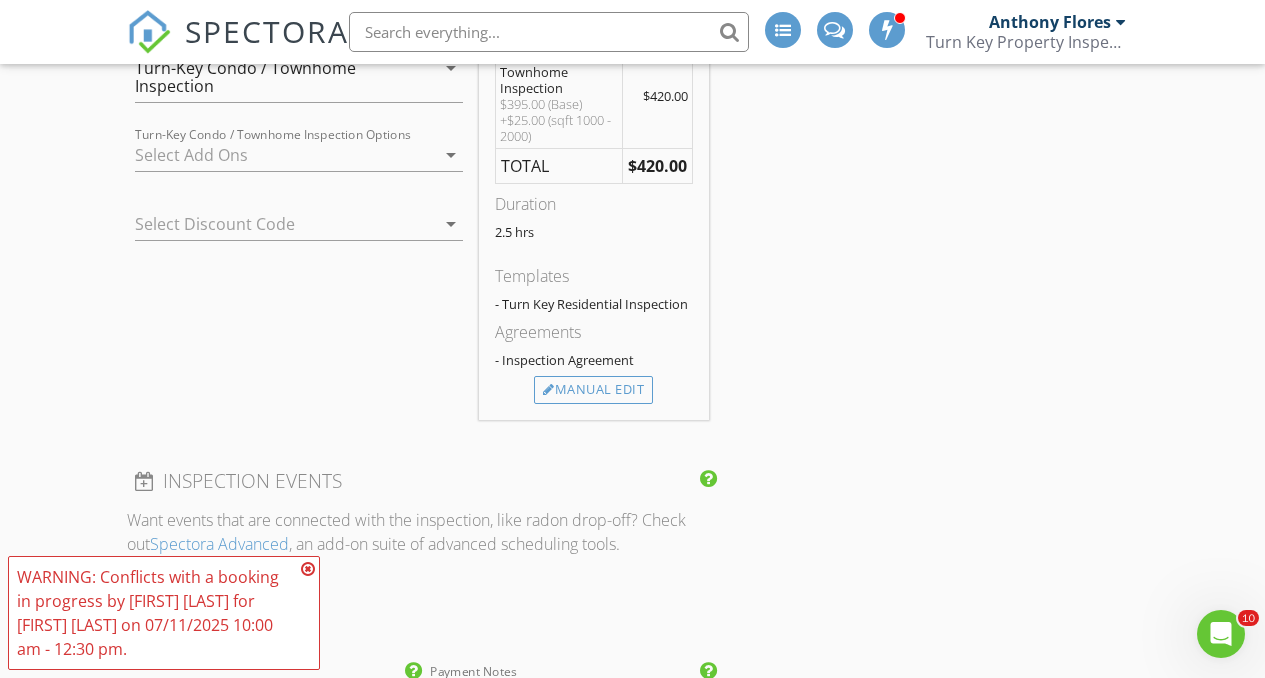 click at bounding box center [308, 569] 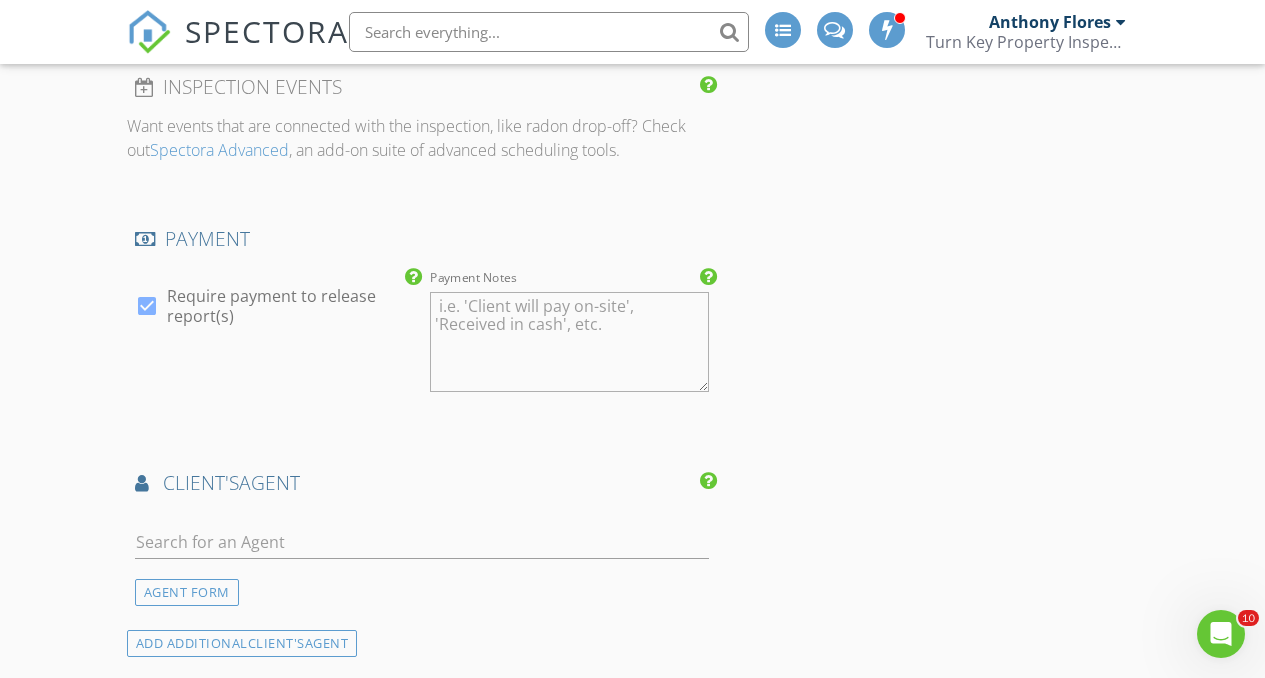 scroll, scrollTop: 2759, scrollLeft: 0, axis: vertical 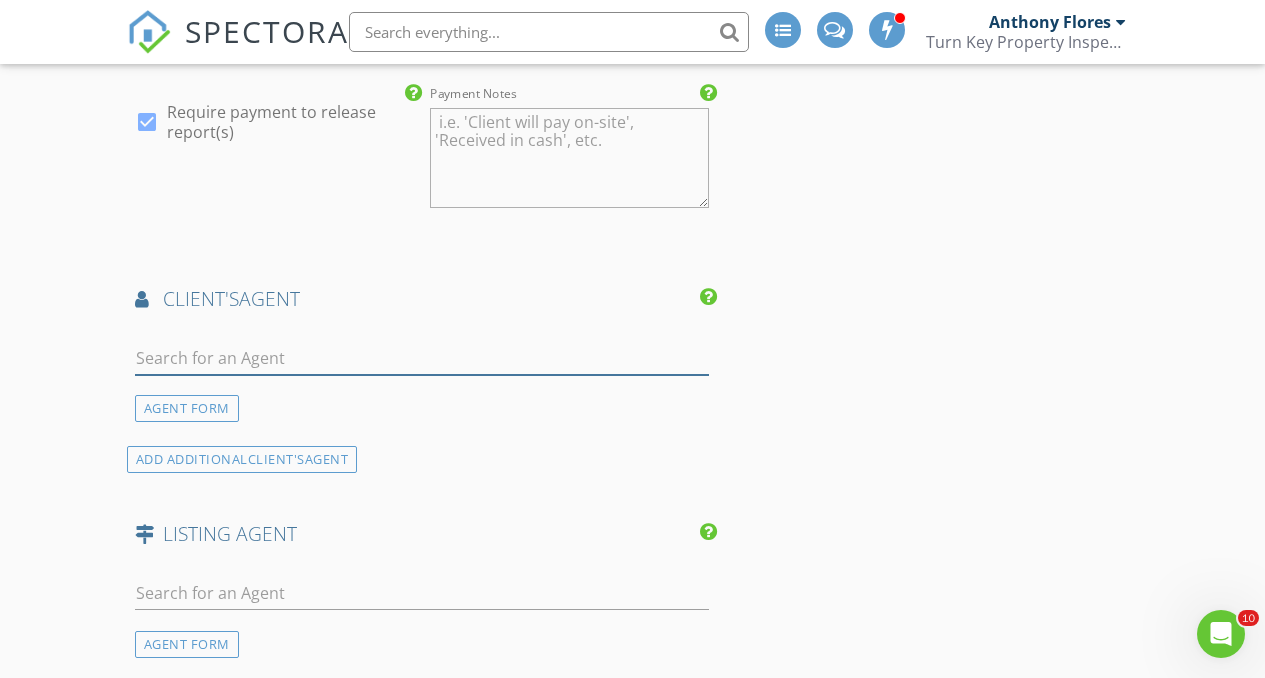 click at bounding box center [422, 358] 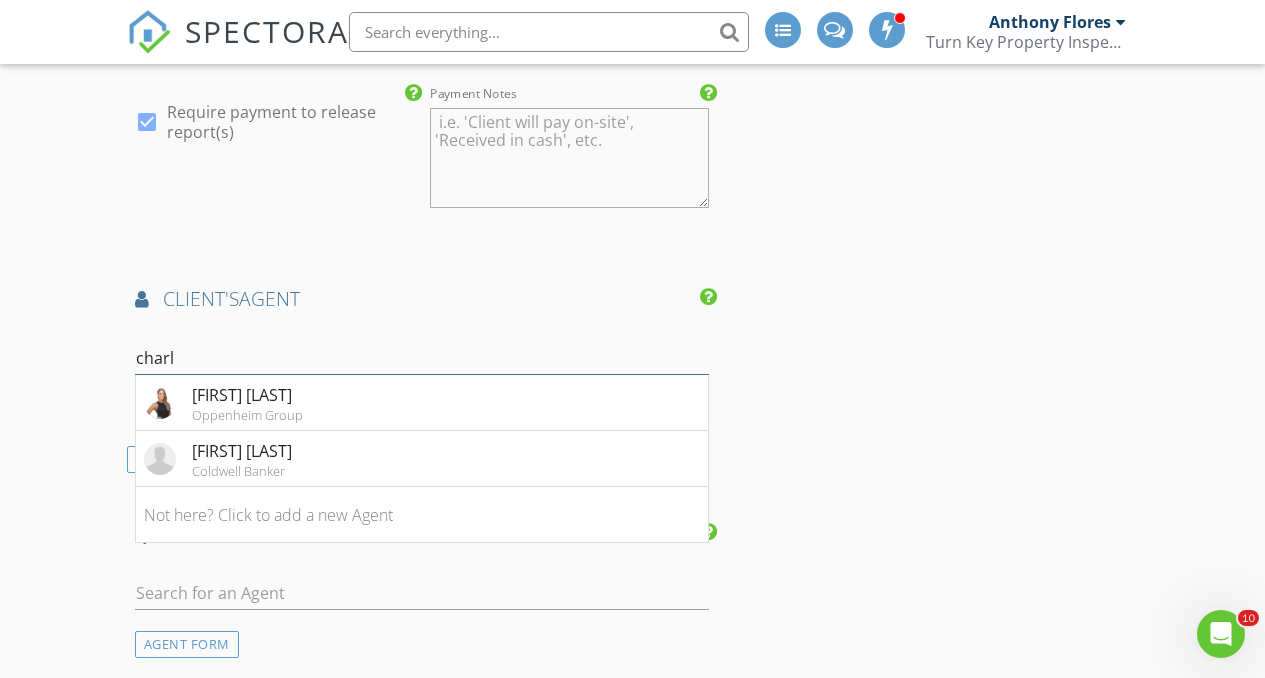 type on "charl" 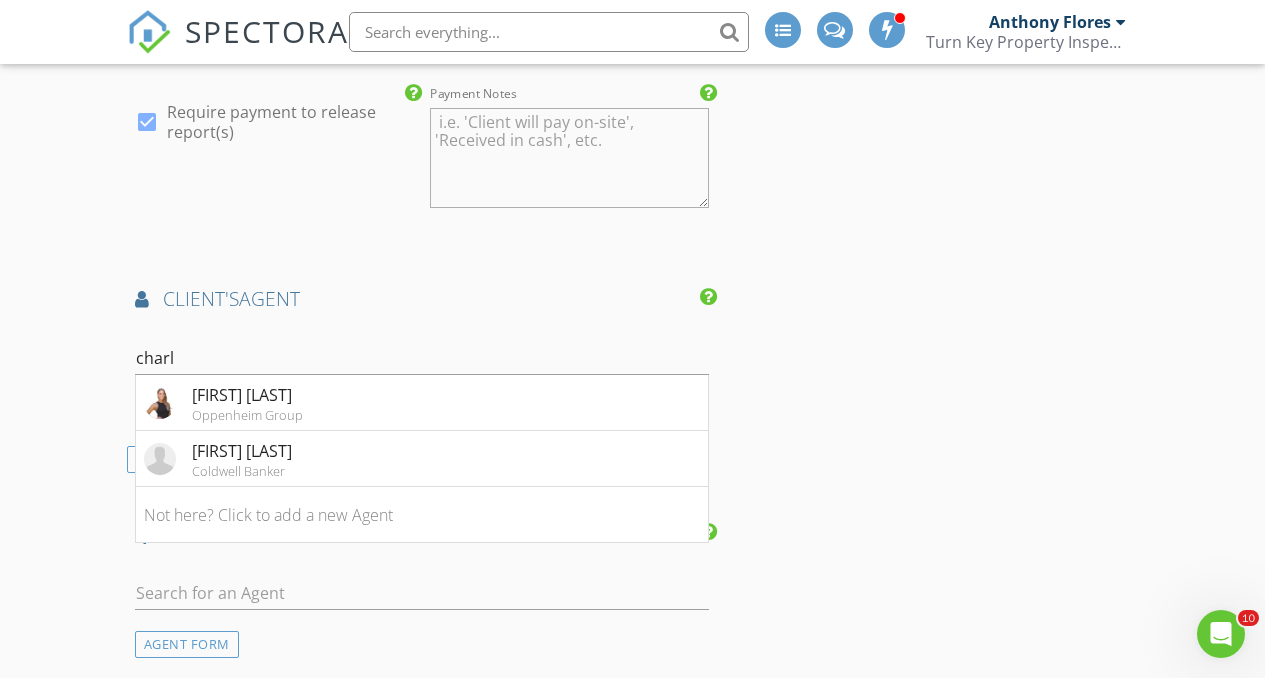 click on "Charlotte Warren
Oppenheim Group" at bounding box center [422, 403] 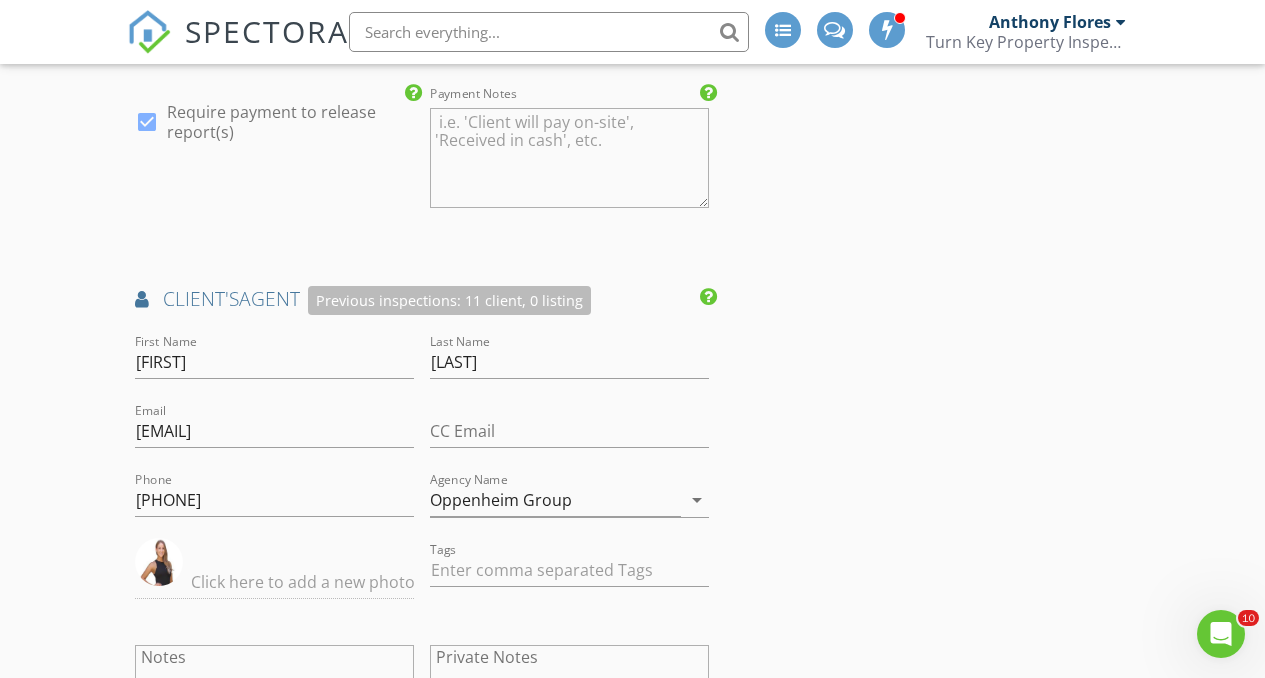 click on "INSPECTOR(S)
check_box_outline_blank   Anthony Flores     check_box   Anthony V. Flores   PRIMARY   check_box_outline_blank   Philip Reams     Anthony V. Flores arrow_drop_down   check_box_outline_blank Anthony V. Flores specifically requested
Date/Time
07/11/2025 10:00 AM
Location
Address Search       Address 1718 Signature Pl   Unit   City Chula Vista   State CA   Zip 91913   County San Diego     Square Feet 1587   Year Built 2019   Foundation Slab arrow_drop_down     Anthony V. Flores     55.0 miles     (an hour)
client
check_box Enable Client CC email for this inspection   Client Search     check_box_outline_blank Client is a Company/Organization     First Name Ashley   Last Name Filamor   Email ashfilamor@gmail.com   CC Email   Phone         Tags         Notes   Private Notes
client
Client Search         First Name" at bounding box center (633, -190) 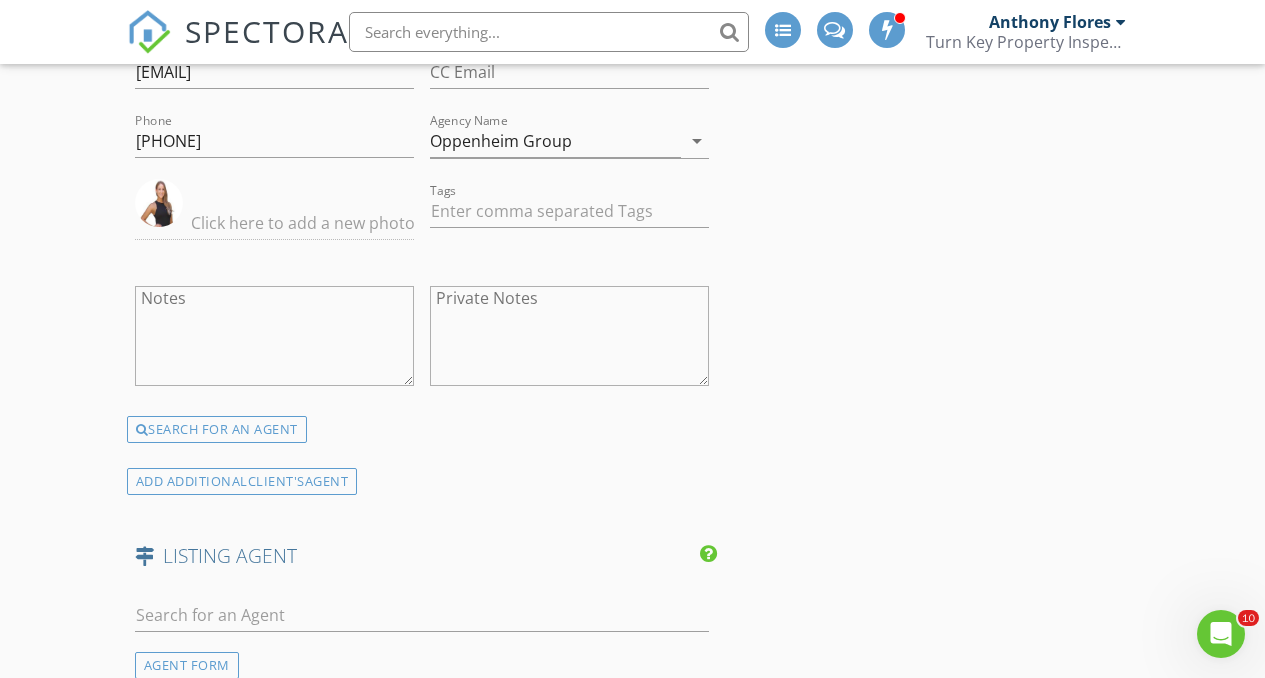 scroll, scrollTop: 3520, scrollLeft: 0, axis: vertical 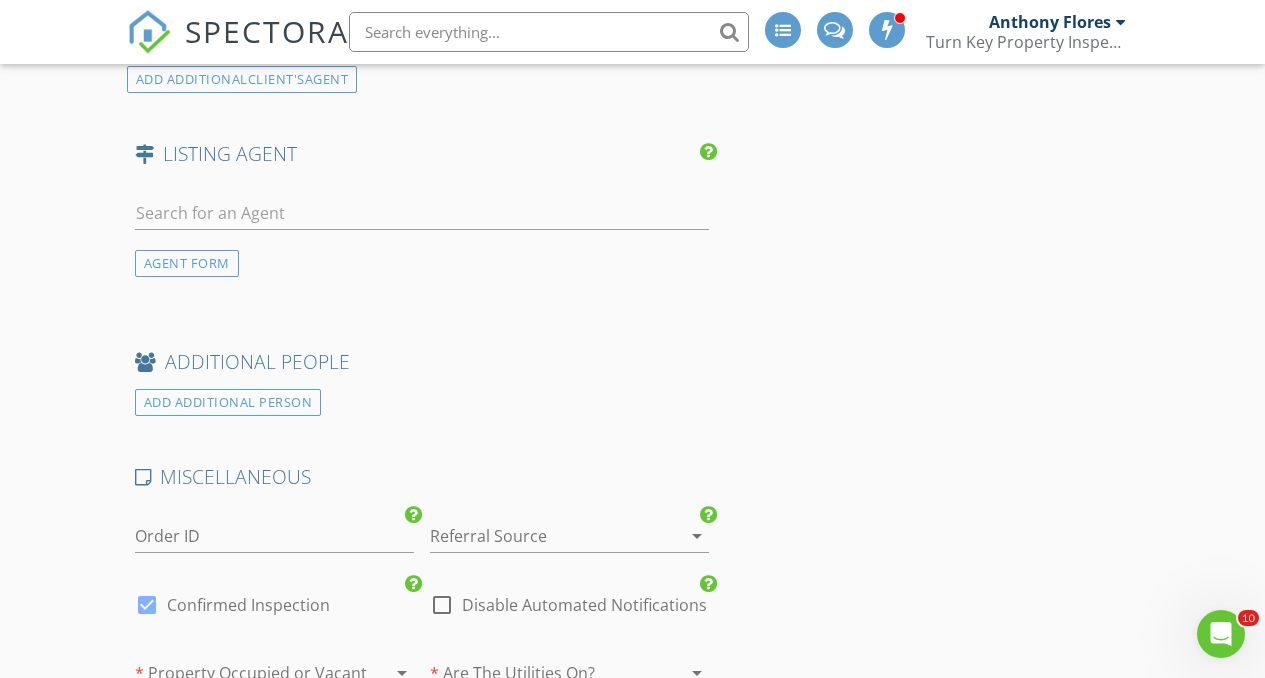 click at bounding box center [541, 536] 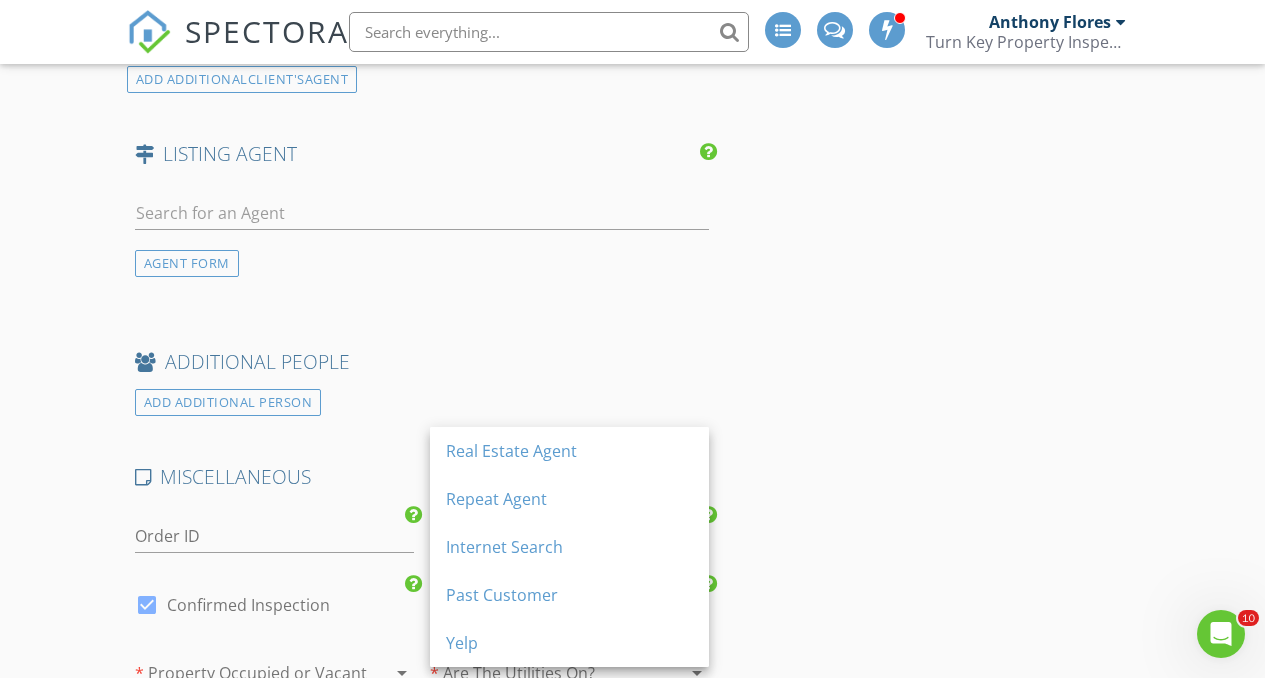 click on "Repeat Agent" at bounding box center [569, 451] 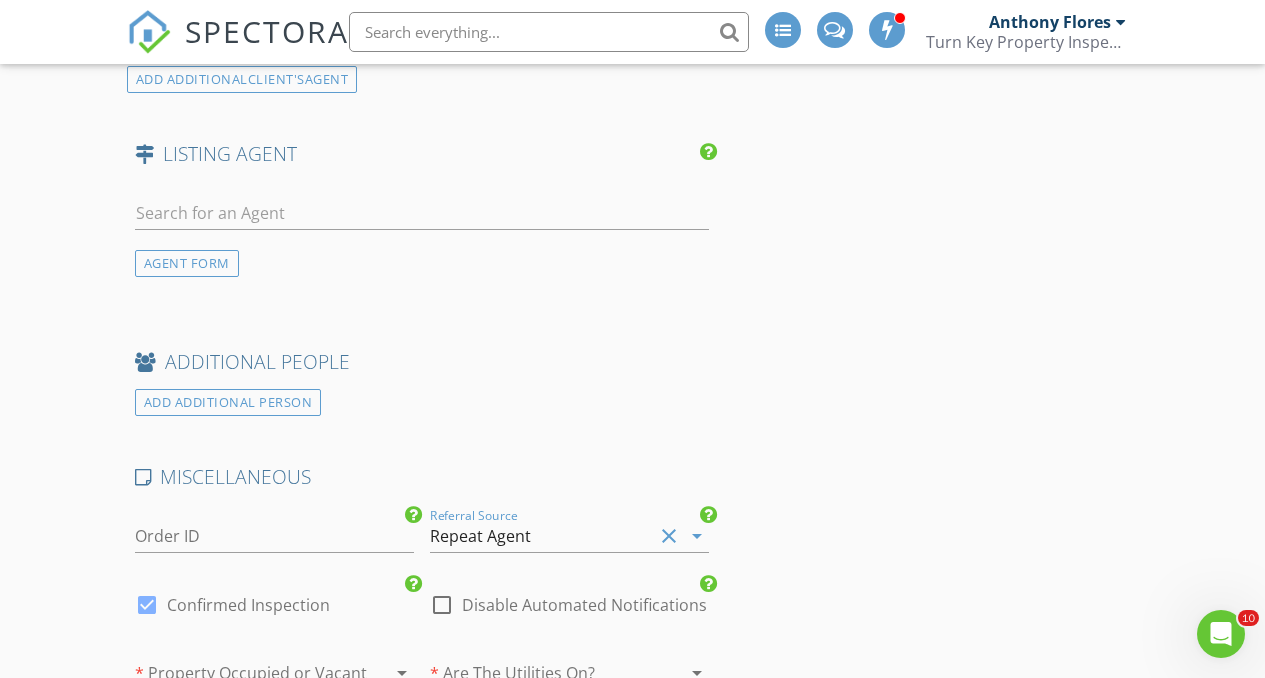 click on "INSPECTOR(S)
check_box_outline_blank   Anthony Flores     check_box   Anthony V. Flores   PRIMARY   check_box_outline_blank   Philip Reams     Anthony V. Flores arrow_drop_down   check_box_outline_blank Anthony V. Flores specifically requested
Date/Time
07/11/2025 10:00 AM
Location
Address Search       Address 1718 Signature Pl   Unit   City Chula Vista   State CA   Zip 91913   County San Diego     Square Feet 1587   Year Built 2019   Foundation Slab arrow_drop_down     Anthony V. Flores     55.0 miles     (an hour)
client
check_box Enable Client CC email for this inspection   Client Search     check_box_outline_blank Client is a Company/Organization     First Name Ashley   Last Name Filamor   Email ashfilamor@gmail.com   CC Email   Phone         Tags         Notes   Private Notes
client
Client Search         First Name" at bounding box center [633, -951] 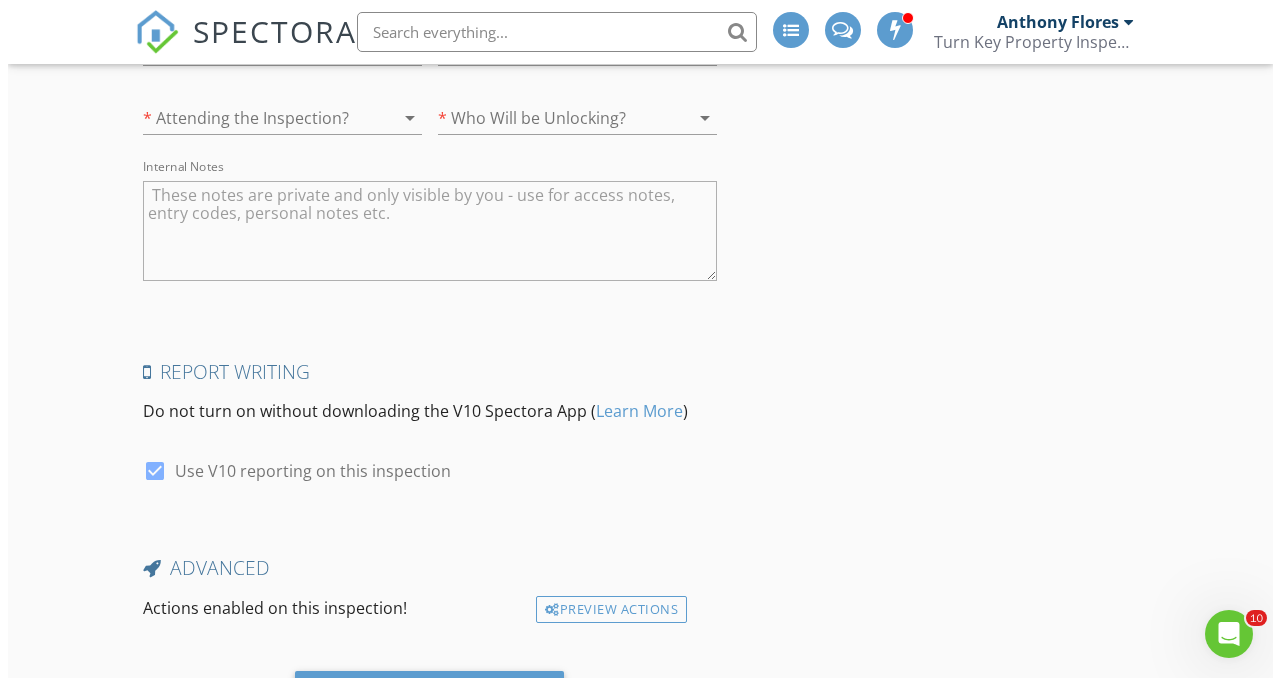scroll, scrollTop: 4253, scrollLeft: 0, axis: vertical 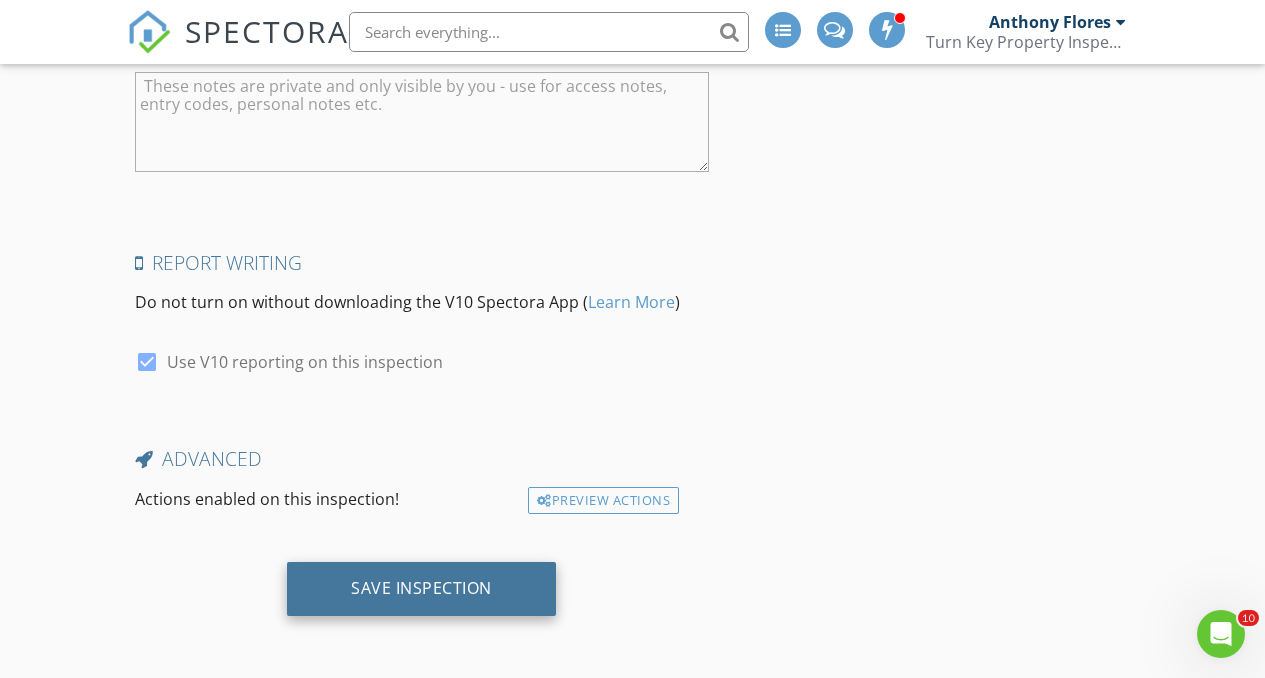 click on "Save Inspection" at bounding box center [421, 589] 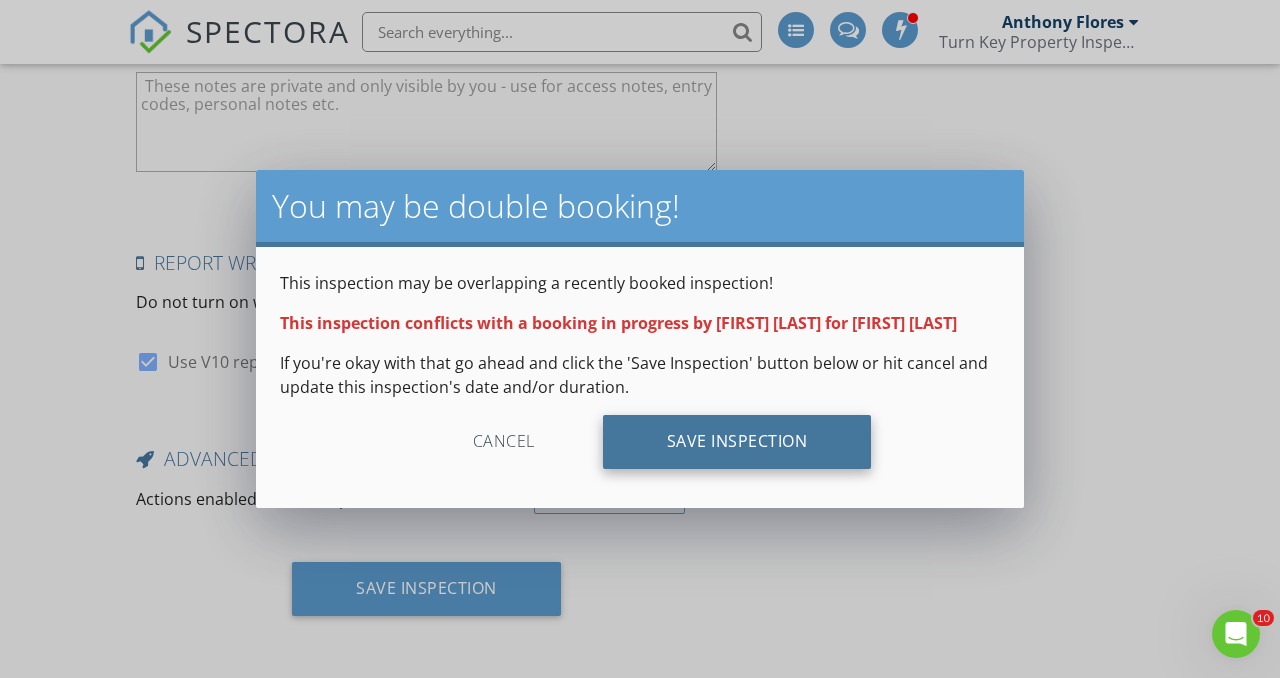 click on "Save Inspection" at bounding box center [737, 442] 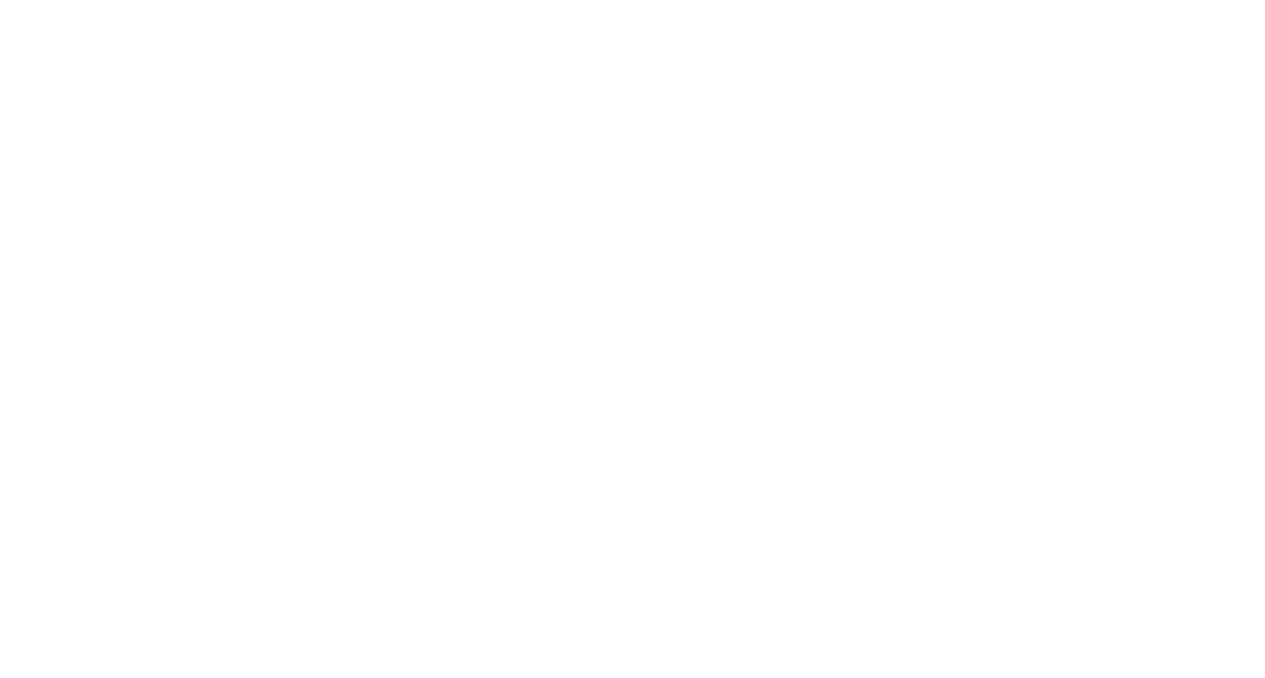 scroll, scrollTop: 0, scrollLeft: 0, axis: both 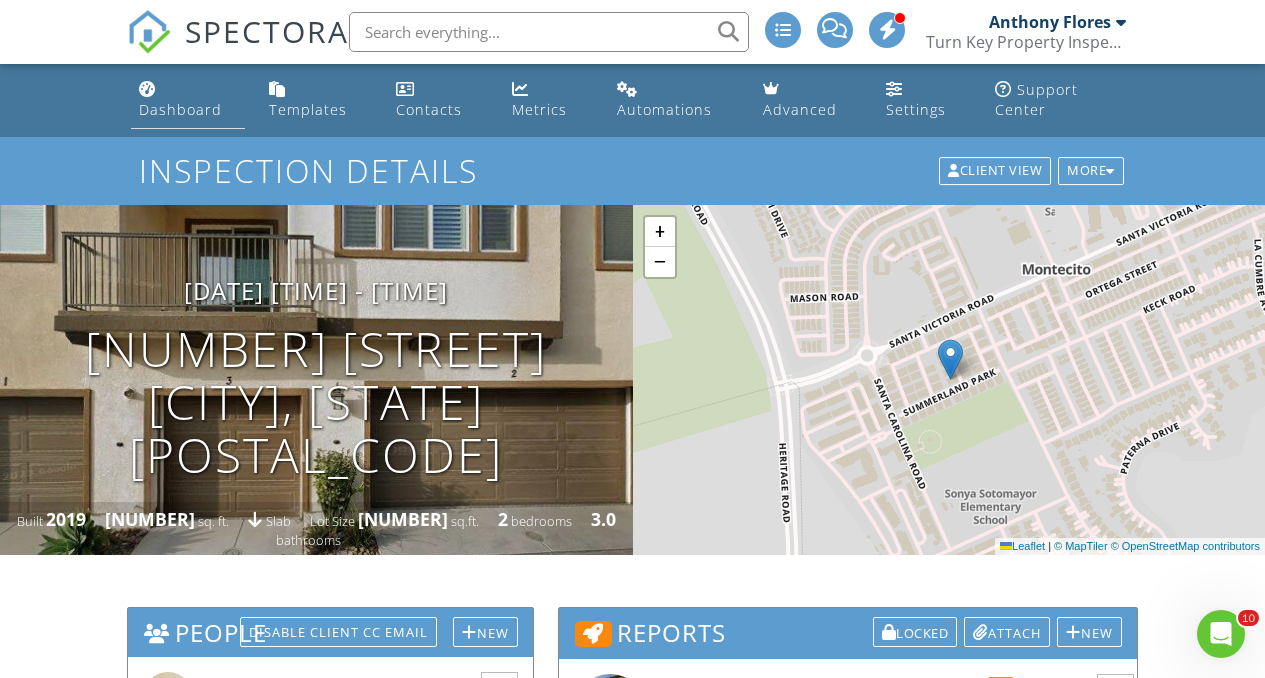 click on "Dashboard" at bounding box center (180, 109) 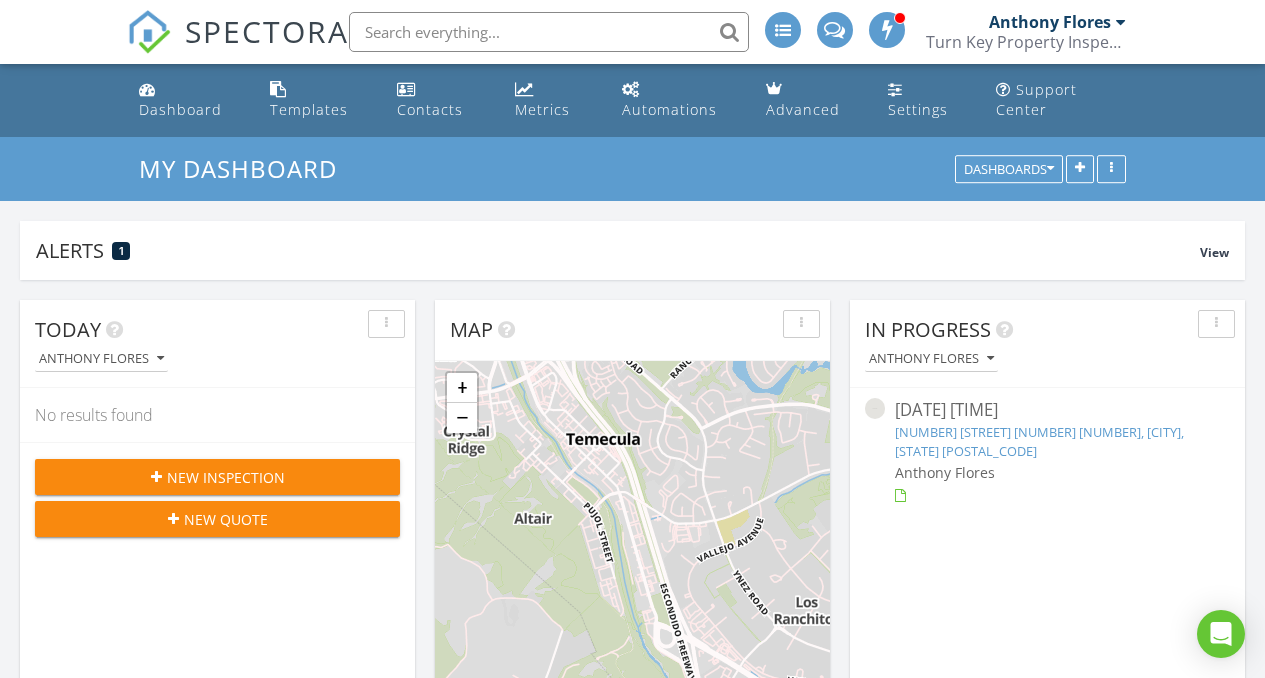 scroll, scrollTop: 4, scrollLeft: 0, axis: vertical 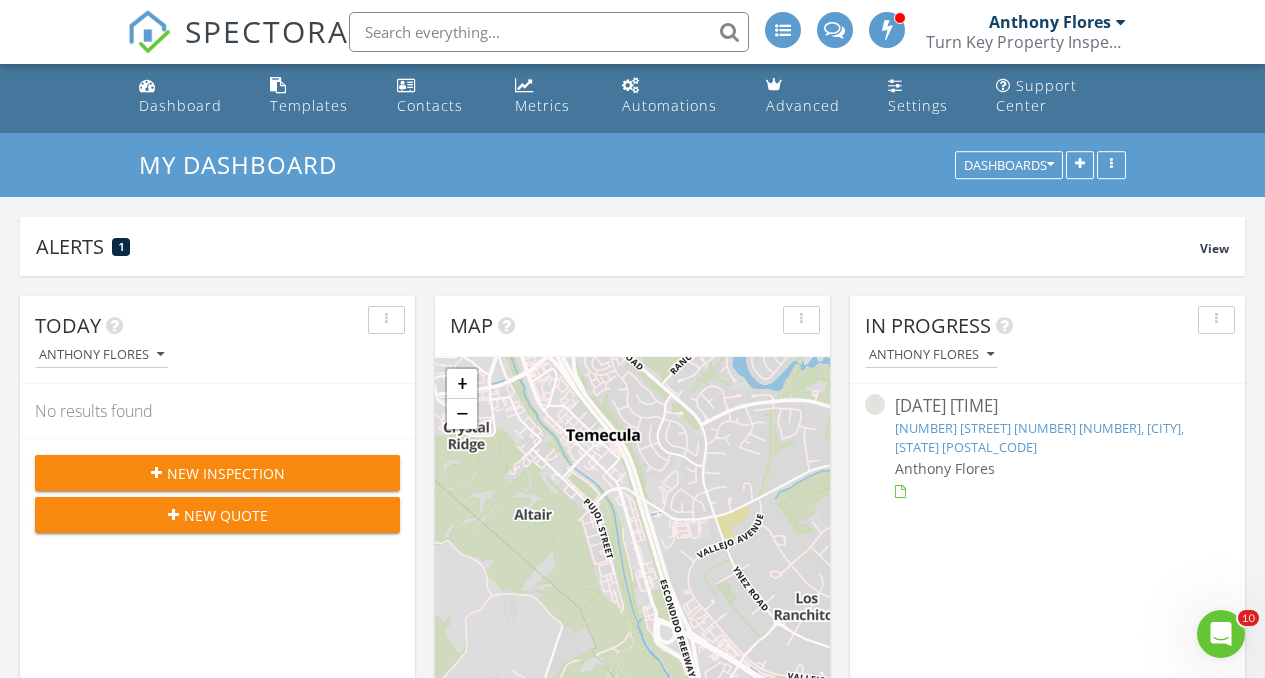 click on "New Inspection" at bounding box center [217, 473] 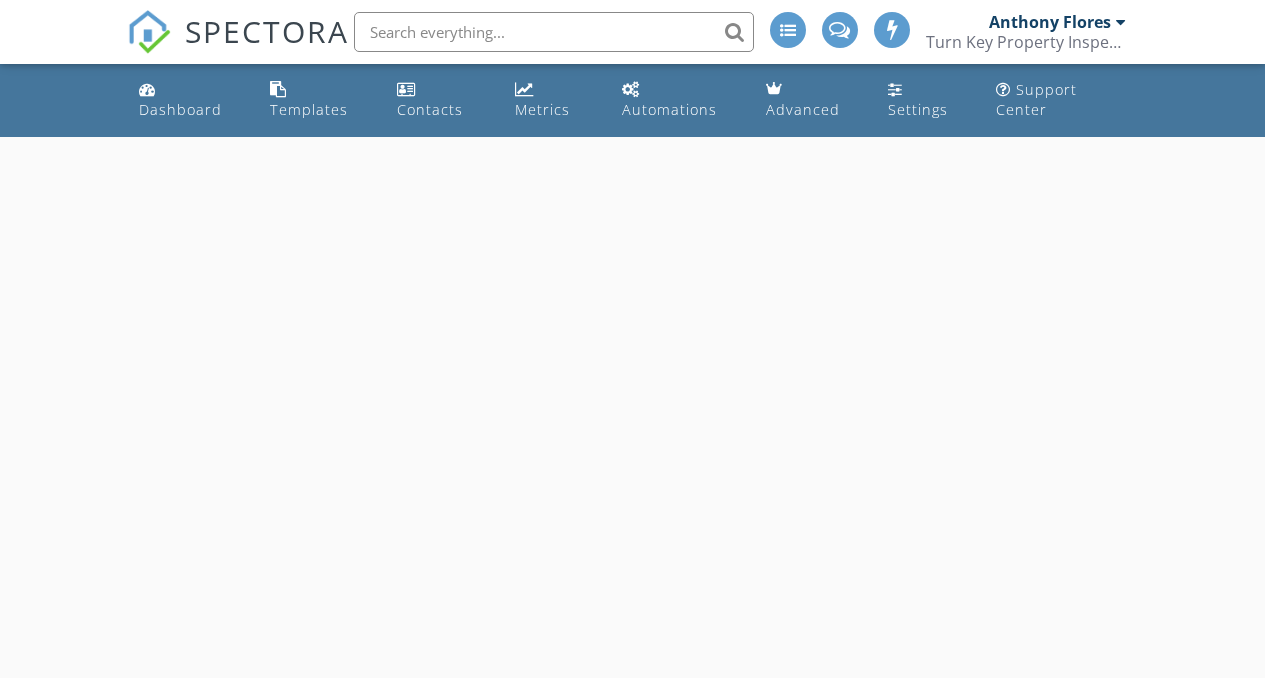 scroll, scrollTop: 0, scrollLeft: 0, axis: both 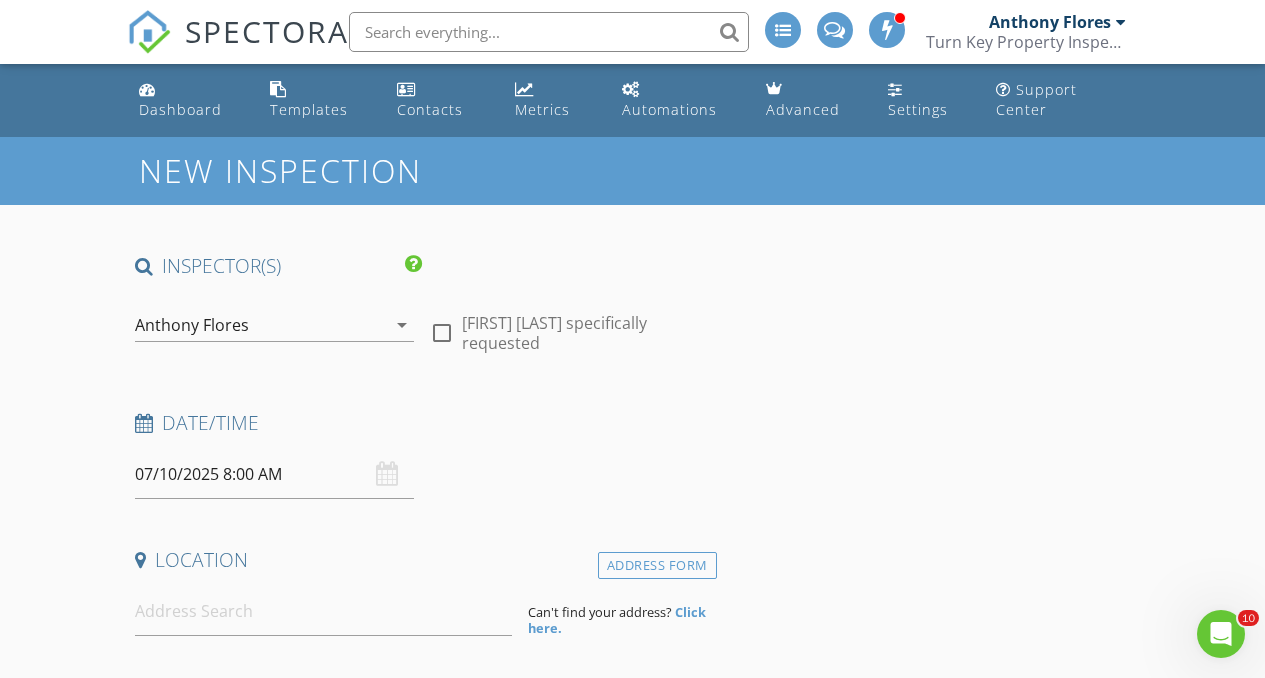 click on "Anthony Flores" at bounding box center [260, 325] 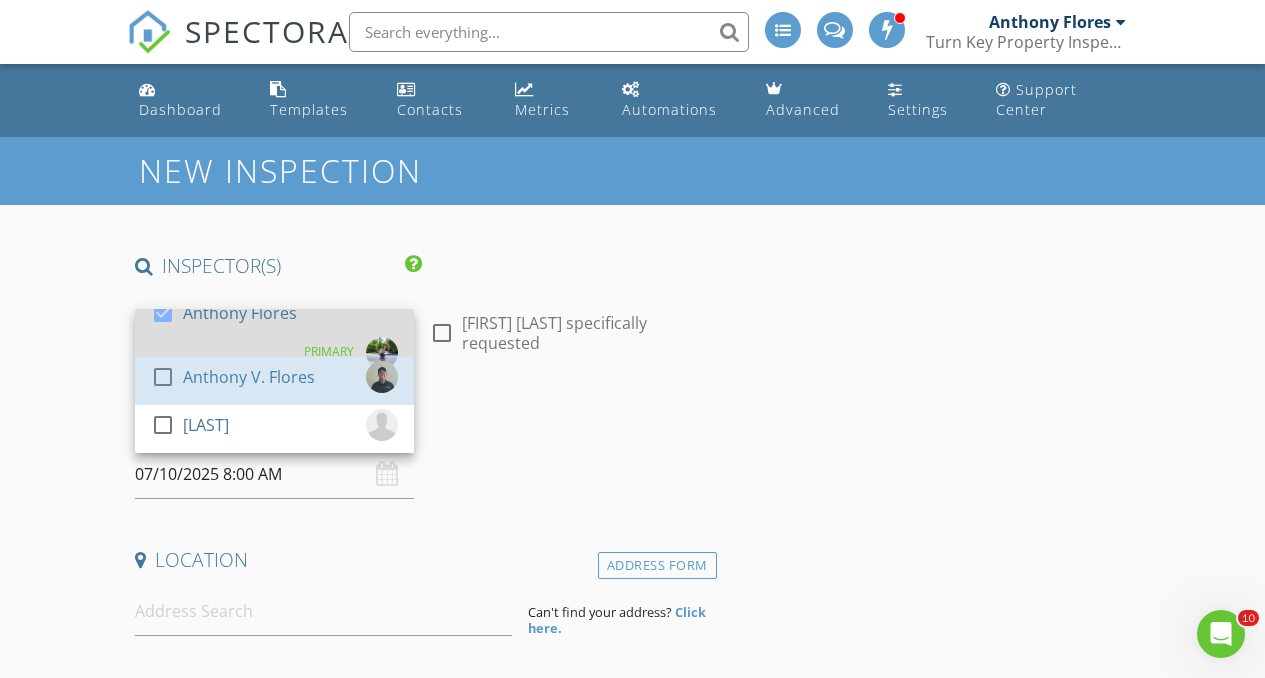 drag, startPoint x: 274, startPoint y: 381, endPoint x: 251, endPoint y: 349, distance: 39.40812 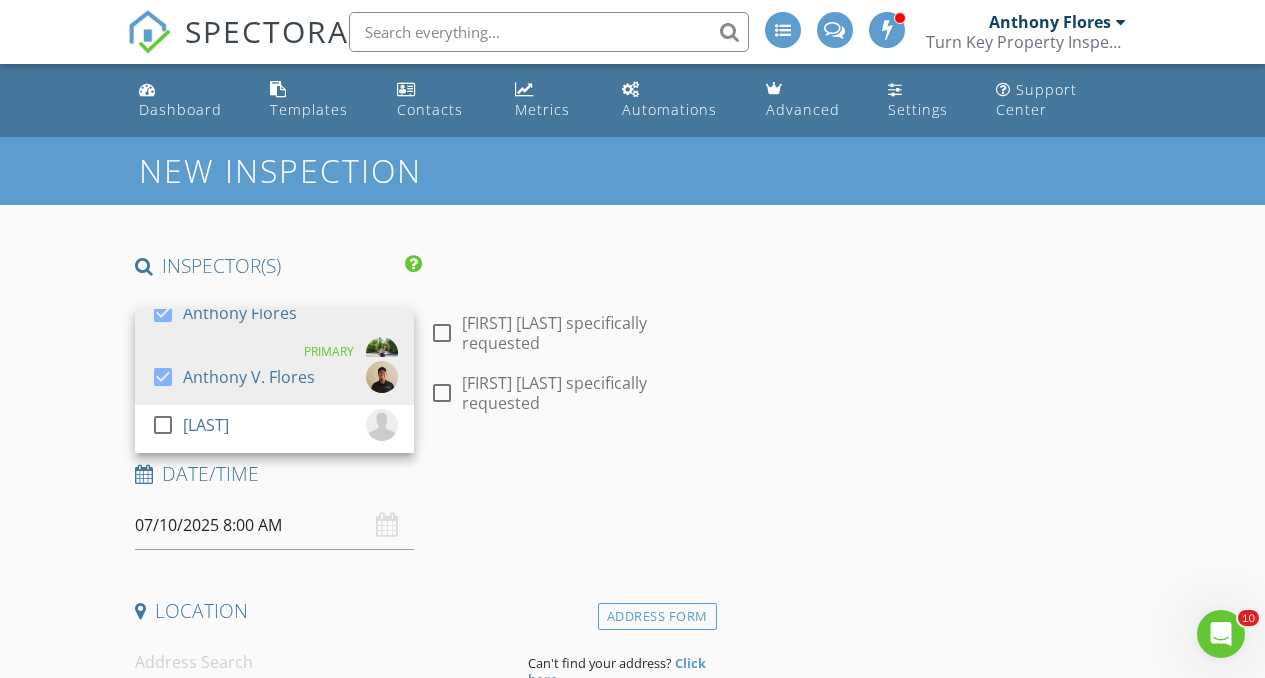 click on "New Inspection
INSPECTOR(S)
check_box   [FIRST] [LAST]   PRIMARY   check_box   [FIRST] [LAST]     check_box_outline_blank   [LAST]     [FIRST],  [FIRST] [LAST] arrow_drop_down   check_box_outline_blank [FIRST] [LAST] specifically requested check_box_outline_blank [FIRST] [LAST] specifically requested
Date/Time
07/10/2025 8:00 AM
Location
Address Form       Can't find your address?   Click here.
client
check_box Enable Client CC email for this inspection   Client Search     check_box_outline_blank Client is a Company/Organization     First Name   Last Name   Email   CC Email   Phone         Tags         Notes   Private Notes
ADDITIONAL client
SERVICES
check_box_outline_blank   Turn-Key Residential Inspection   check_box_outline_blank" at bounding box center (632, 1857) 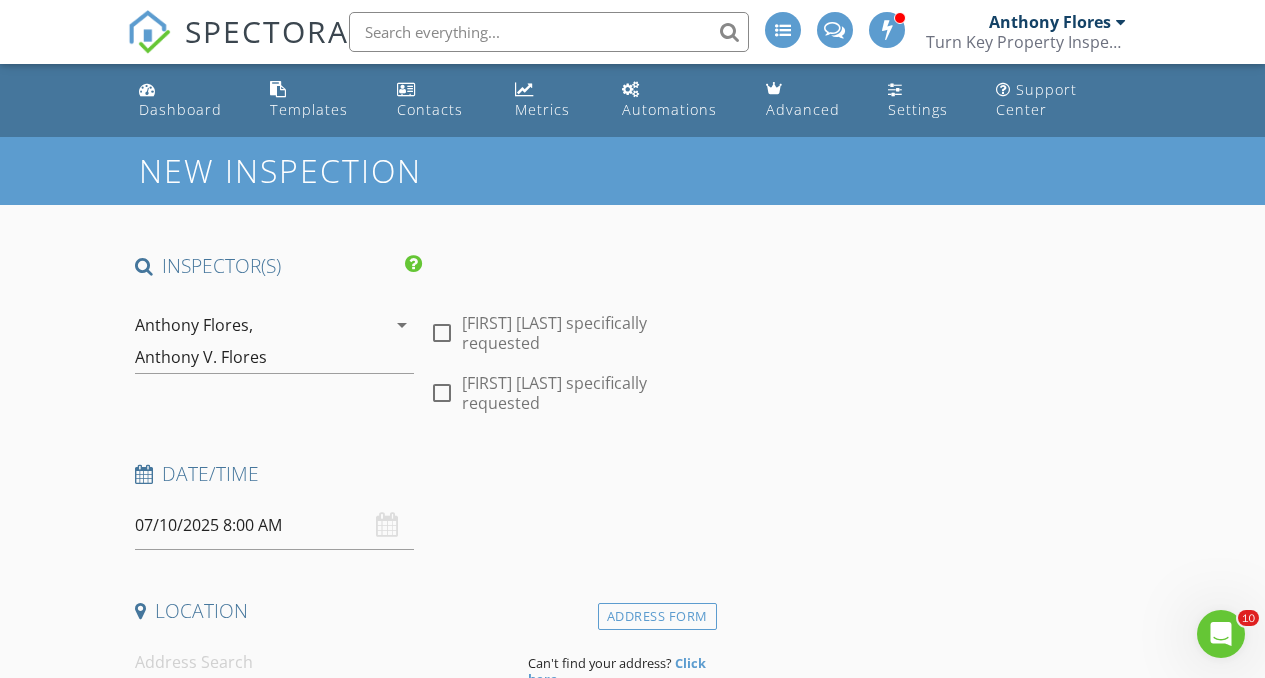 click on "07/10/2025 8:00 AM" at bounding box center [274, 525] 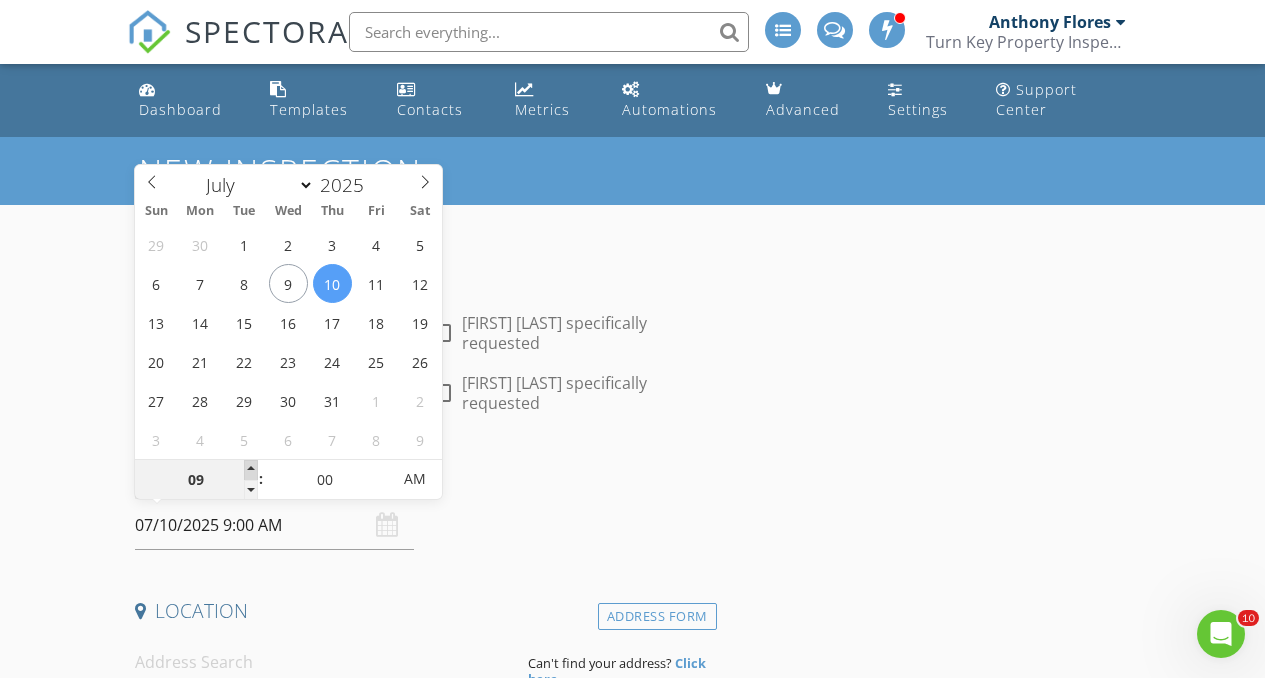 click at bounding box center (251, 470) 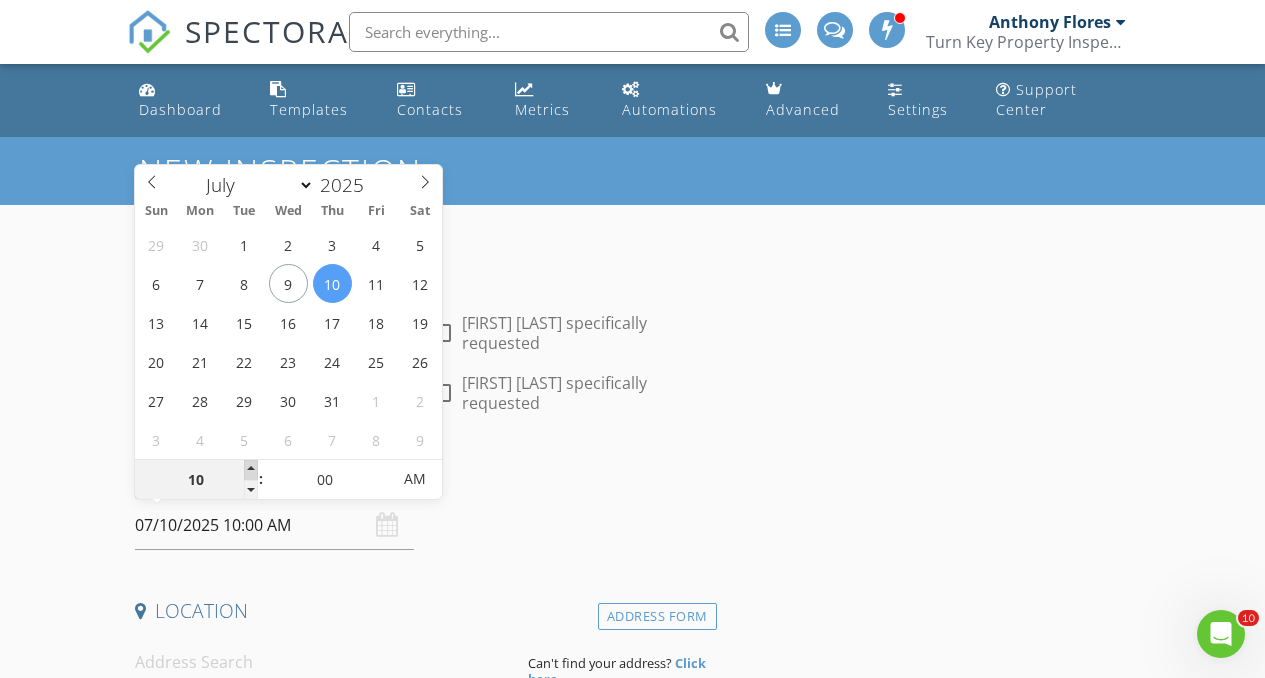 click at bounding box center [251, 470] 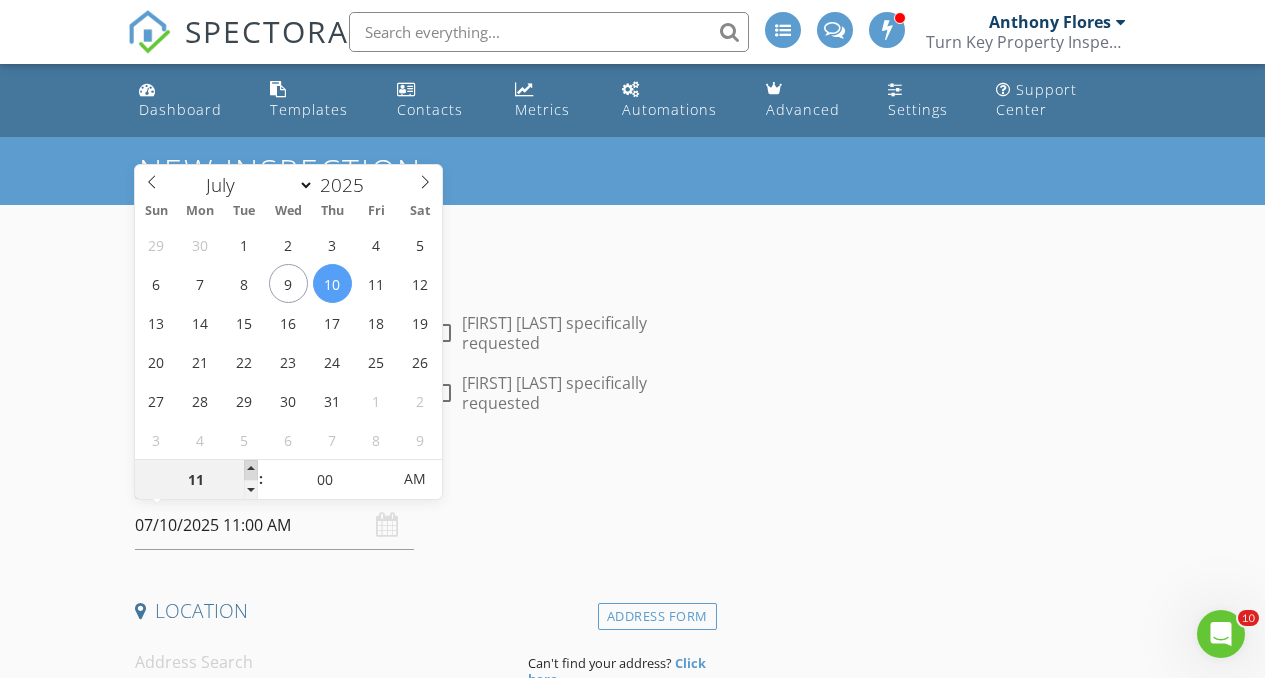 click at bounding box center (251, 470) 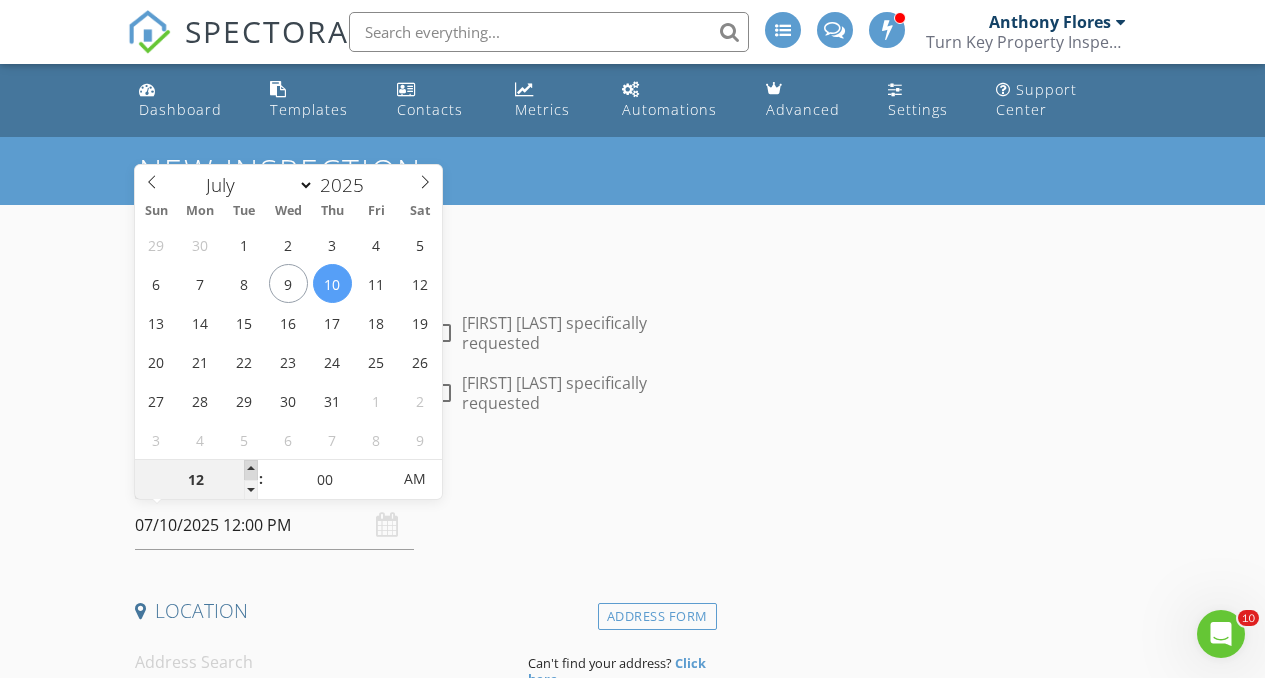click at bounding box center [251, 470] 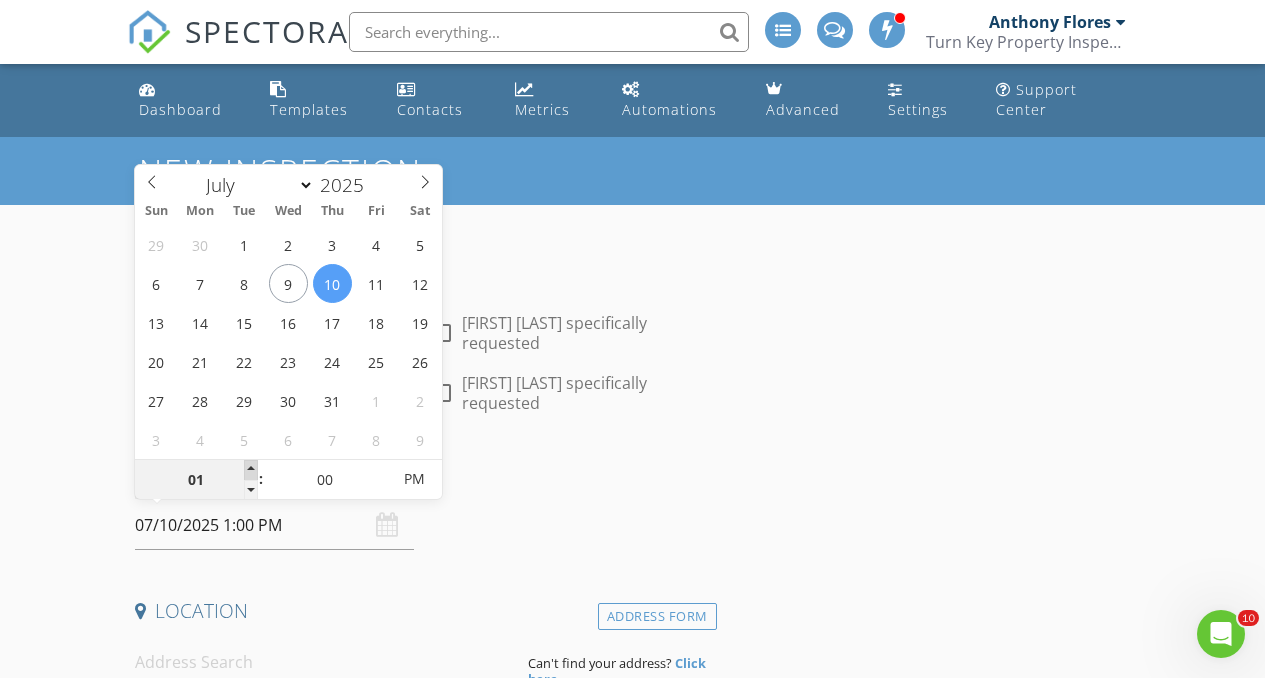 click at bounding box center [251, 470] 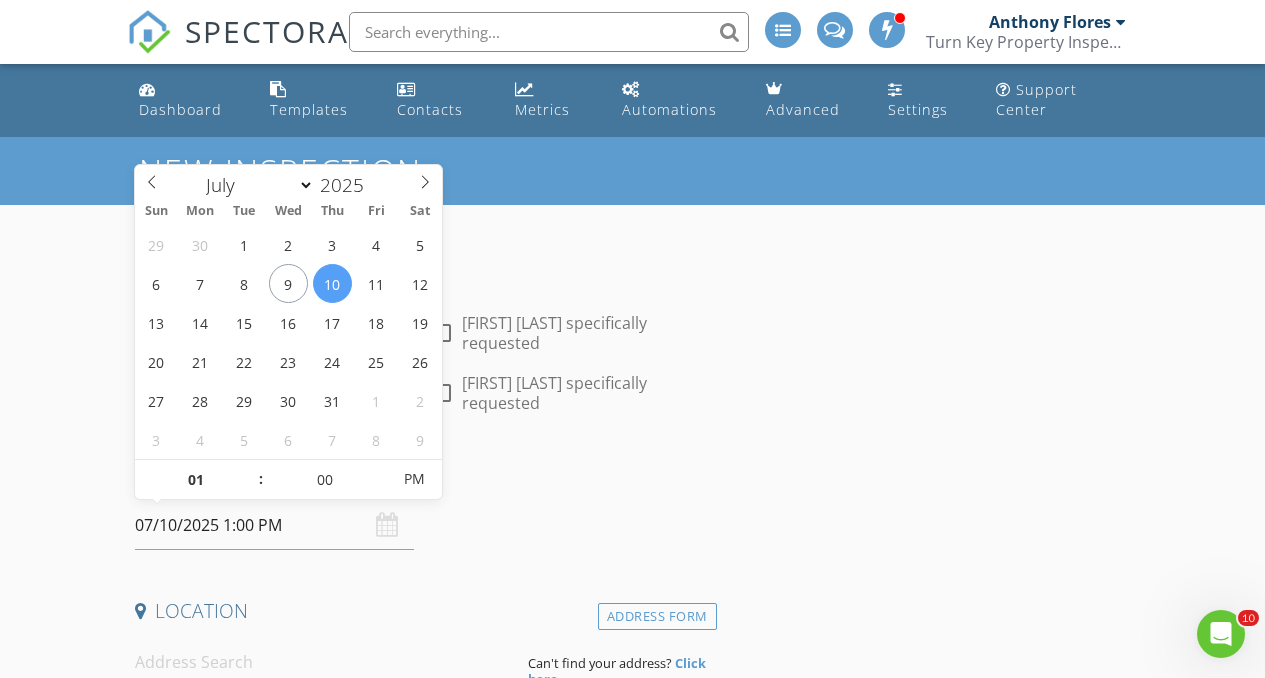 click on "New Inspection
INSPECTOR(S)
check_box   [FIRST] [LAST]   PRIMARY   check_box   [FIRST] [LAST]     check_box_outline_blank   [LAST]     [FIRST],  [FIRST] [LAST] arrow_drop_down   check_box_outline_blank [FIRST] [LAST] specifically requested check_box_outline_blank [FIRST] [LAST] specifically requested
Date/Time
07/10/2025 1:00 PM
Location
Address Form       Can't find your address?   Click here.
client
check_box Enable Client CC email for this inspection   Client Search     check_box_outline_blank Client is a Company/Organization     First Name   Last Name   Email   CC Email   Phone         Tags         Notes   Private Notes
ADDITIONAL client
SERVICES
check_box_outline_blank   Turn-Key Residential Inspection   check_box_outline_blank" at bounding box center (632, 1857) 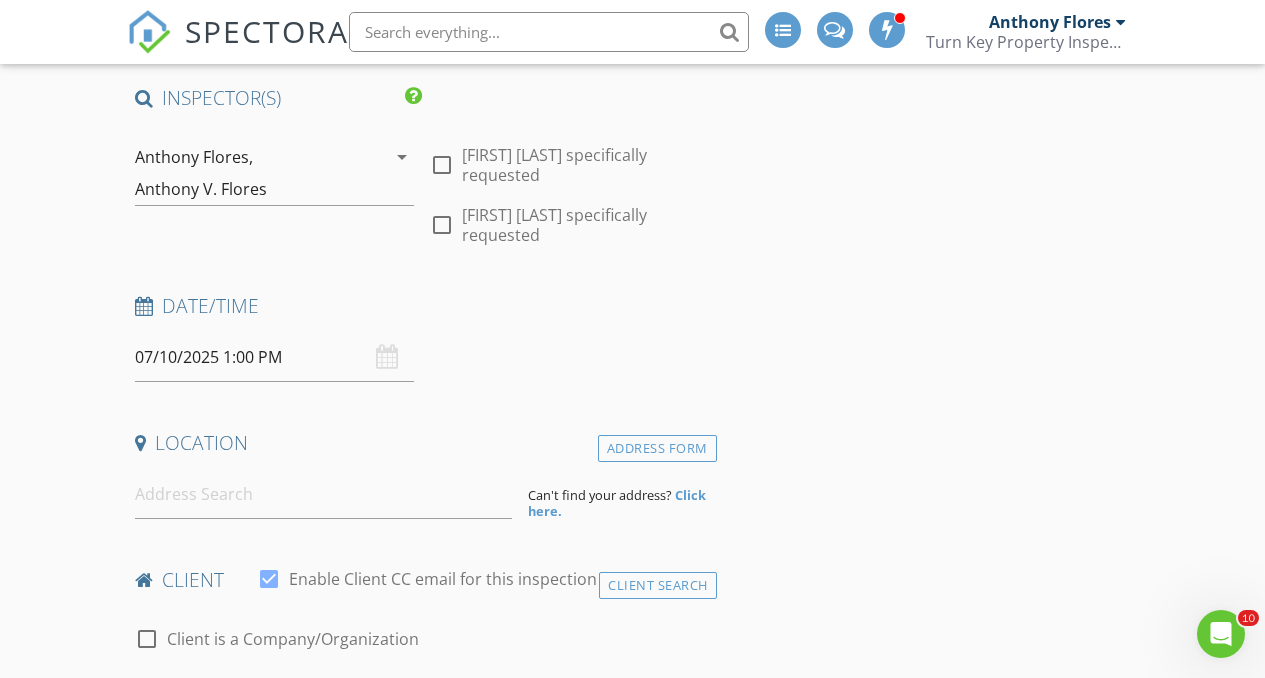 scroll, scrollTop: 184, scrollLeft: 0, axis: vertical 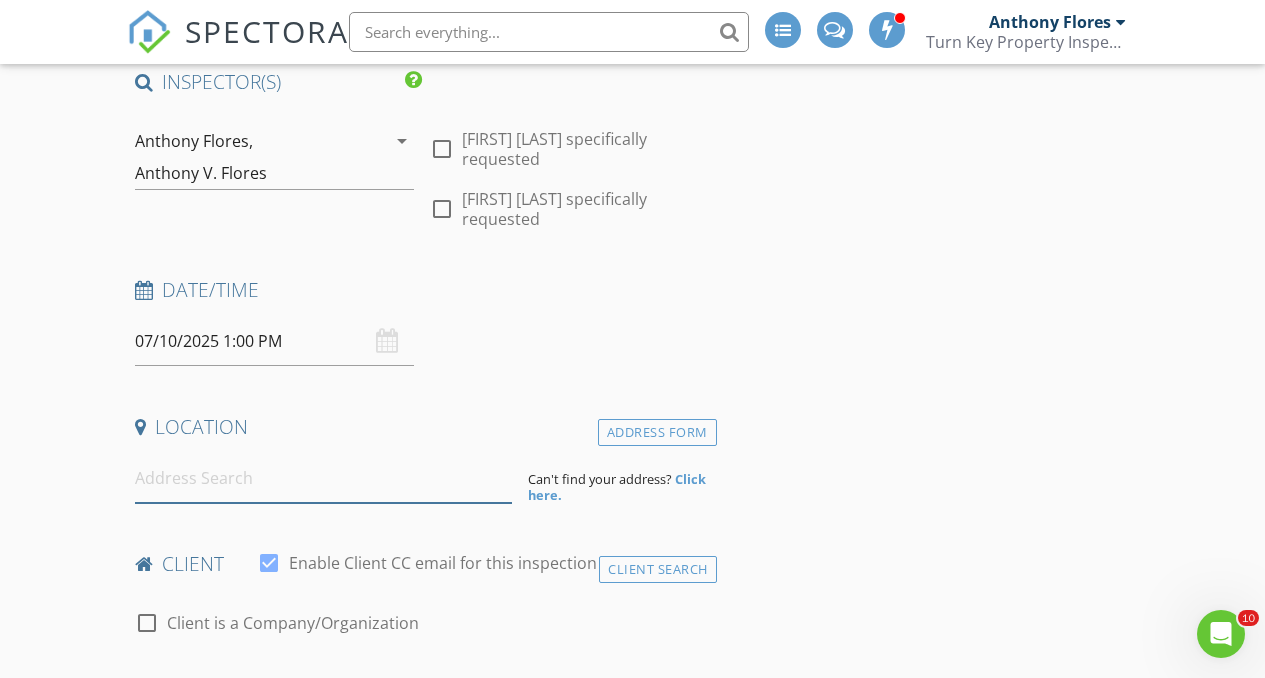 click at bounding box center (324, 478) 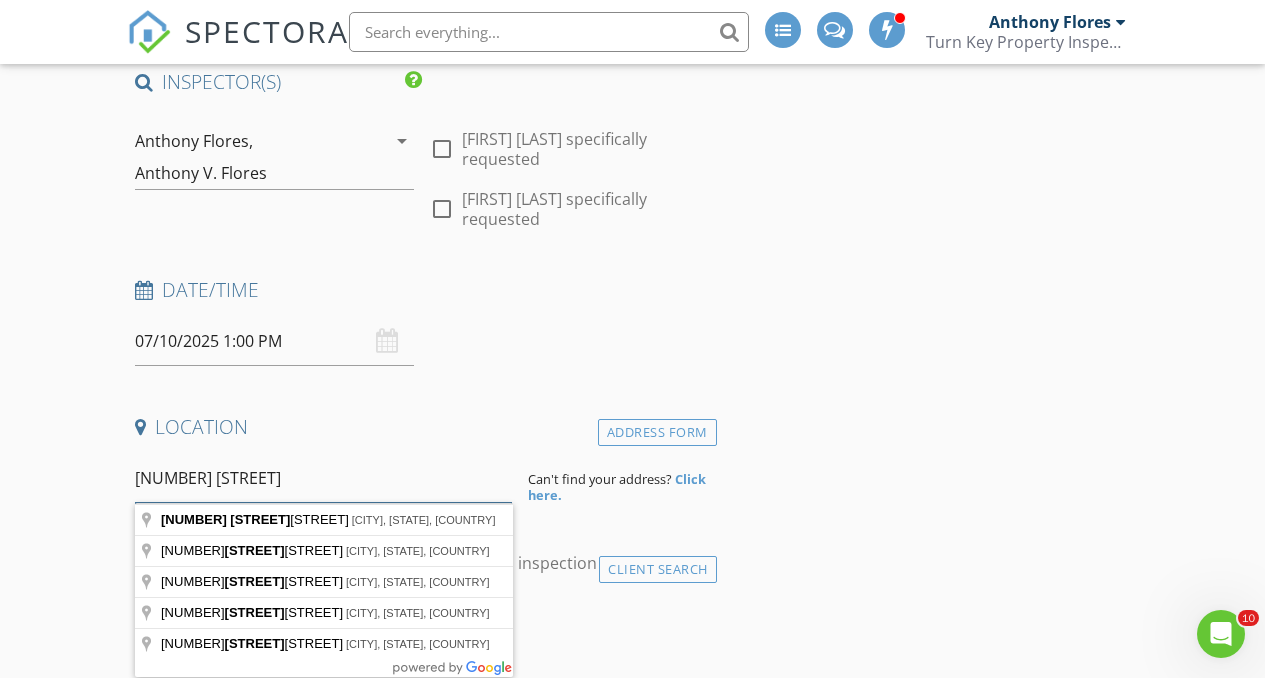 type on "8418 hoven" 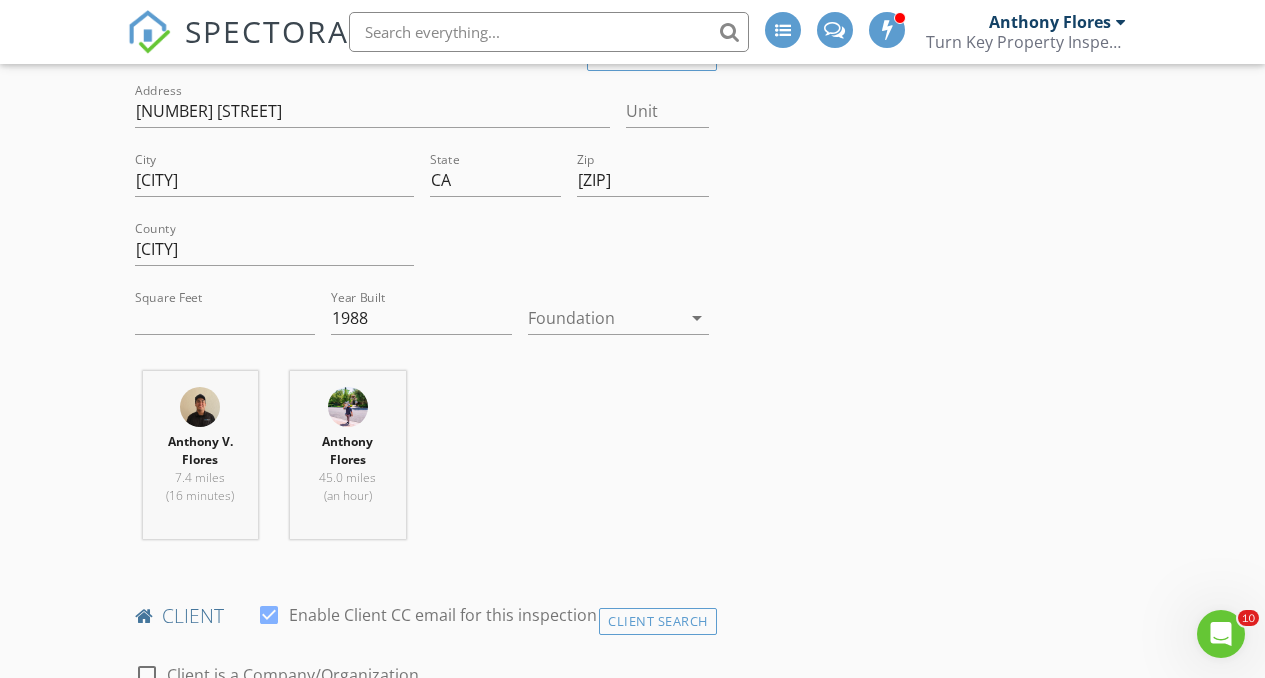 scroll, scrollTop: 952, scrollLeft: 0, axis: vertical 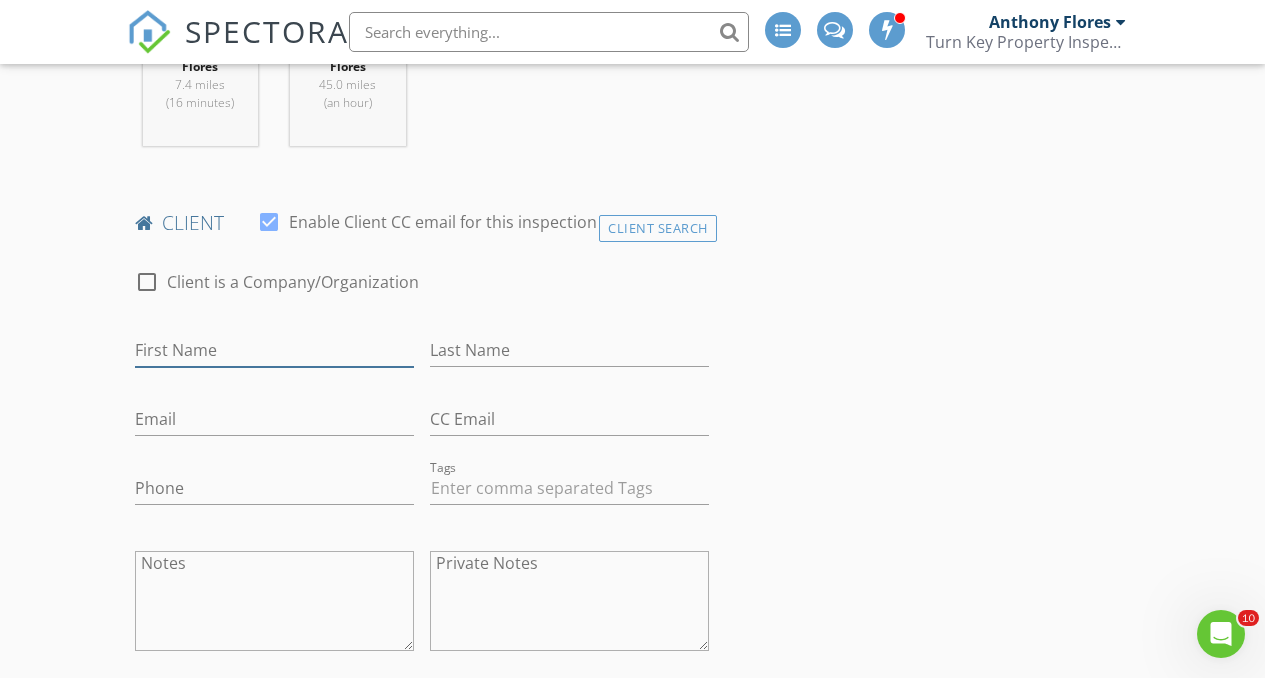click on "First Name" at bounding box center (274, 350) 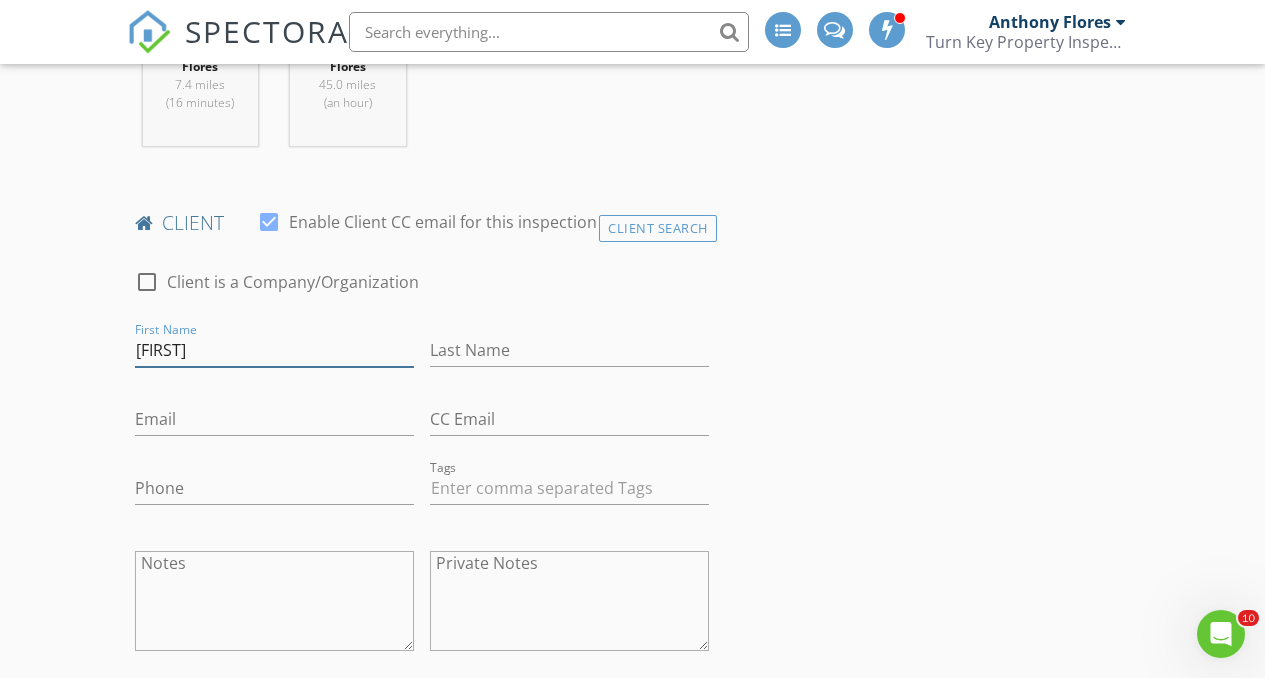 type on "[FIRST]" 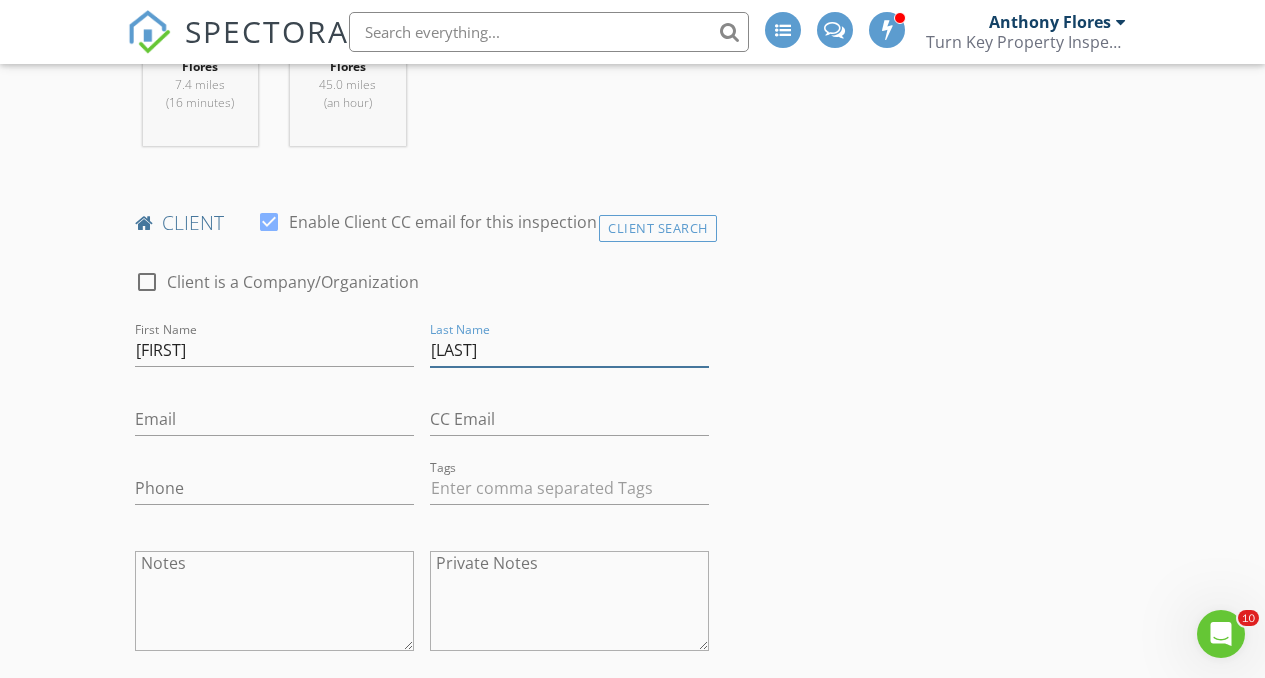 type on "[LAST]" 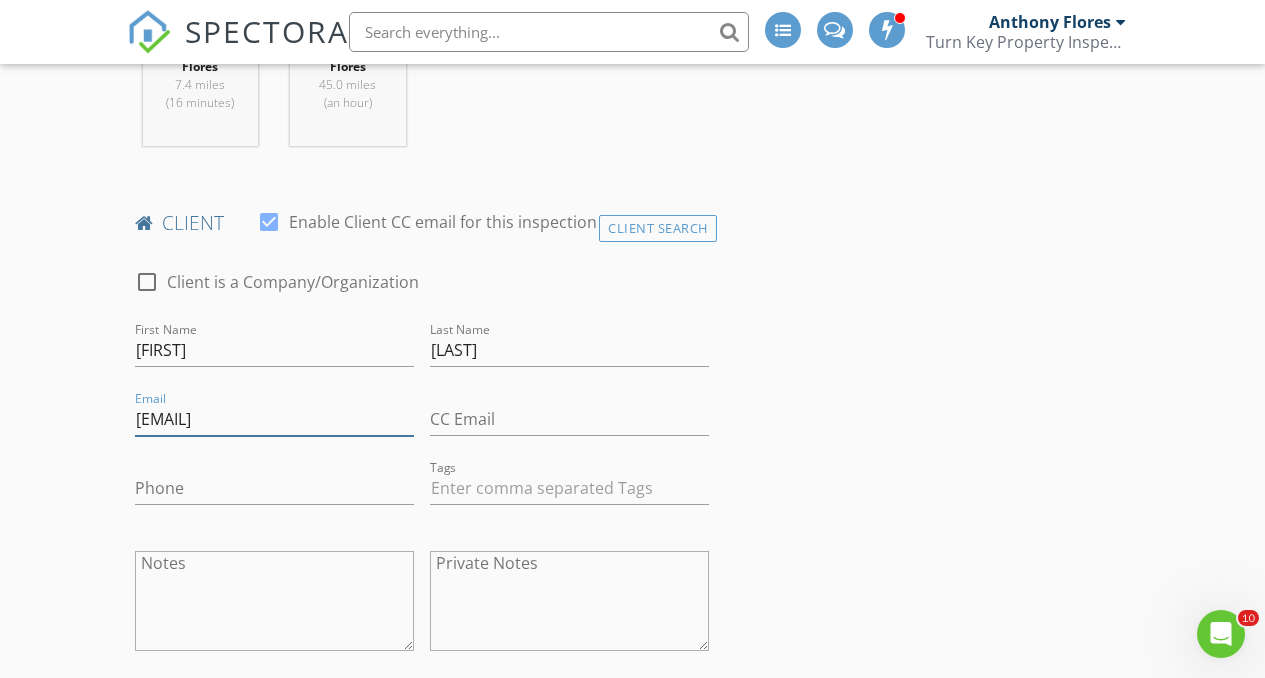 type on "[EMAIL]" 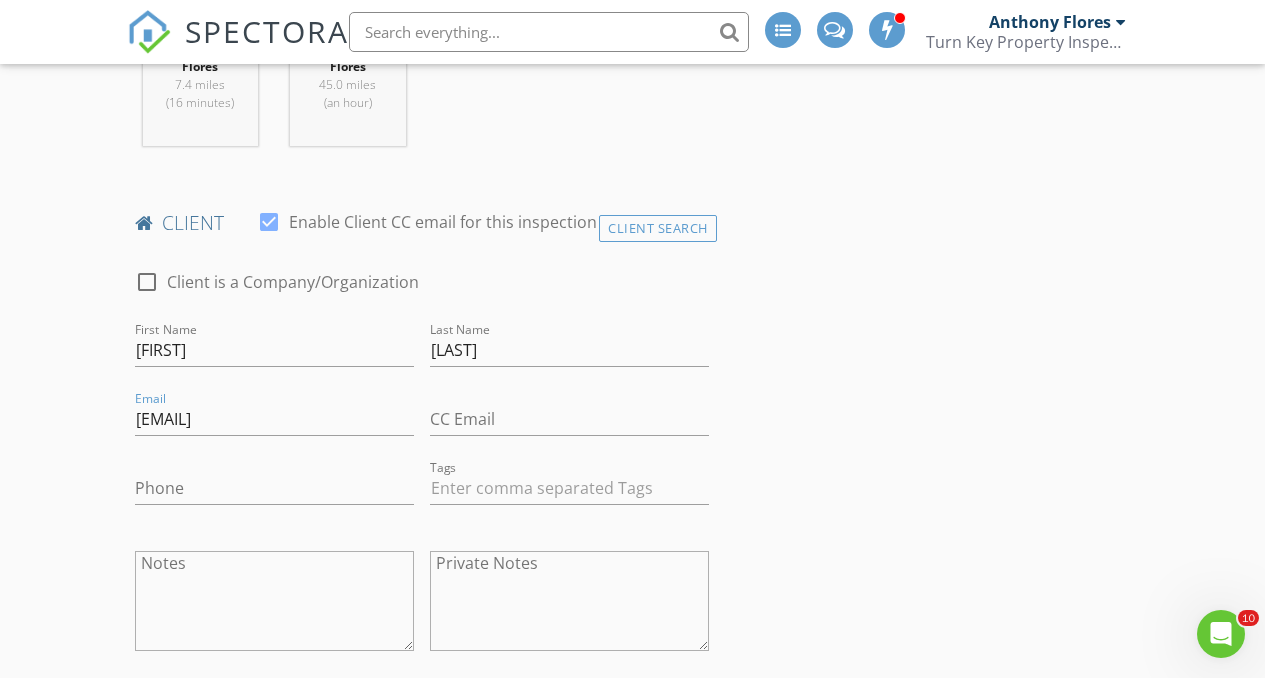 click on "INSPECTOR(S)
check_box   Anthony Flores   PRIMARY   check_box   Anthony V. Flores     check_box_outline_blank   Philip Reams     Anthony Flores,  Anthony V. Flores arrow_drop_down   check_box_outline_blank Anthony Flores specifically requested check_box_outline_blank Anthony V. Flores specifically requested
Date/Time
07/10/2025 1:00 PM
Location
Address Search       Address 8418 Hovenweep Ct   Unit   City San Diego   State CA   Zip 92129   County San Diego     Square Feet 1994   Year Built 1988   Foundation arrow_drop_down     Anthony V. Flores     7.4 miles     (16 minutes)         Anthony Flores     45.0 miles     (an hour)
client
check_box Enable Client CC email for this inspection   Client Search     check_box_outline_blank Client is a Company/Organization     First Name Sara   Last Name Ferdowsali   Email saraferdowsali@gmail.com   CC Email   Phone" at bounding box center (633, 1153) 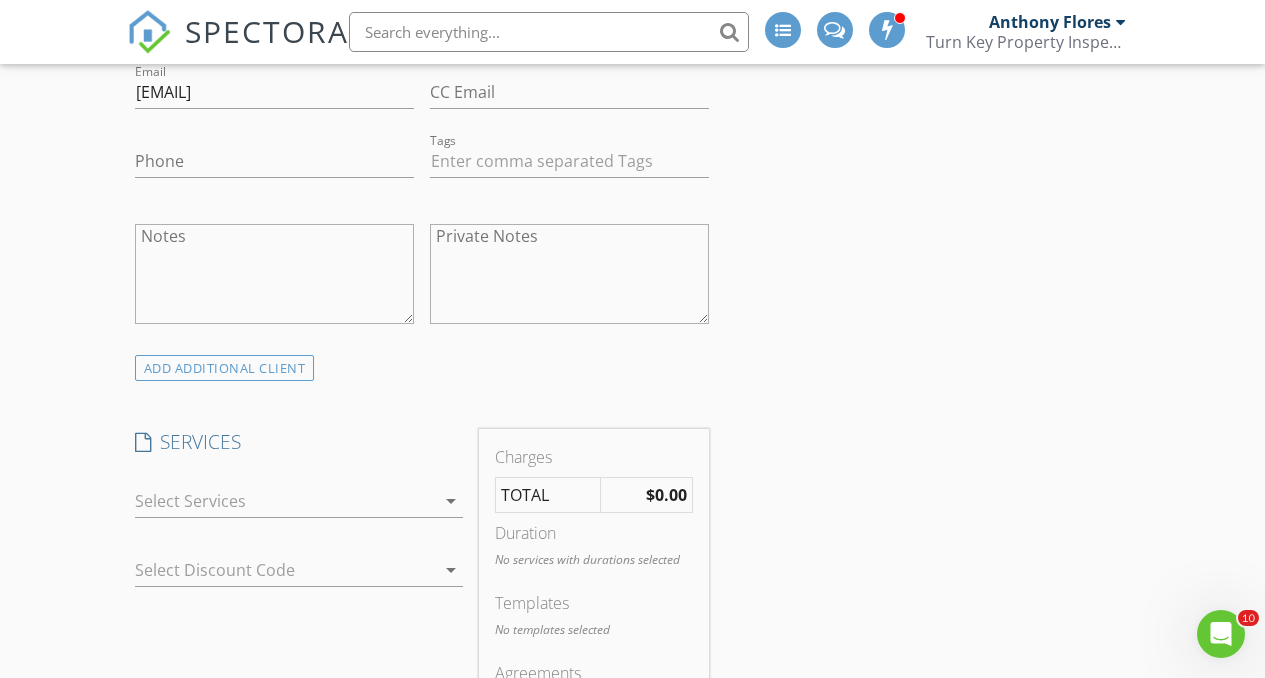 scroll, scrollTop: 1284, scrollLeft: 0, axis: vertical 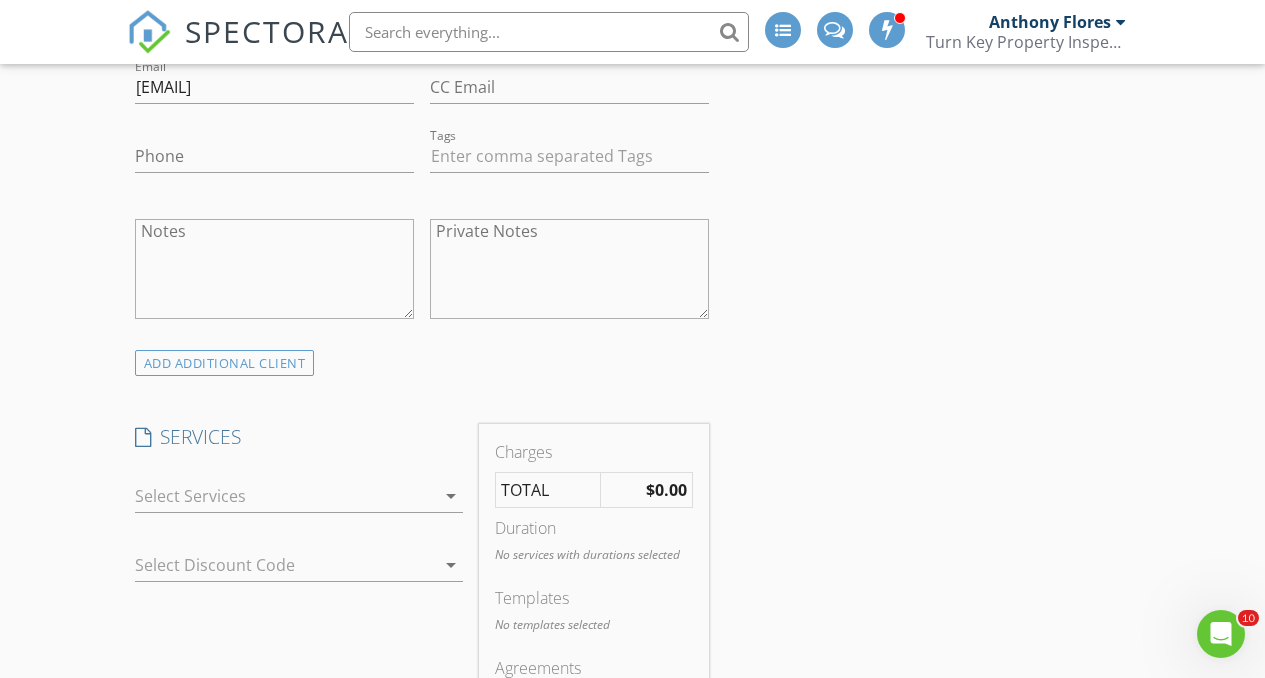 drag, startPoint x: 359, startPoint y: 494, endPoint x: 329, endPoint y: 497, distance: 30.149628 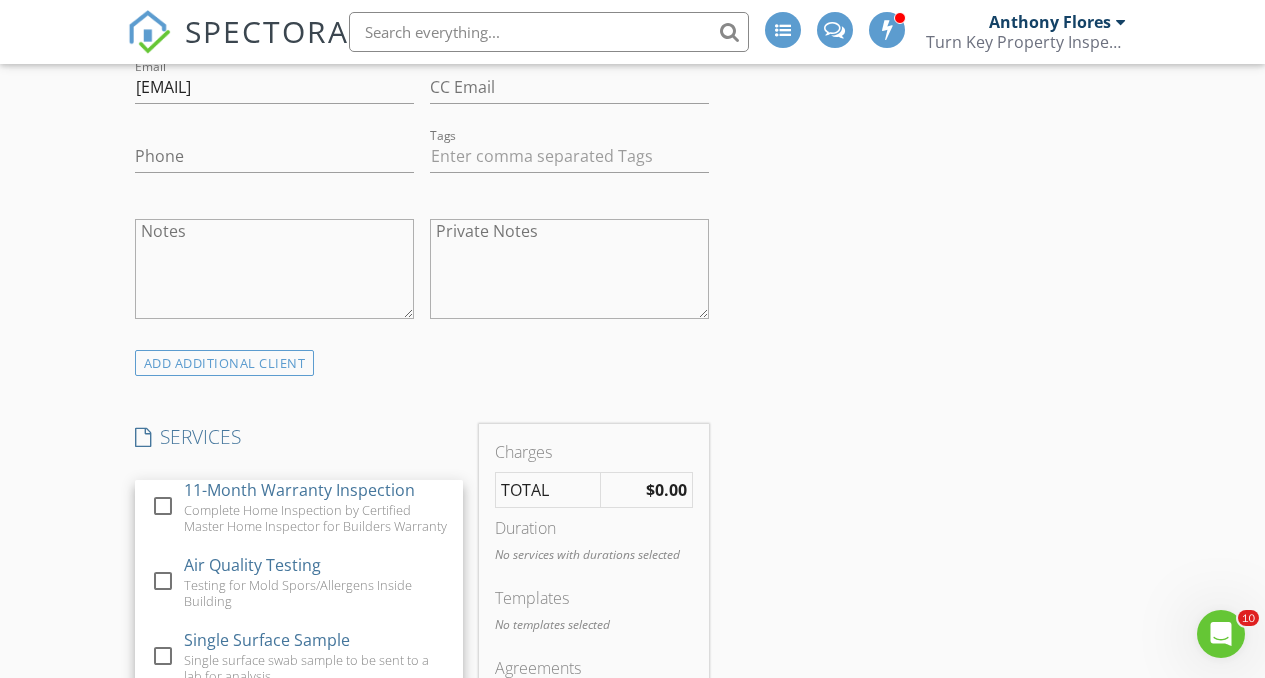 scroll, scrollTop: 532, scrollLeft: 0, axis: vertical 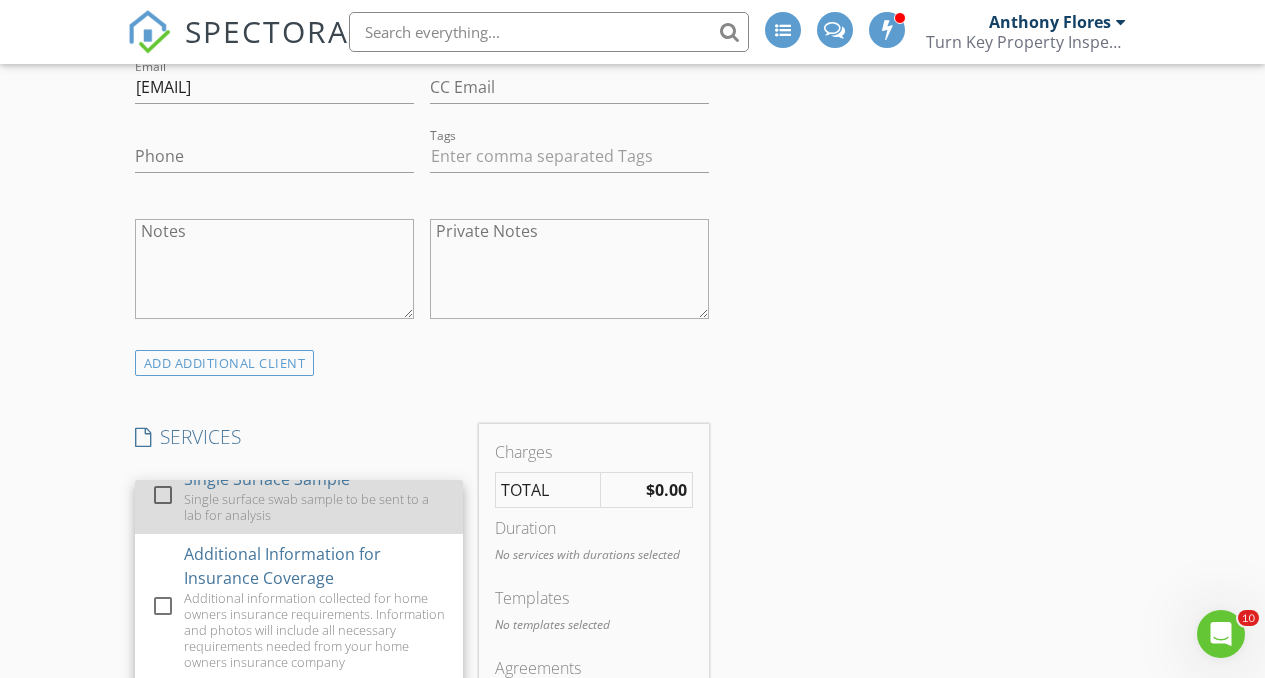 click on "Single Surface Sample" at bounding box center (266, 479) 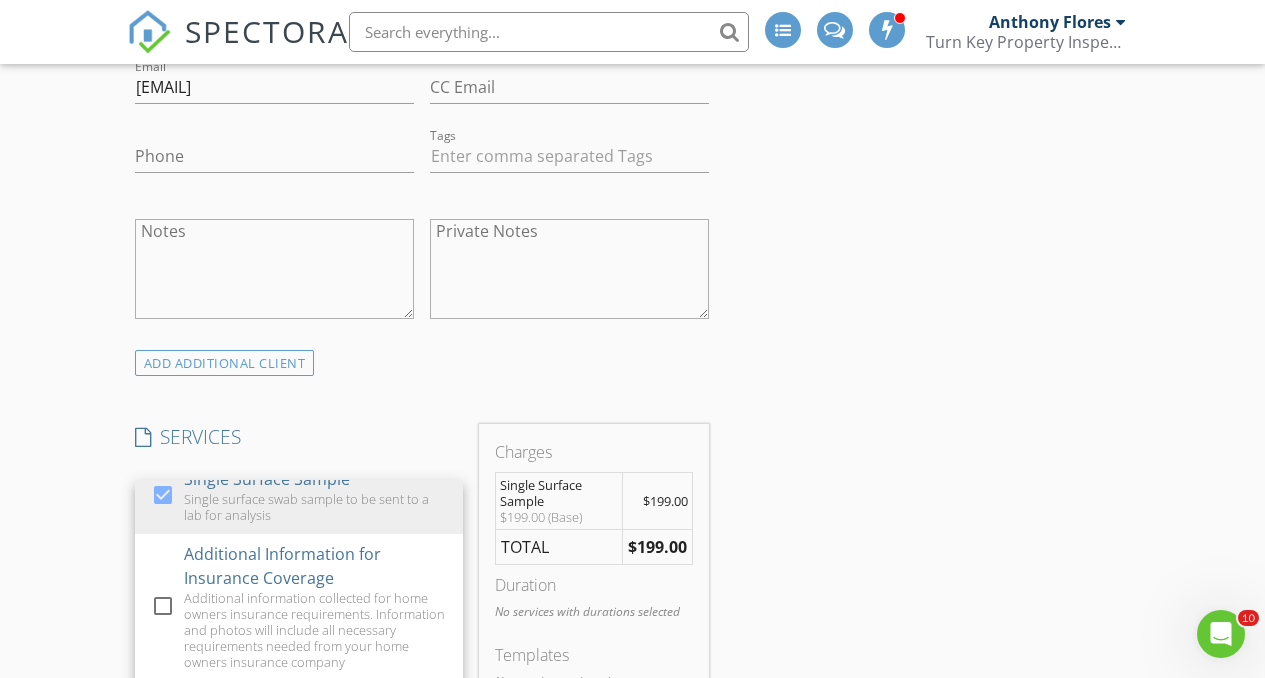 click on "New Inspection
INSPECTOR(S)
check_box   Anthony Flores   PRIMARY   check_box   Anthony V. Flores     check_box_outline_blank   Philip Reams     Anthony Flores,  Anthony V. Flores arrow_drop_down   check_box_outline_blank Anthony Flores specifically requested check_box_outline_blank Anthony V. Flores specifically requested
Date/Time
07/10/2025 1:00 PM
Location
Address Search       Address 8418 Hovenweep Ct   Unit   City San Diego   State CA   Zip 92129   County San Diego     Square Feet 1994   Year Built 1988   Foundation arrow_drop_down     Anthony V. Flores     7.4 miles     (16 minutes)         Anthony Flores     45.0 miles     (an hour)
client
check_box Enable Client CC email for this inspection   Client Search     check_box_outline_blank Client is a Company/Organization     First Name Sara   Last Name Ferdowsali   Email saraferdowsali@gmail.com" at bounding box center [632, 815] 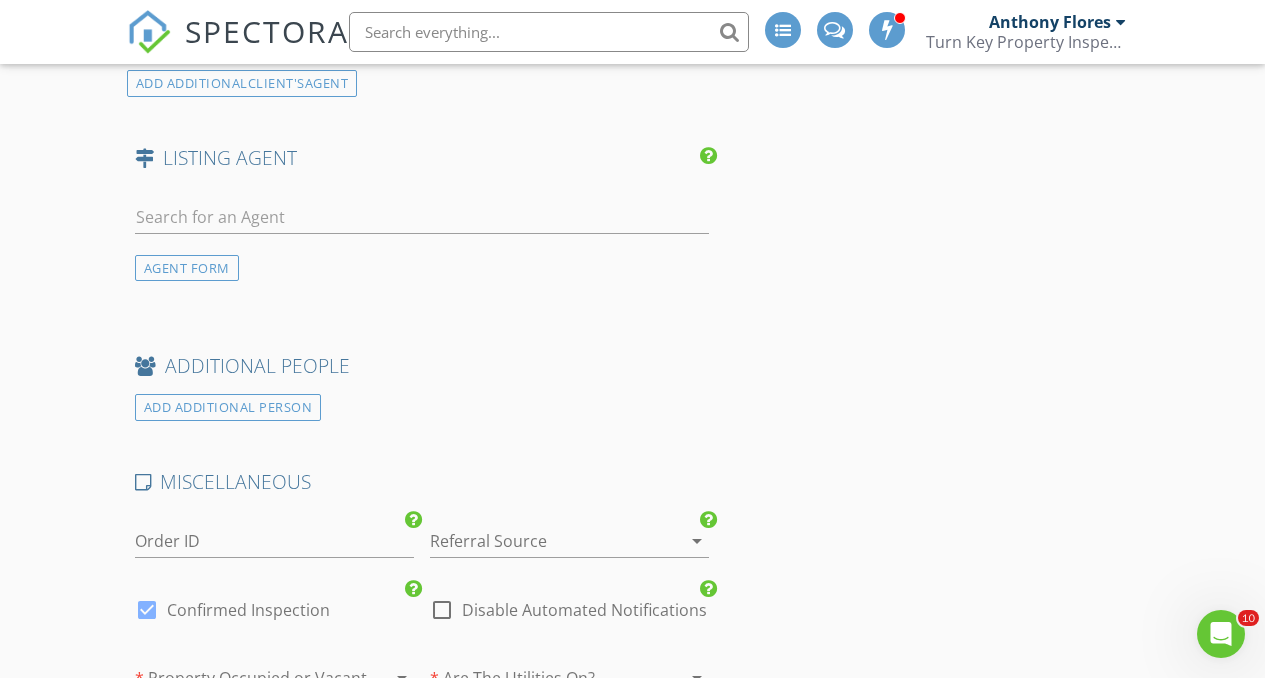 scroll, scrollTop: 2799, scrollLeft: 0, axis: vertical 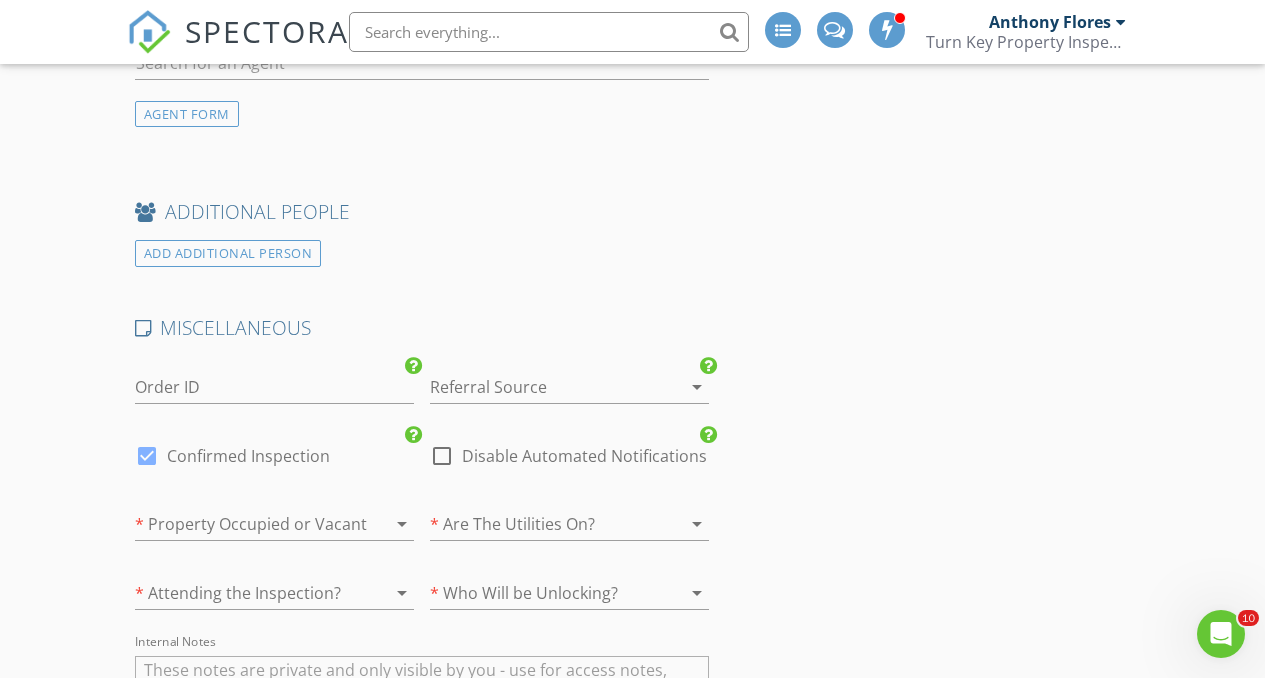 drag, startPoint x: 547, startPoint y: 382, endPoint x: 582, endPoint y: 389, distance: 35.69314 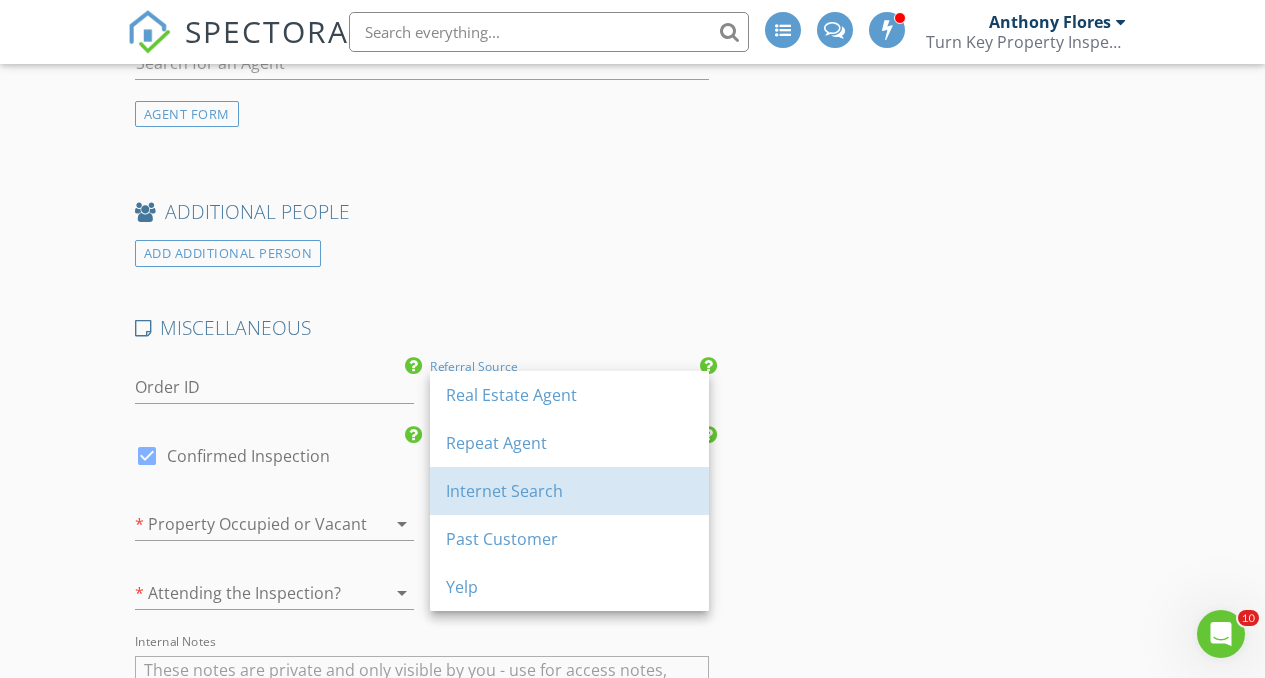 drag, startPoint x: 648, startPoint y: 496, endPoint x: 829, endPoint y: 495, distance: 181.00276 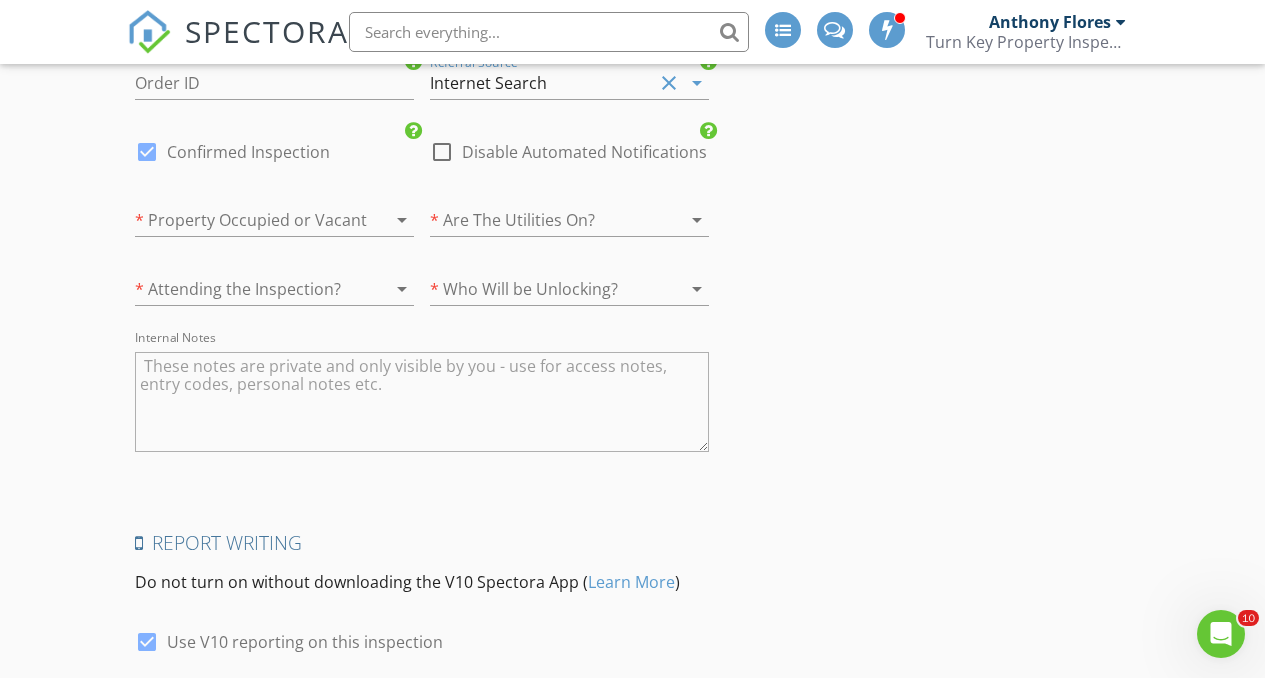 scroll, scrollTop: 3383, scrollLeft: 0, axis: vertical 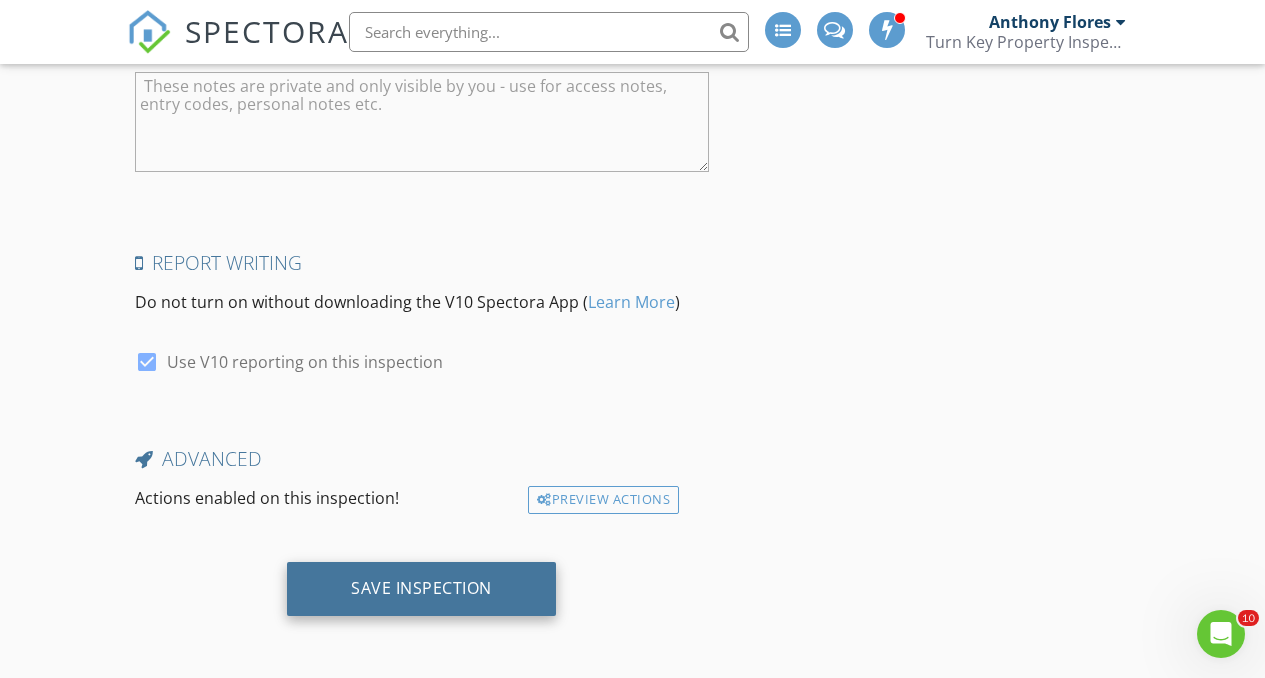 click on "Save Inspection" at bounding box center [421, 589] 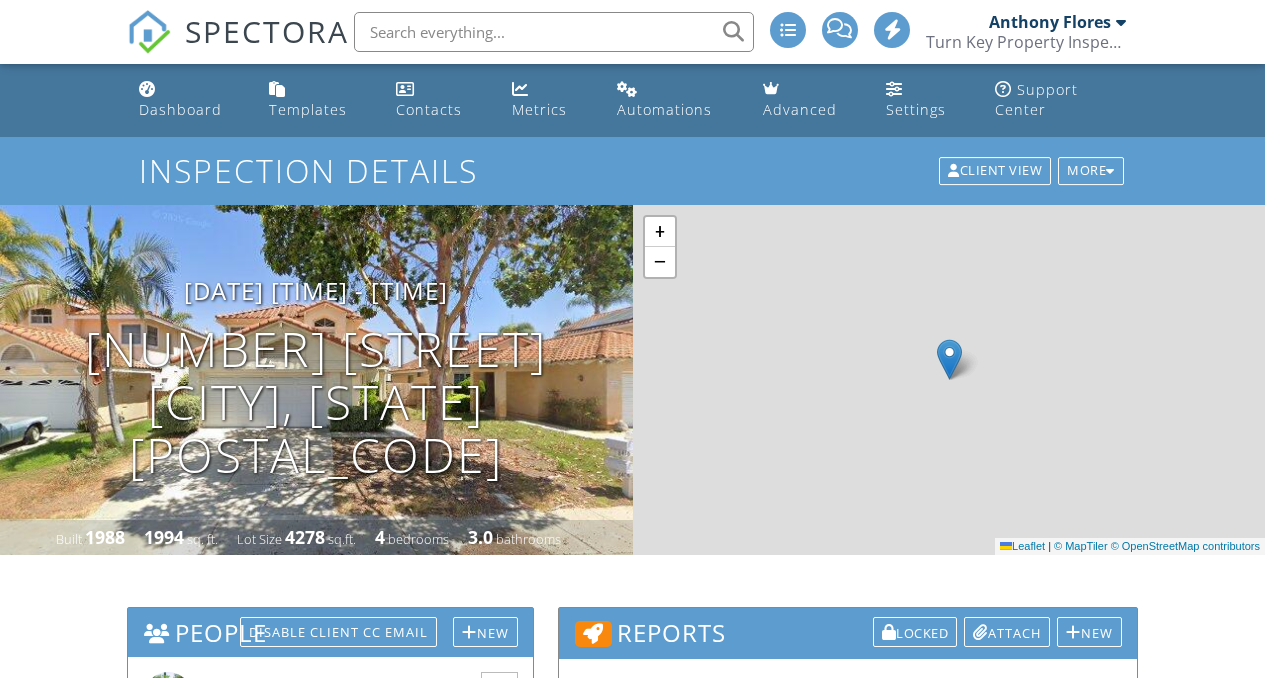 scroll, scrollTop: 0, scrollLeft: 0, axis: both 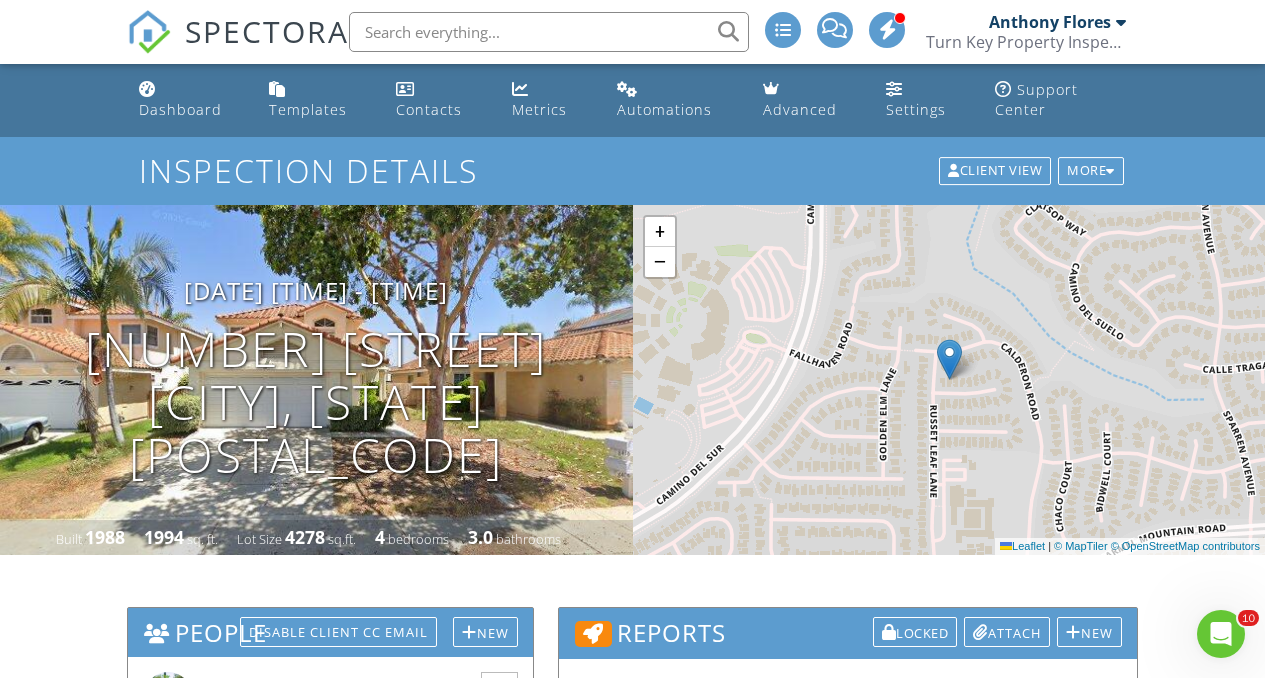 click at bounding box center (549, 32) 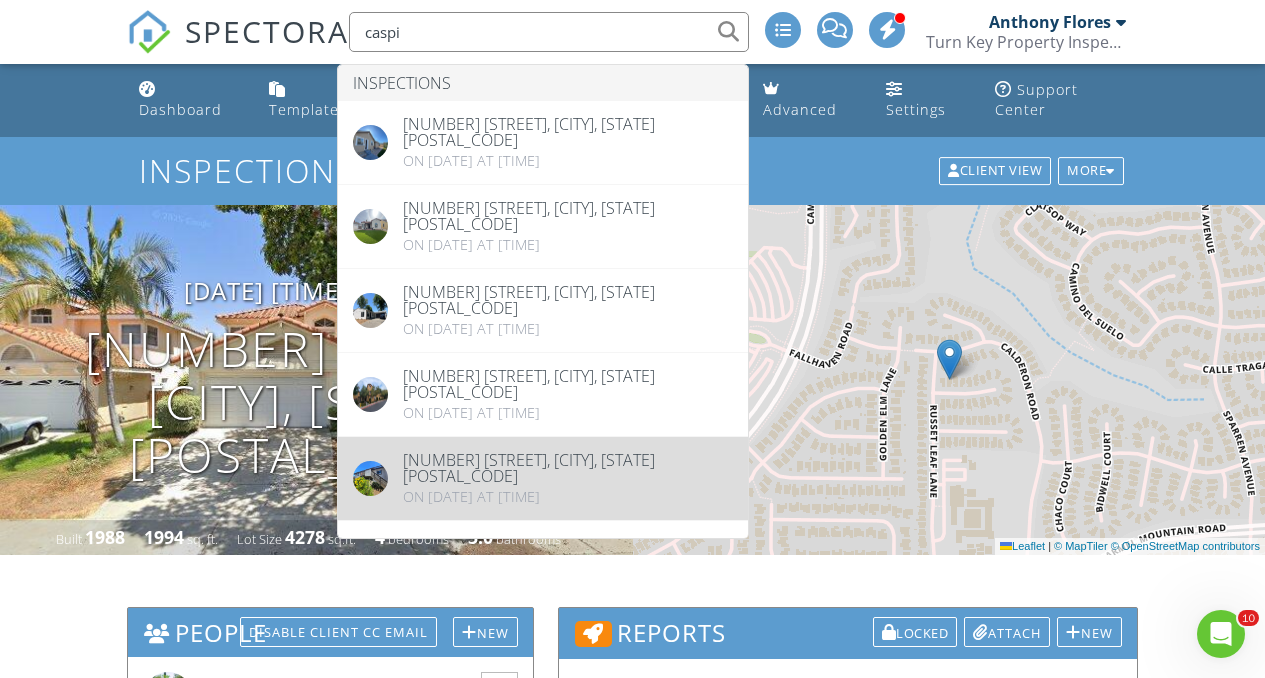 type on "caspi" 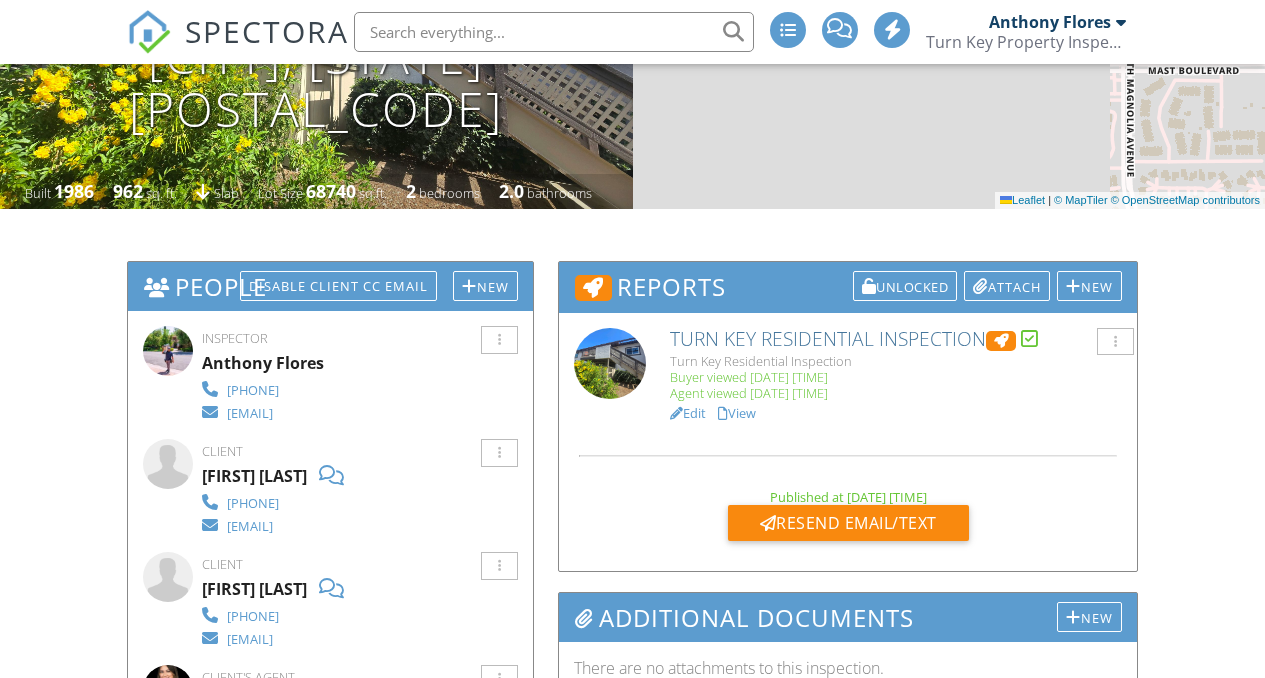 scroll, scrollTop: 427, scrollLeft: 0, axis: vertical 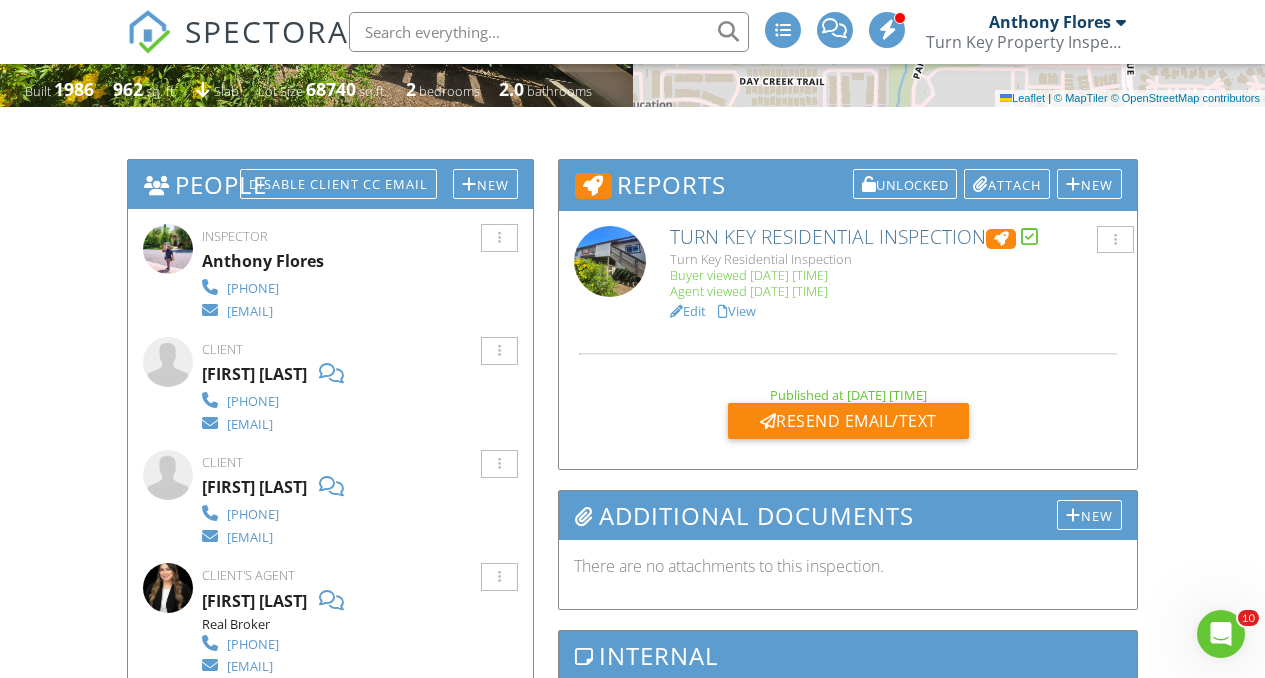 click on "View" at bounding box center [737, 311] 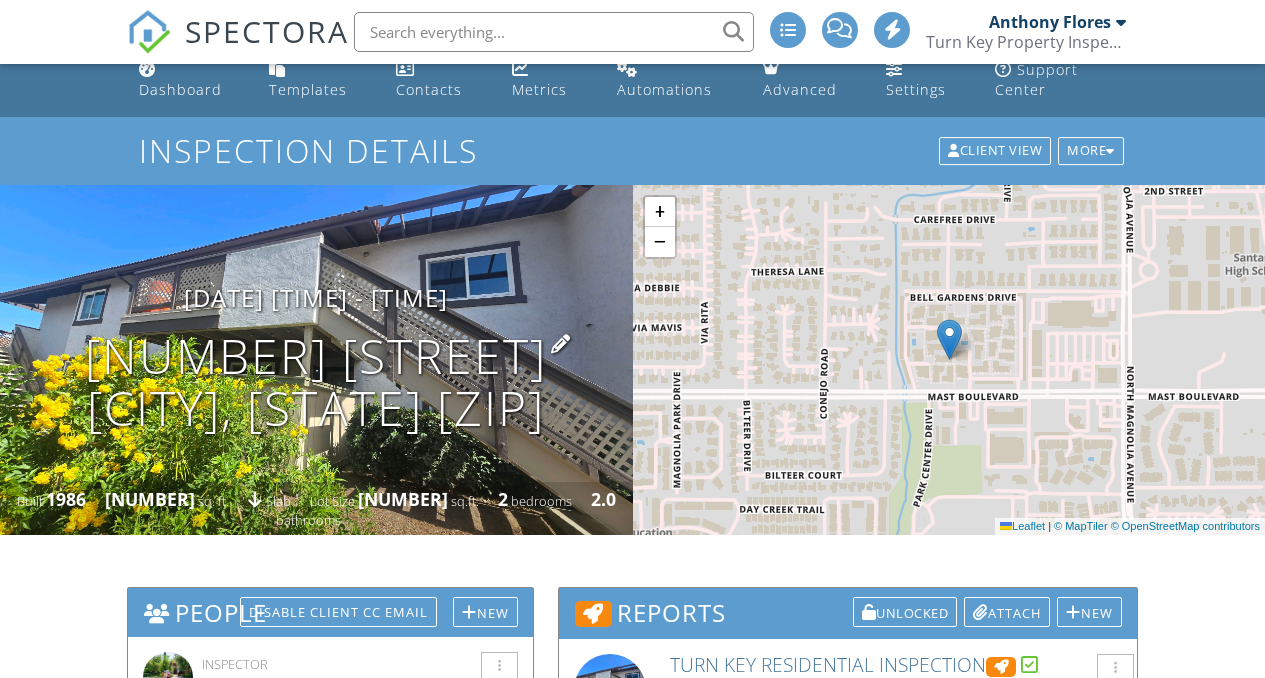 scroll, scrollTop: 20, scrollLeft: 0, axis: vertical 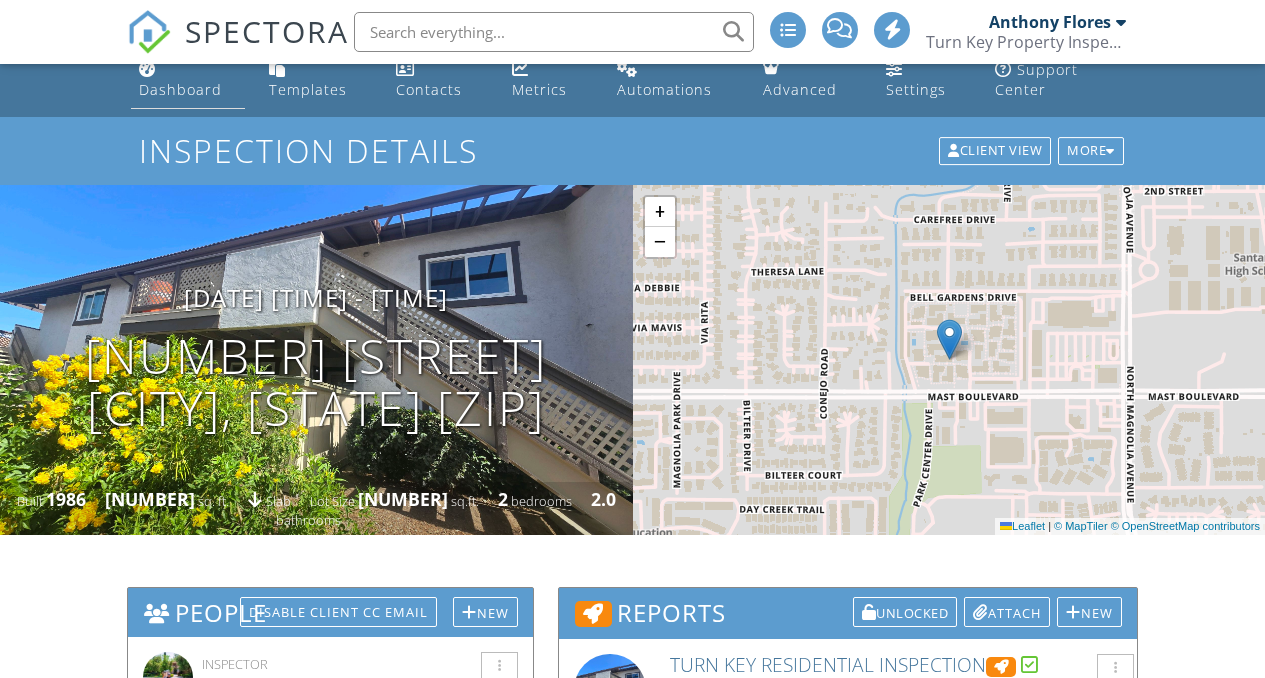 click on "Dashboard" at bounding box center [180, 89] 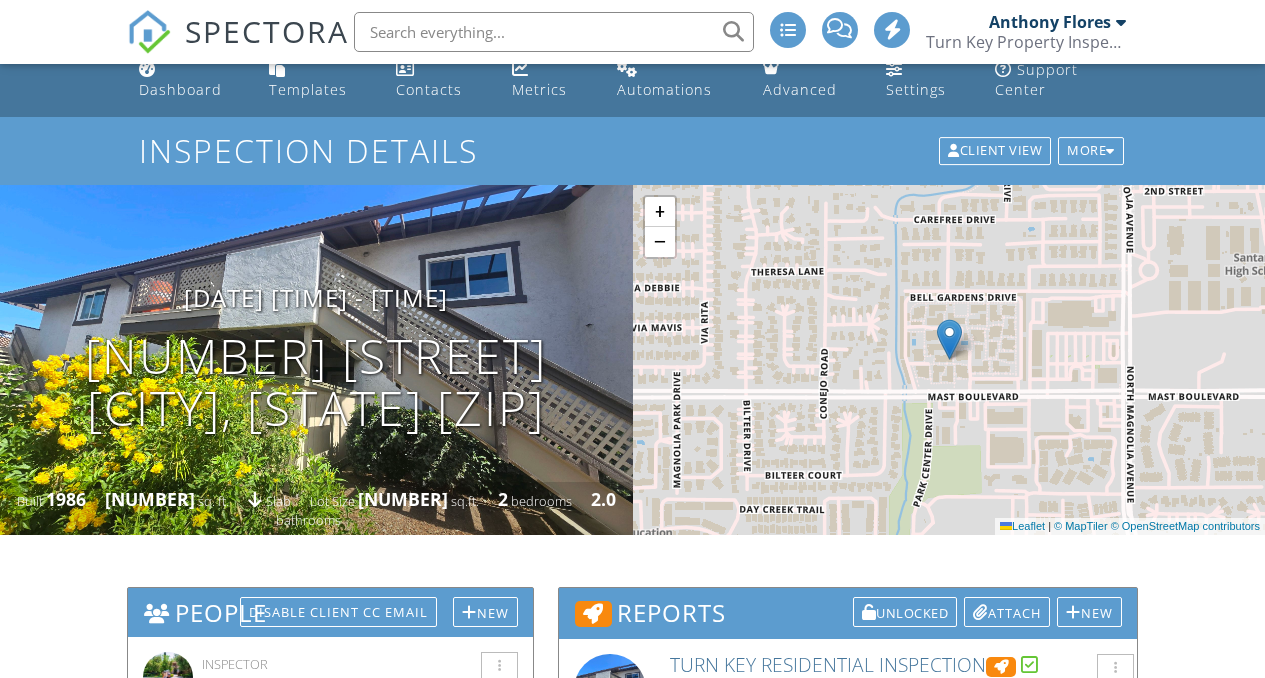 scroll, scrollTop: 0, scrollLeft: 0, axis: both 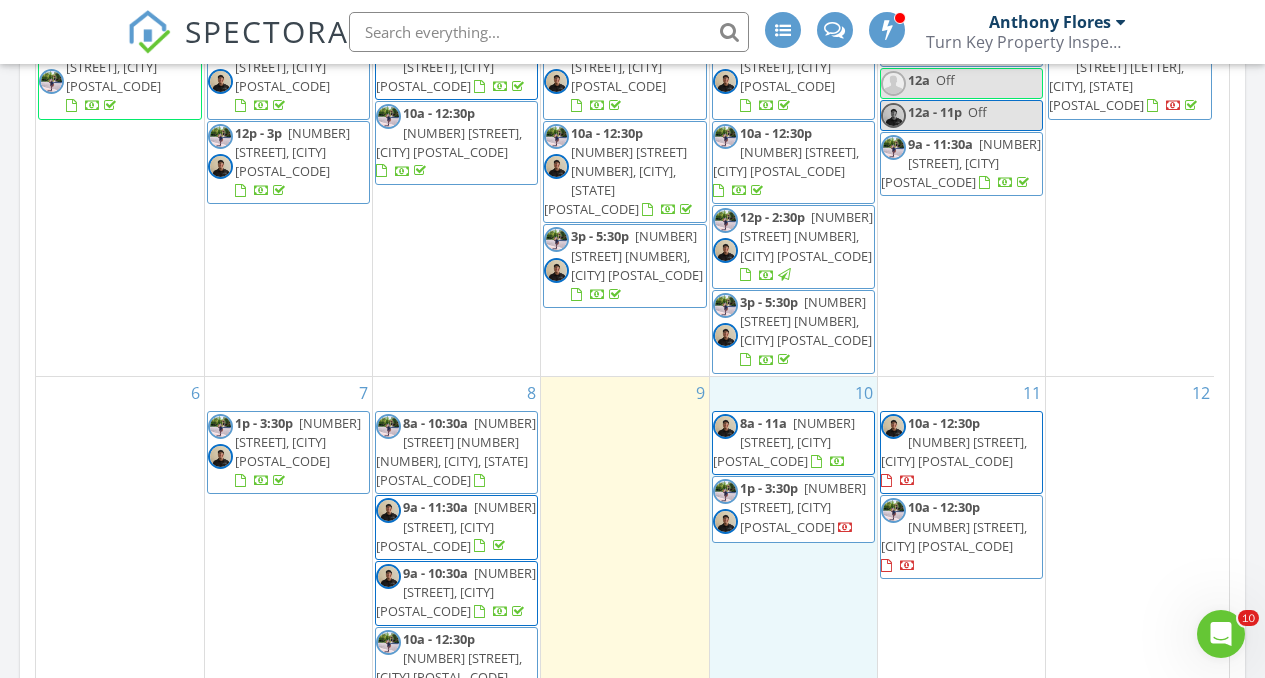 click on "[NUMBER]
[TIME]
[NUMBER] [STREET], [CITY] [POSTAL_CODE]
[TIME]
[NUMBER] [STREET], [CITY] [POSTAL_CODE]" at bounding box center [793, 545] 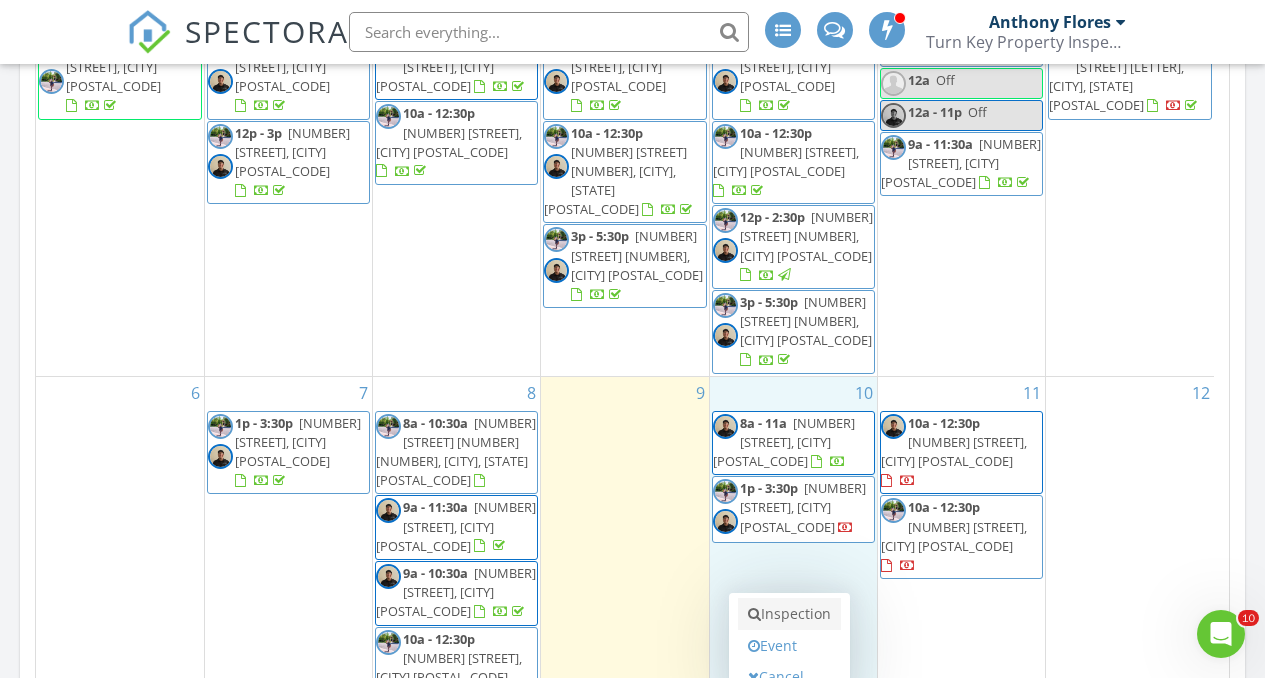click on "Inspection" at bounding box center [789, 614] 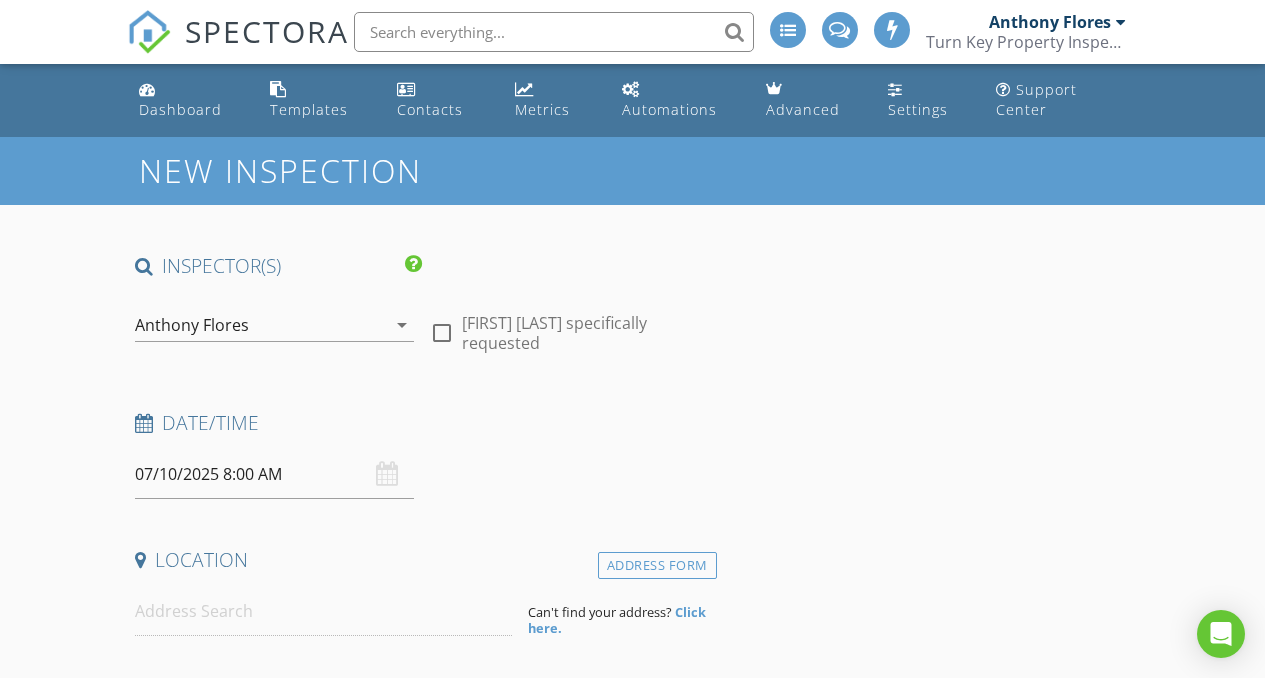 scroll, scrollTop: 0, scrollLeft: 0, axis: both 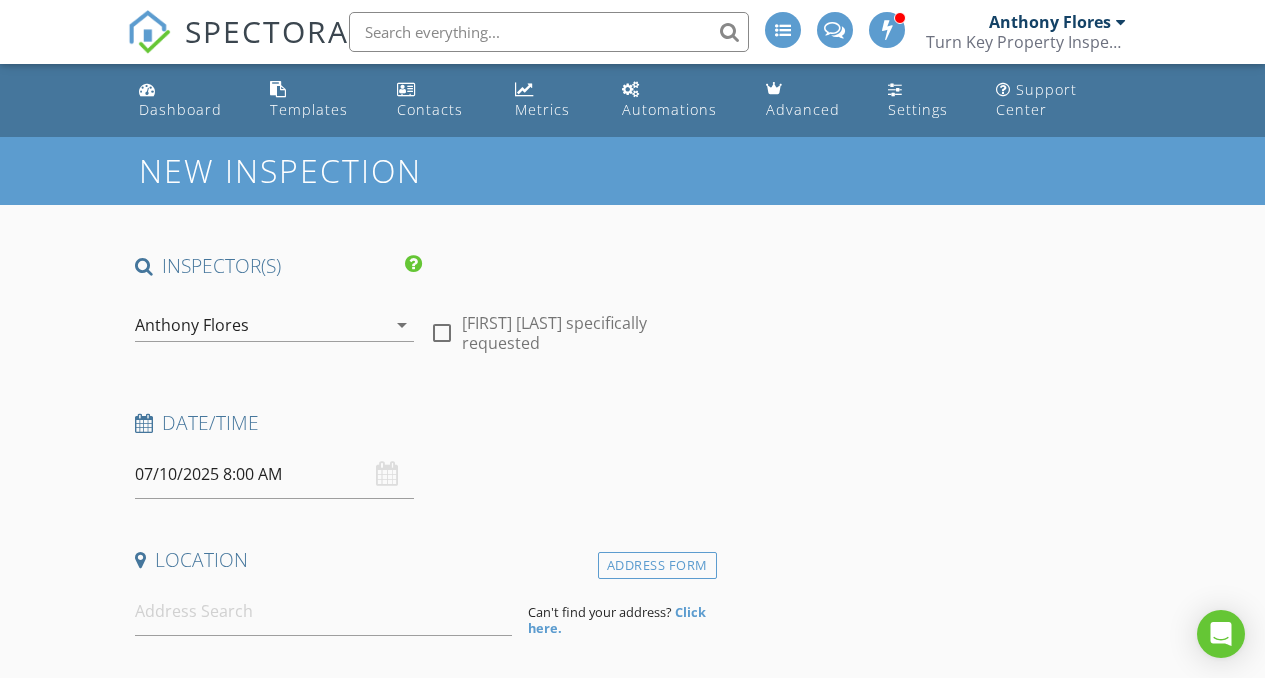 click on "Anthony Flores" at bounding box center [192, 325] 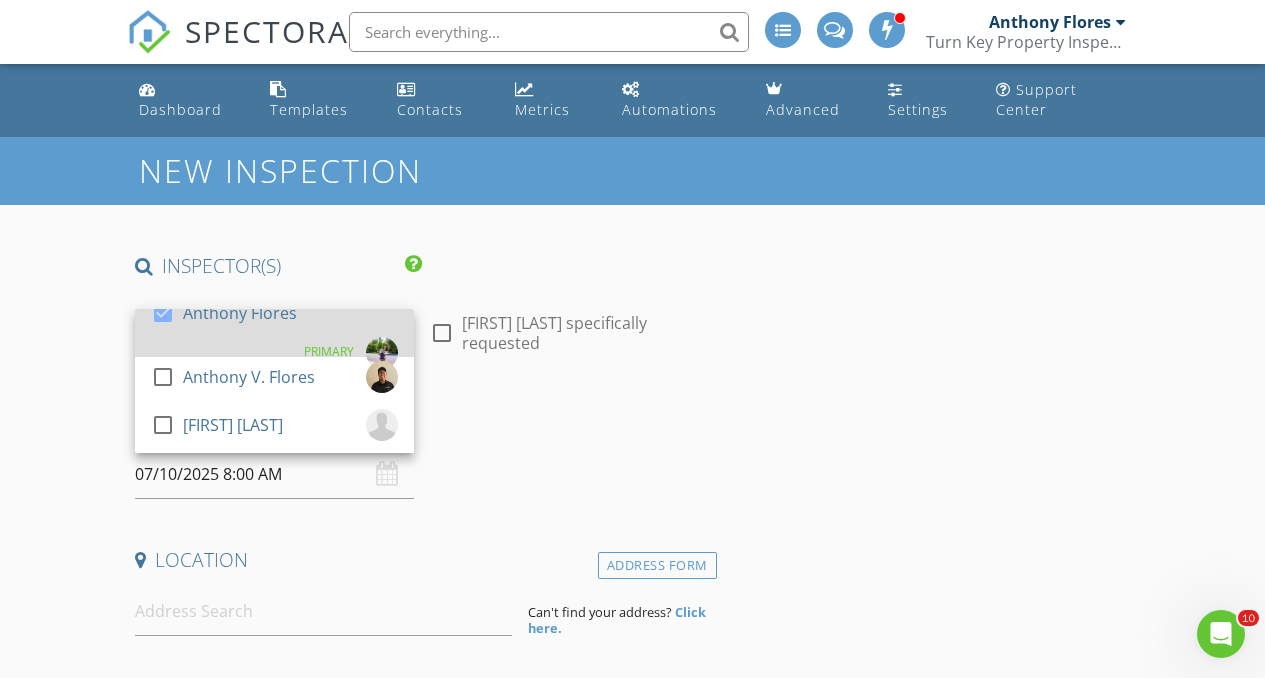 scroll, scrollTop: 0, scrollLeft: 0, axis: both 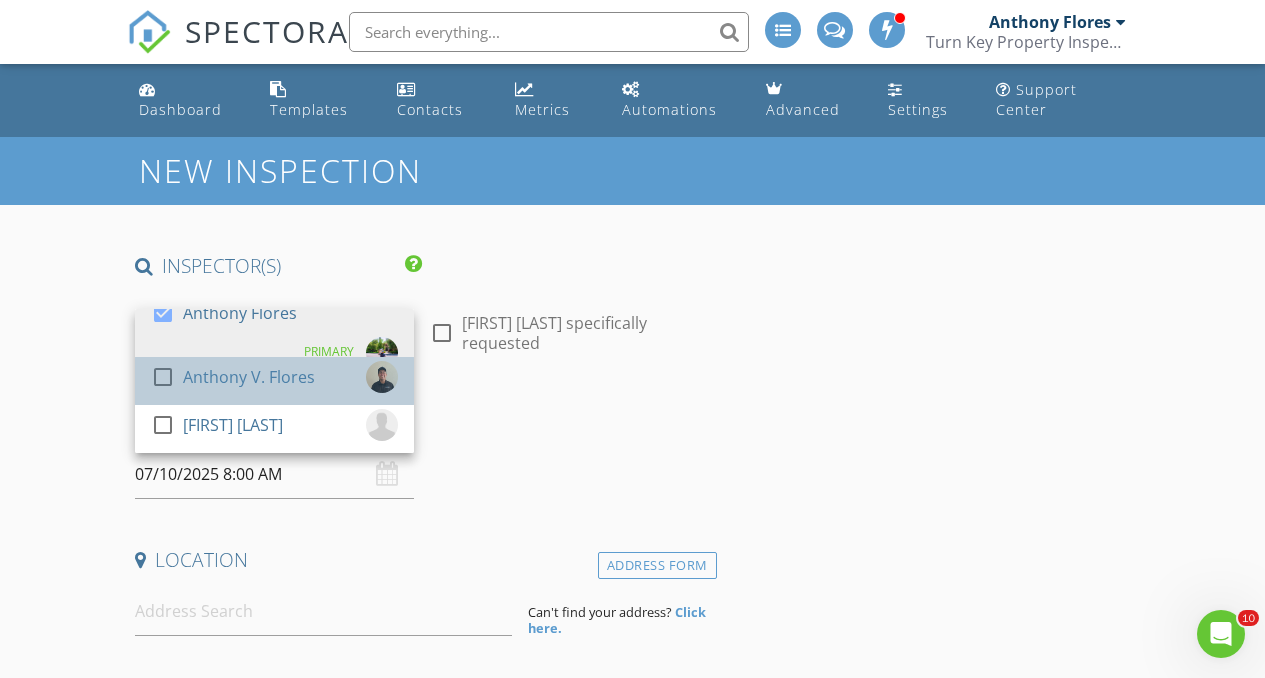 click on "Anthony V. Flores" at bounding box center (240, 313) 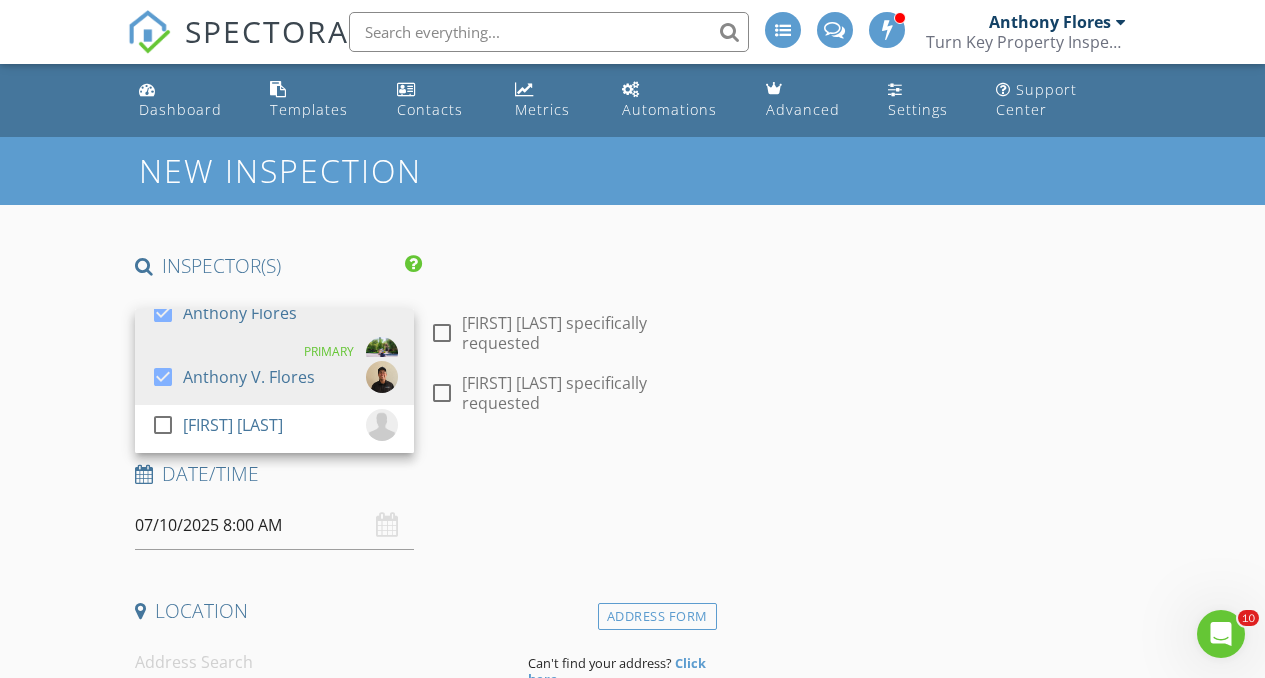 click on "New Inspection
INSPECTOR(S)
check_box   Anthony Flores   PRIMARY   check_box   Anthony V. Flores     check_box_outline_blank   Philip Reams     Anthony Flores,  Anthony V. Flores arrow_drop_down   check_box_outline_blank Anthony Flores specifically requested check_box_outline_blank Anthony V. Flores specifically requested
Date/Time
07/10/2025 8:00 AM
Location
Address Form       Can't find your address?   Click here.
client
check_box Enable Client CC email for this inspection   Client Search     check_box_outline_blank Client is a Company/Organization     First Name   Last Name   Email   CC Email   Phone         Tags         Notes   Private Notes
ADD ADDITIONAL client
SERVICES
check_box_outline_blank   Turn-Key Residential Inspection   check_box_outline_blank" at bounding box center [632, 1857] 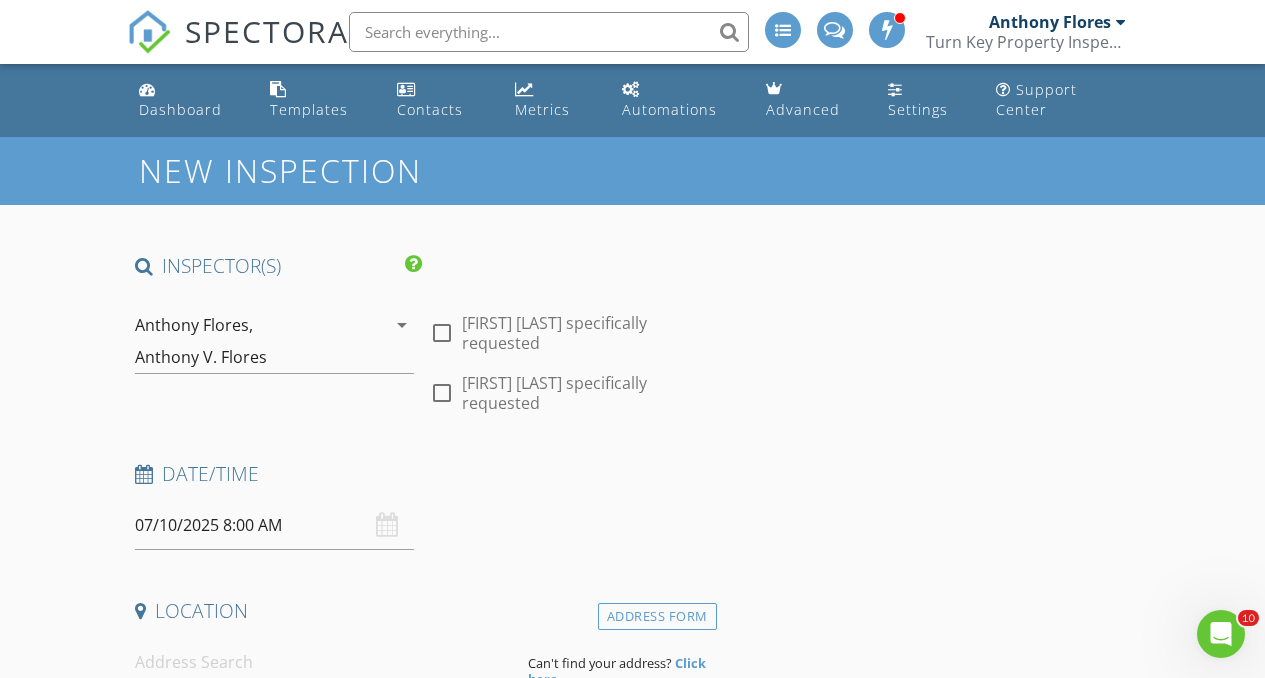 click on "07/10/2025 8:00 AM" at bounding box center [274, 525] 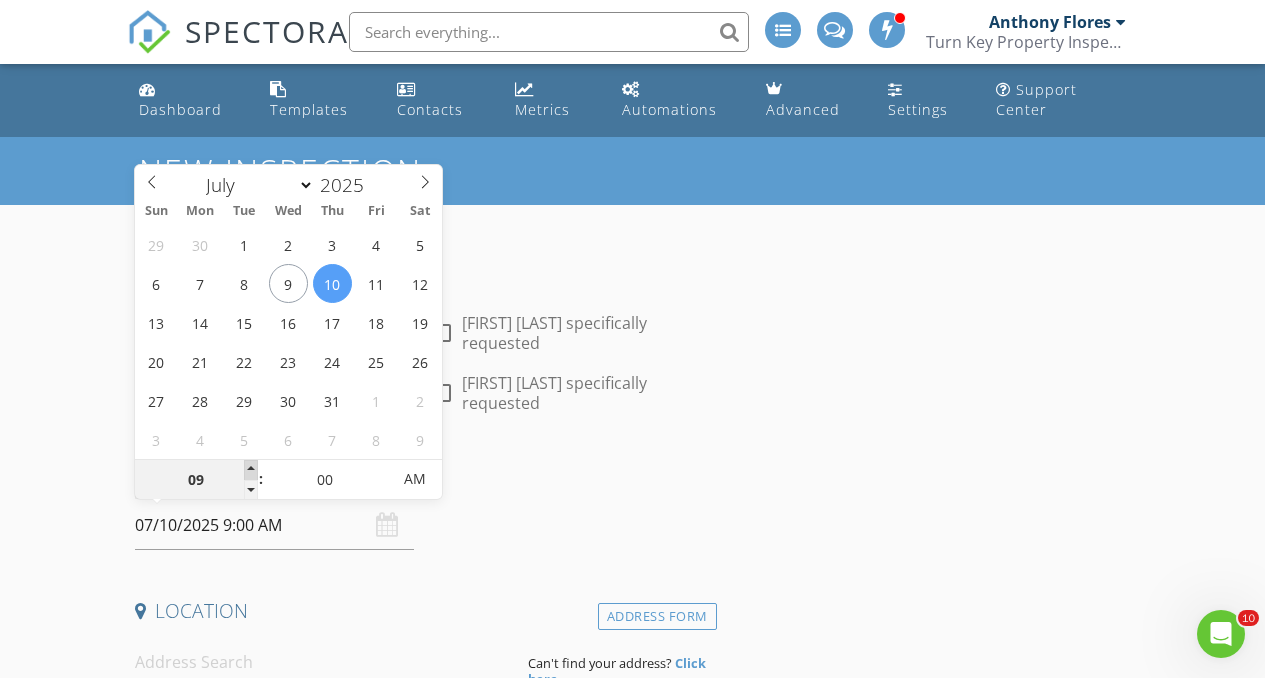 click at bounding box center (251, 470) 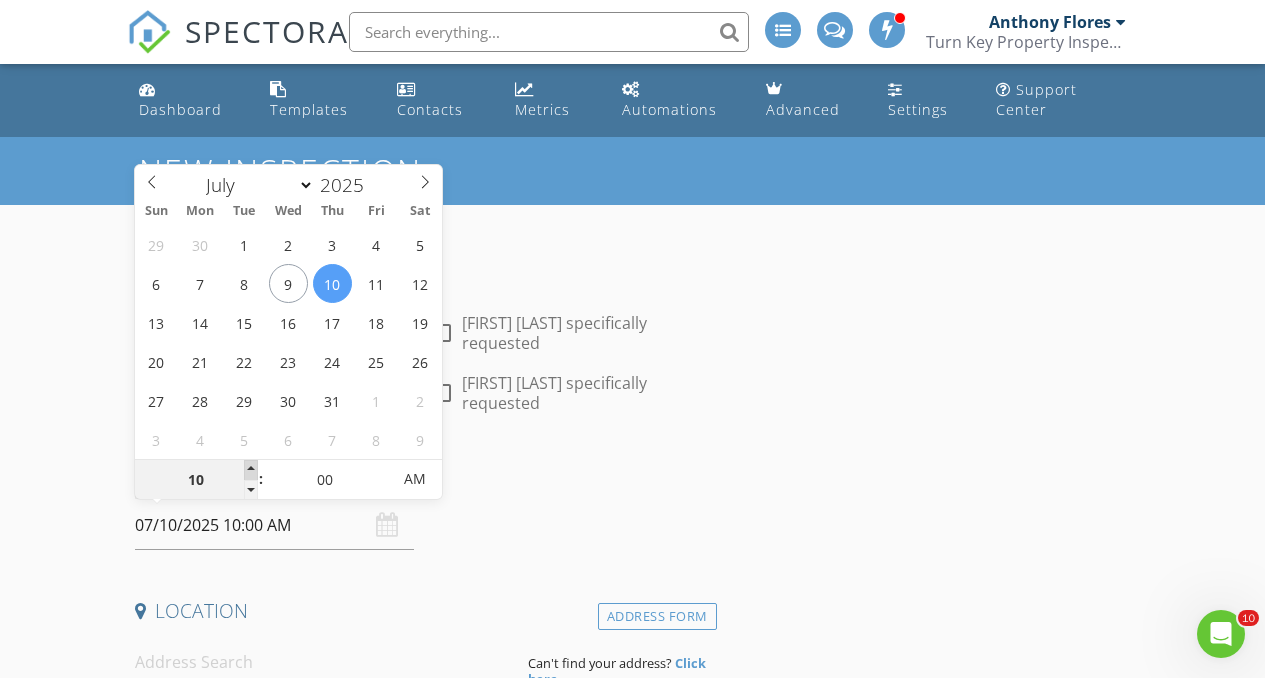 click at bounding box center [251, 470] 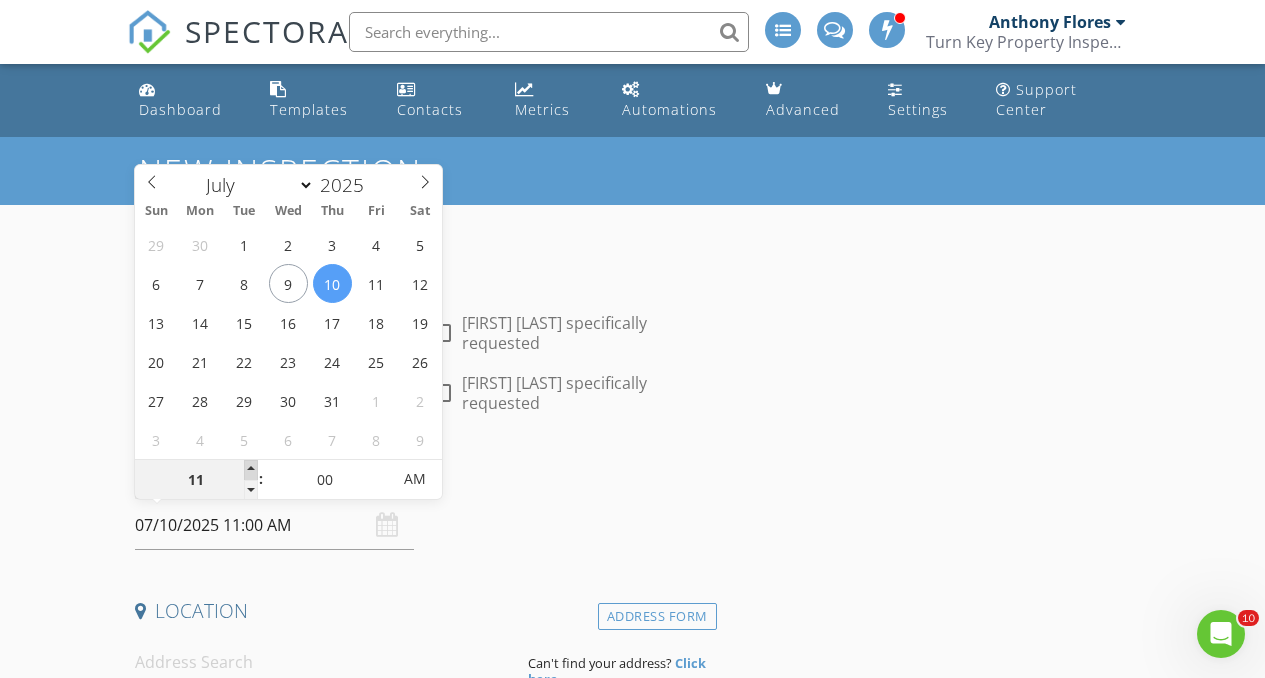 click at bounding box center [251, 470] 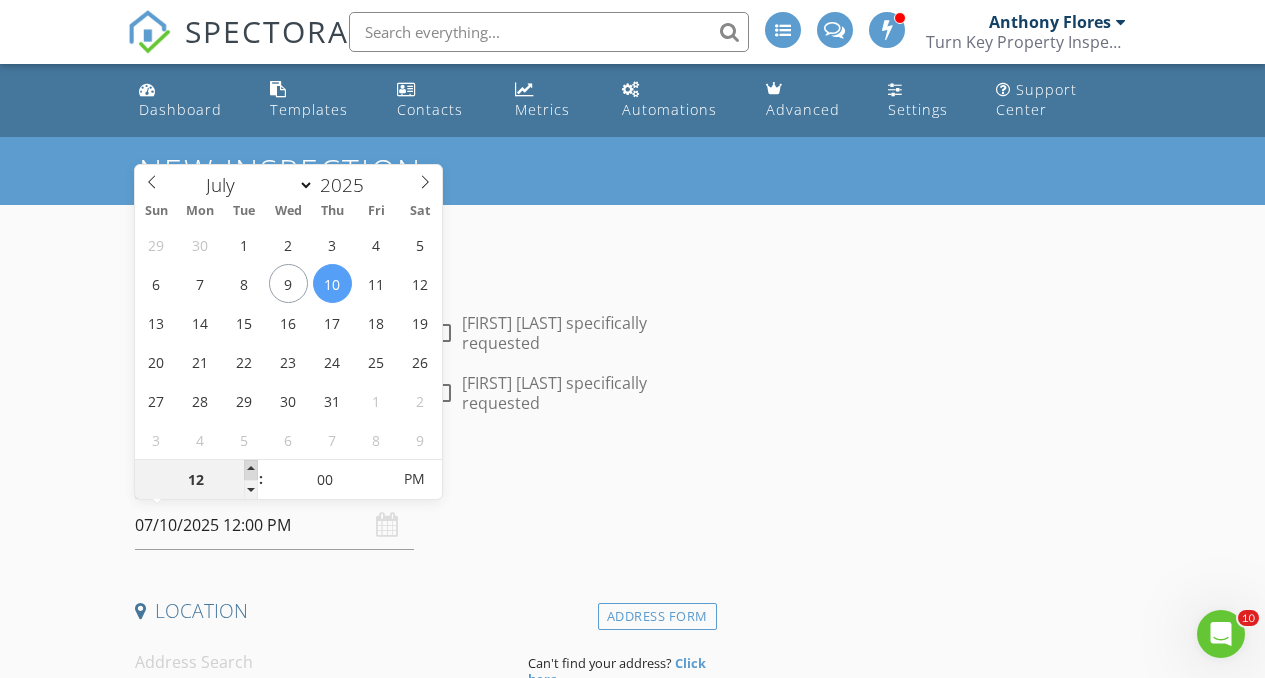 click at bounding box center [251, 470] 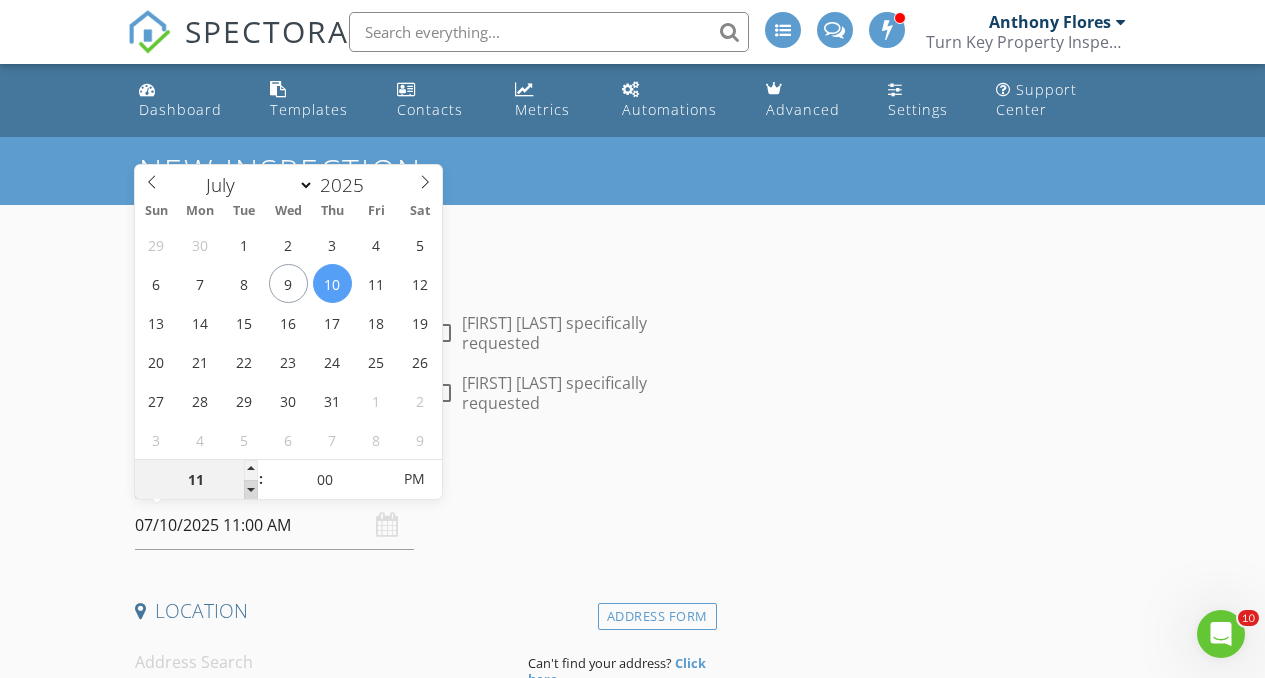click at bounding box center [251, 490] 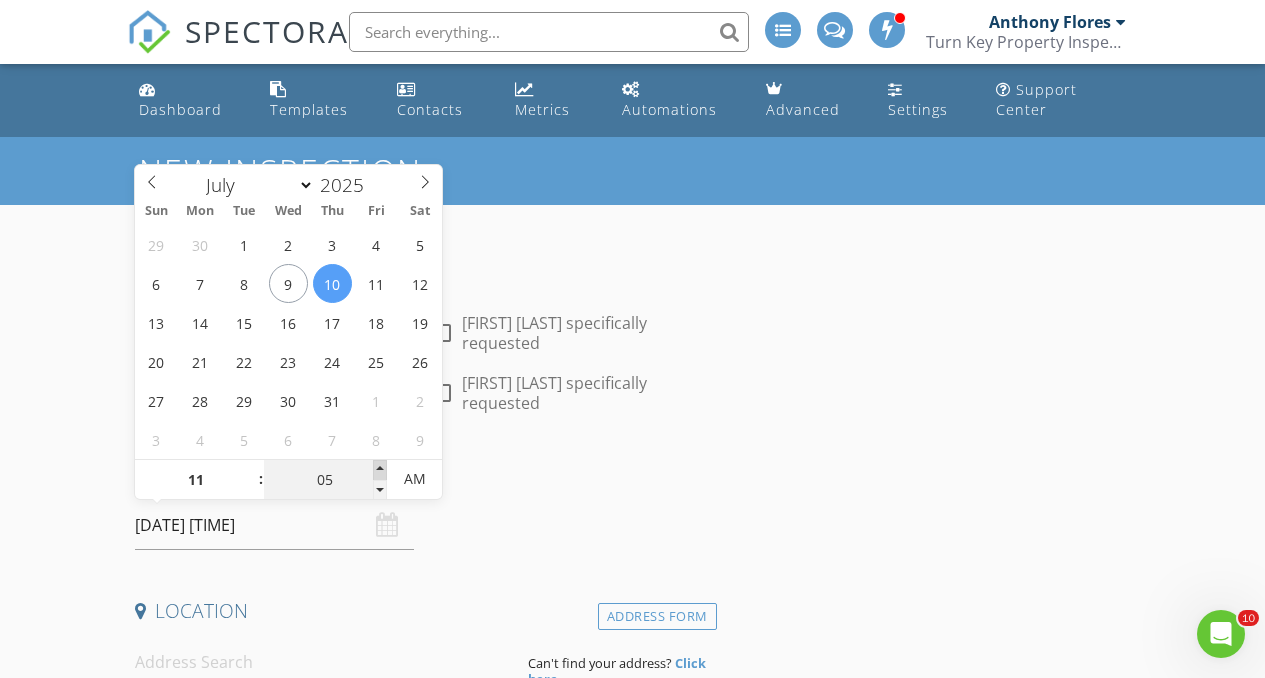 click at bounding box center [251, 470] 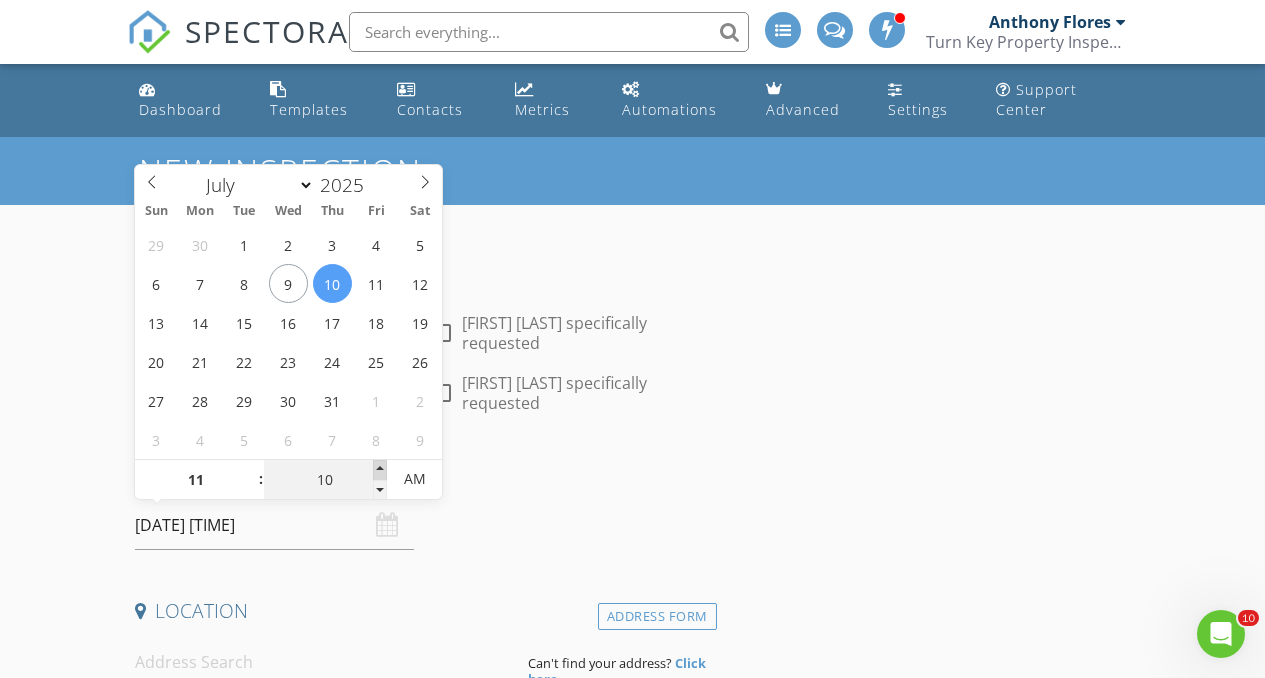 click at bounding box center (251, 470) 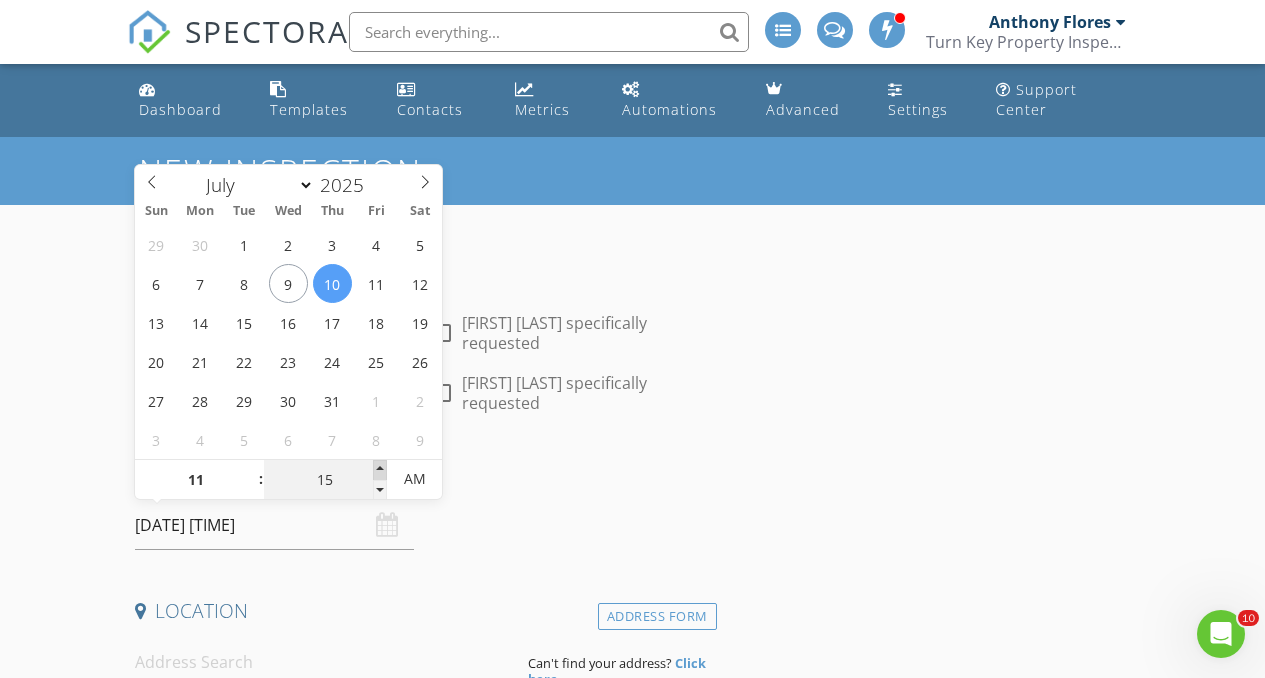 click at bounding box center (251, 470) 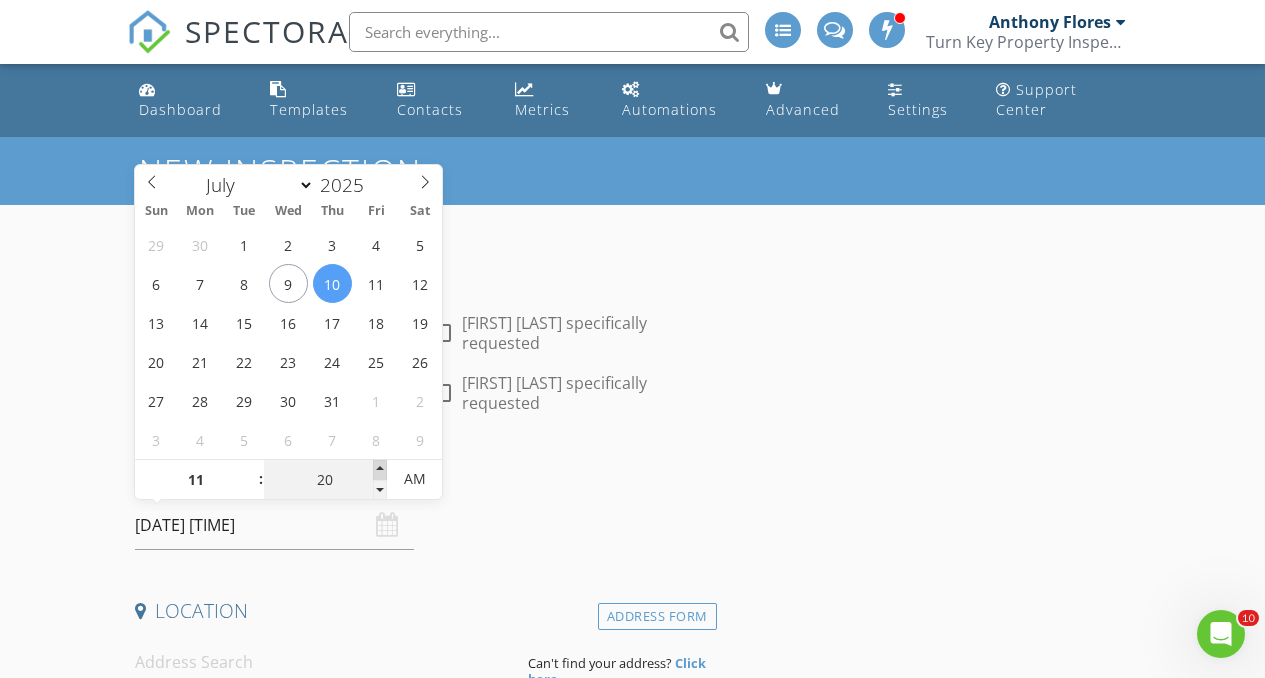 click at bounding box center [251, 470] 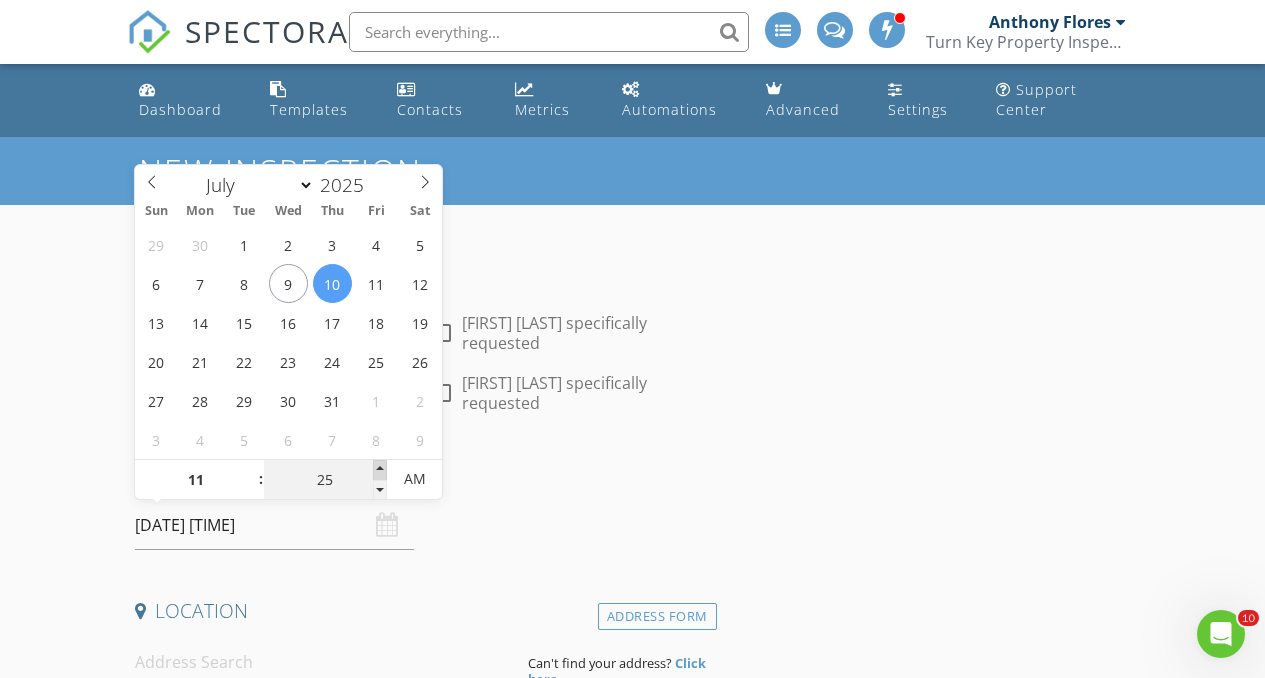 click at bounding box center (251, 470) 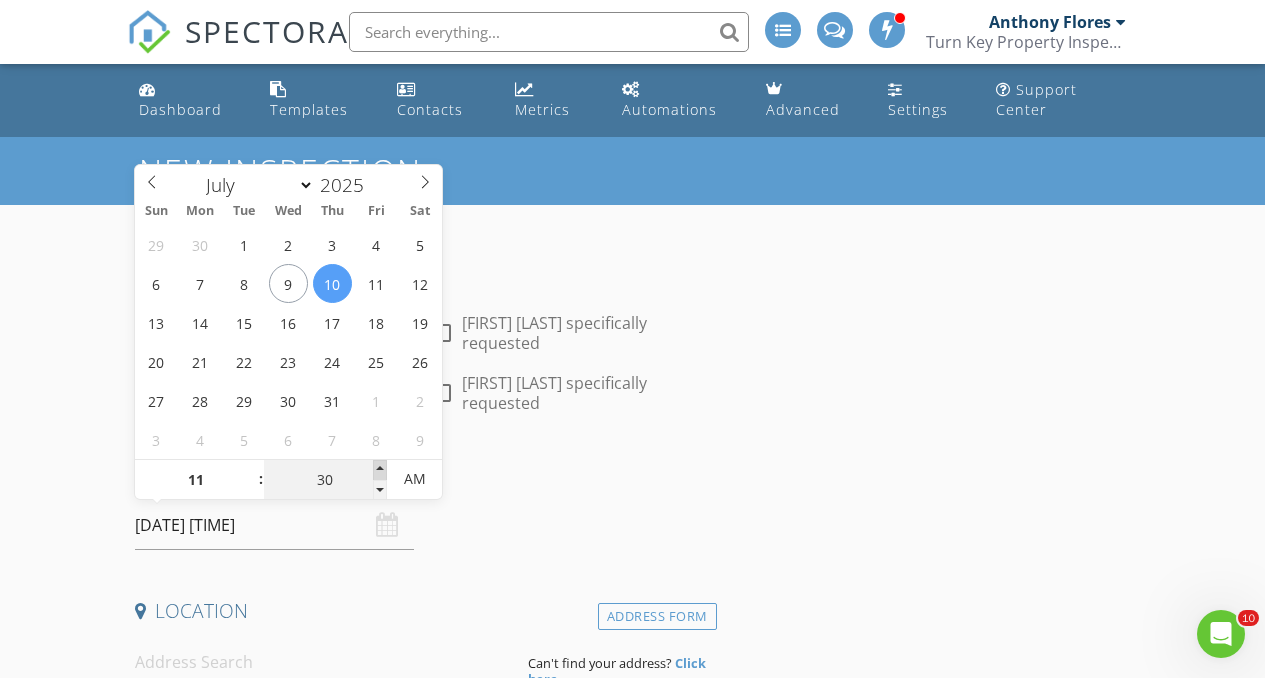 click at bounding box center [251, 470] 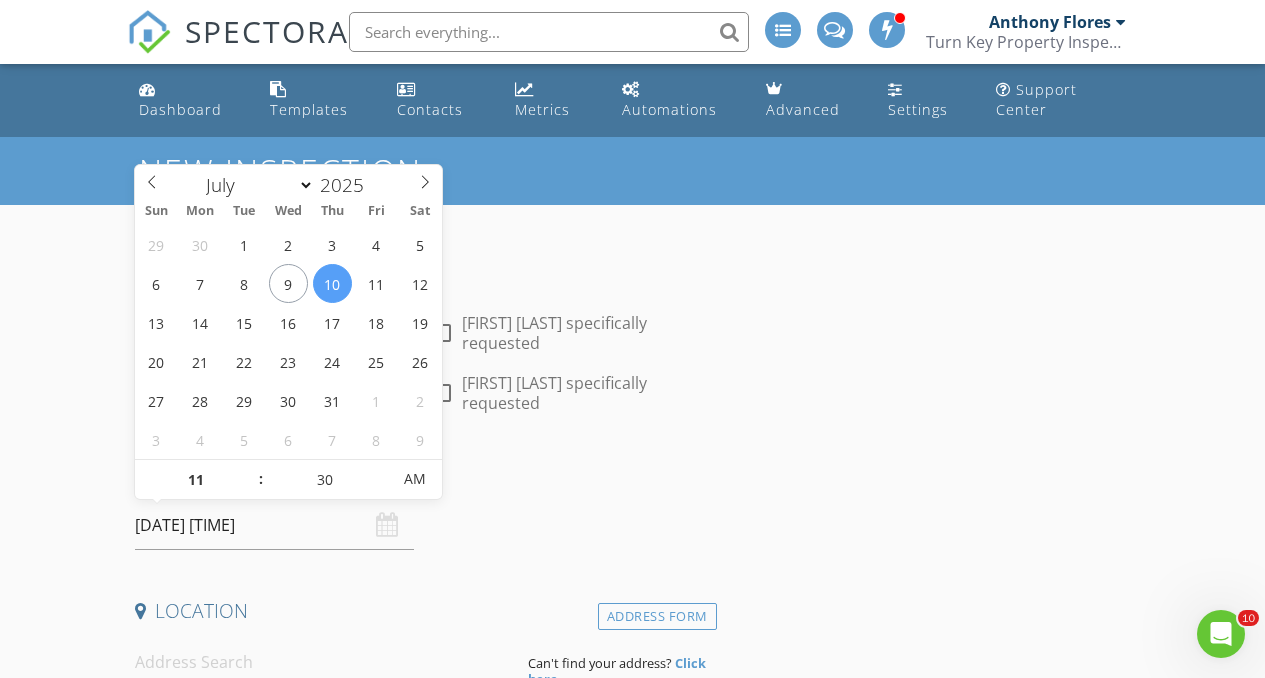 click on "New Inspection
INSPECTOR(S)
check_box   Anthony Flores   PRIMARY   check_box   Anthony V. Flores     check_box_outline_blank   Philip Reams     Anthony Flores,  Anthony V. Flores arrow_drop_down   check_box_outline_blank Anthony Flores specifically requested check_box_outline_blank Anthony V. Flores specifically requested
Date/Time
07/10/2025 11:30 AM
Location
Address Form       Can't find your address?   Click here.
client
check_box Enable Client CC email for this inspection   Client Search     check_box_outline_blank Client is a Company/Organization     First Name   Last Name   Email   CC Email   Phone         Tags         Notes   Private Notes
ADD ADDITIONAL client
SERVICES
check_box_outline_blank   Turn-Key Residential Inspection   check_box_outline_blank" at bounding box center [632, 1857] 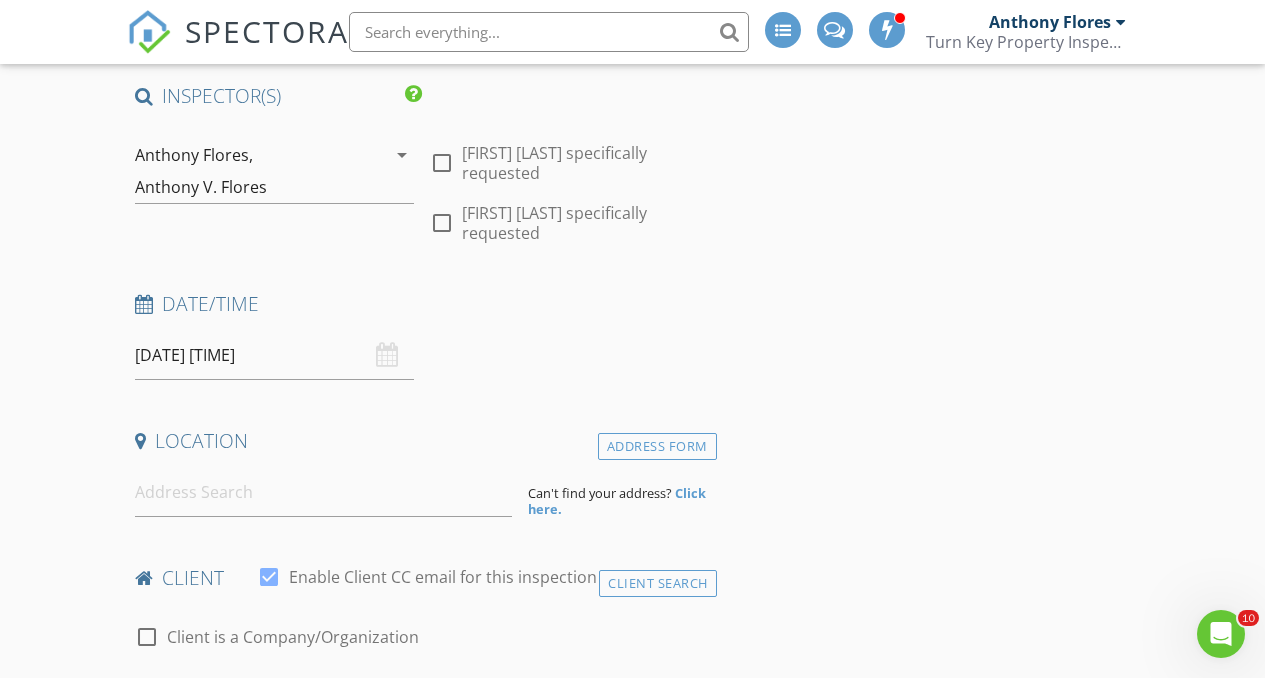 scroll, scrollTop: 192, scrollLeft: 0, axis: vertical 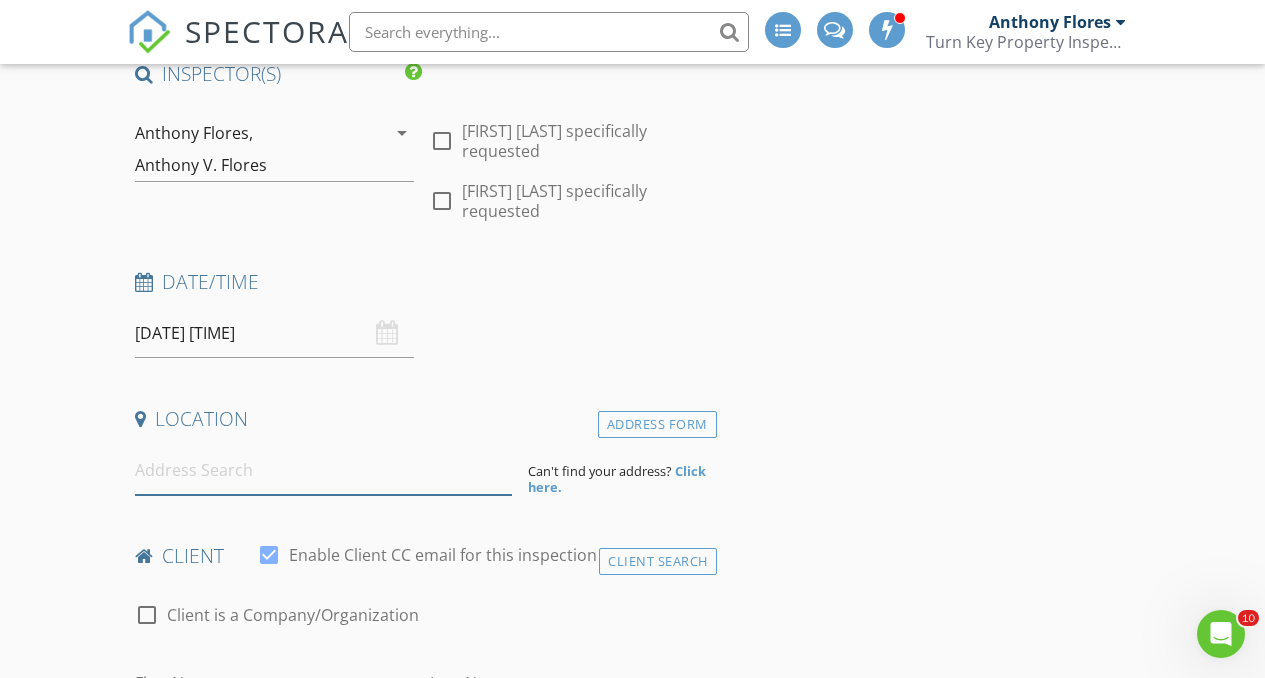 click at bounding box center (324, 470) 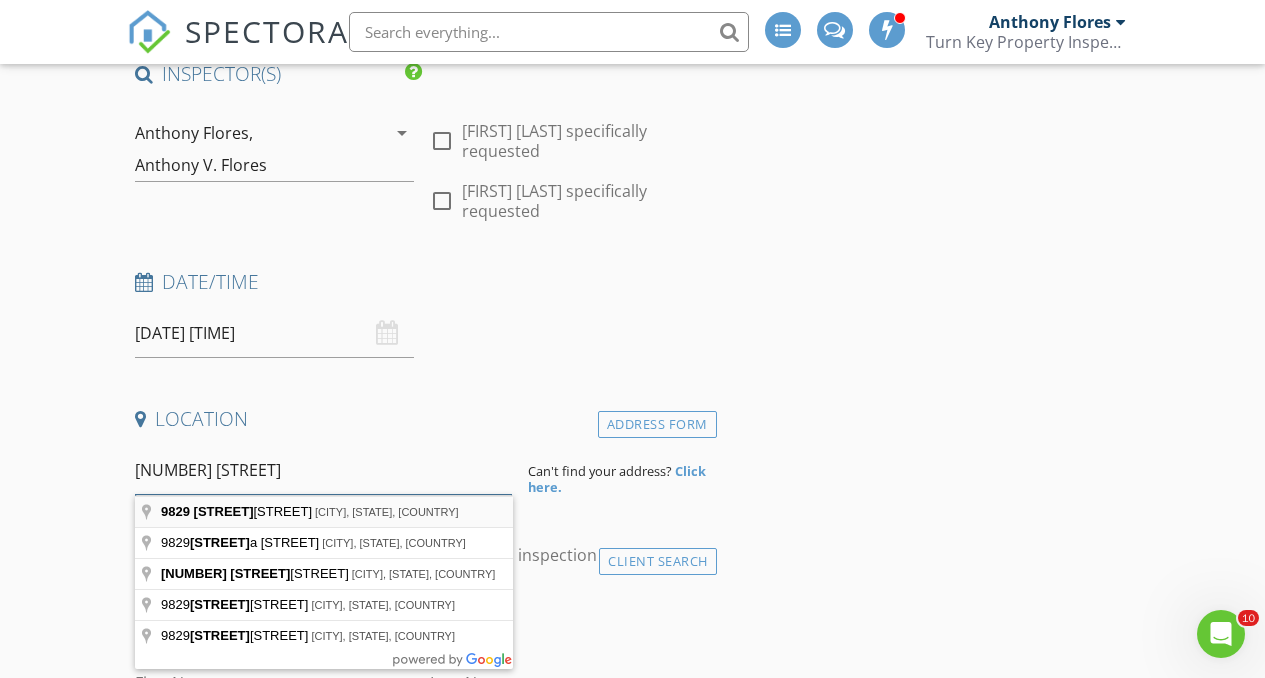 type on "9829 caspi" 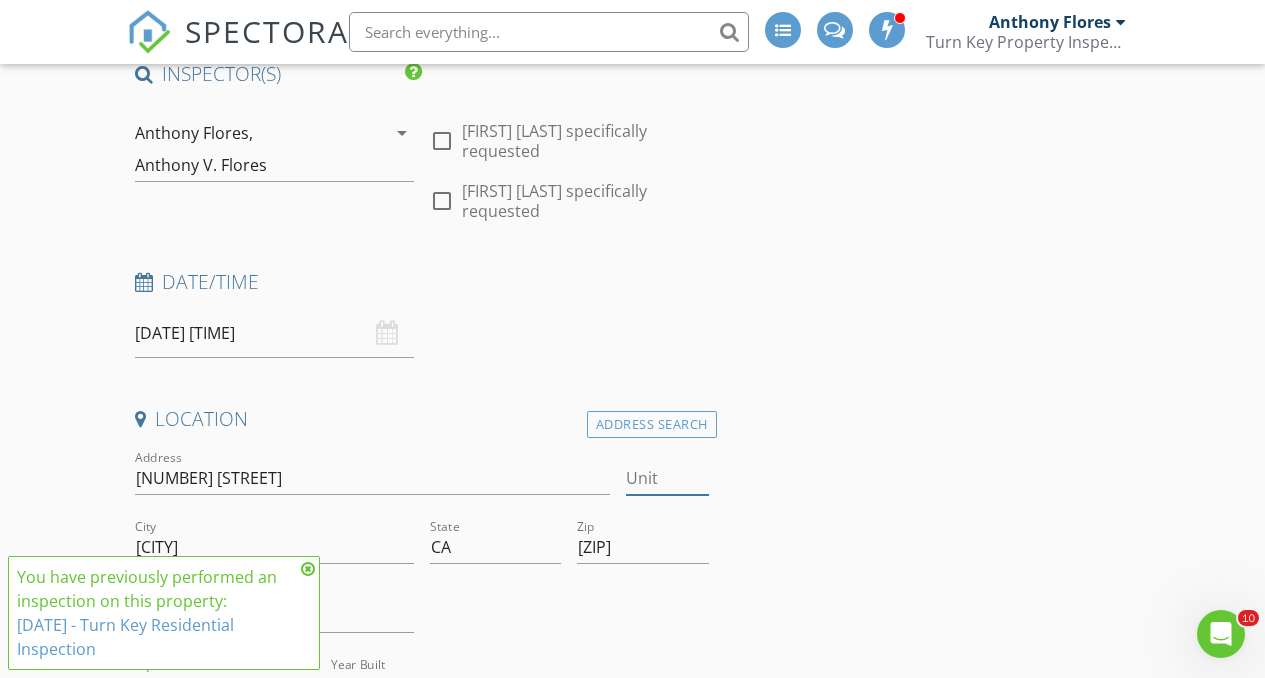 click on "Unit" at bounding box center [667, 478] 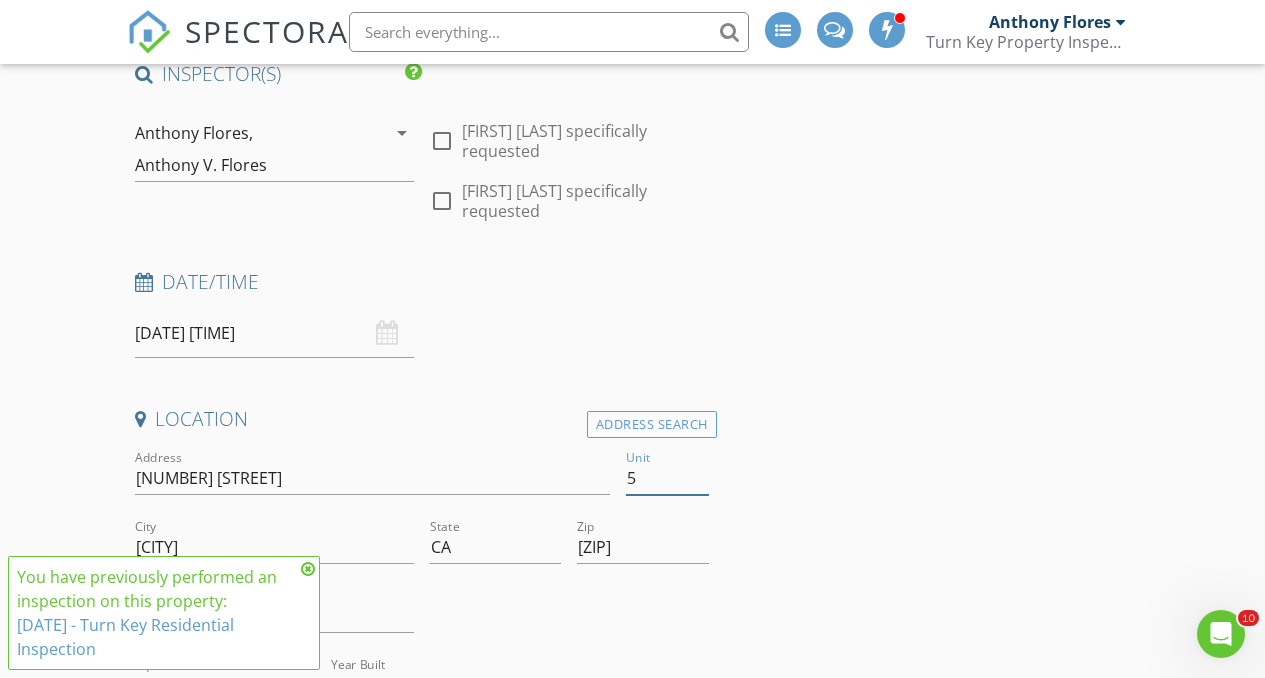 type on "5" 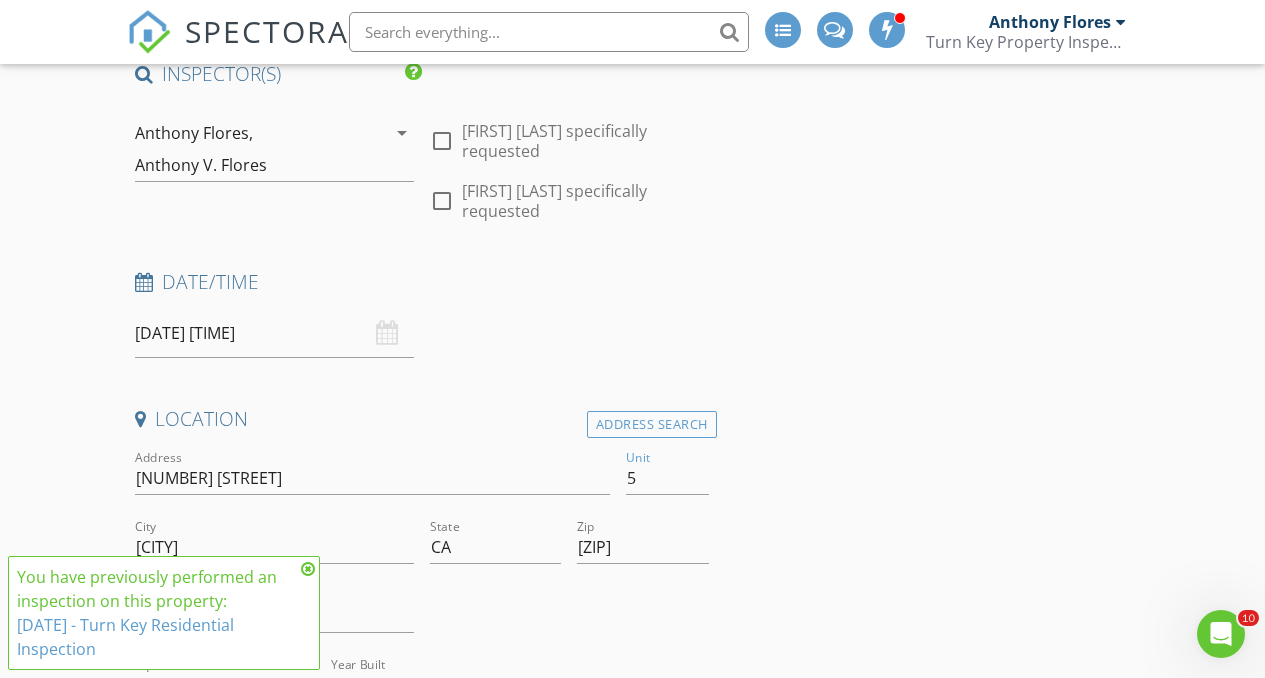 click on "INSPECTOR(S)
check_box   Anthony Flores   PRIMARY   check_box   Anthony V. Flores     check_box_outline_blank   Philip Reams     Anthony Flores,  Anthony V. Flores arrow_drop_down   check_box_outline_blank Anthony Flores specifically requested check_box_outline_blank Anthony V. Flores specifically requested
Date/Time
07/10/2025 11:30 AM
Location
Address Search       Address 9829 Caspi Gardens Dr   Unit 5   City Santee   State CA   Zip 92071   County San Diego     Square Feet 962   Year Built 1986   Foundation arrow_drop_down     Anthony V. Flores     19.5 miles     (28 minutes)         Anthony Flores     60.0 miles     (an hour)
client
check_box Enable Client CC email for this inspection   Client Search     check_box_outline_blank Client is a Company/Organization     First Name   Last Name   Email   CC Email   Phone         Tags         Notes" at bounding box center [633, 1913] 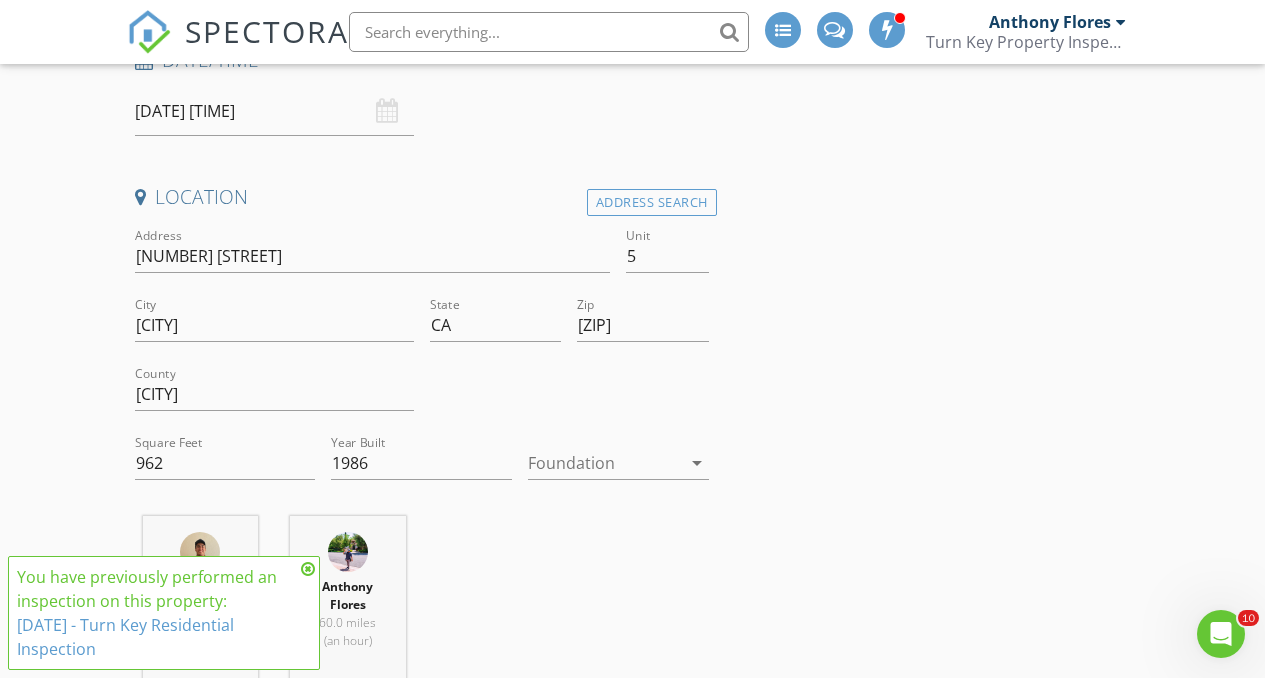 scroll, scrollTop: 414, scrollLeft: 0, axis: vertical 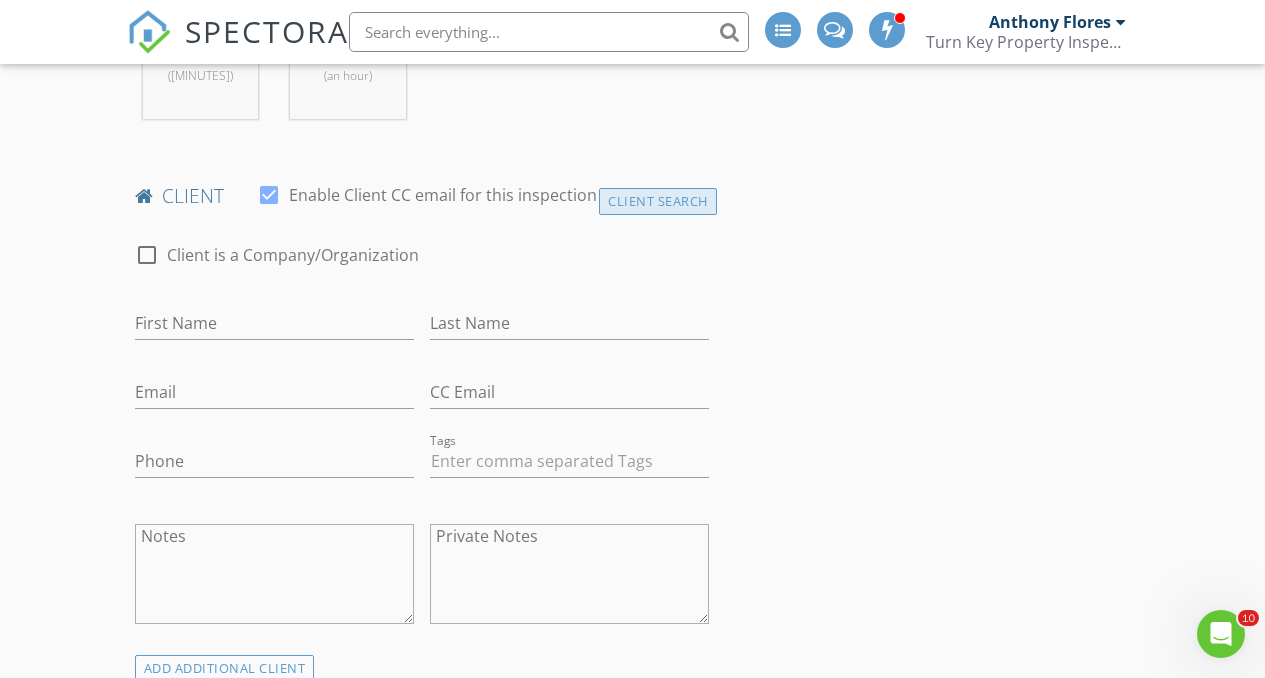 click on "Client Search" at bounding box center [658, 201] 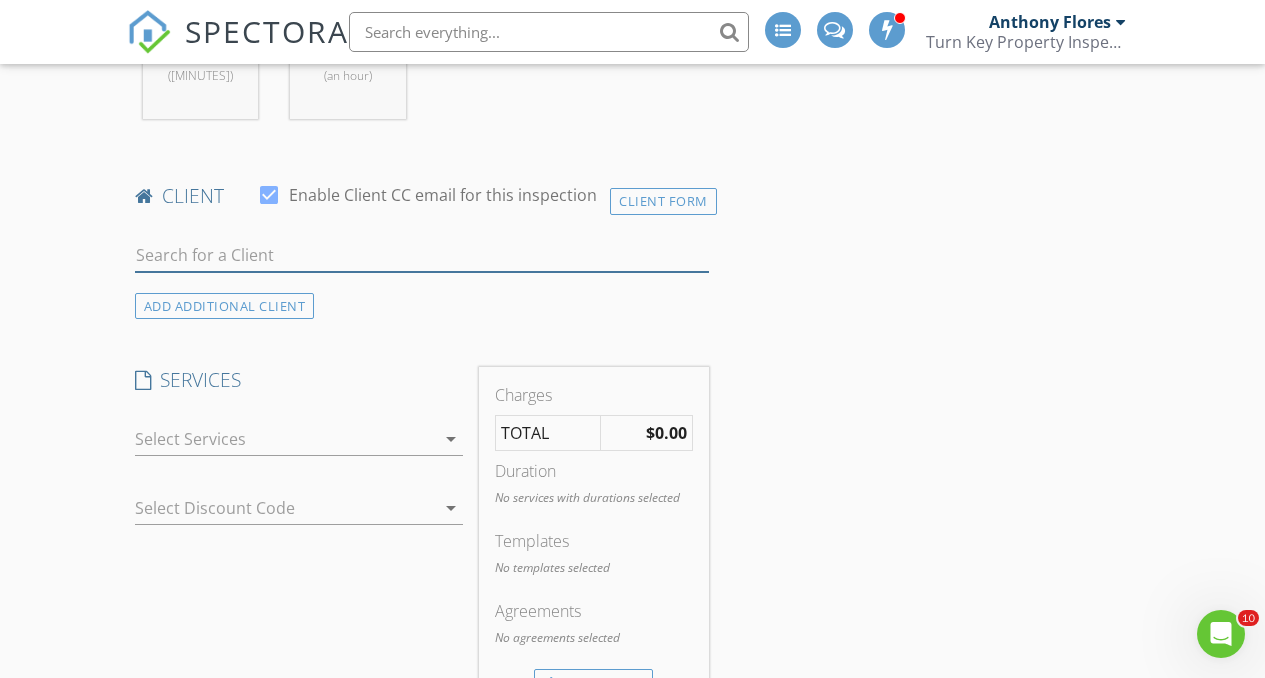 click at bounding box center (422, 255) 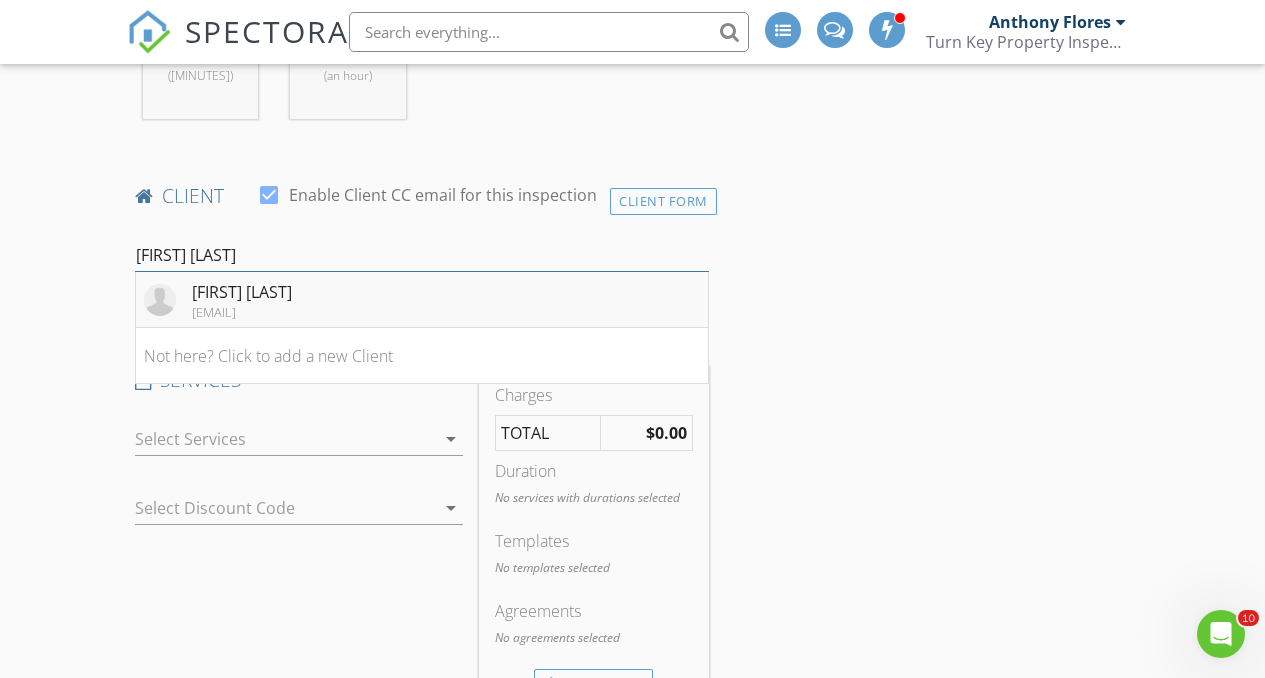 type on "justin lop" 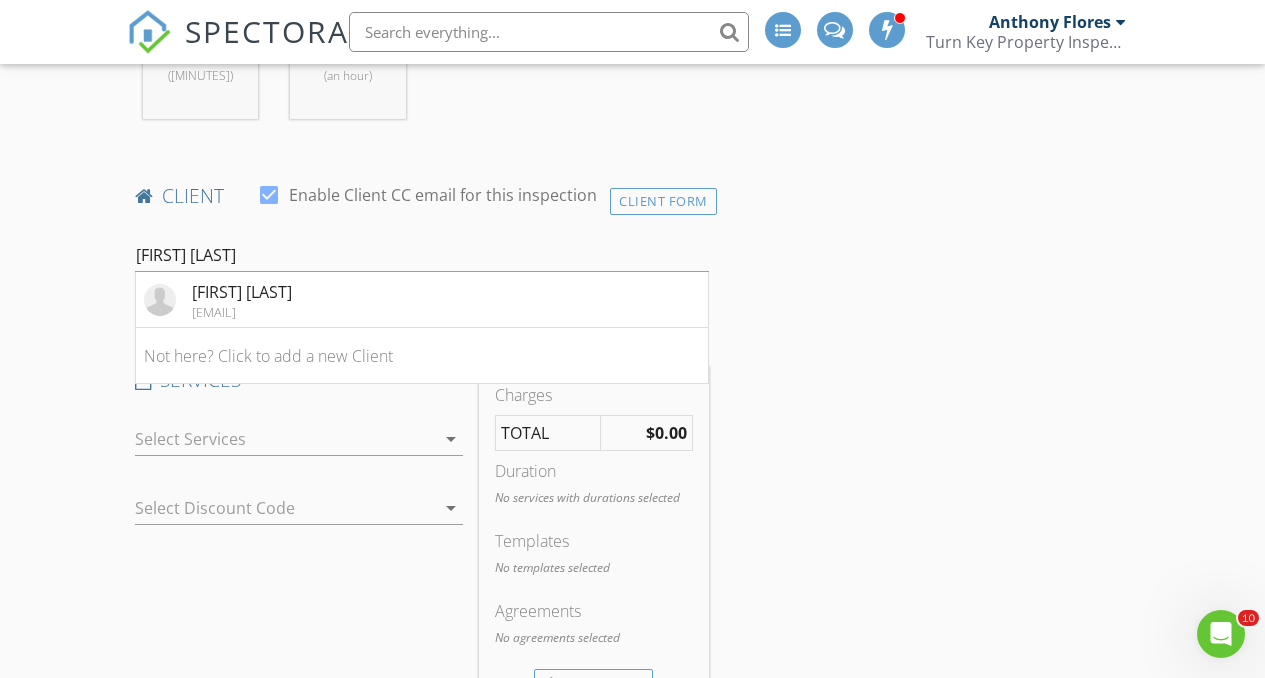 click on "Justin Lopez
jlopez00327@gmail.com" at bounding box center (422, 300) 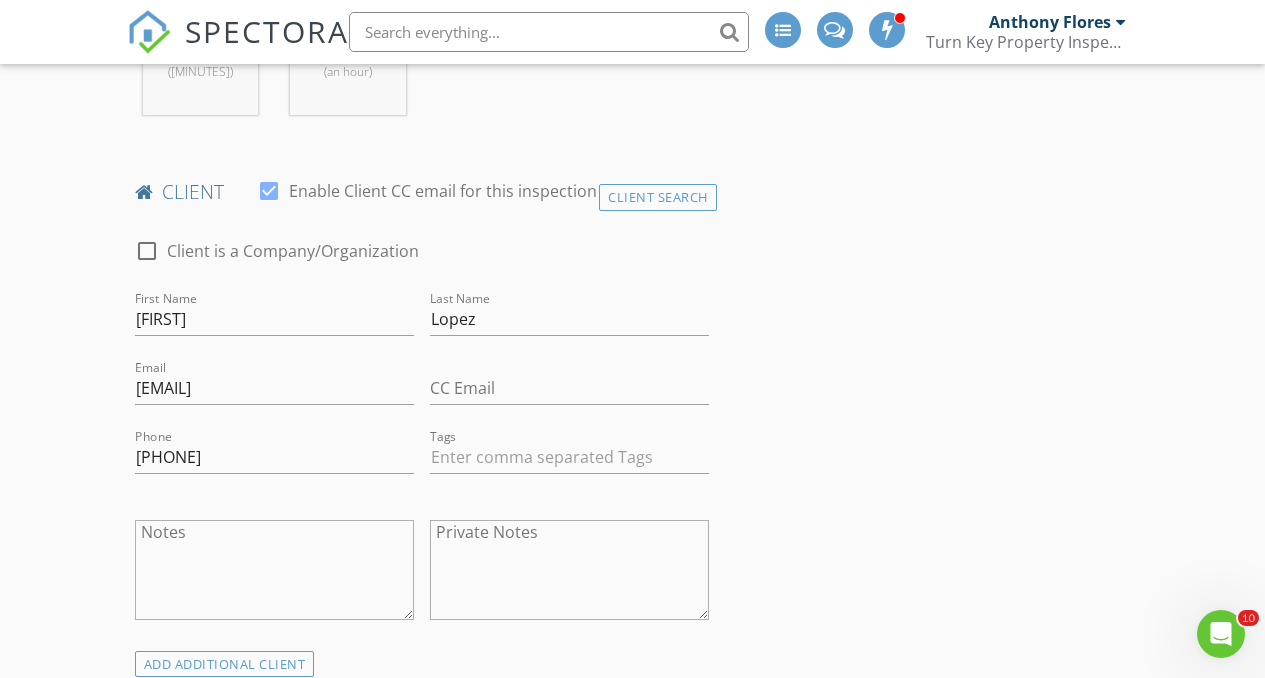 scroll, scrollTop: 1141, scrollLeft: 0, axis: vertical 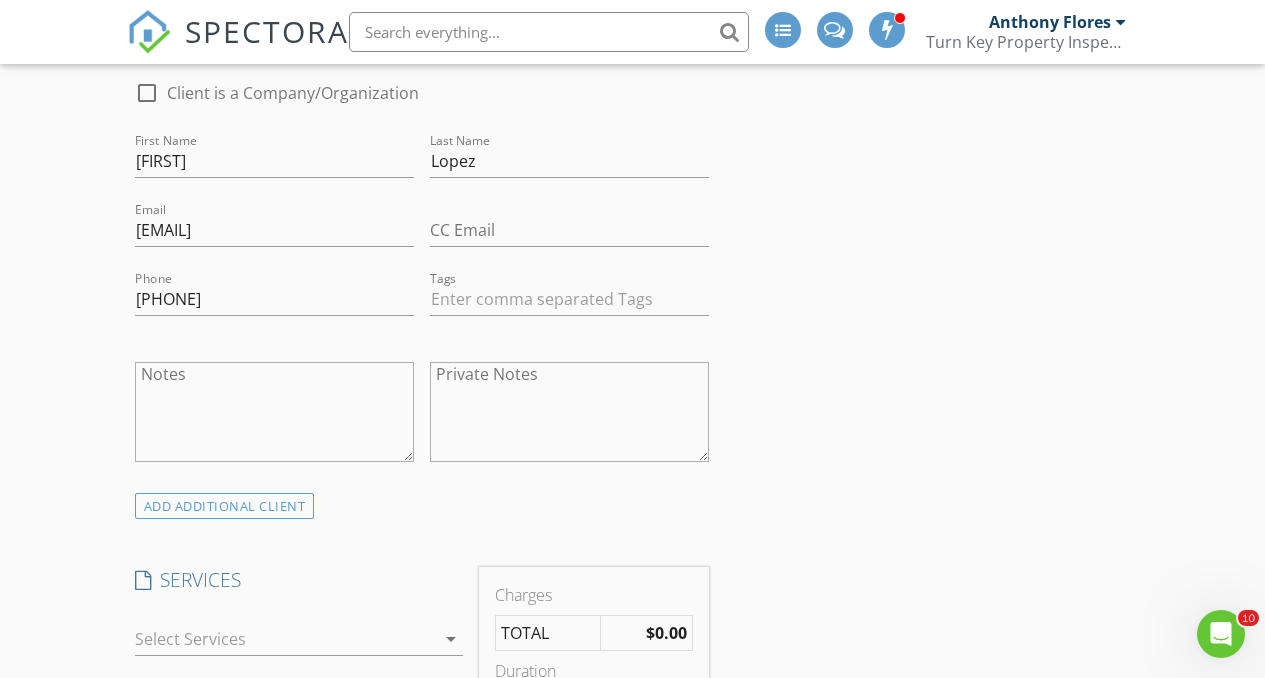 click on "ADD ADDITIONAL client" at bounding box center (225, 506) 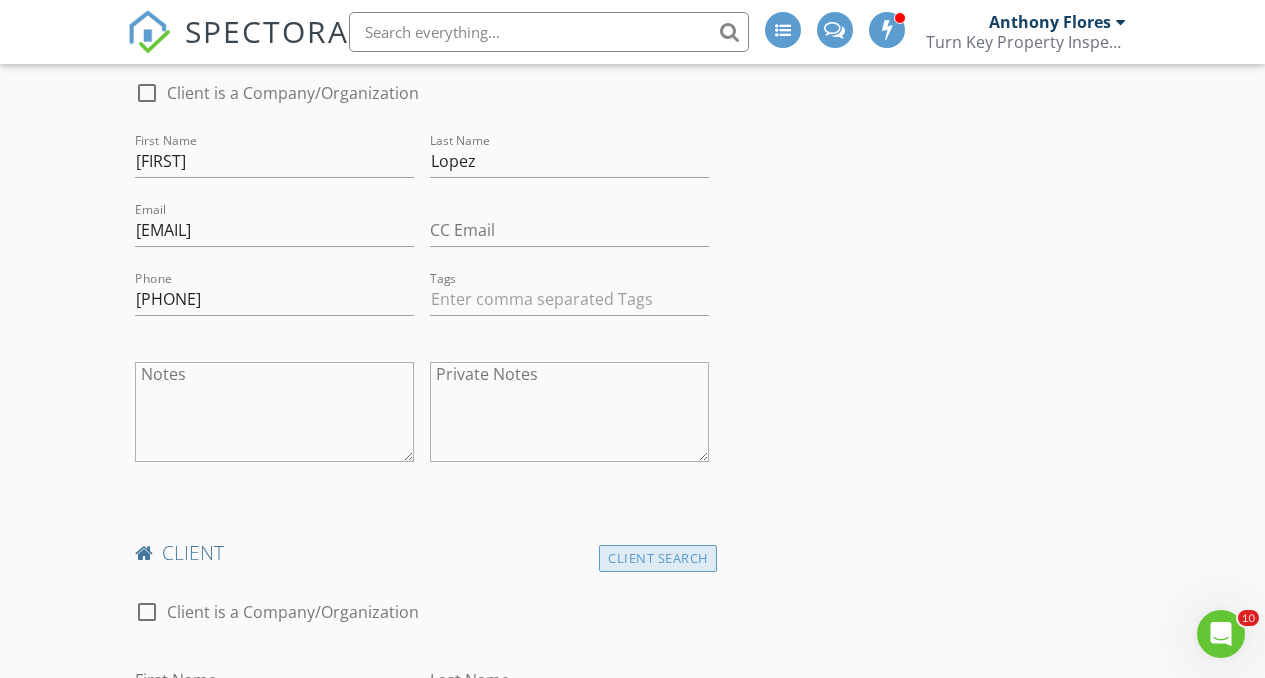 click on "Client Search" at bounding box center [658, 558] 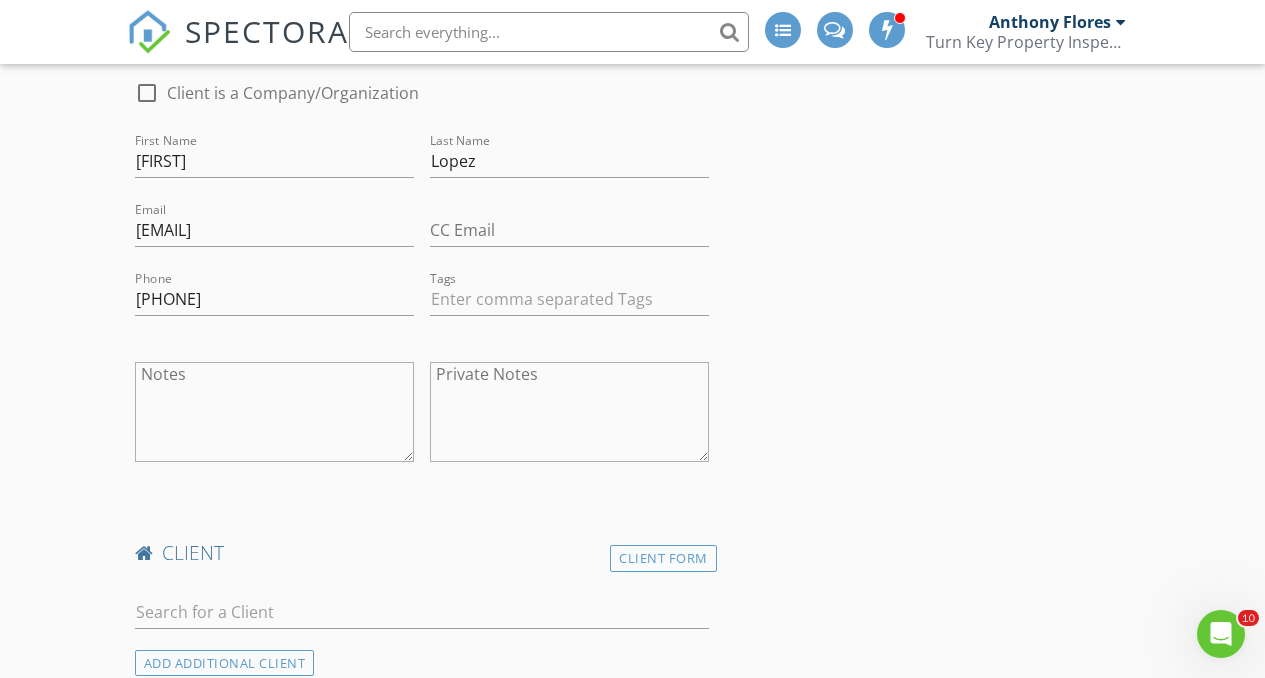 scroll, scrollTop: 1496, scrollLeft: 0, axis: vertical 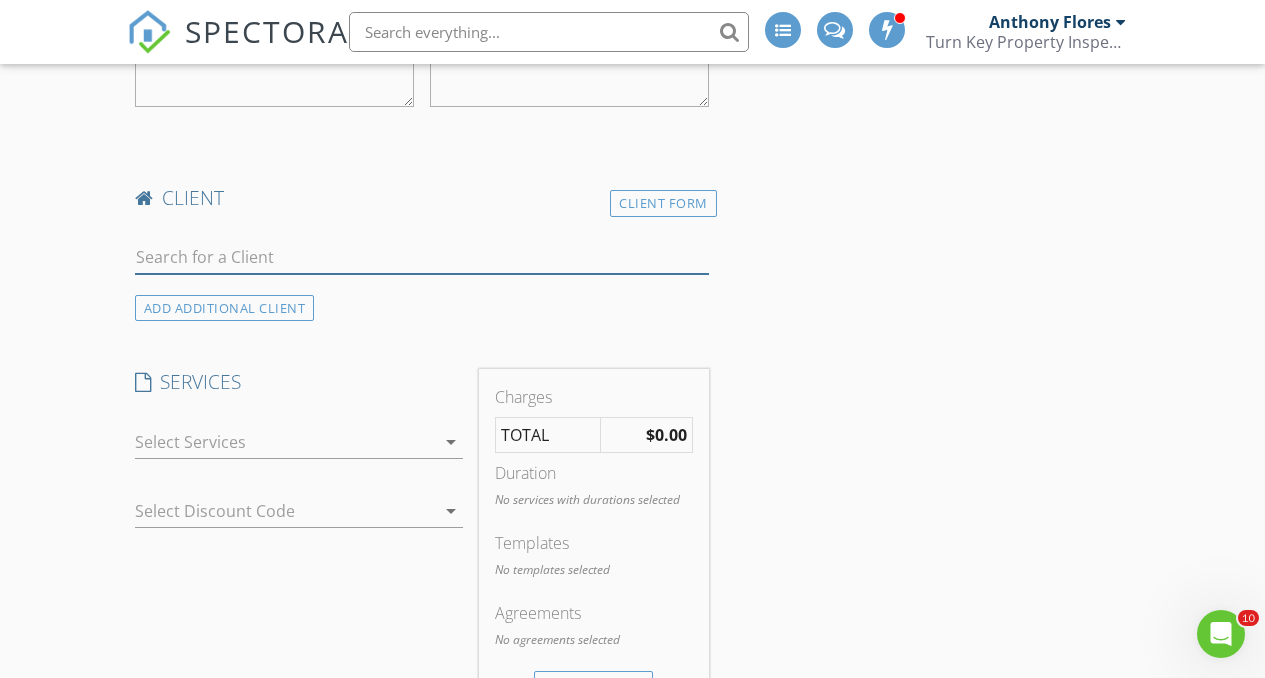 click at bounding box center (422, 257) 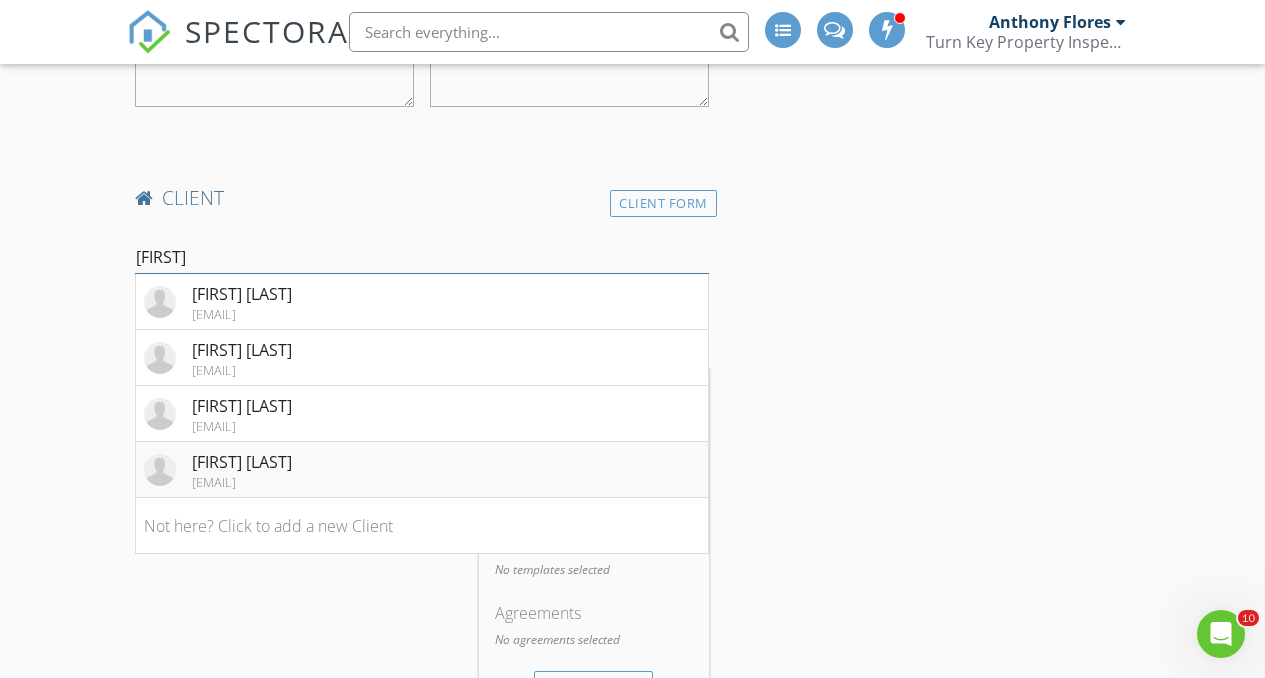 type on "nicholas" 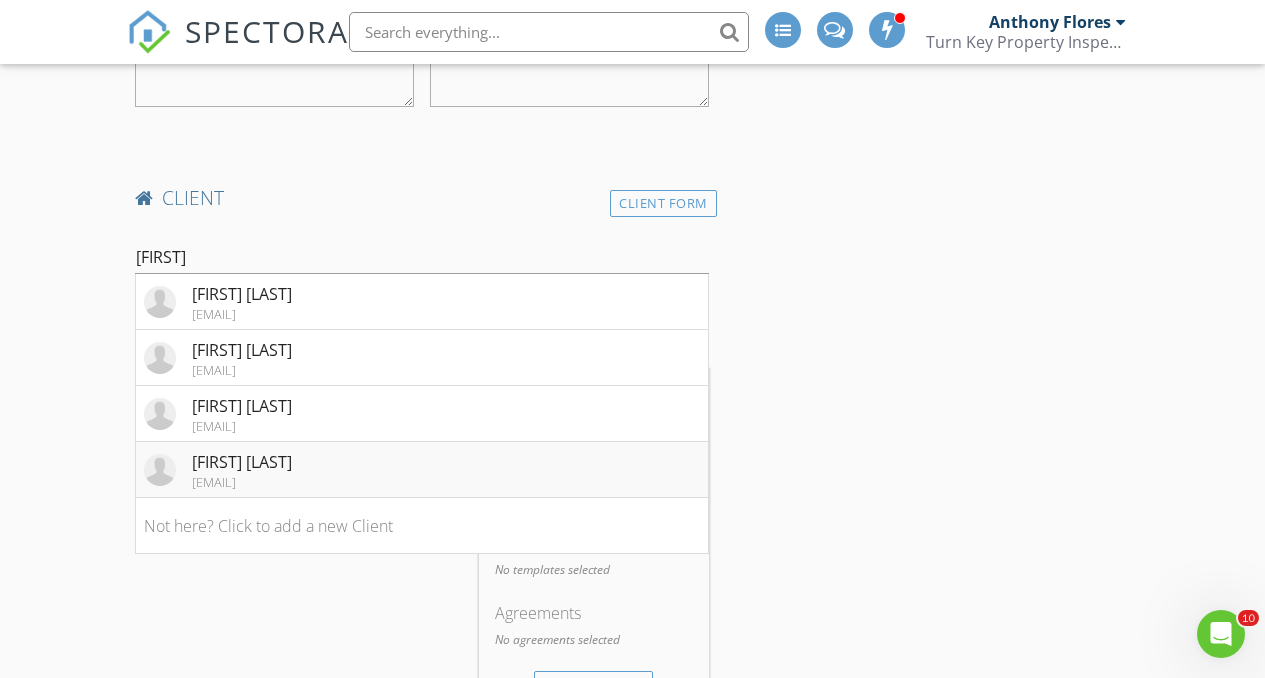 click on "Nicholas Torres
nicholastorres131@gmail.com" at bounding box center (422, 470) 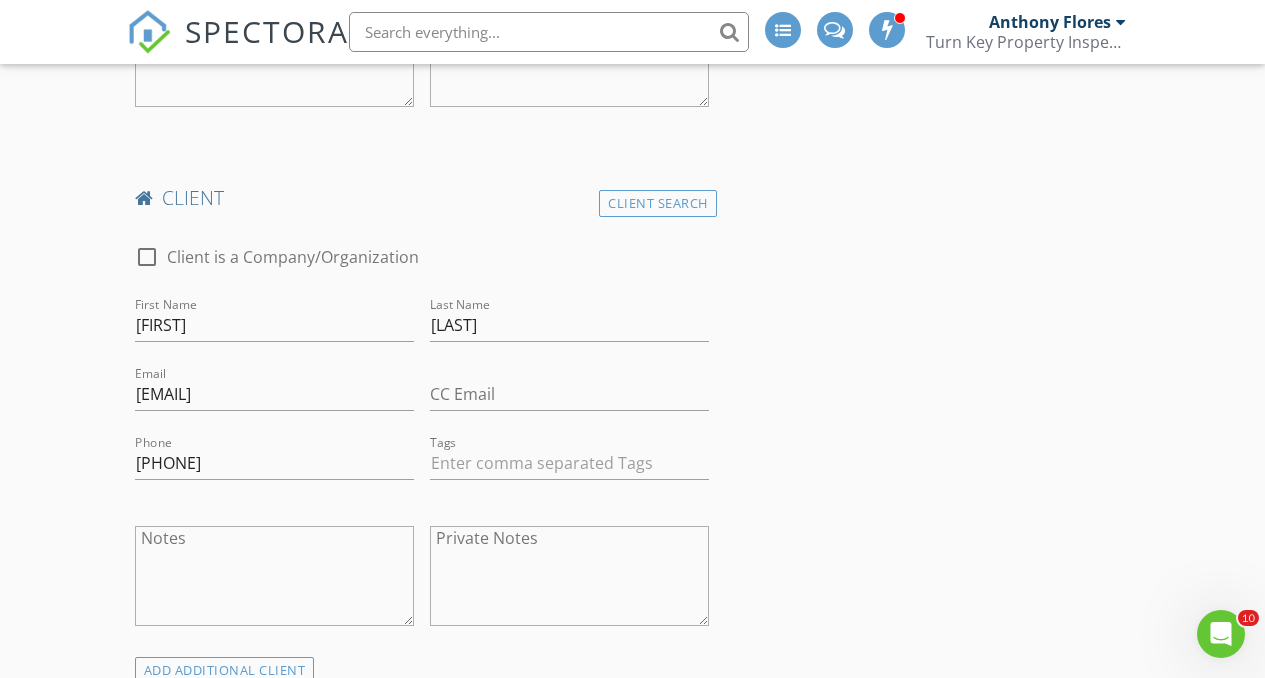 click on "INSPECTOR(S)
check_box   Anthony Flores   PRIMARY   check_box   Anthony V. Flores     check_box_outline_blank   Philip Reams     Anthony Flores,  Anthony V. Flores arrow_drop_down   check_box_outline_blank Anthony Flores specifically requested check_box_outline_blank Anthony V. Flores specifically requested
Date/Time
07/10/2025 11:30 AM
Location
Address Search       Address 9829 Caspi Gardens Dr   Unit 5   City Santee   State CA   Zip 92071   County San Diego     Square Feet 962   Year Built 1986   Foundation arrow_drop_down     Anthony V. Flores     19.5 miles     (28 minutes)         Anthony Flores     60.0 miles     (an hour)
client
check_box Enable Client CC email for this inspection   Client Search     check_box_outline_blank Client is a Company/Organization     First Name Justin   Last Name Lopez   Email jlopez00327@gmail.com   CC Email   Phone" at bounding box center [633, 869] 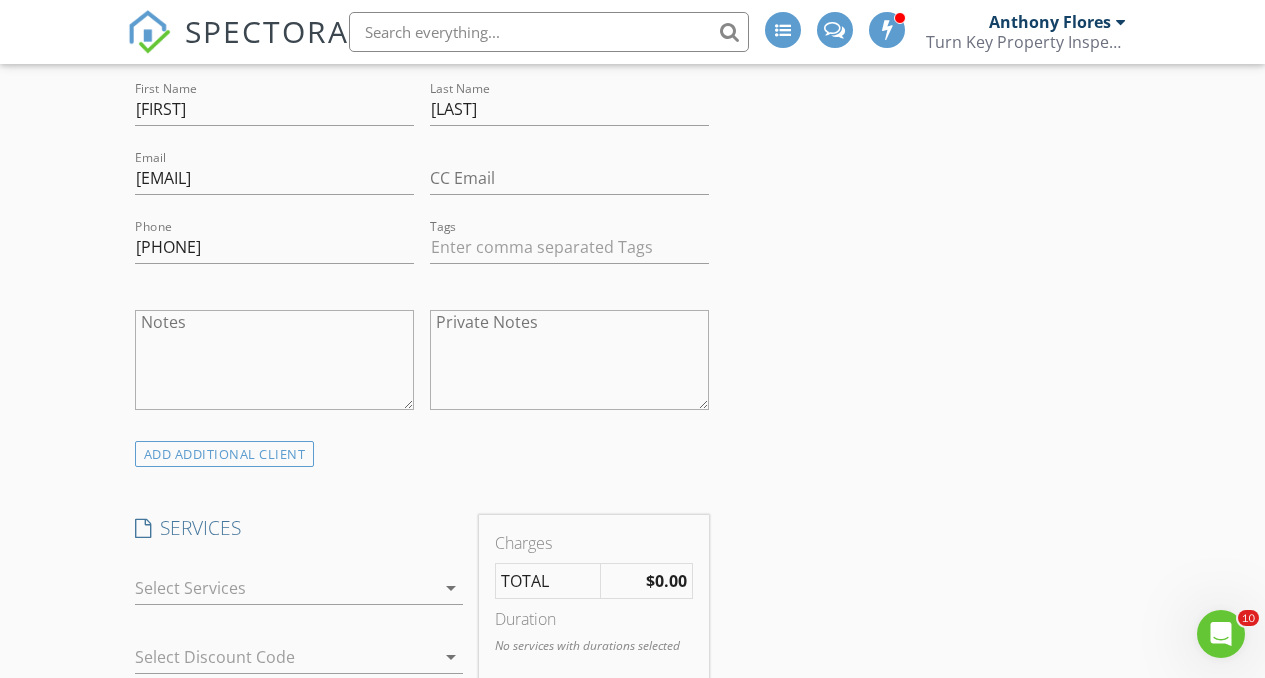 scroll, scrollTop: 1750, scrollLeft: 0, axis: vertical 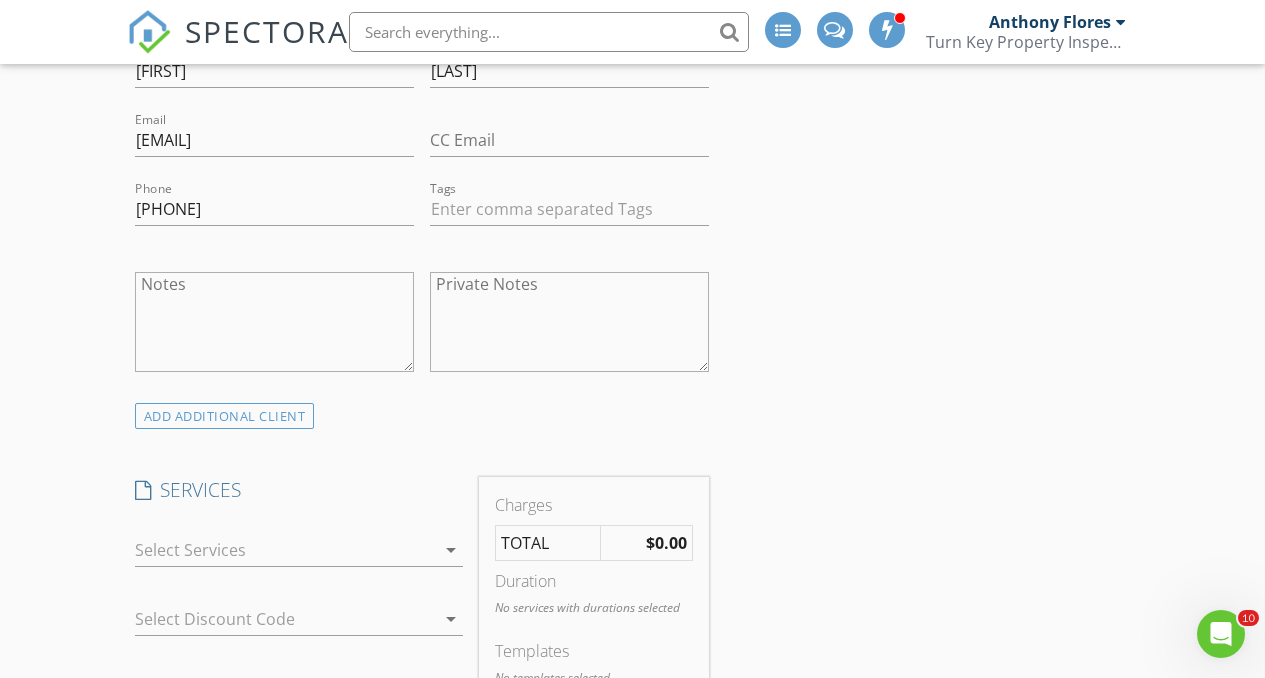 click at bounding box center (285, 550) 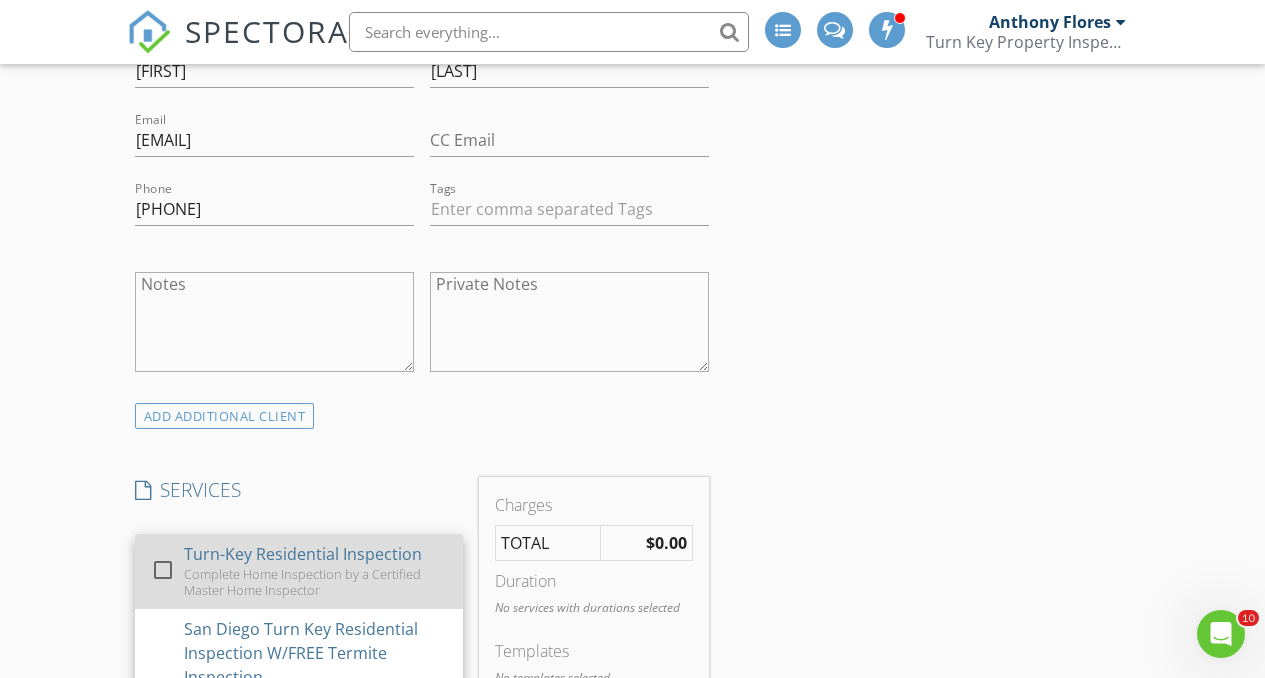 scroll, scrollTop: 384, scrollLeft: 0, axis: vertical 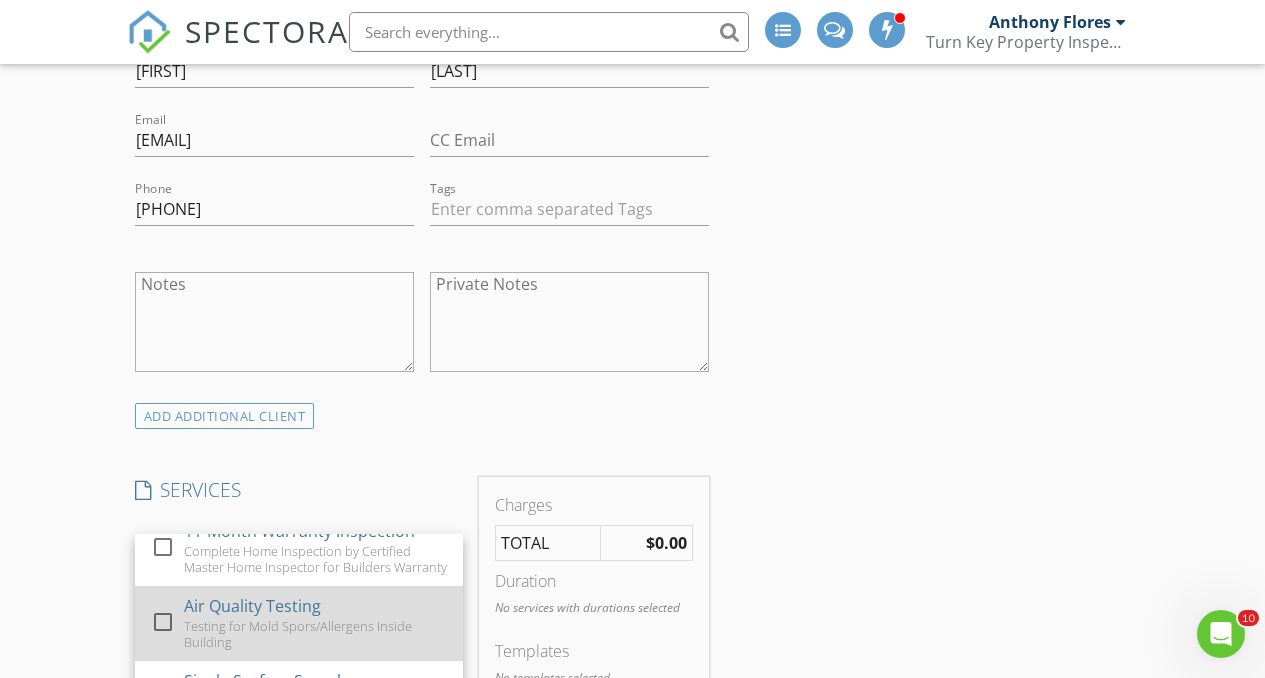 click on "Testing for Mold Spors/Allergens Inside Building" at bounding box center [314, 634] 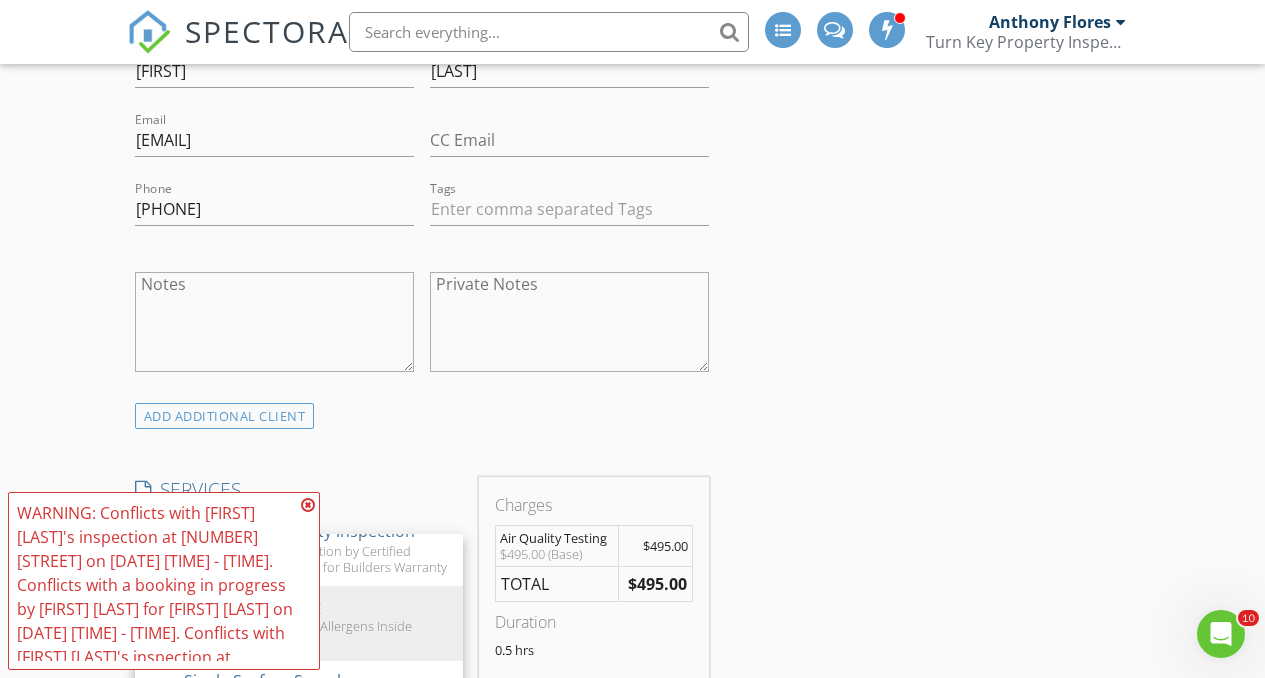 click on "INSPECTOR(S)
check_box   Anthony Flores   PRIMARY   check_box   Anthony V. Flores     check_box_outline_blank   Philip Reams     Anthony Flores,  Anthony V. Flores arrow_drop_down   check_box_outline_blank Anthony Flores specifically requested check_box_outline_blank Anthony V. Flores specifically requested
Date/Time
07/10/2025 11:30 AM
Location
Address Search       Address 9829 Caspi Gardens Dr   Unit 5   City Santee   State CA   Zip 92071   County San Diego     Square Feet 962   Year Built 1986   Foundation arrow_drop_down     Anthony V. Flores     19.5 miles     (28 minutes)         Anthony Flores     60.0 miles     (an hour)
client
check_box Enable Client CC email for this inspection   Client Search     check_box_outline_blank Client is a Company/Organization     First Name Justin   Last Name Lopez   Email jlopez00327@gmail.com   CC Email   Phone" at bounding box center (633, 629) 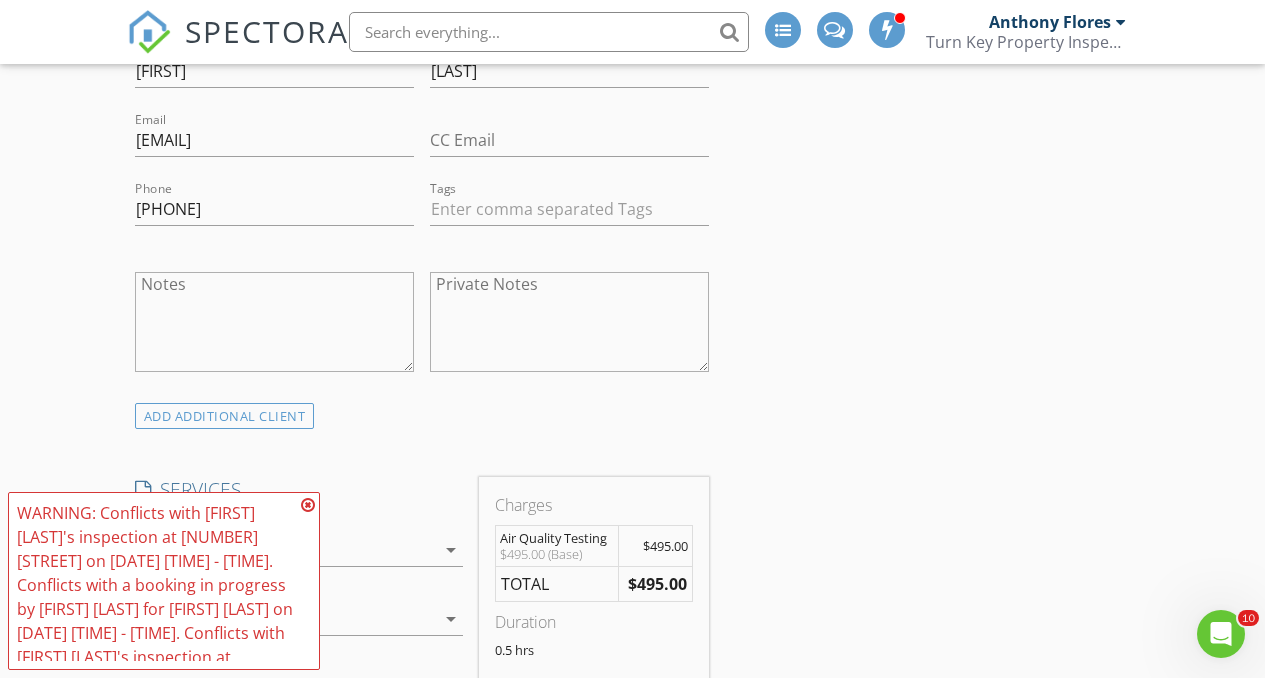 scroll, scrollTop: 1923, scrollLeft: 0, axis: vertical 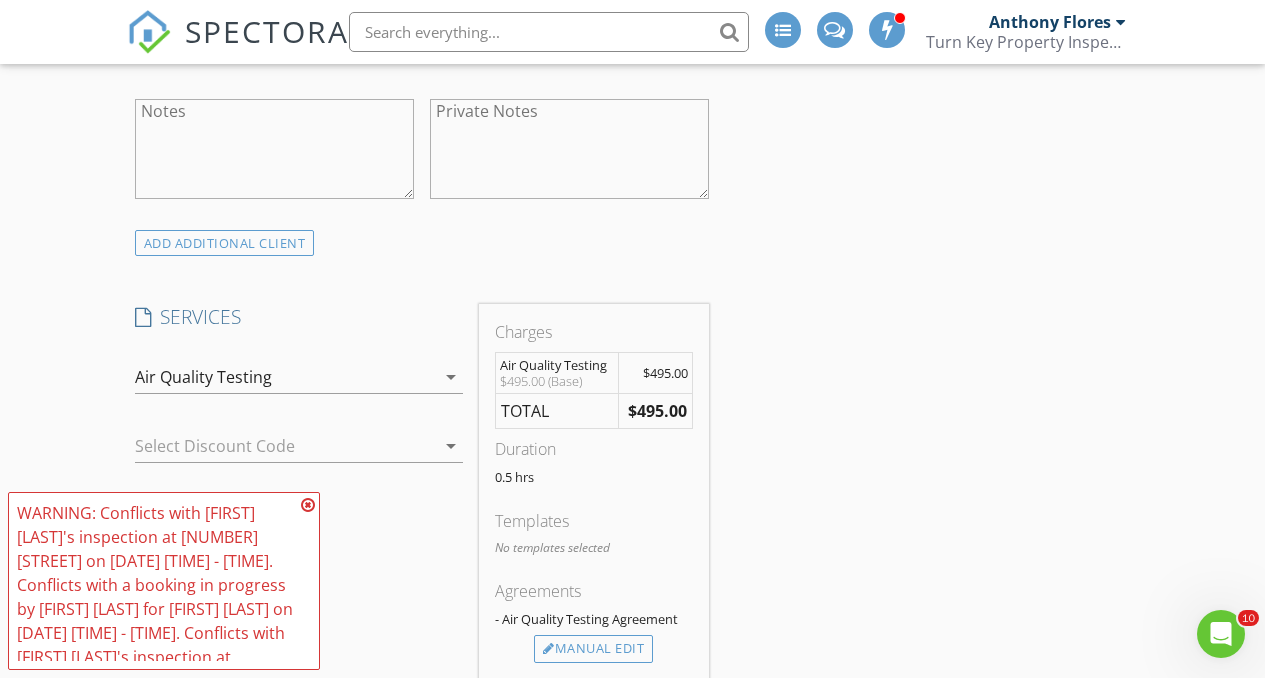 click at bounding box center (308, 505) 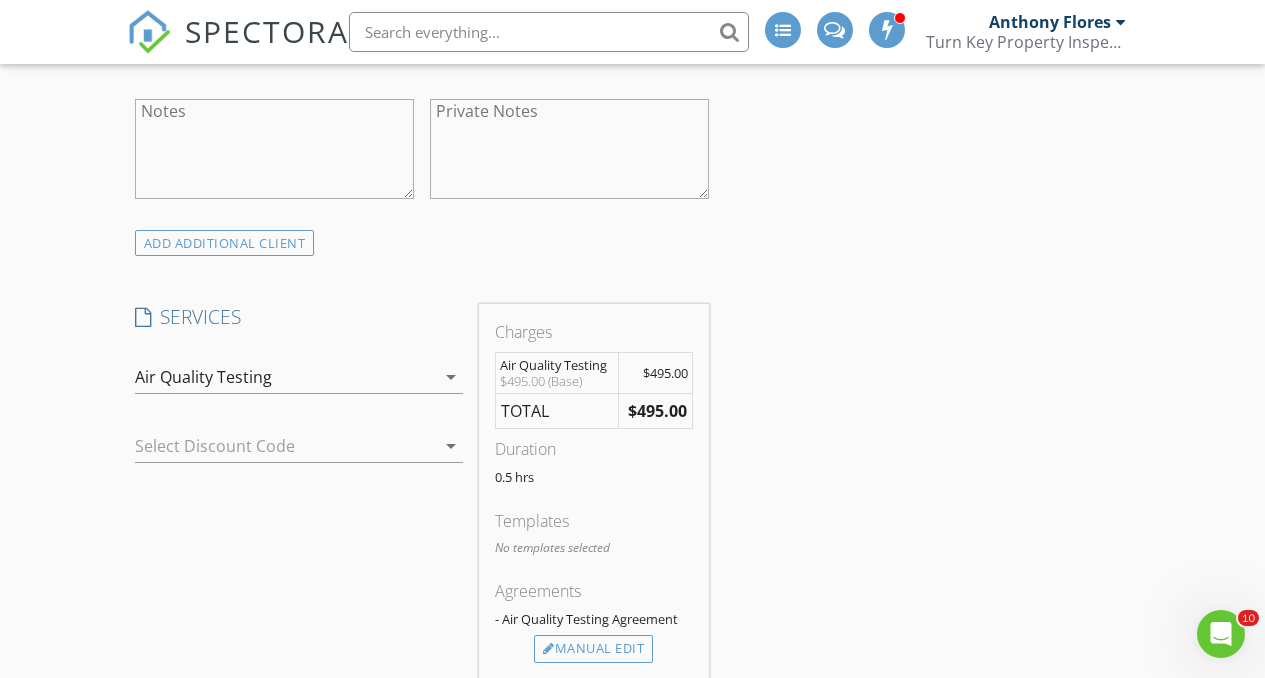 click on "New Inspection
INSPECTOR(S)
check_box   Anthony Flores   PRIMARY   check_box   Anthony V. Flores     check_box_outline_blank   Philip Reams     Anthony Flores,  Anthony V. Flores arrow_drop_down   check_box_outline_blank Anthony Flores specifically requested check_box_outline_blank Anthony V. Flores specifically requested
Date/Time
07/10/2025 11:30 AM
Location
Address Search       Address 9829 Caspi Gardens Dr   Unit 5   City Santee   State CA   Zip 92071   County San Diego     Square Feet 962   Year Built 1986   Foundation arrow_drop_down     Anthony V. Flores     19.5 miles     (28 minutes)         Anthony Flores     60.0 miles     (an hour)
client
check_box Enable Client CC email for this inspection   Client Search     check_box_outline_blank Client is a Company/Organization     First Name Justin   Last Name Lopez   Email jlopez00327@gmail.com" at bounding box center (632, 422) 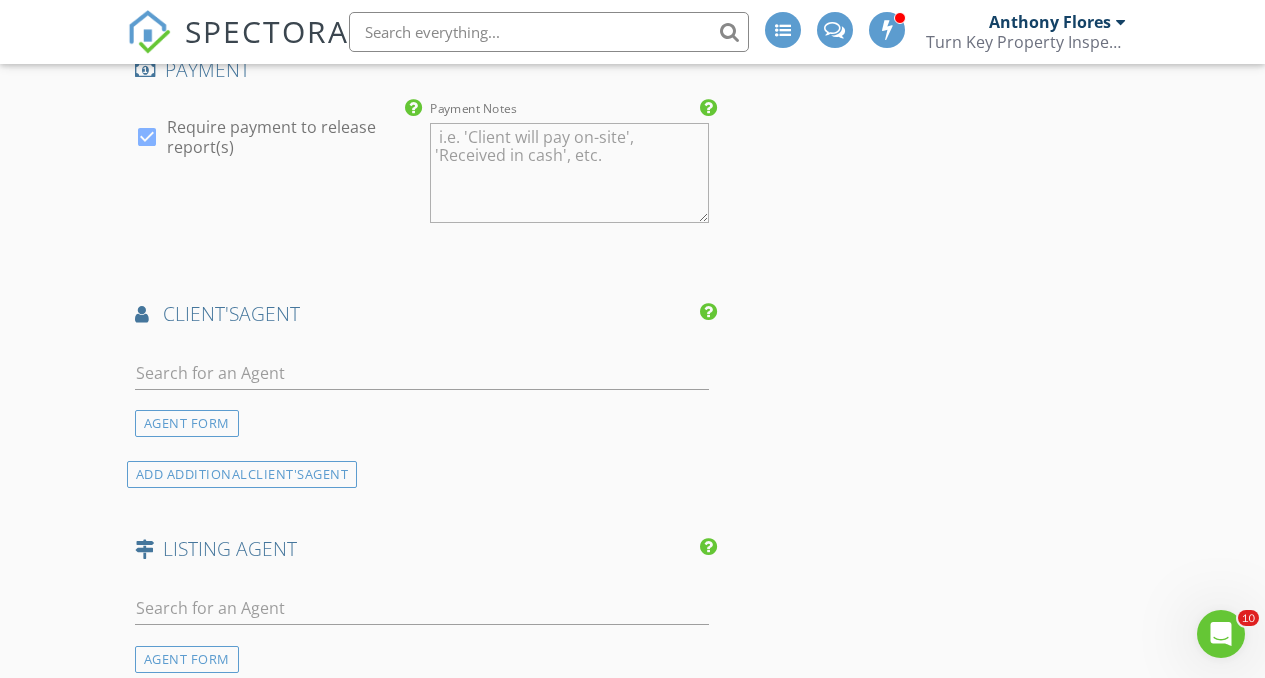 scroll, scrollTop: 2751, scrollLeft: 0, axis: vertical 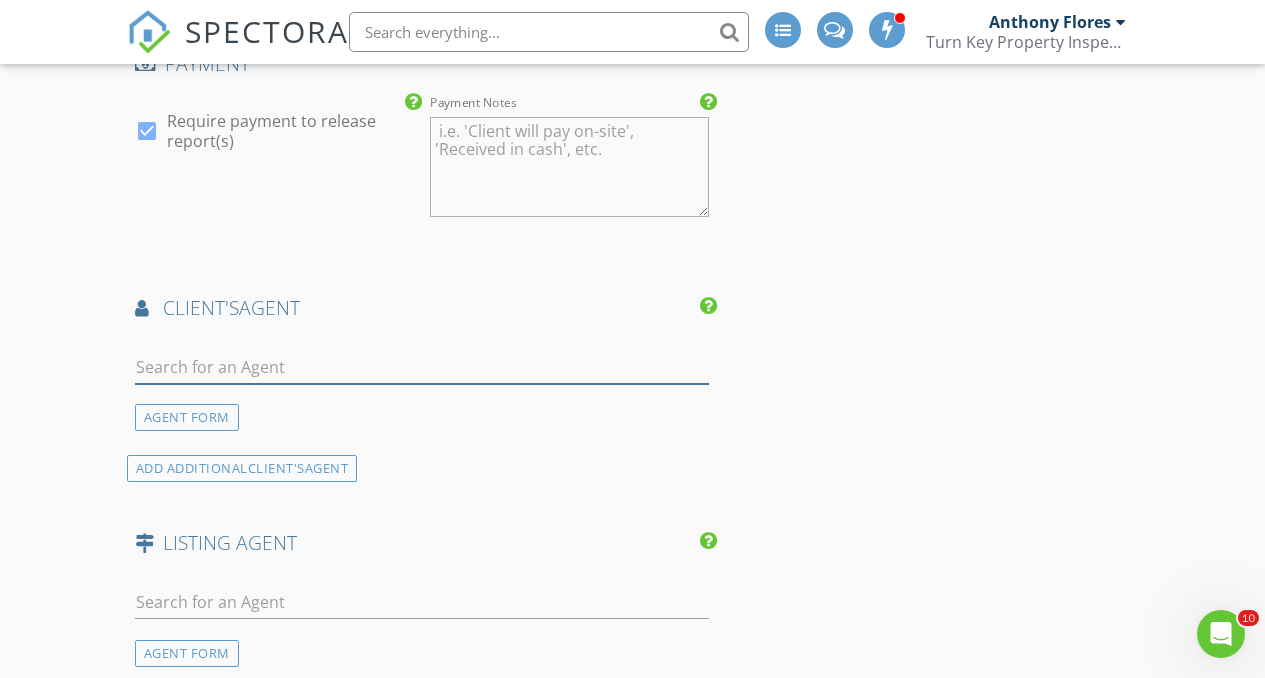 click at bounding box center (422, 367) 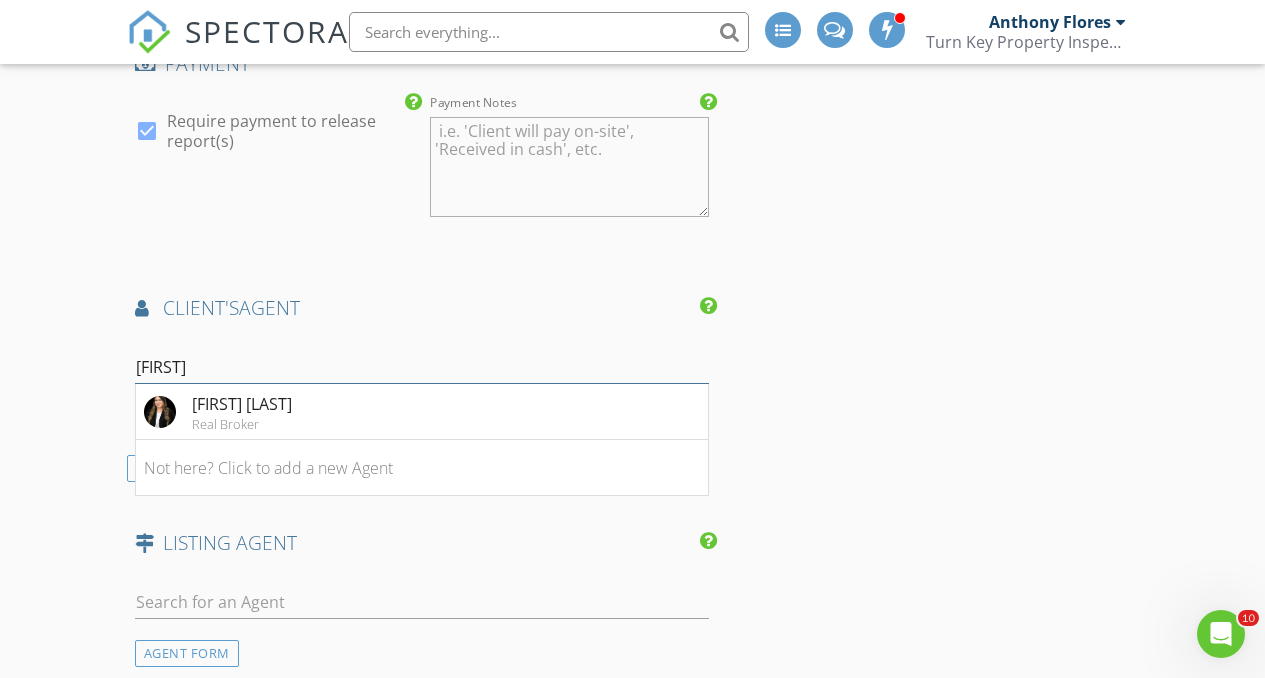 type on "alysa" 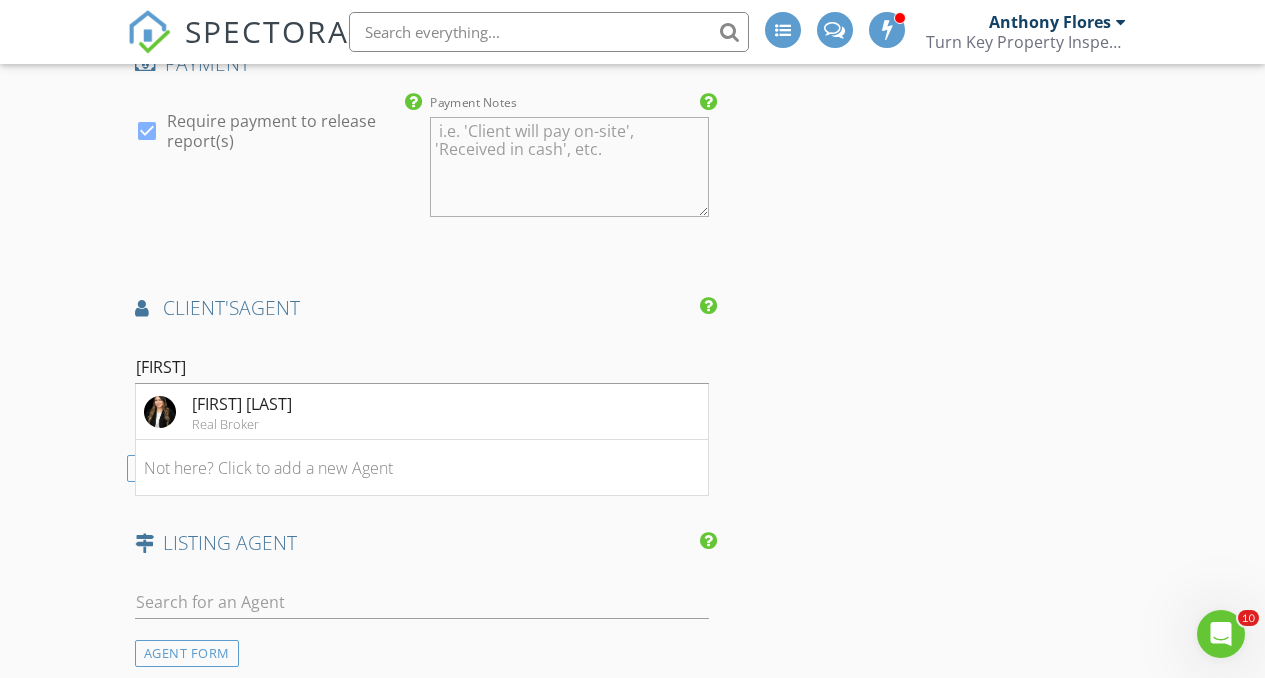 click on "Alysa Flores
Real Broker" at bounding box center (422, 412) 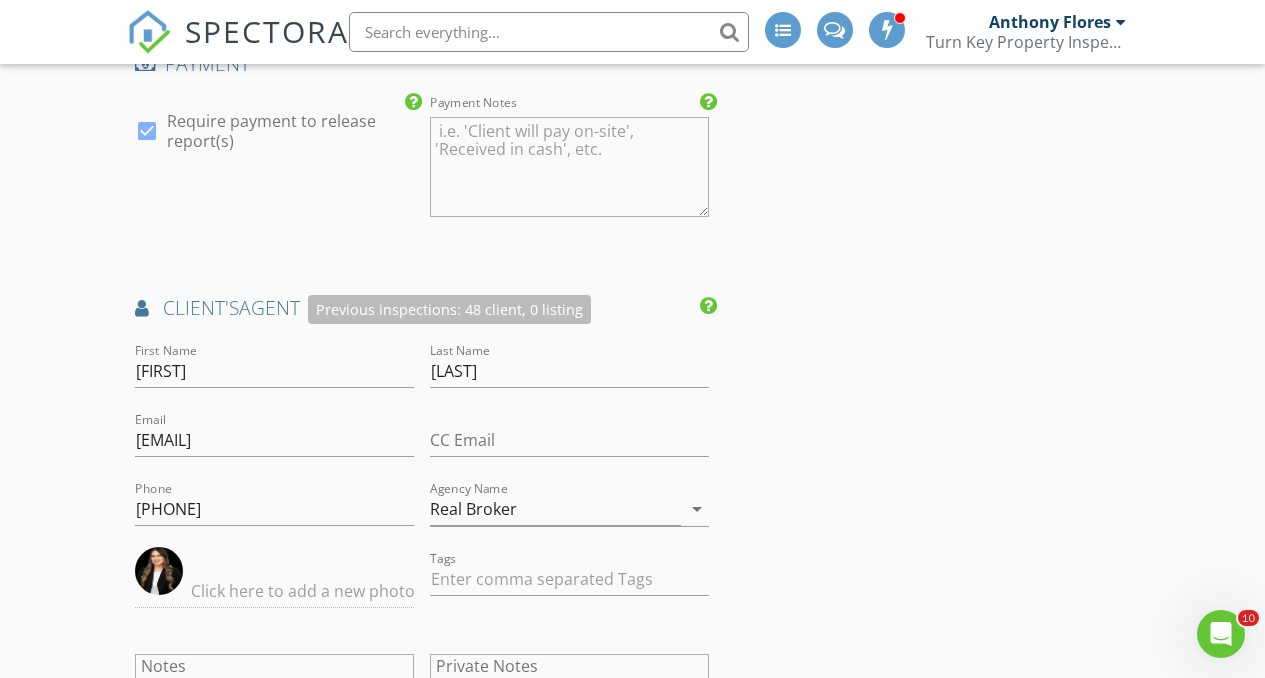 click on "INSPECTOR(S)
check_box   Anthony Flores   PRIMARY   check_box   Anthony V. Flores     check_box_outline_blank   Philip Reams     Anthony Flores,  Anthony V. Flores arrow_drop_down   check_box_outline_blank Anthony Flores specifically requested check_box_outline_blank Anthony V. Flores specifically requested
Date/Time
07/10/2025 11:30 AM
Location
Address Search       Address 9829 Caspi Gardens Dr   Unit 5   City Santee   State CA   Zip 92071   County San Diego     Square Feet 962   Year Built 1986   Foundation arrow_drop_down     Anthony V. Flores     19.5 miles     (28 minutes)         Anthony Flores     60.0 miles     (an hour)
client
check_box Enable Client CC email for this inspection   Client Search     check_box_outline_blank Client is a Company/Organization     First Name Justin   Last Name Lopez   Email jlopez00327@gmail.com   CC Email   Phone" at bounding box center [633, -182] 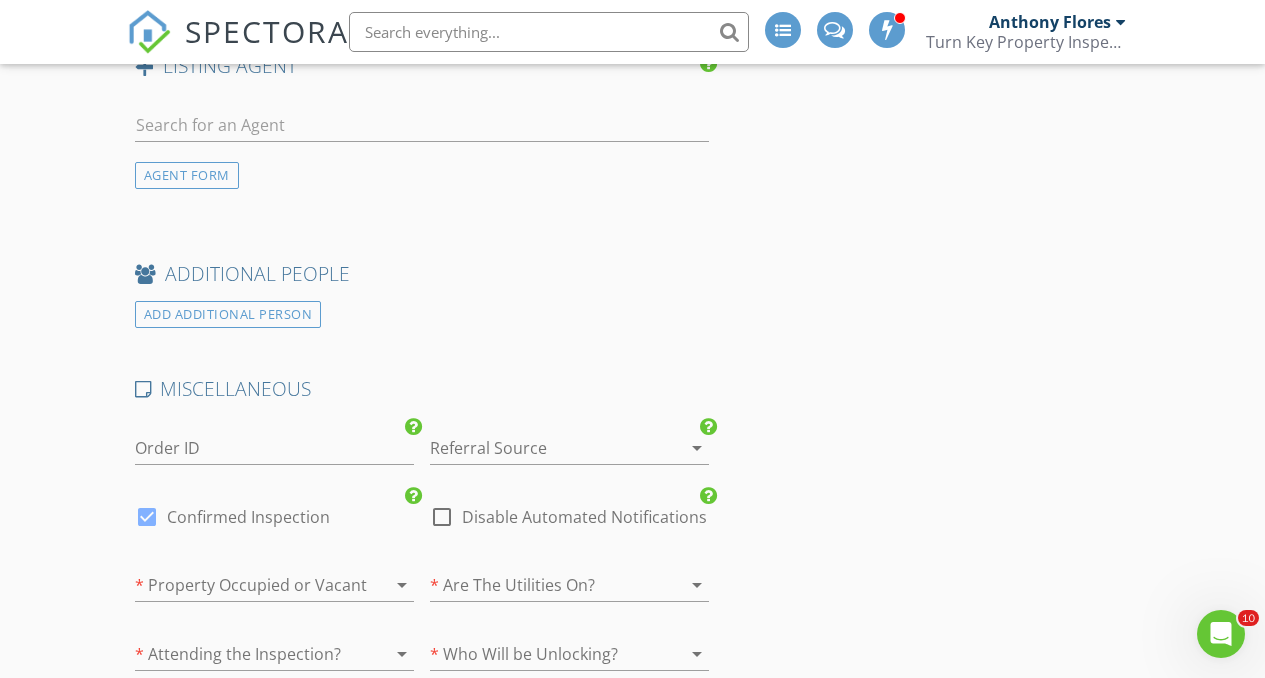 scroll, scrollTop: 3650, scrollLeft: 0, axis: vertical 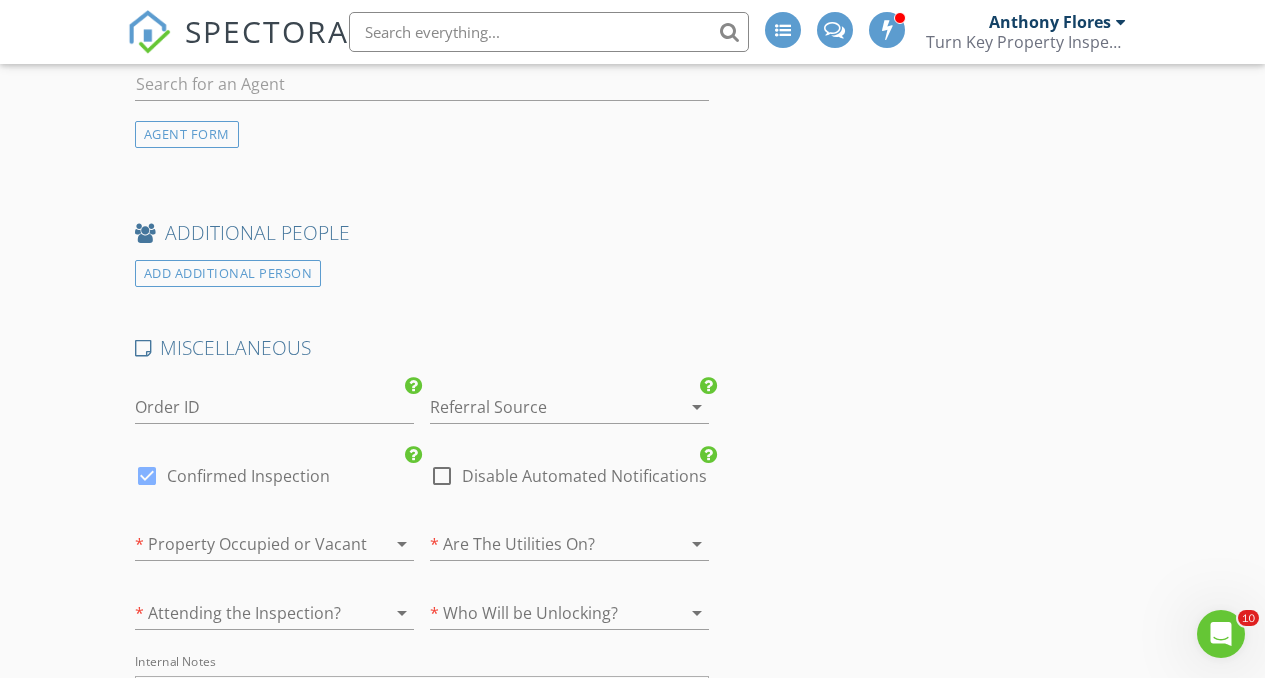 click at bounding box center (541, 407) 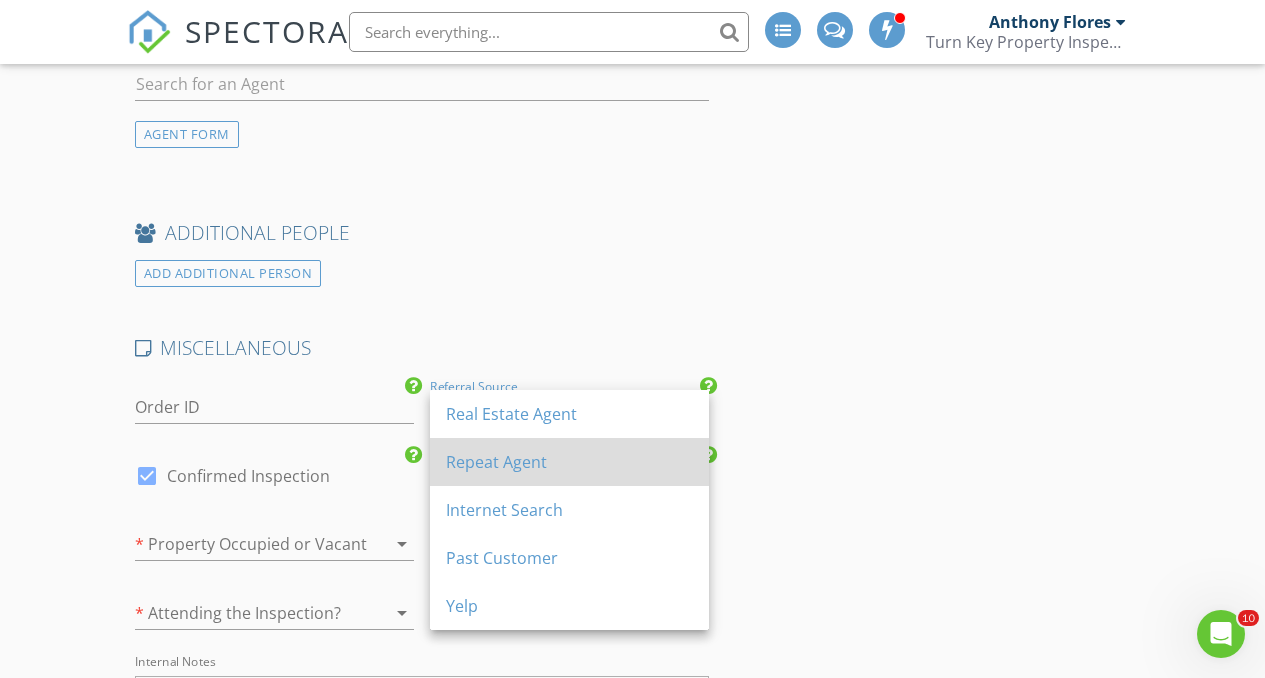 click on "Repeat Agent" at bounding box center [569, 414] 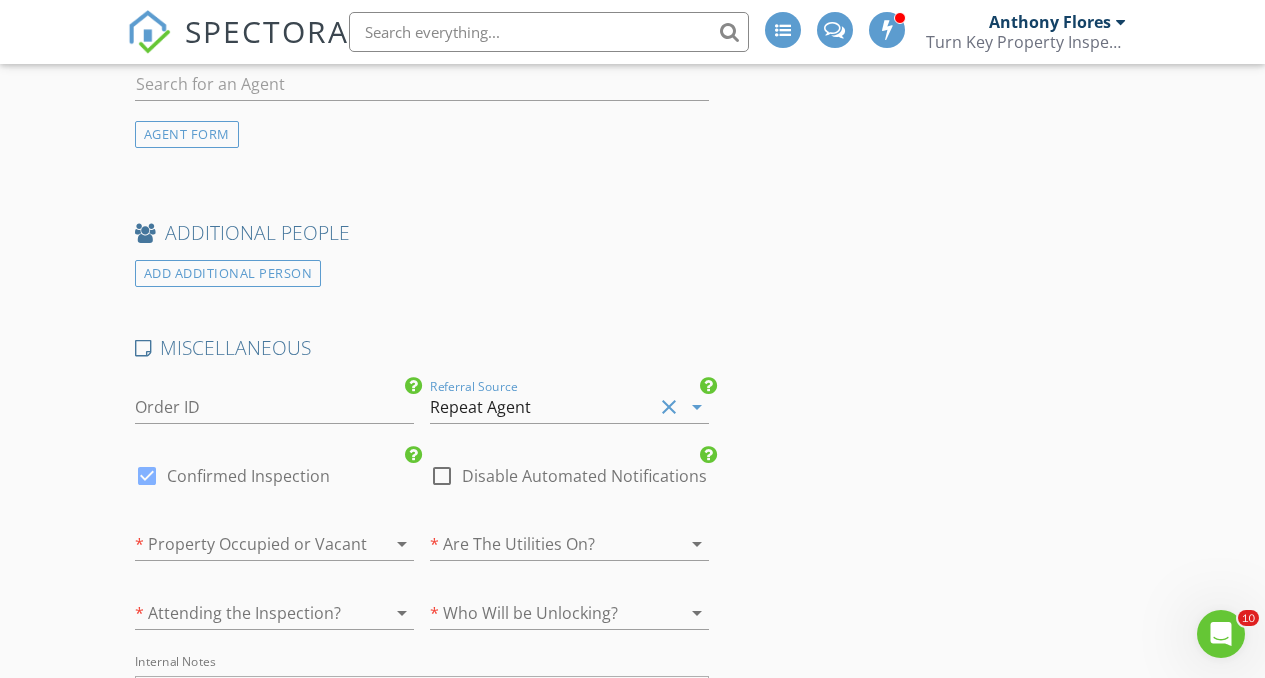 click on "INSPECTOR(S)
check_box   Anthony Flores   PRIMARY   check_box   Anthony V. Flores     check_box_outline_blank   Philip Reams     Anthony Flores,  Anthony V. Flores arrow_drop_down   check_box_outline_blank Anthony Flores specifically requested check_box_outline_blank Anthony V. Flores specifically requested
Date/Time
07/10/2025 11:30 AM
Location
Address Search       Address 9829 Caspi Gardens Dr   Unit 5   City Santee   State CA   Zip 92071   County San Diego     Square Feet 962   Year Built 1986   Foundation arrow_drop_down     Anthony V. Flores     19.5 miles     (28 minutes)         Anthony Flores     60.0 miles     (an hour)
client
check_box Enable Client CC email for this inspection   Client Search     check_box_outline_blank Client is a Company/Organization     First Name Justin   Last Name Lopez   Email jlopez00327@gmail.com   CC Email   Phone" at bounding box center (633, -1081) 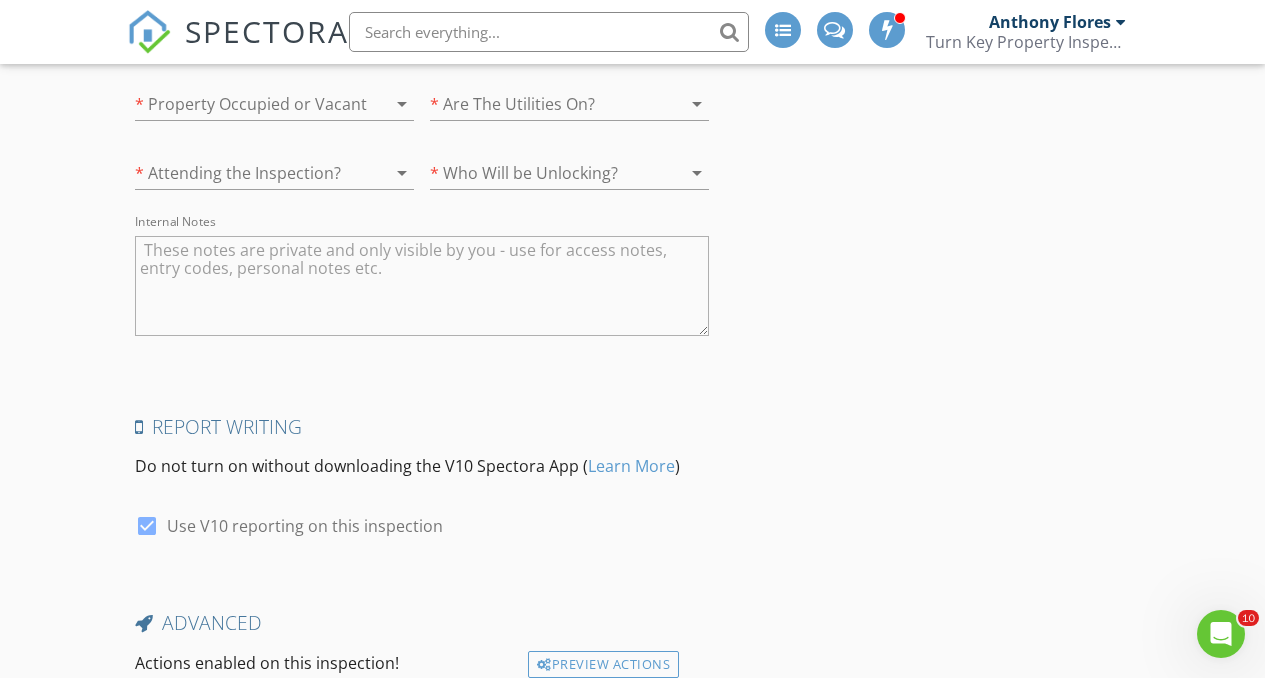 scroll, scrollTop: 4254, scrollLeft: 0, axis: vertical 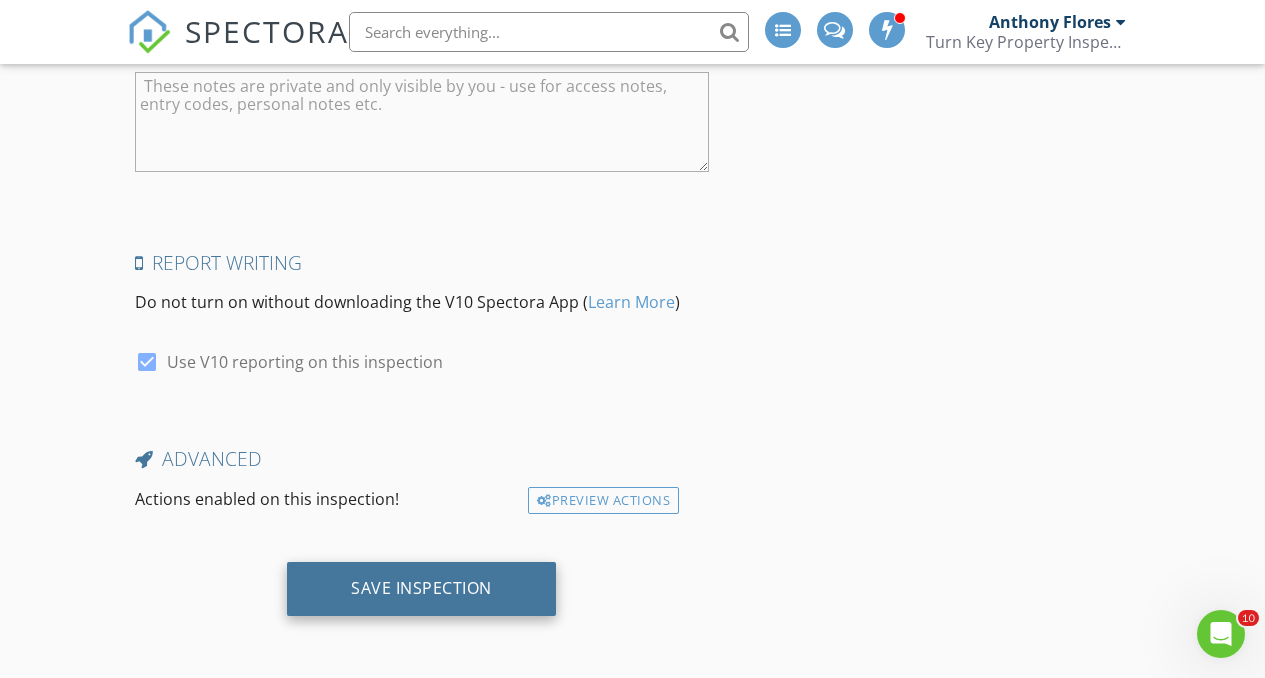 click on "Save Inspection" at bounding box center [421, 589] 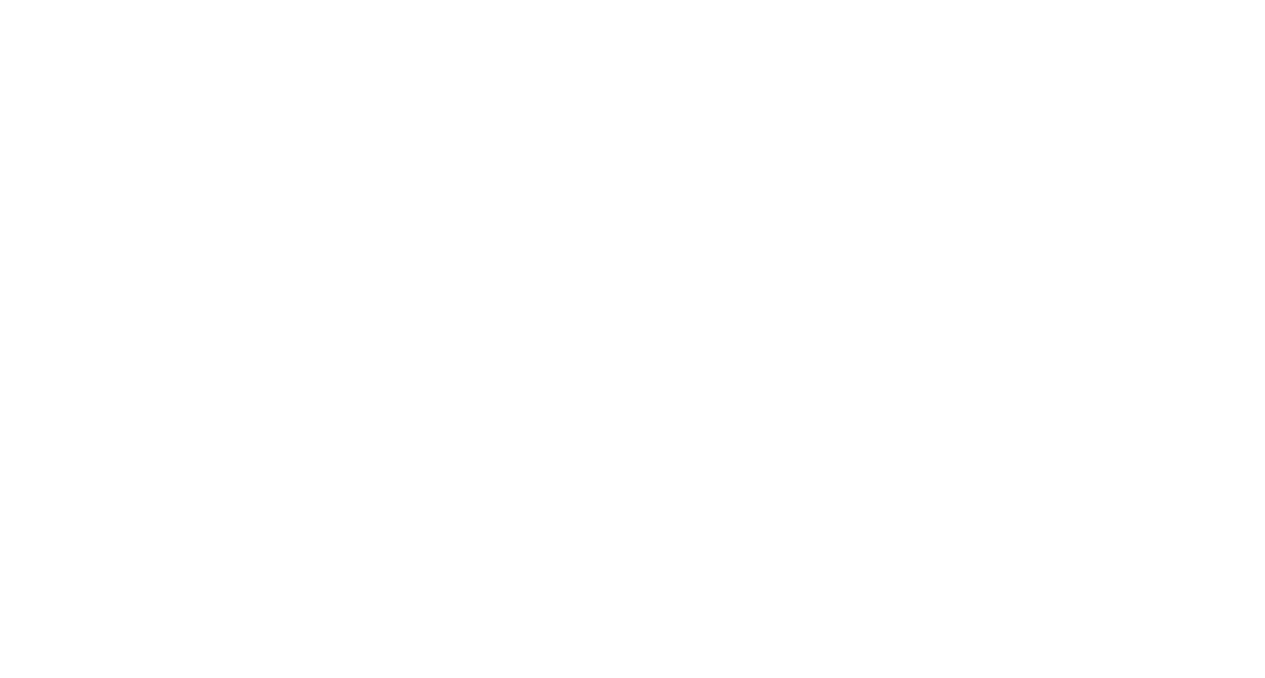 scroll, scrollTop: 0, scrollLeft: 0, axis: both 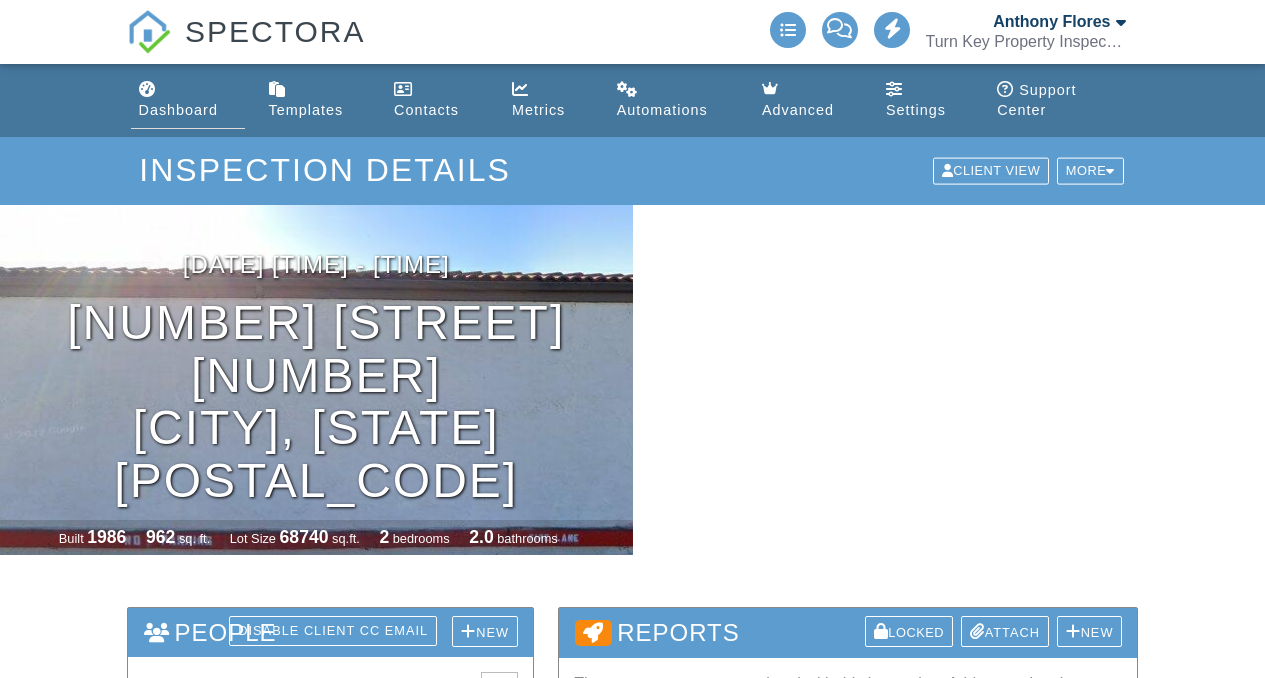 click on "Dashboard" at bounding box center (178, 110) 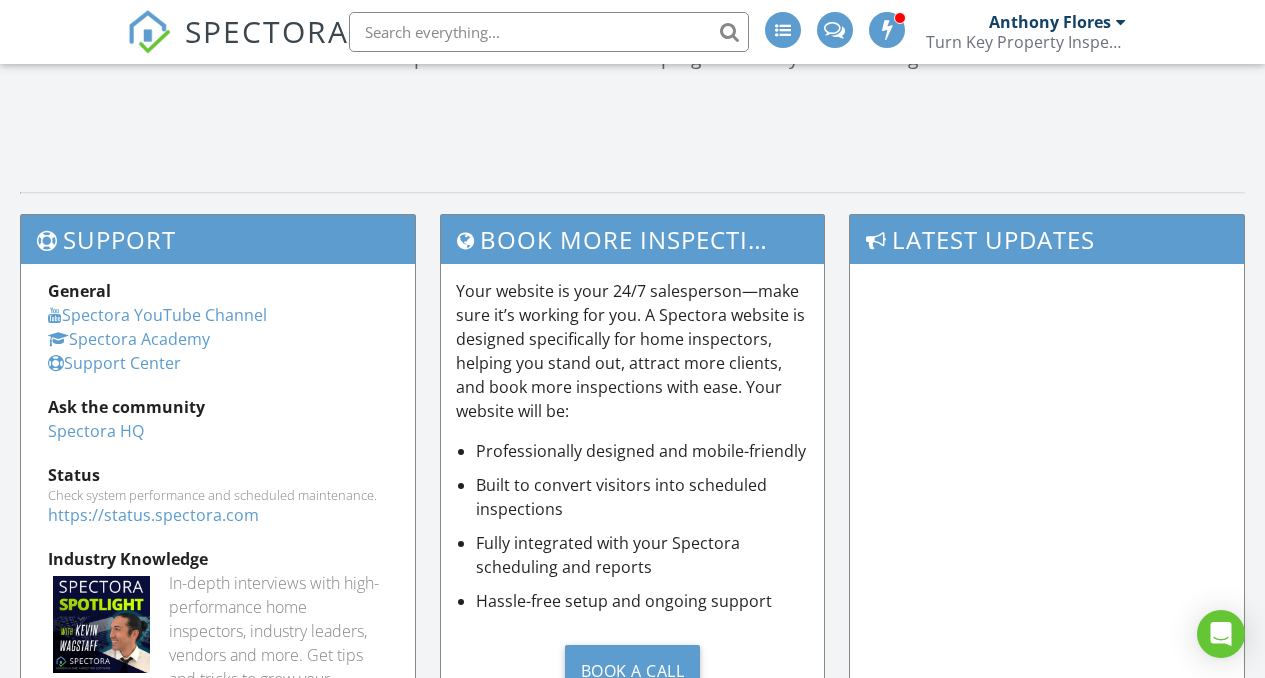 scroll, scrollTop: 8, scrollLeft: 0, axis: vertical 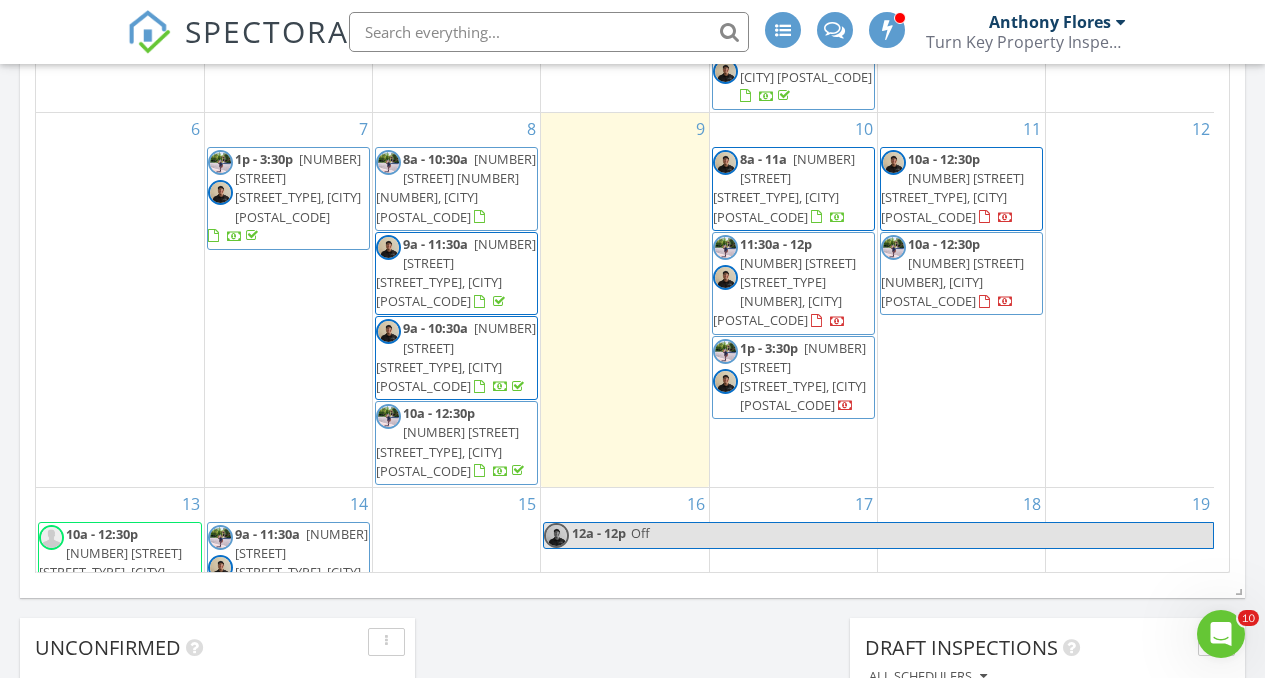 click on "56911 Valley View Road, Anza 92539" at bounding box center (110, 572) 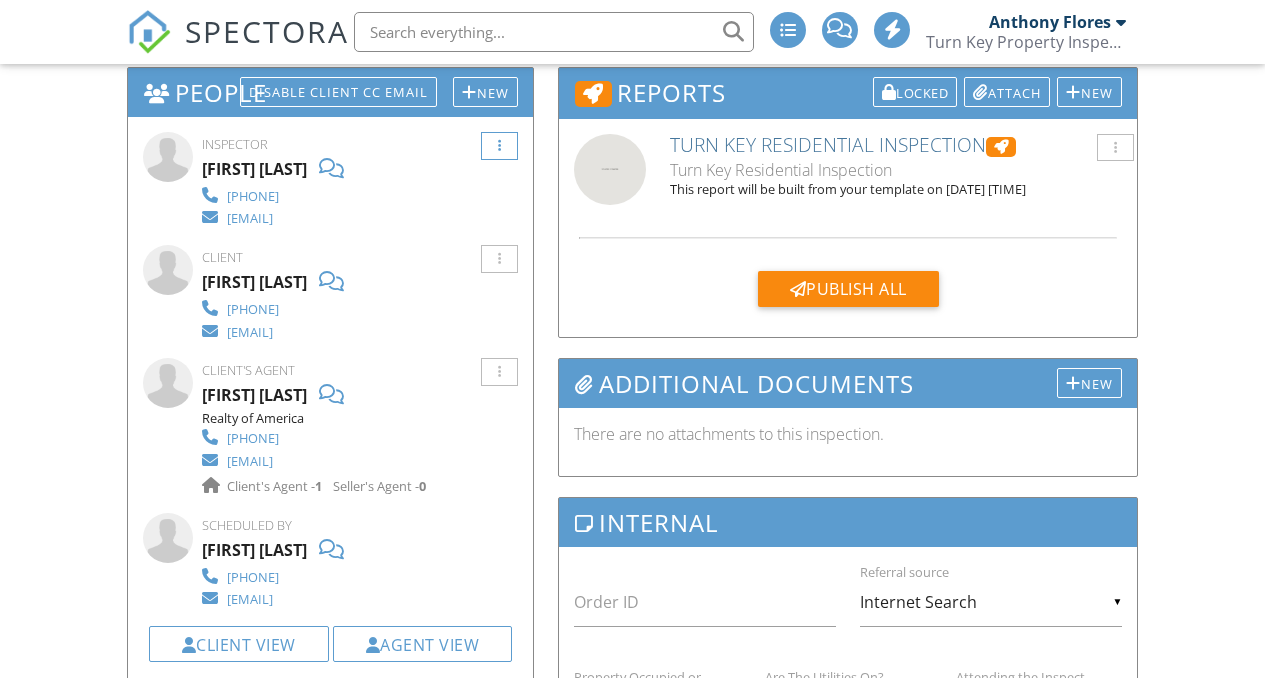 scroll, scrollTop: 643, scrollLeft: 0, axis: vertical 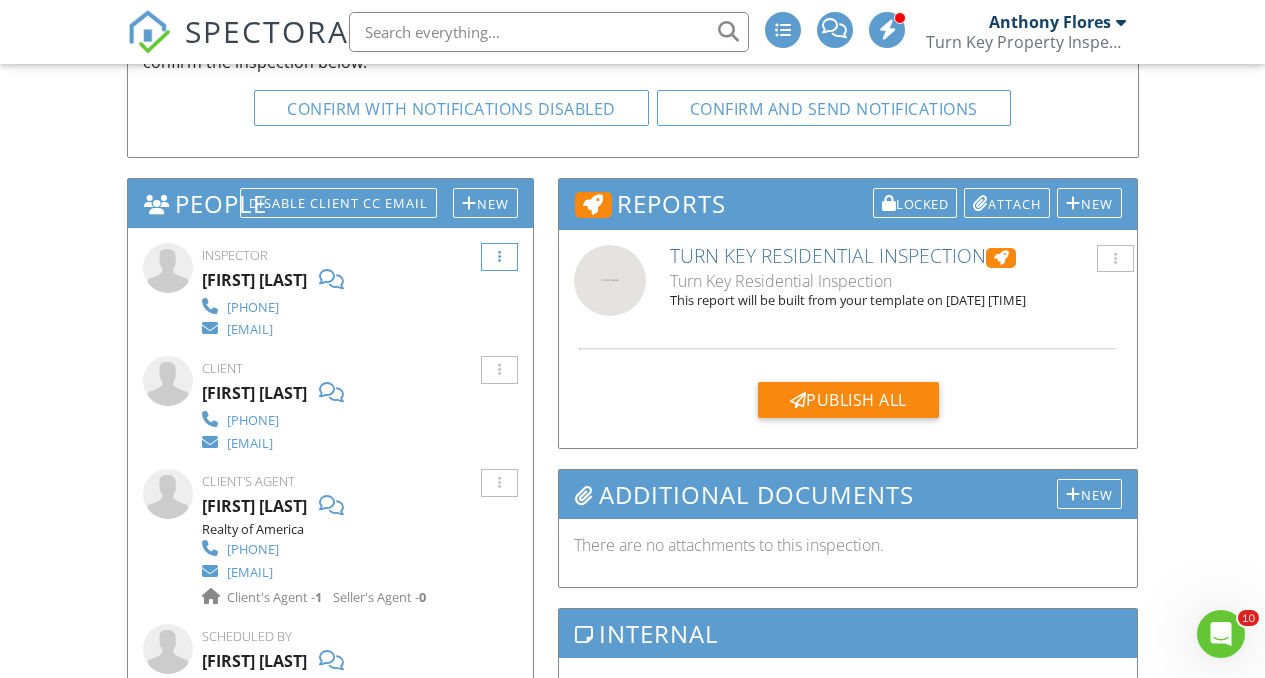 click at bounding box center [499, 257] 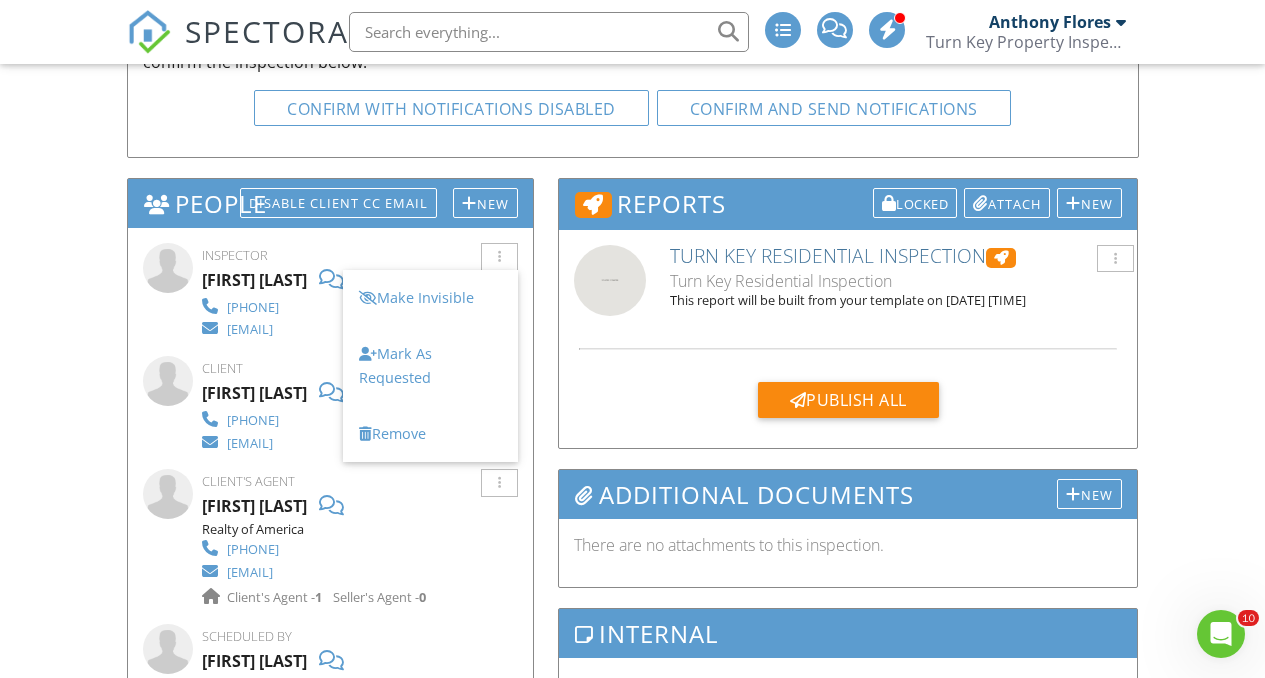 click on "Inspector
Philip Reams
951-796-0275
pereams@msn.com
Make Invisible
Mark As Requested
Remove
Update Client
First name
Spencer
Last name
Ezell
Email (required)
s.ezell21@gmail.com
CC Email
Phone
310-947-4793
Tags
Internal notes visible only to the company
Private notes visible only to company admins
Updating the client email address will resend the confirmation email and update all queued automated emails.
Cancel
Save
Confirm client deletion
This will remove the client from this inspection. All email reminders and follow-ups will be removed as well. Note that this is only an option before publishing a report.
Cancel
Remove Client
Client
Spencer Ezell
310-947-4793" at bounding box center (331, 525) 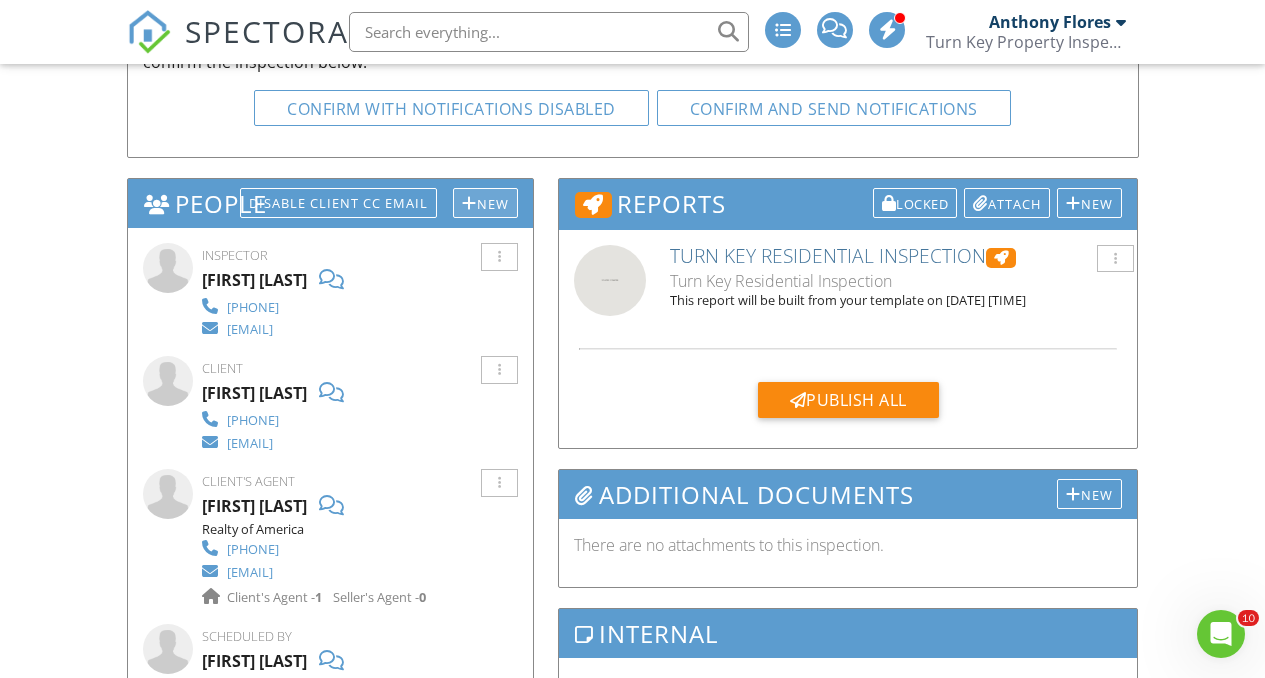click on "New" at bounding box center [338, 203] 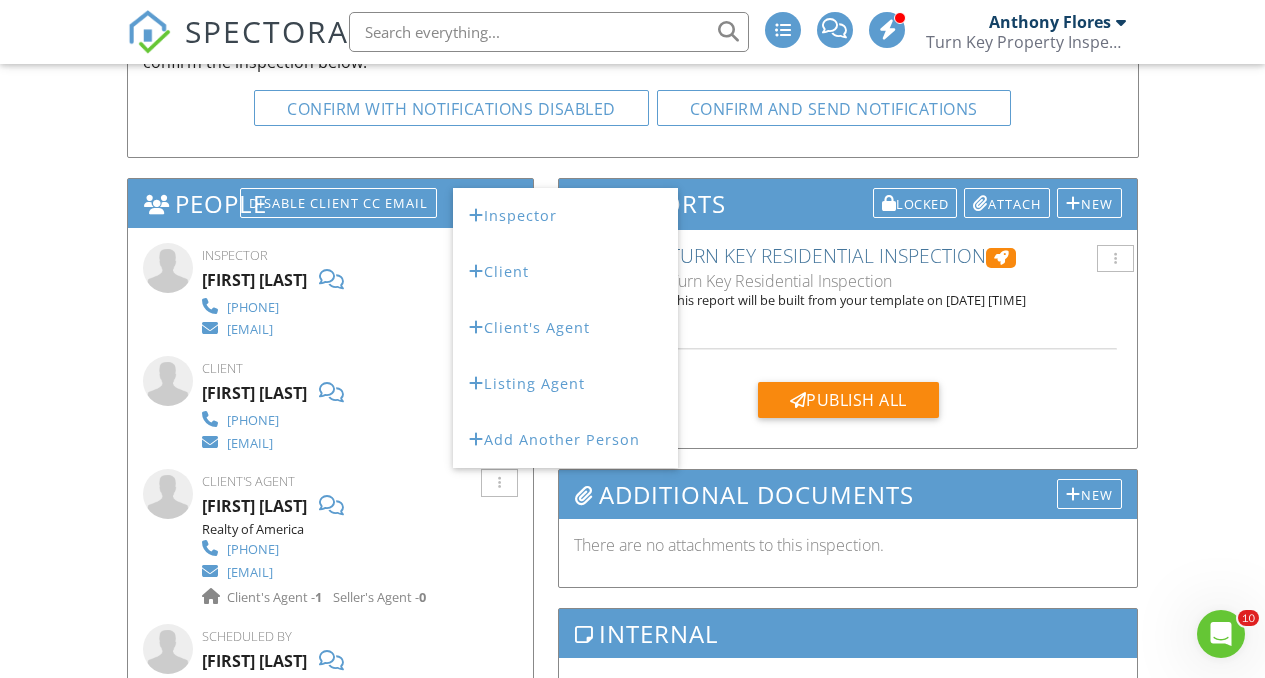 drag, startPoint x: 517, startPoint y: 219, endPoint x: 440, endPoint y: 236, distance: 78.854294 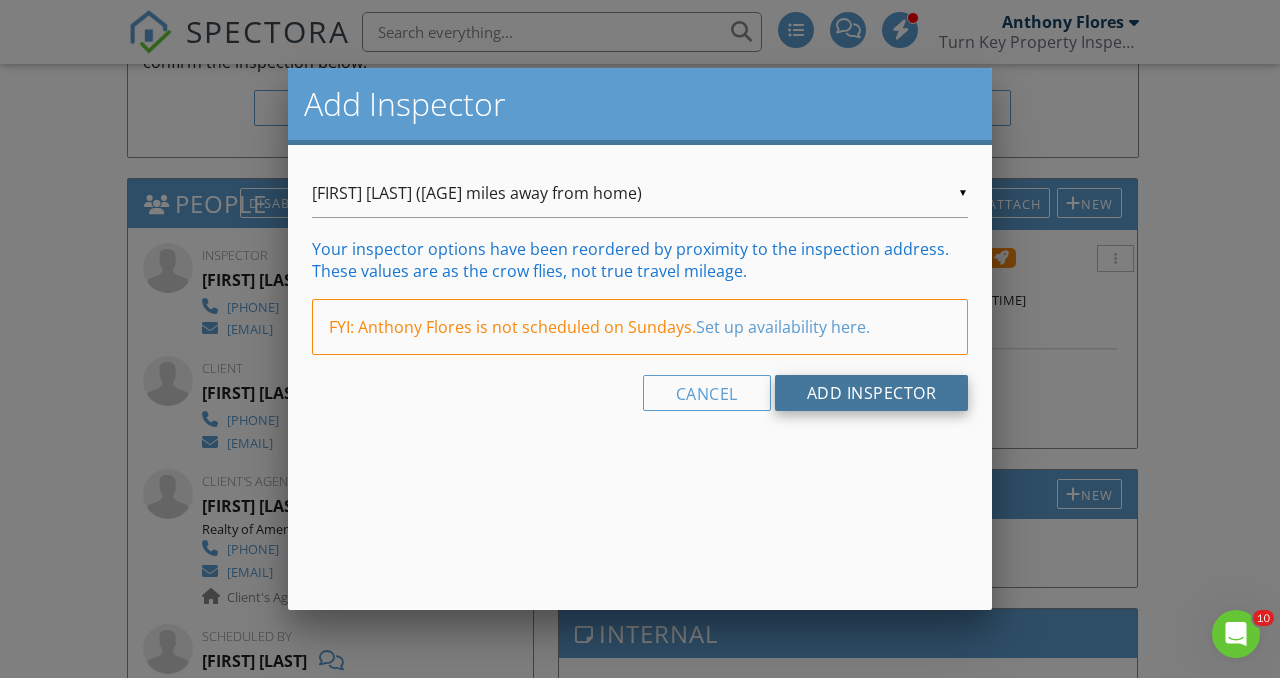 click on "Add Inspector" at bounding box center [872, 393] 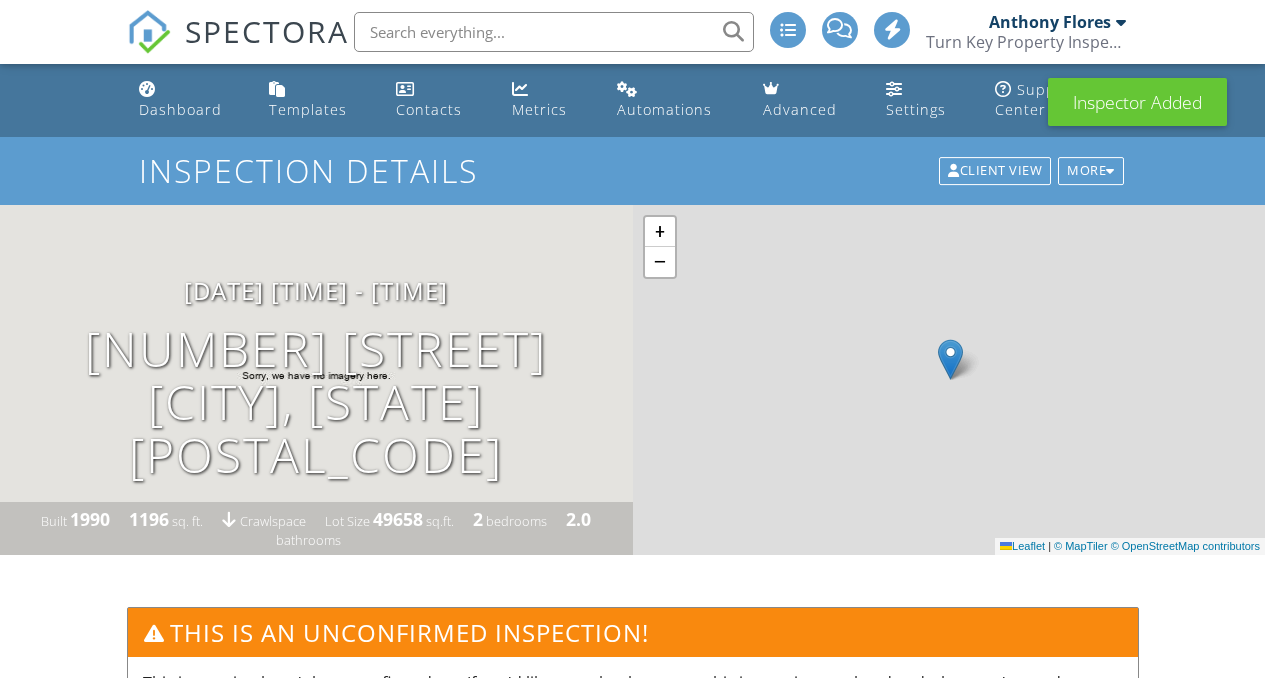 click at bounding box center [499, 900] 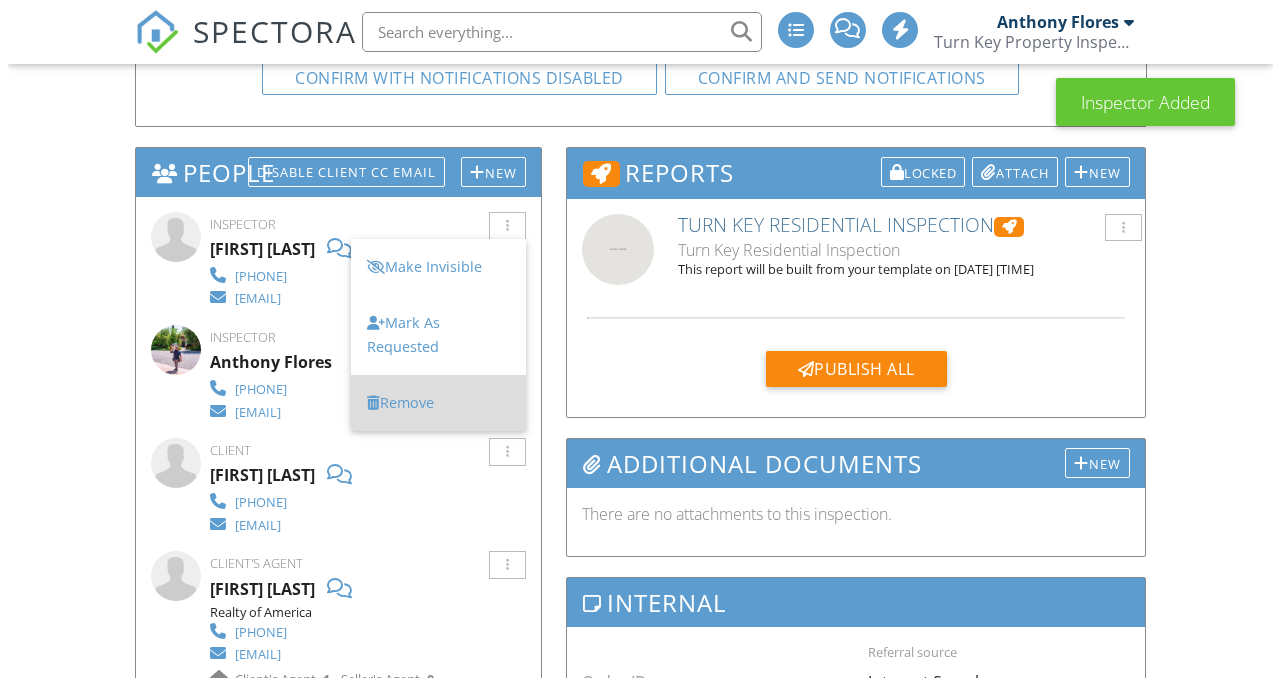 scroll, scrollTop: 674, scrollLeft: 0, axis: vertical 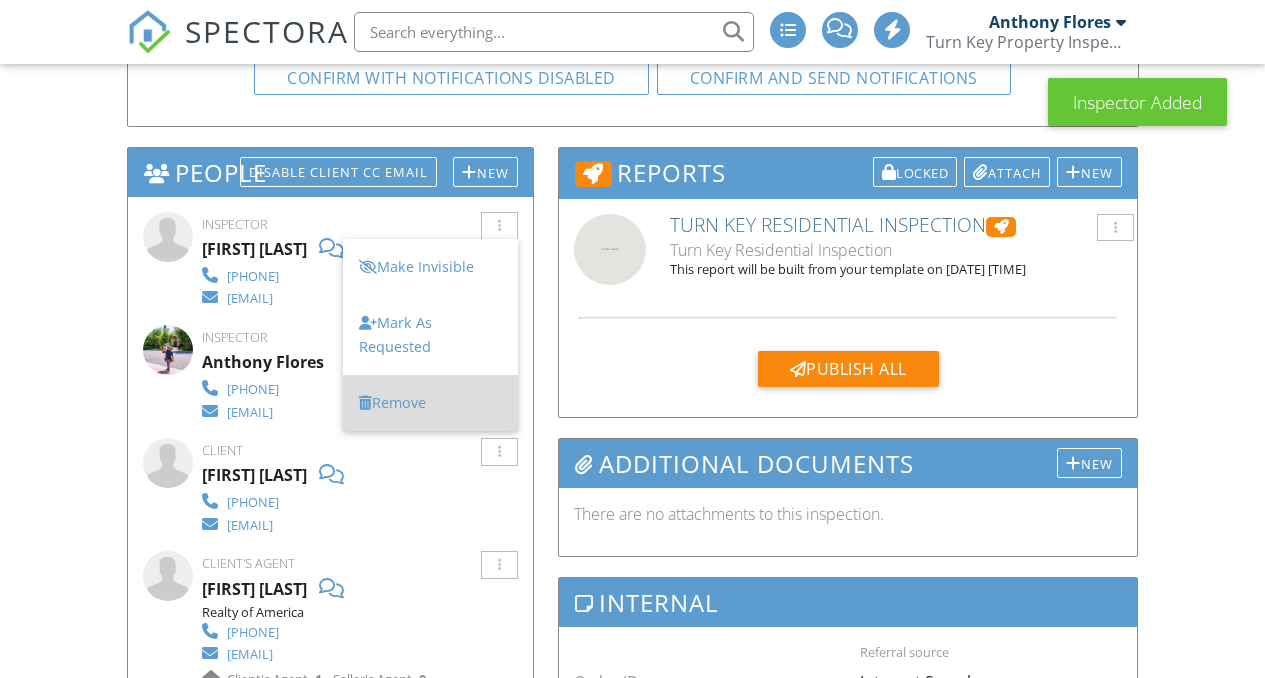 click on "Remove" at bounding box center (430, 403) 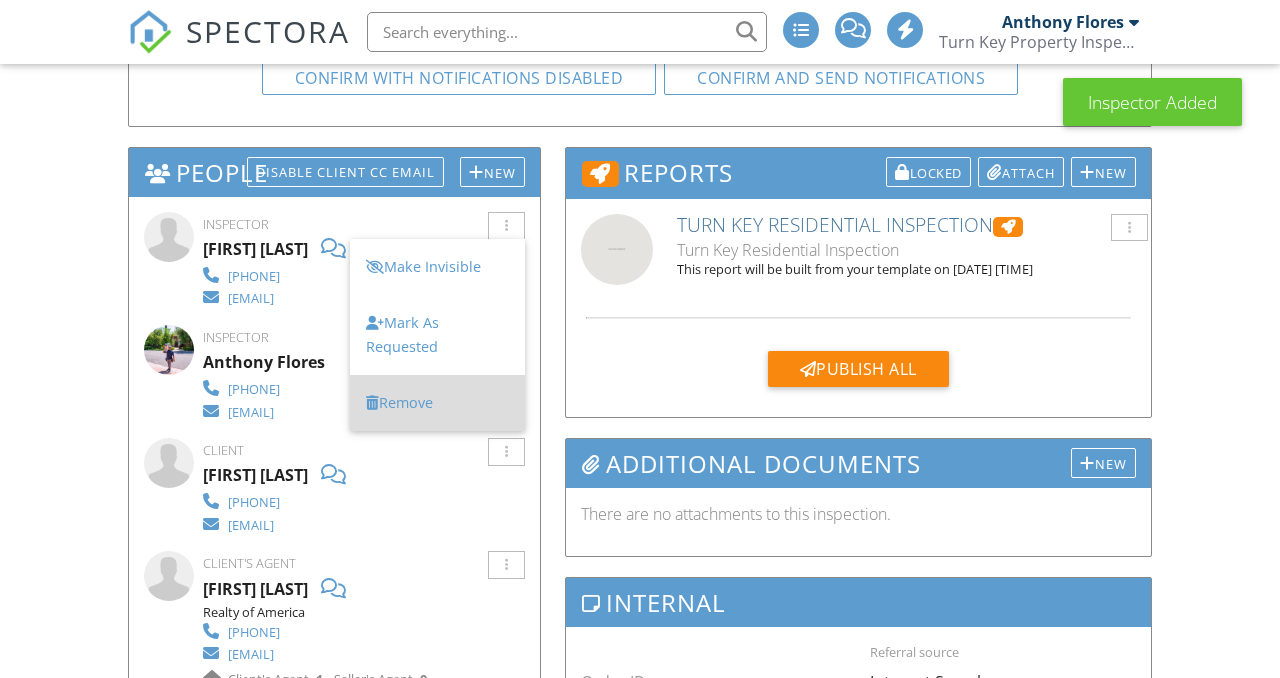 scroll, scrollTop: 0, scrollLeft: 0, axis: both 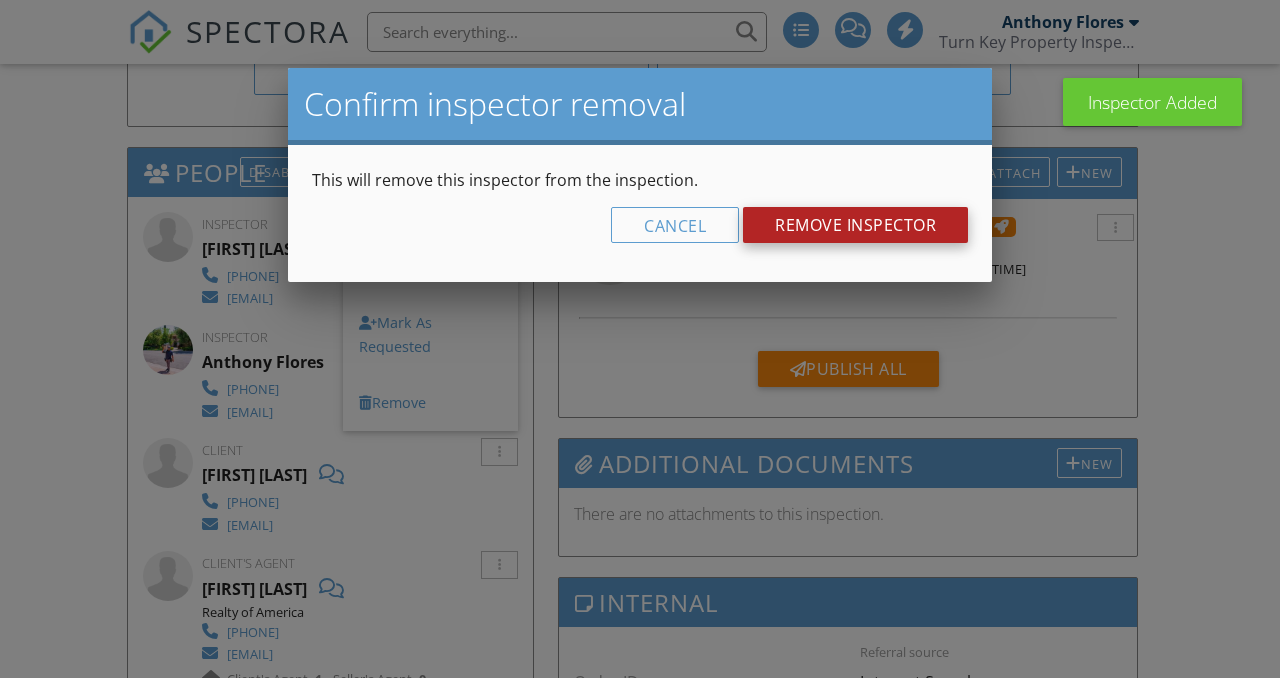 click on "Remove Inspector" at bounding box center (855, 225) 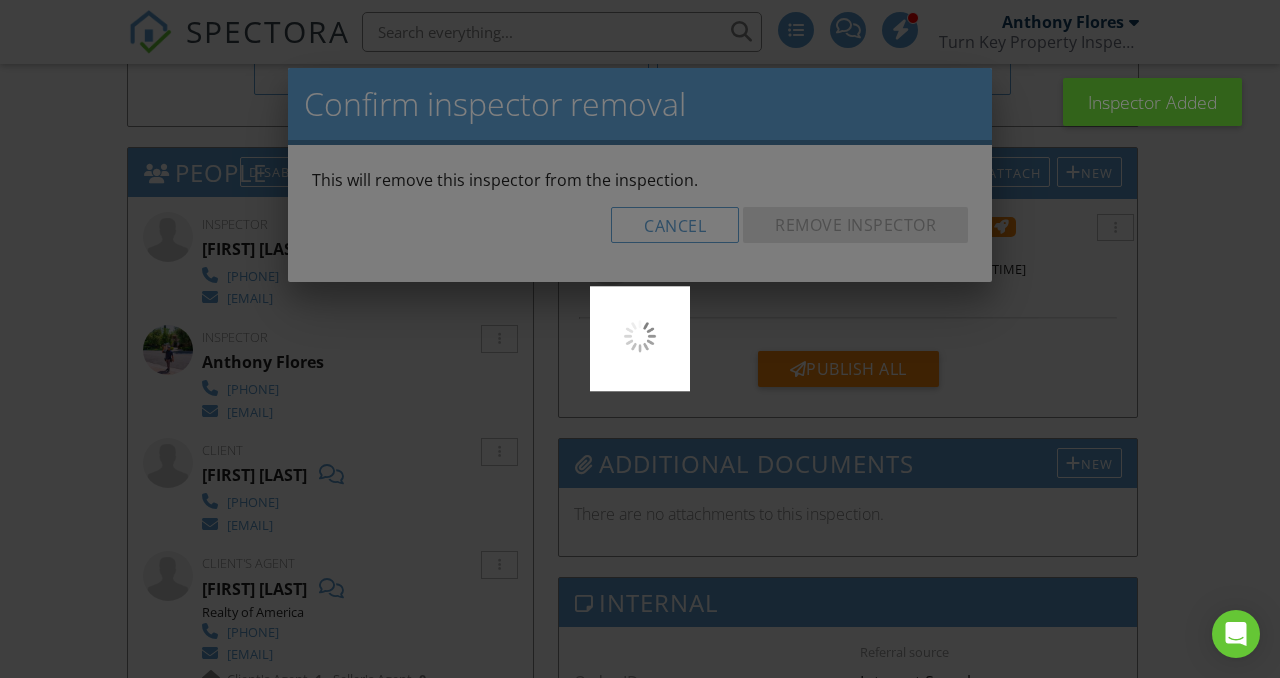 scroll, scrollTop: 0, scrollLeft: 0, axis: both 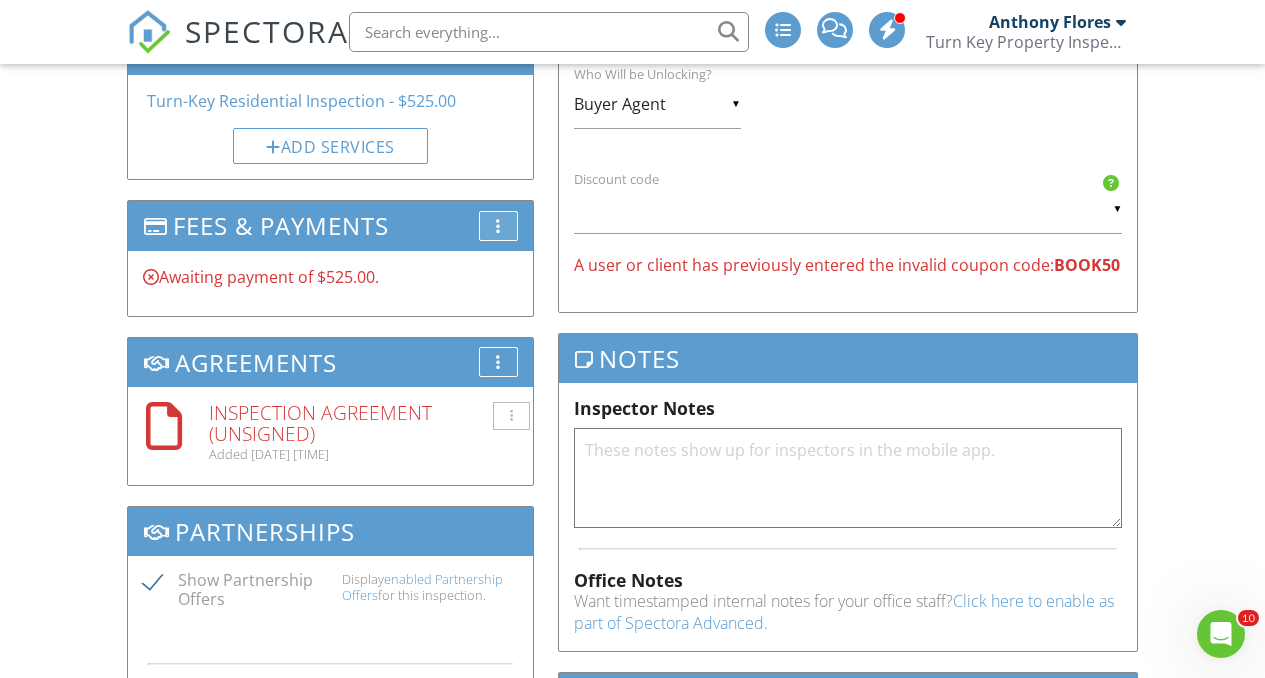 click on "More" at bounding box center [498, 226] 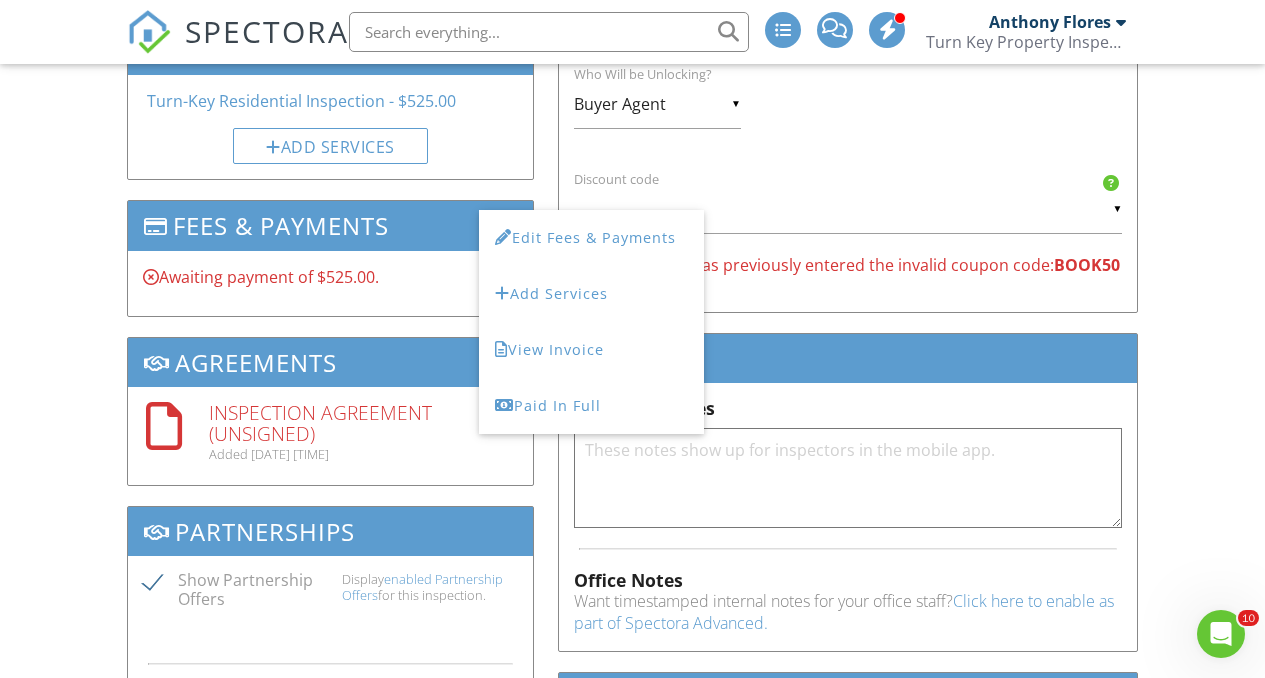 click on "Dashboard
Templates
Contacts
Metrics
Automations
Advanced
Settings
Support Center
Inspection Details
Client View
More
Property Details
Reschedule
Reorder / Copy
Share
Cancel
Delete
Print Order
Convert to V9
Disable Pass on CC Fees
View Change Log
07/13/2025 10:00 am
- 12:30 pm
56911 Valley View Road
Anza, CA 92539
Built
1990
1196
sq. ft.
crawlspace
Lot Size
49658
sq.ft.
2
bedrooms
2.0
bathrooms
+ − Leaflet  |  © MapTiler   © OpenStreetMap contributors
This is an Unconfirmed Inspection!
This inspection hasn't been confirmed yet. If you'd like to make changes to this inspection go ahead and when you're ready confirm the inspection below." at bounding box center (632, 93) 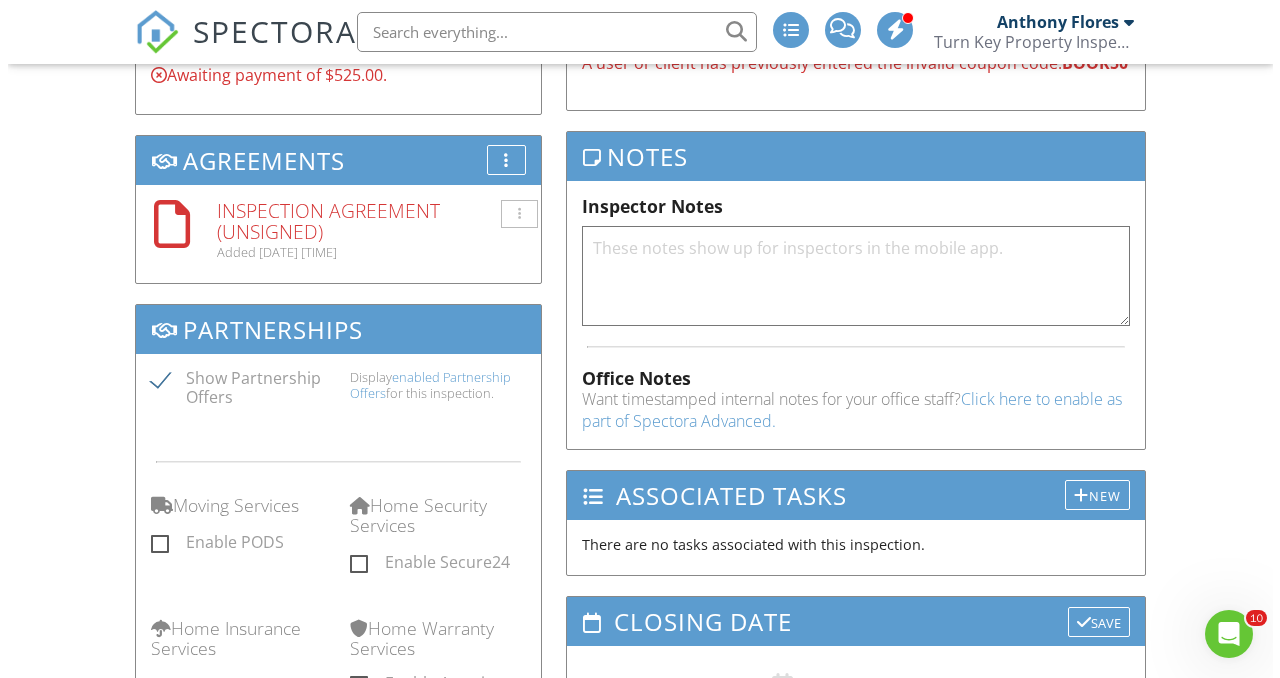 scroll, scrollTop: 1480, scrollLeft: 0, axis: vertical 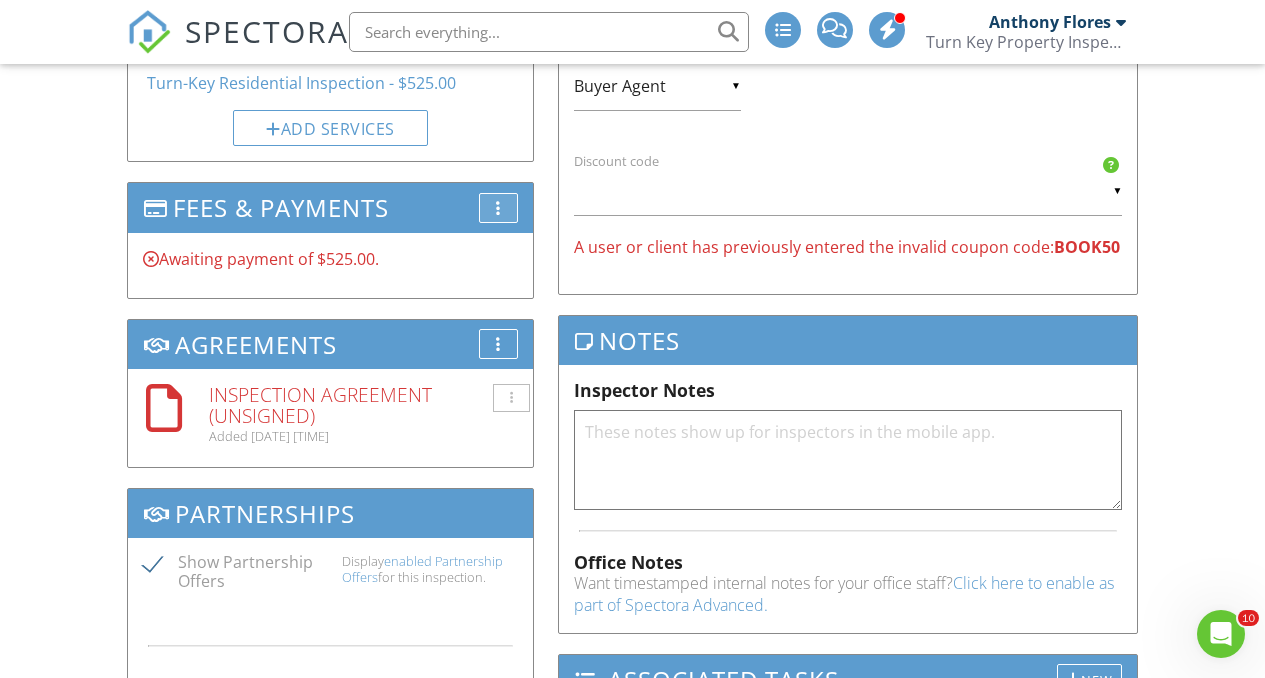 click on "More" at bounding box center (498, 208) 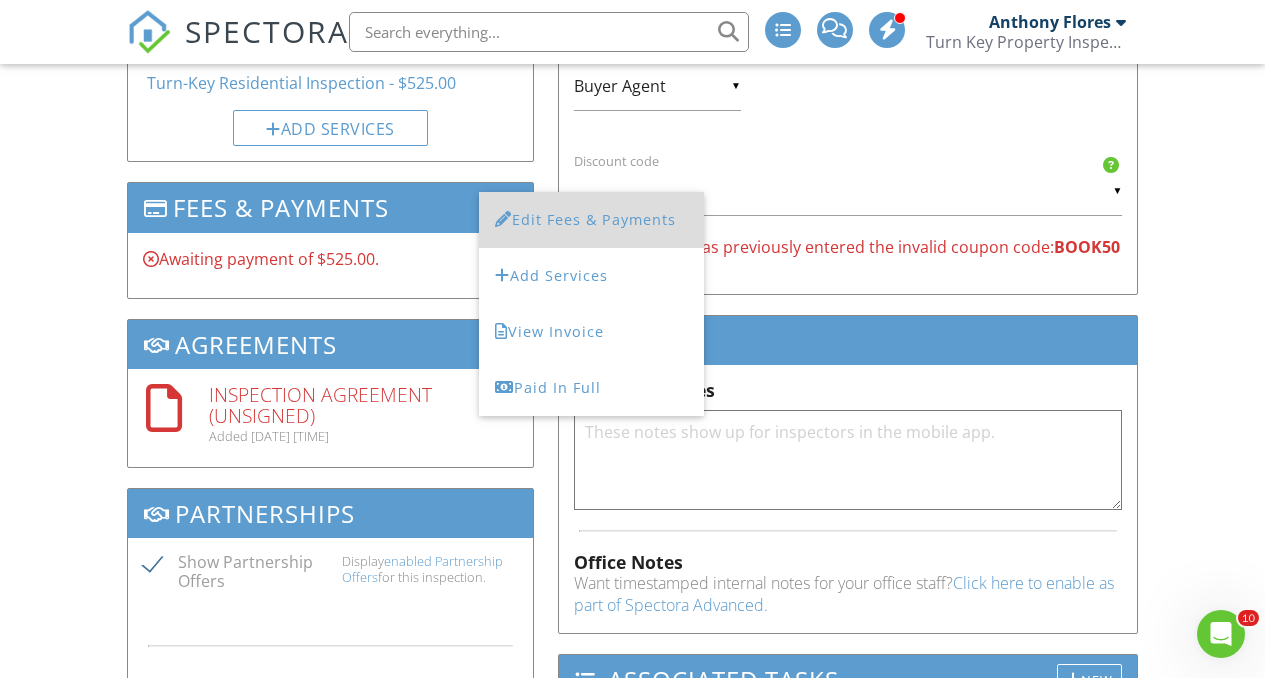 click on "Edit Fees & Payments" at bounding box center (591, 220) 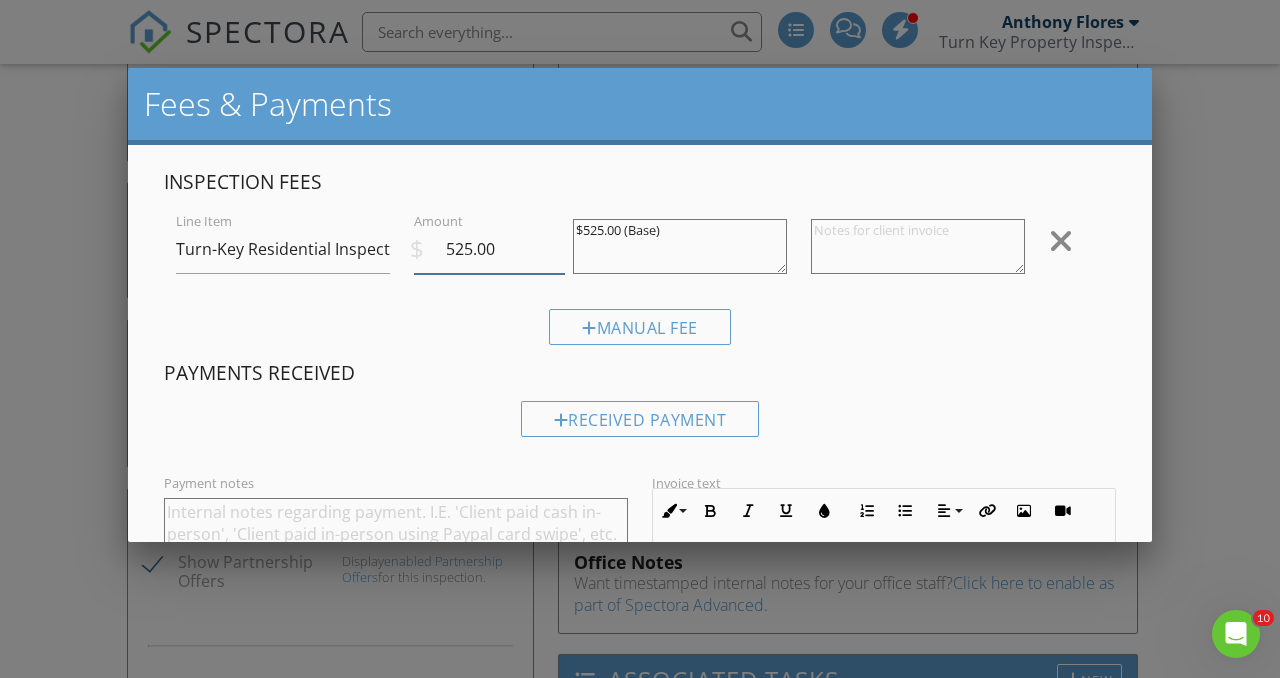 drag, startPoint x: 467, startPoint y: 248, endPoint x: 421, endPoint y: 248, distance: 46 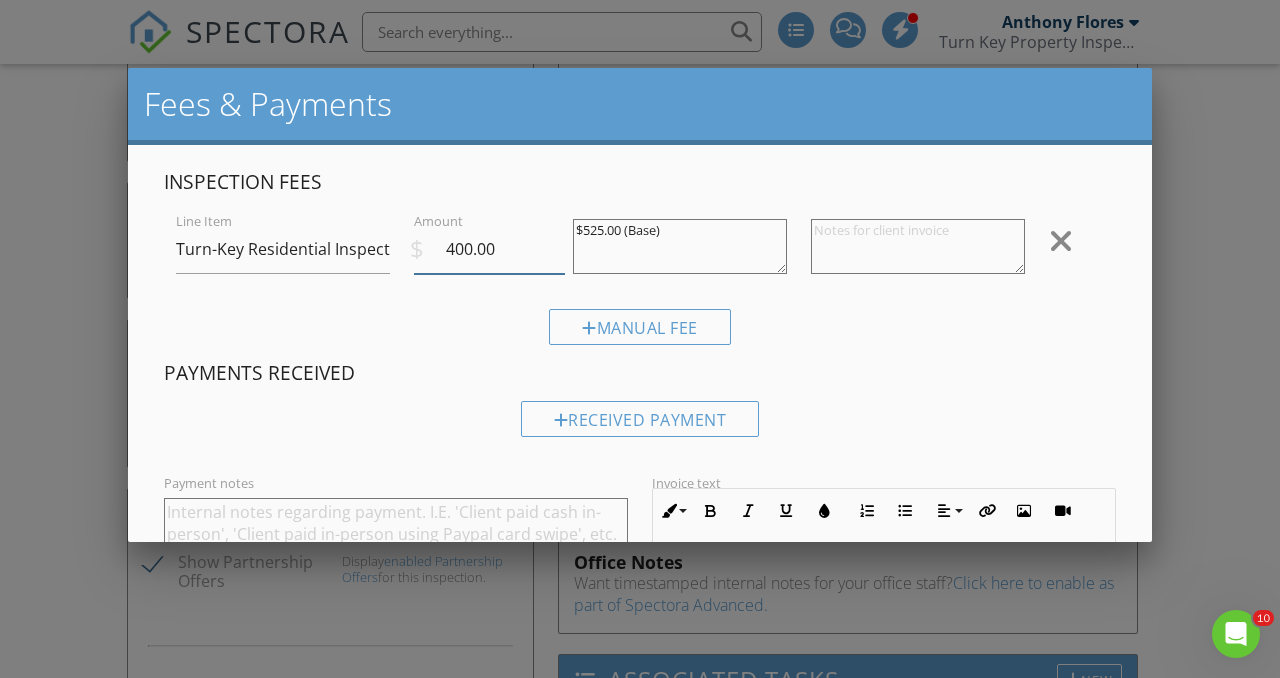type on "400.00" 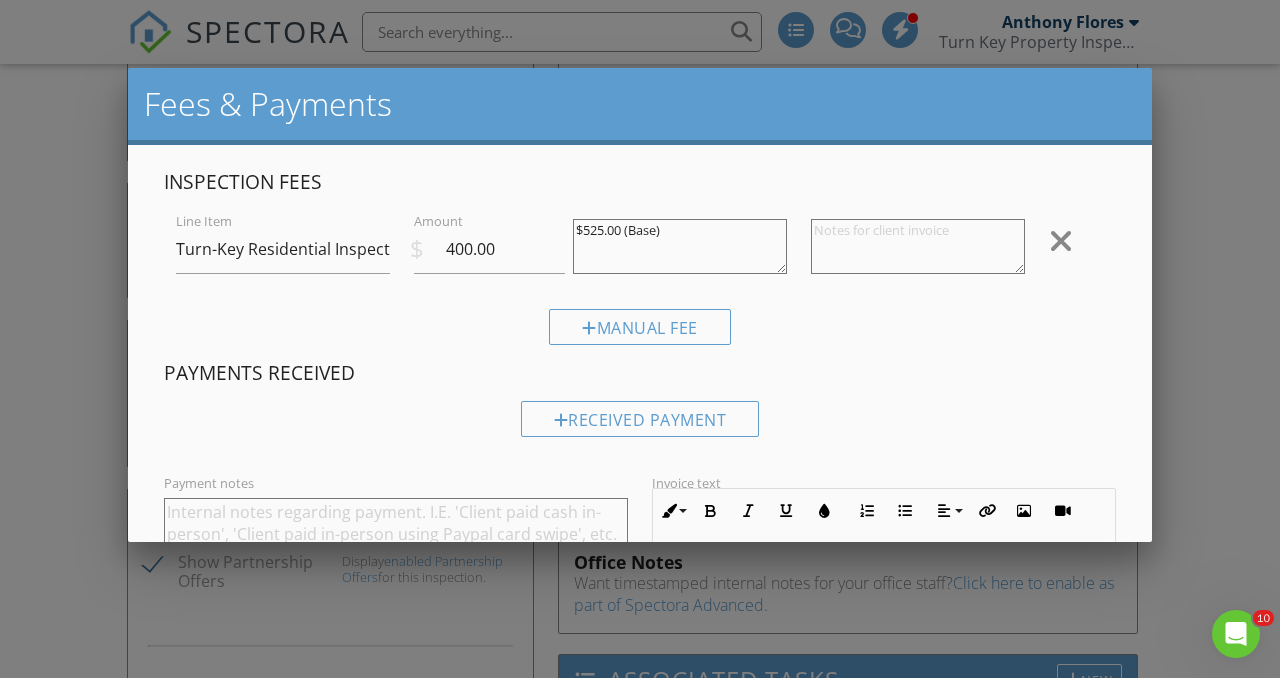 click at bounding box center (918, 246) 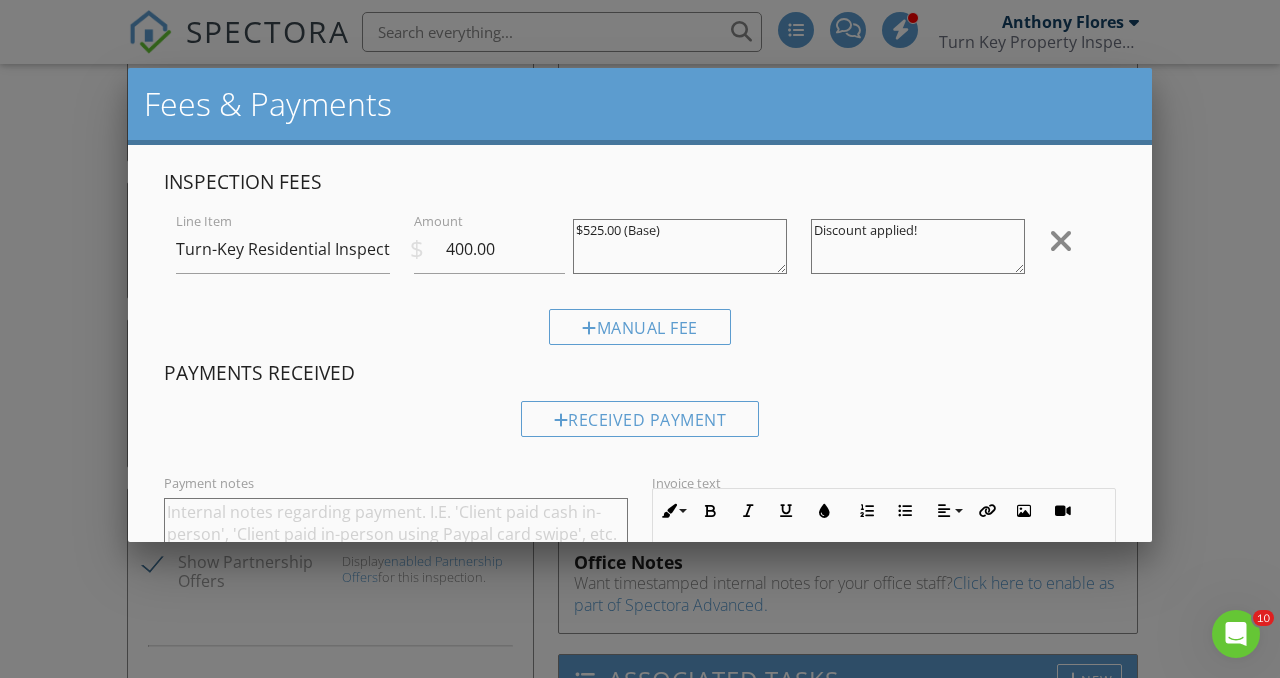 scroll, scrollTop: 280, scrollLeft: 0, axis: vertical 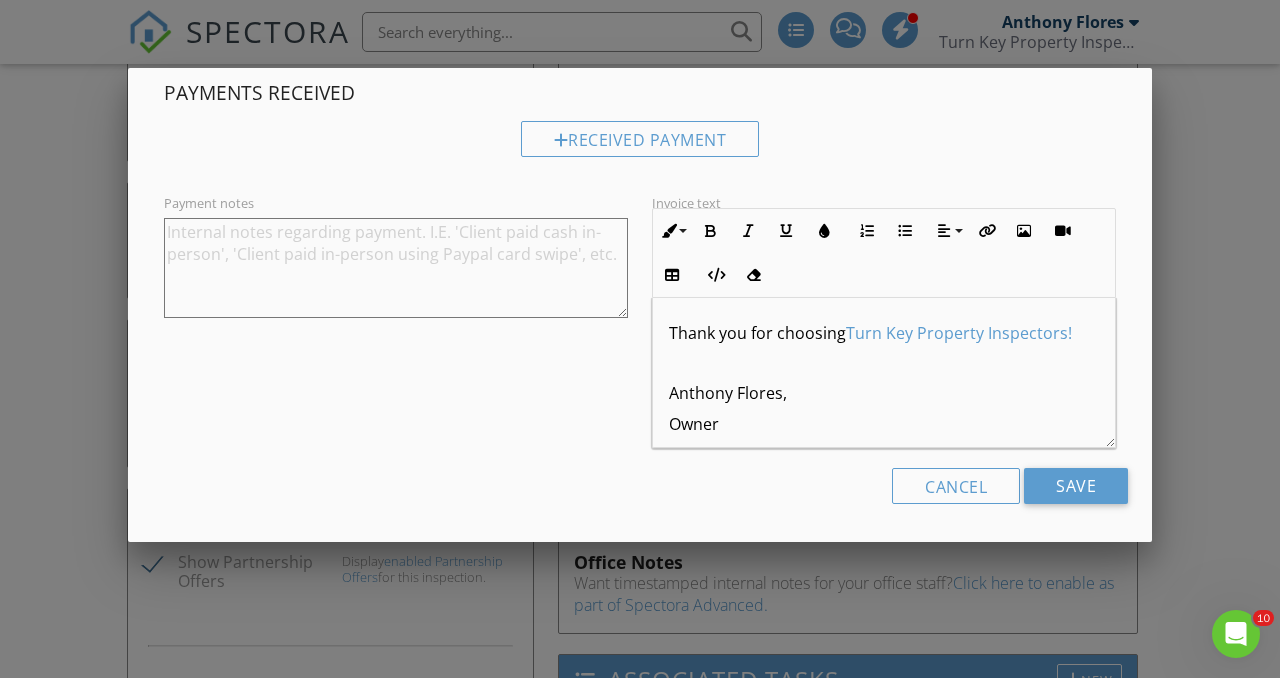 type on "Discount applied!" 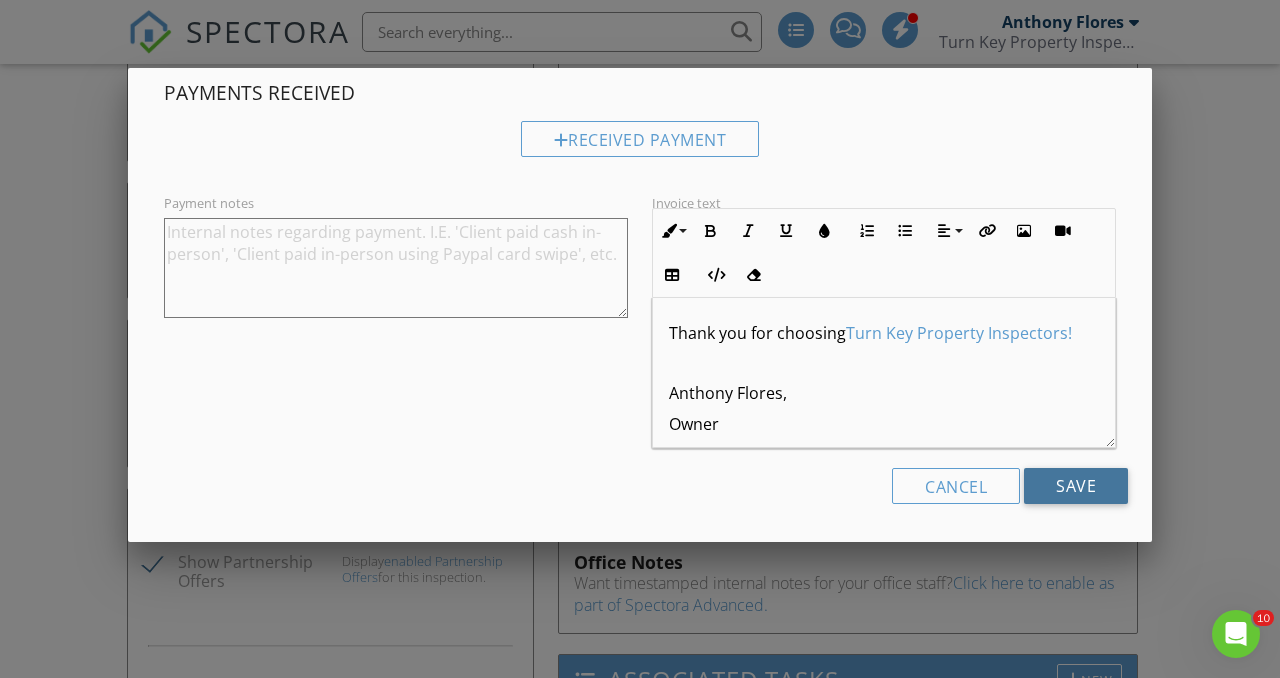 click on "Save" at bounding box center (1076, 486) 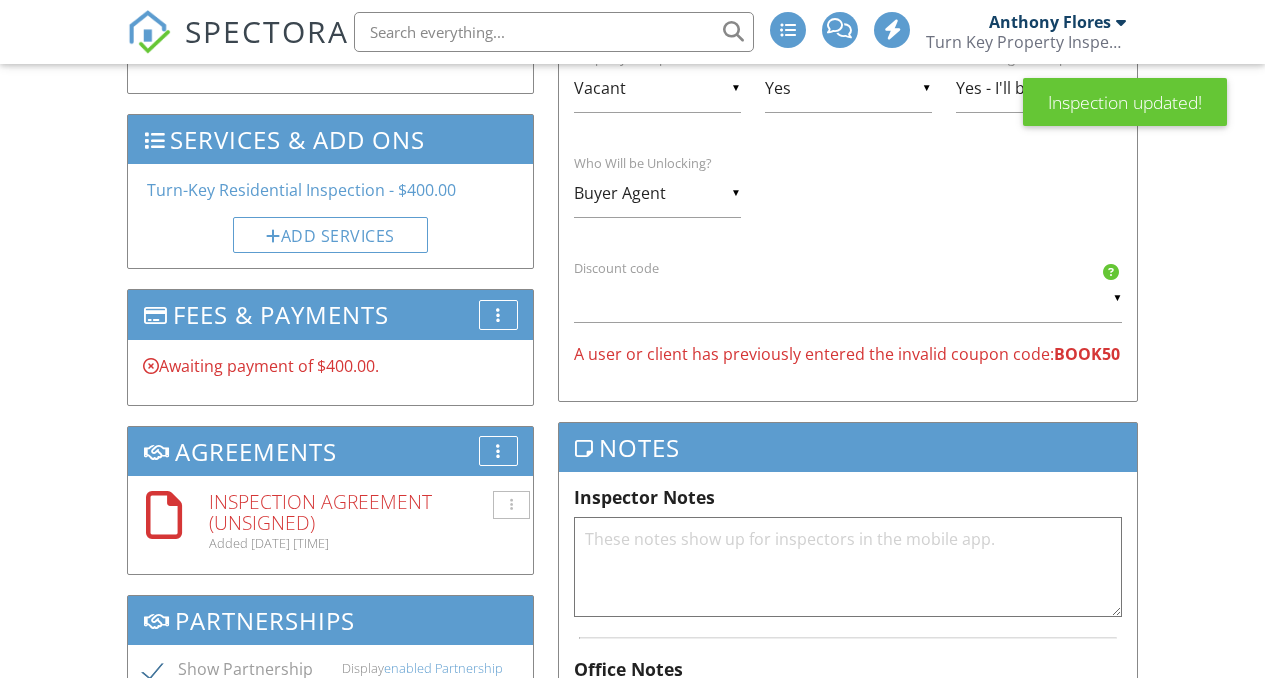 scroll, scrollTop: 1866, scrollLeft: 0, axis: vertical 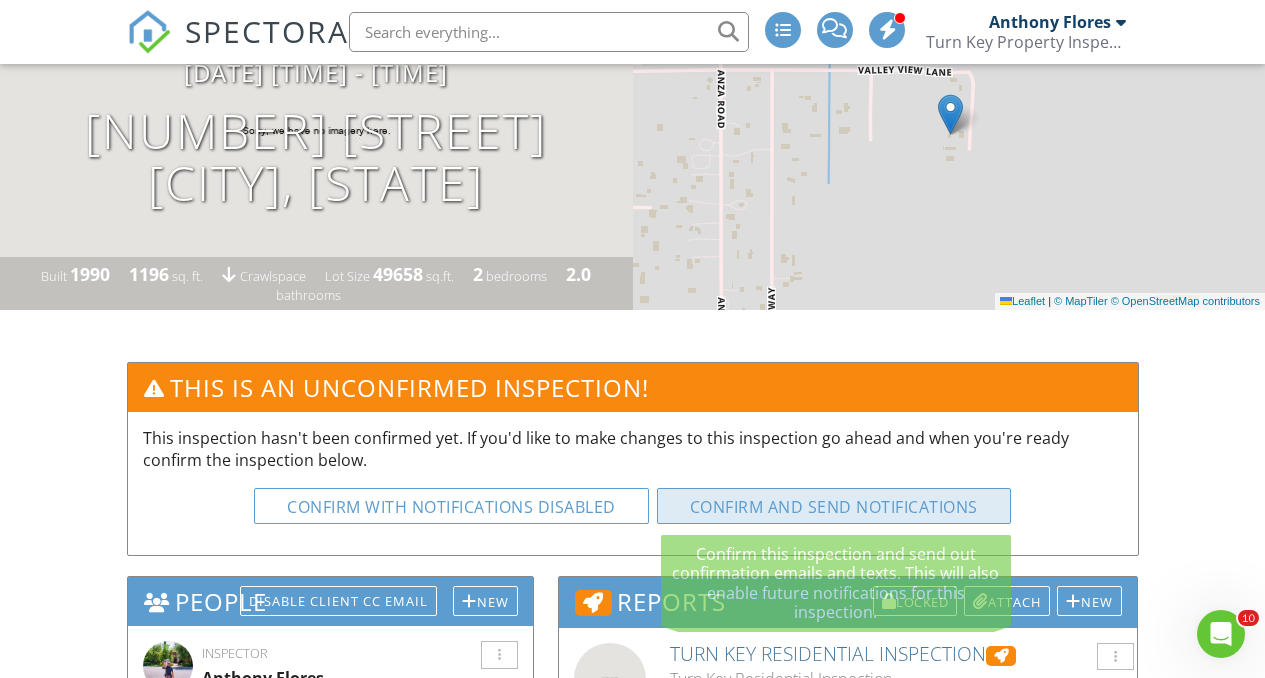 click on "Confirm and send notifications" at bounding box center [451, 506] 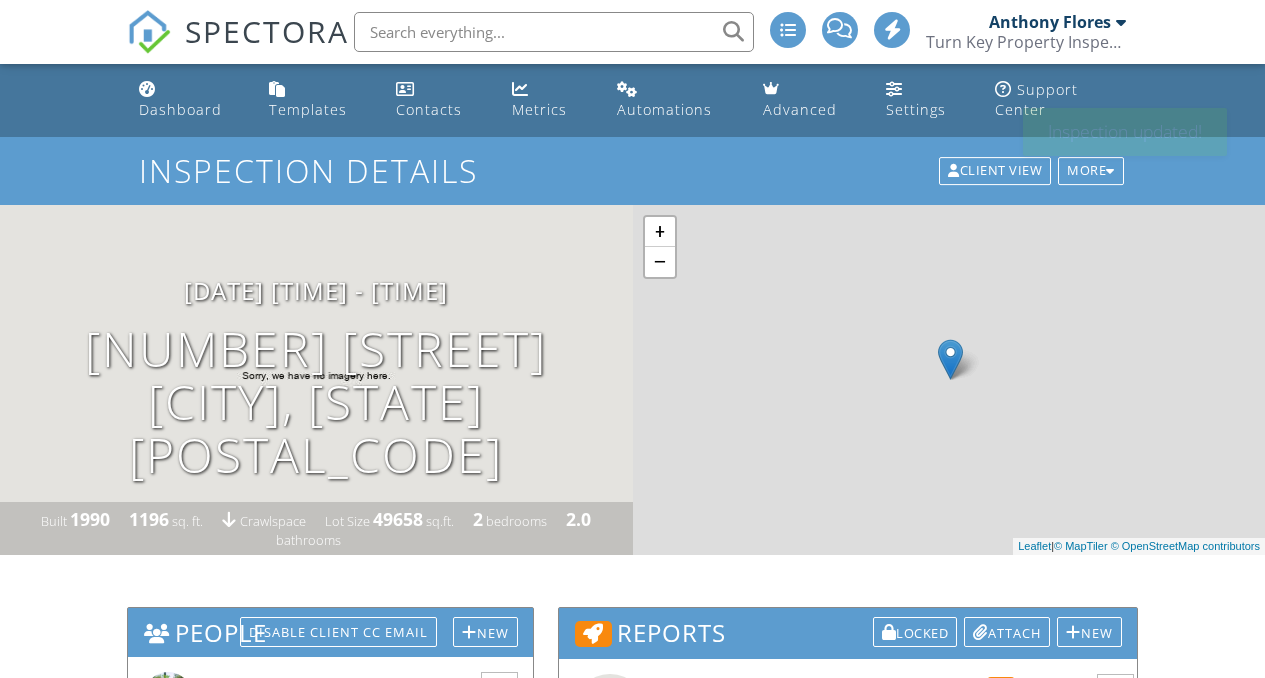 scroll, scrollTop: 0, scrollLeft: 0, axis: both 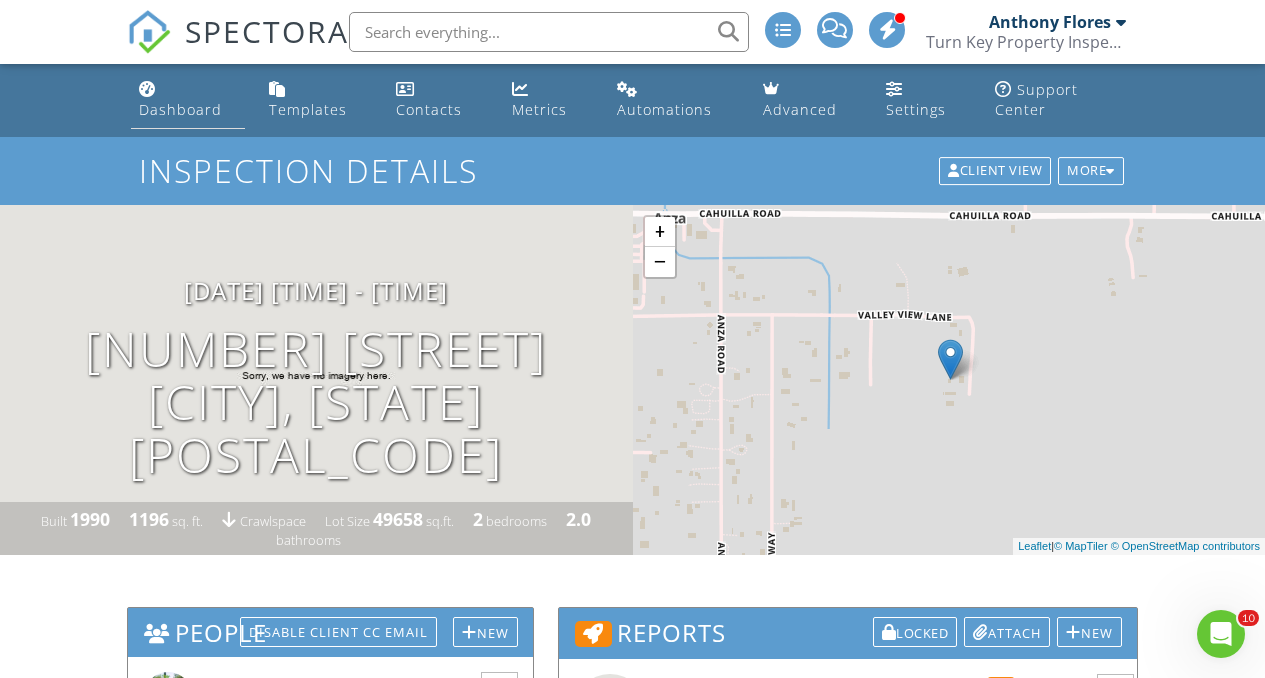 click on "Dashboard" at bounding box center (188, 100) 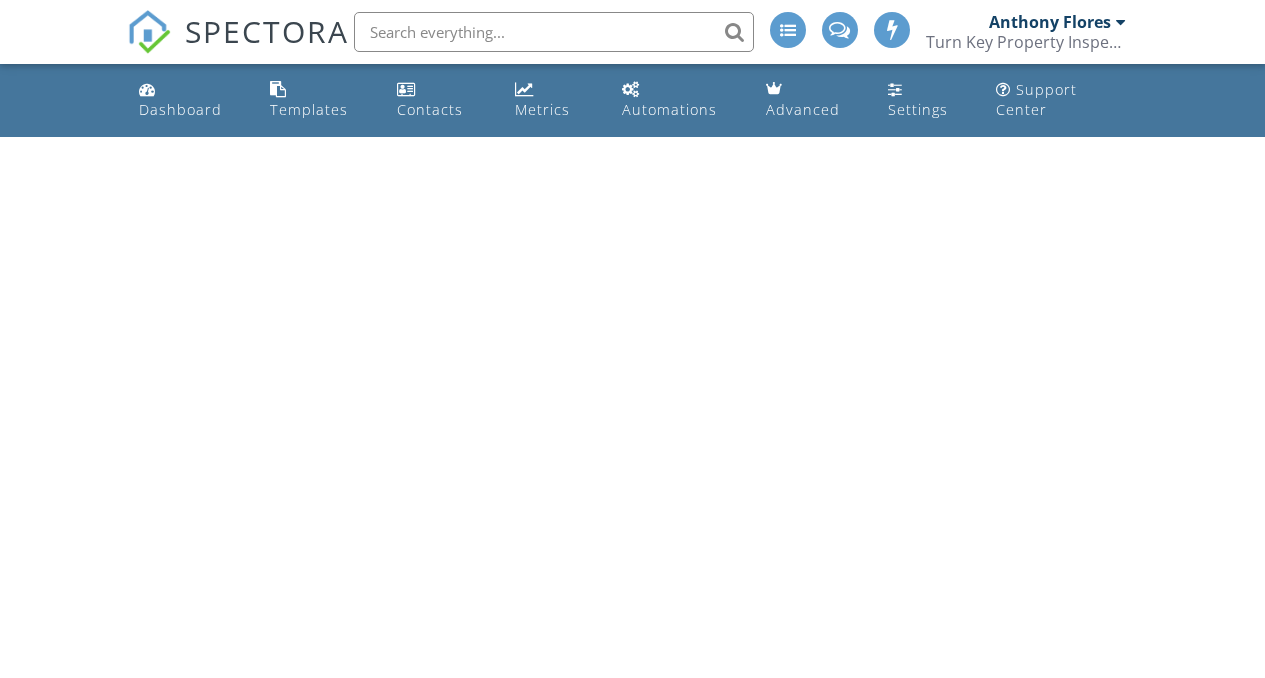 scroll, scrollTop: 0, scrollLeft: 0, axis: both 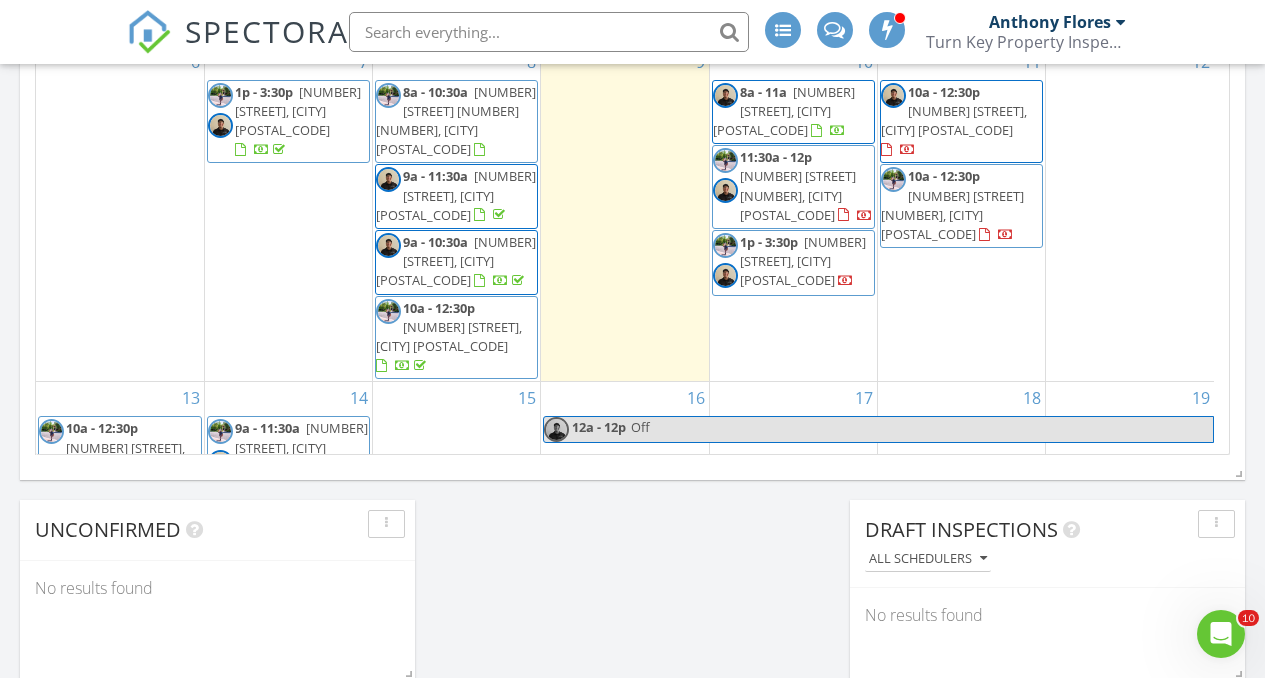click on "14
9a - 11:30a
9480 Avenida Acero, Spring Valley 91977" at bounding box center [288, 442] 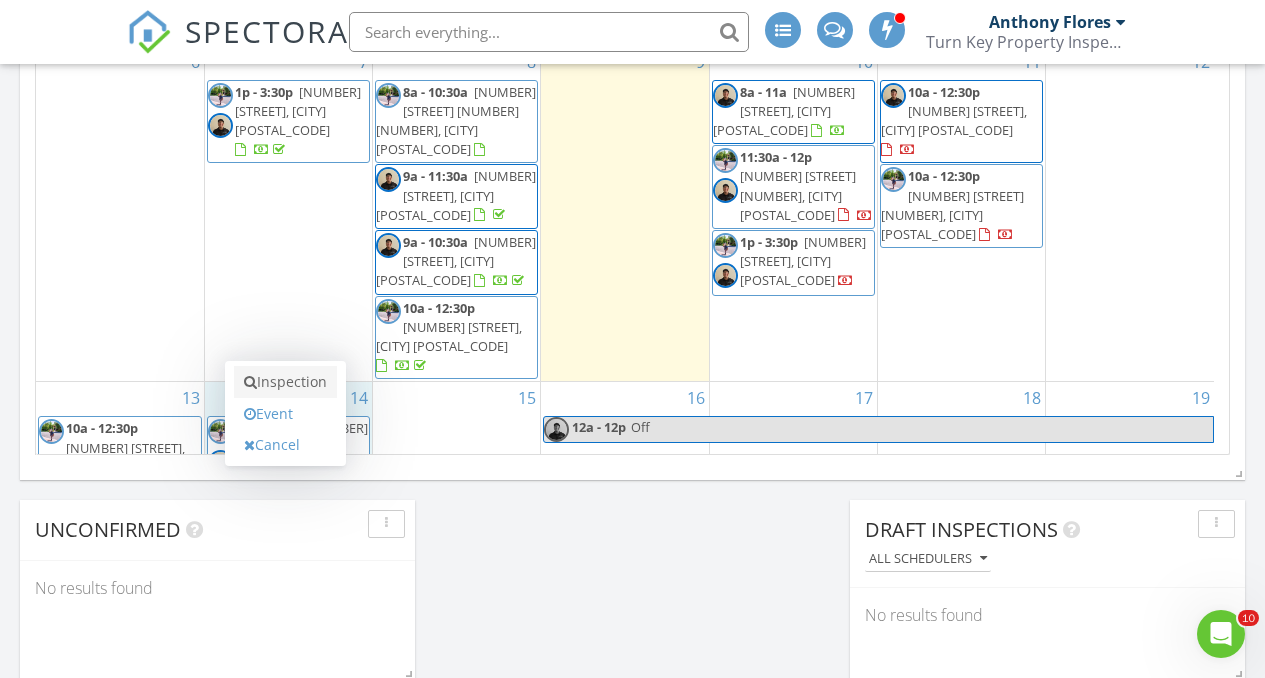 click on "Inspection" at bounding box center [285, 382] 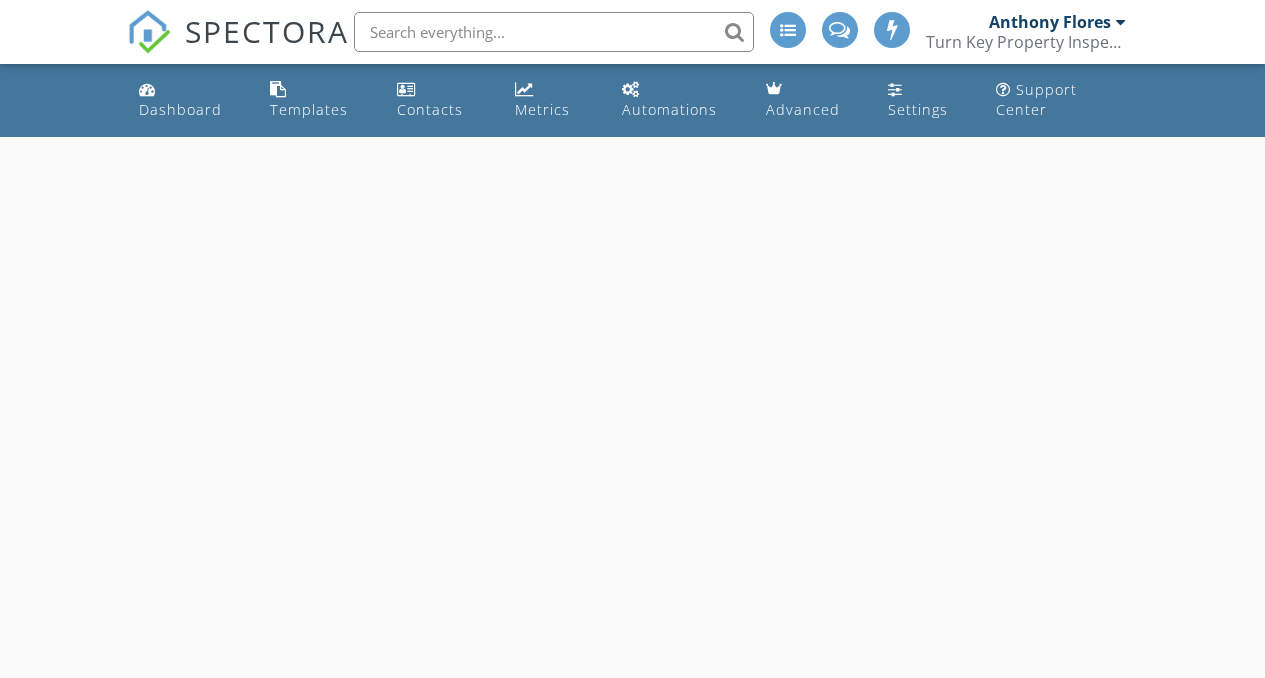 scroll, scrollTop: 0, scrollLeft: 0, axis: both 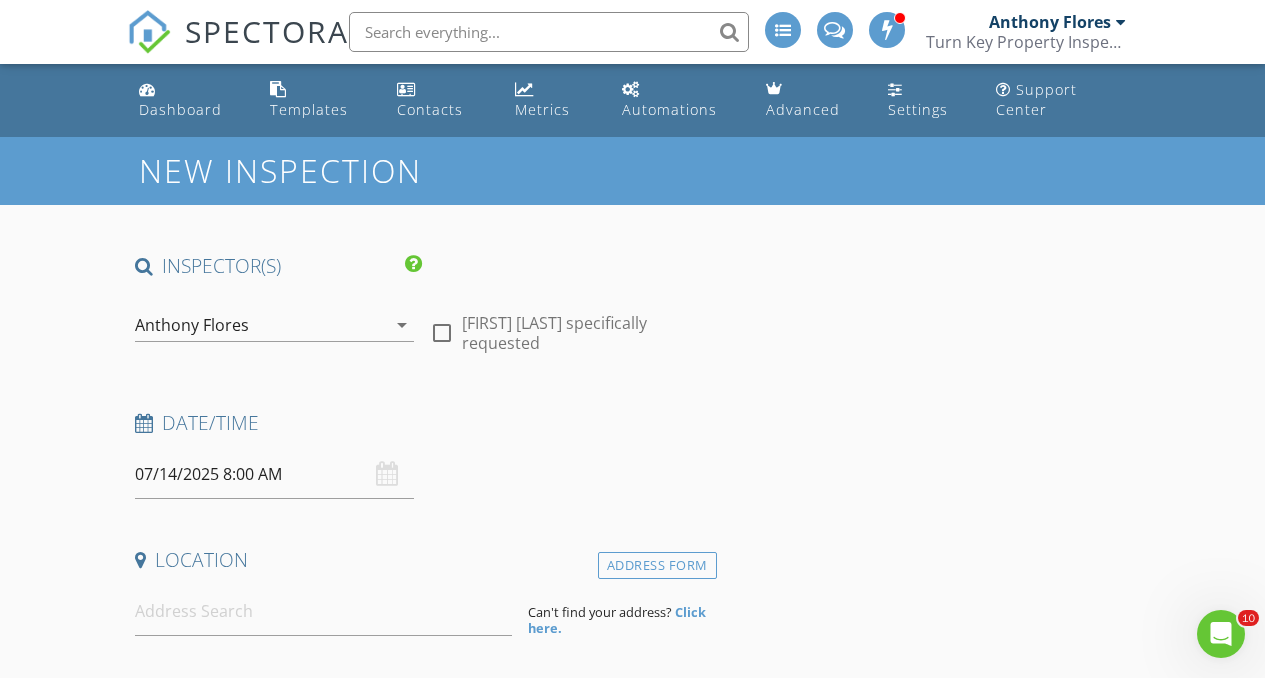 click on "07/14/2025 8:00 AM" at bounding box center [274, 474] 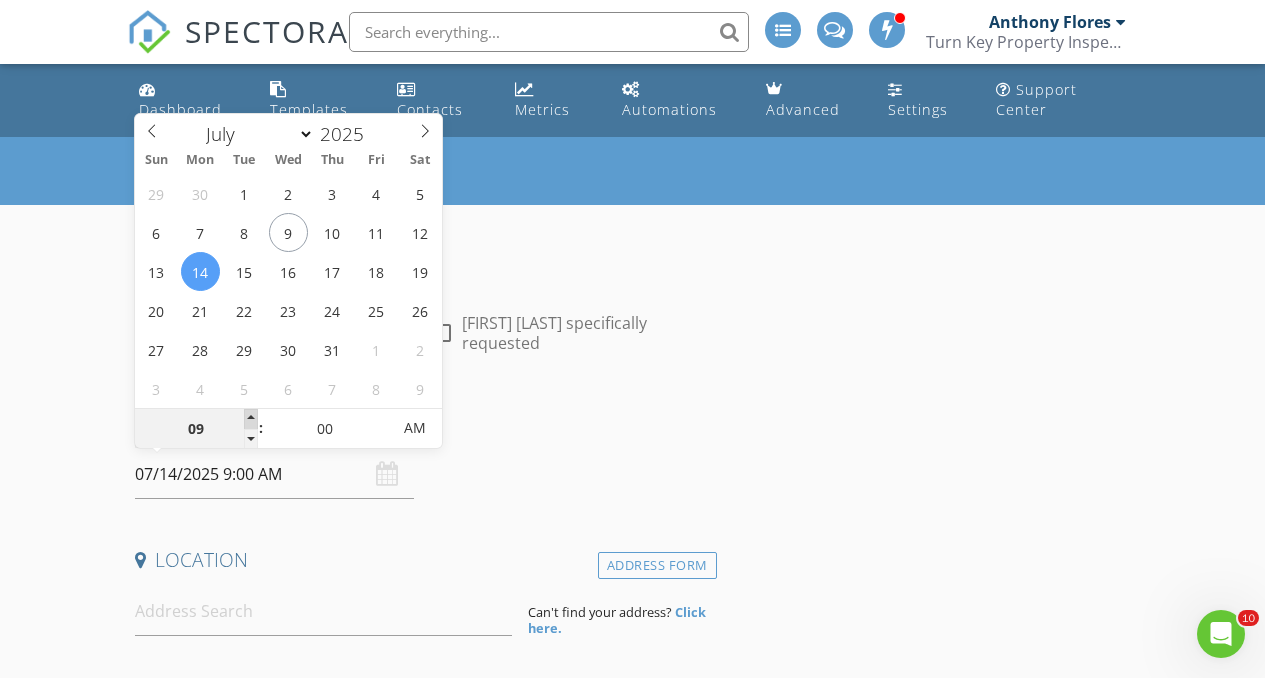 click at bounding box center [251, 419] 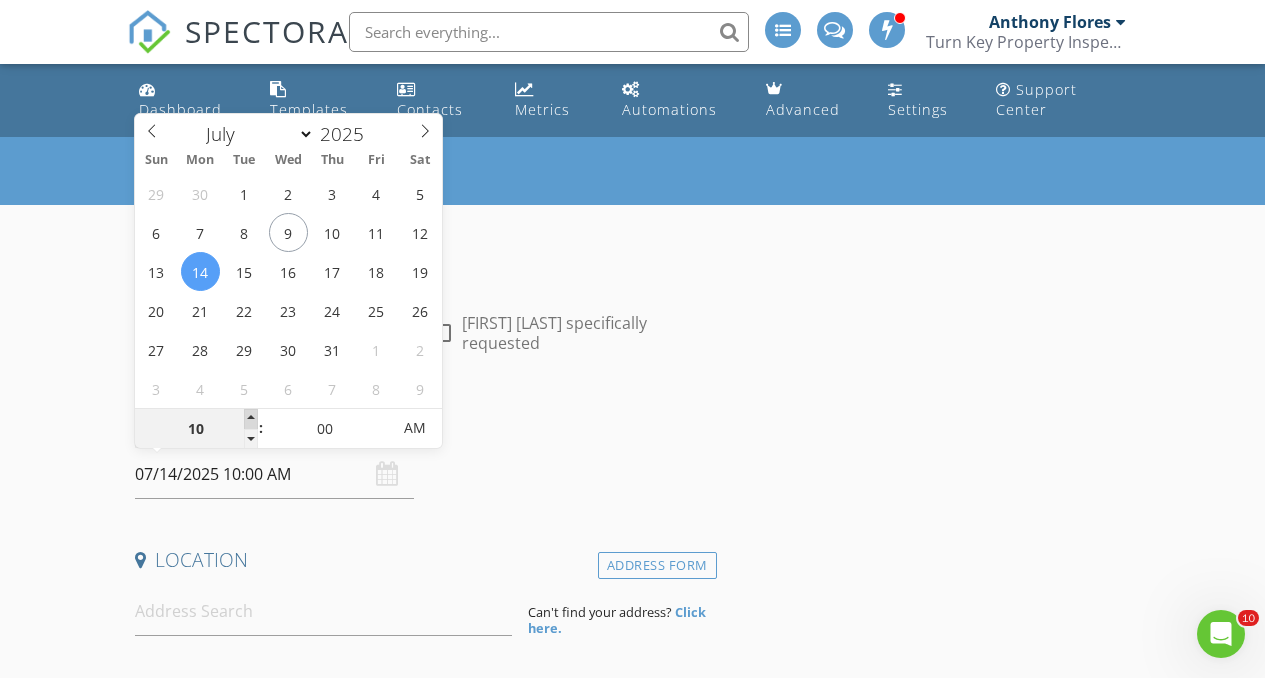 click at bounding box center [251, 419] 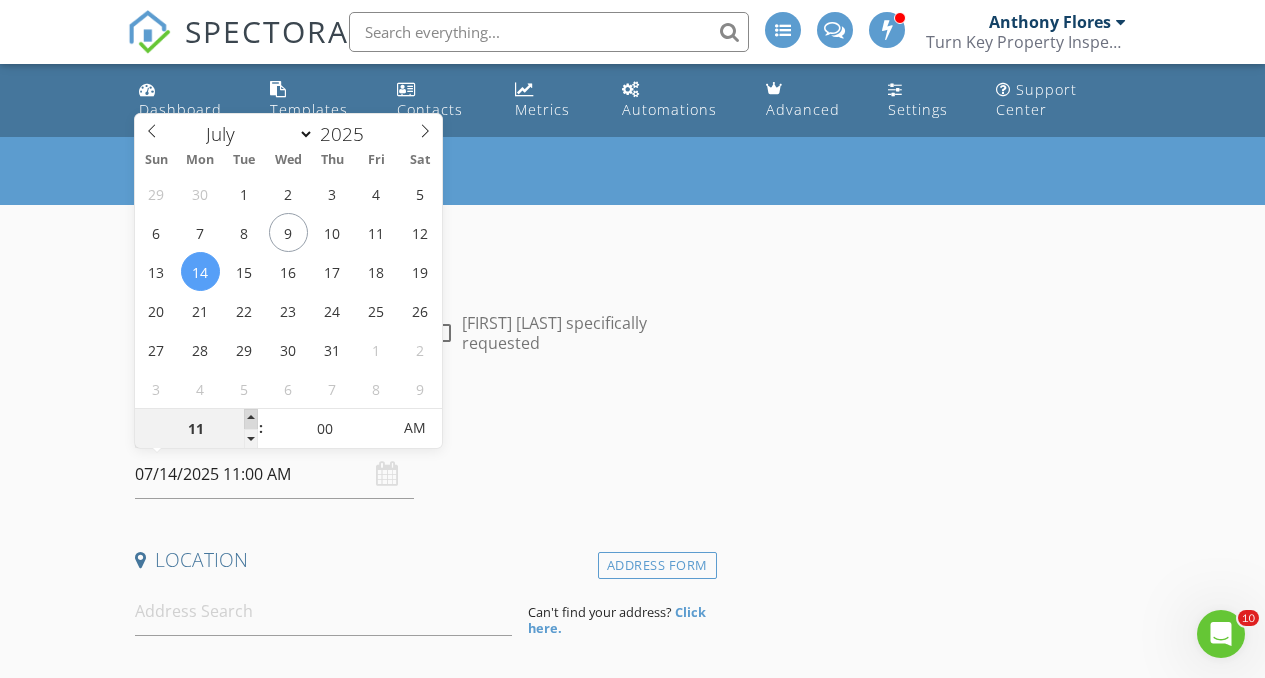 click at bounding box center [251, 419] 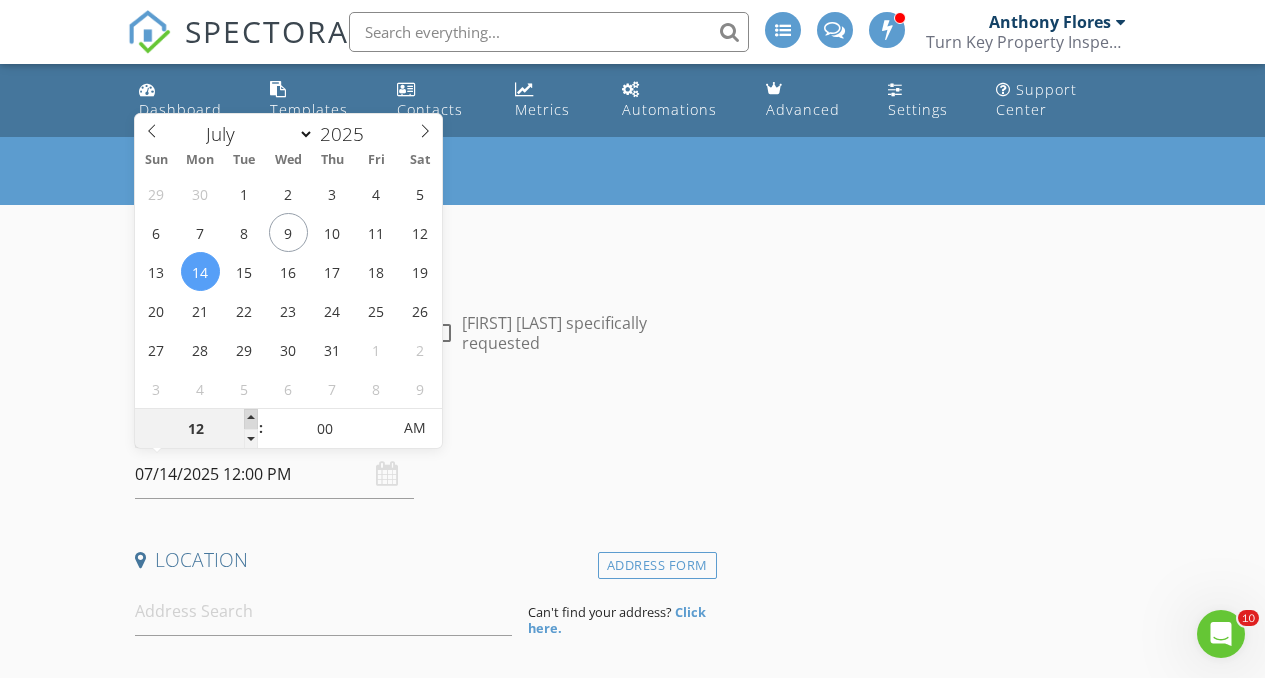 click at bounding box center [251, 419] 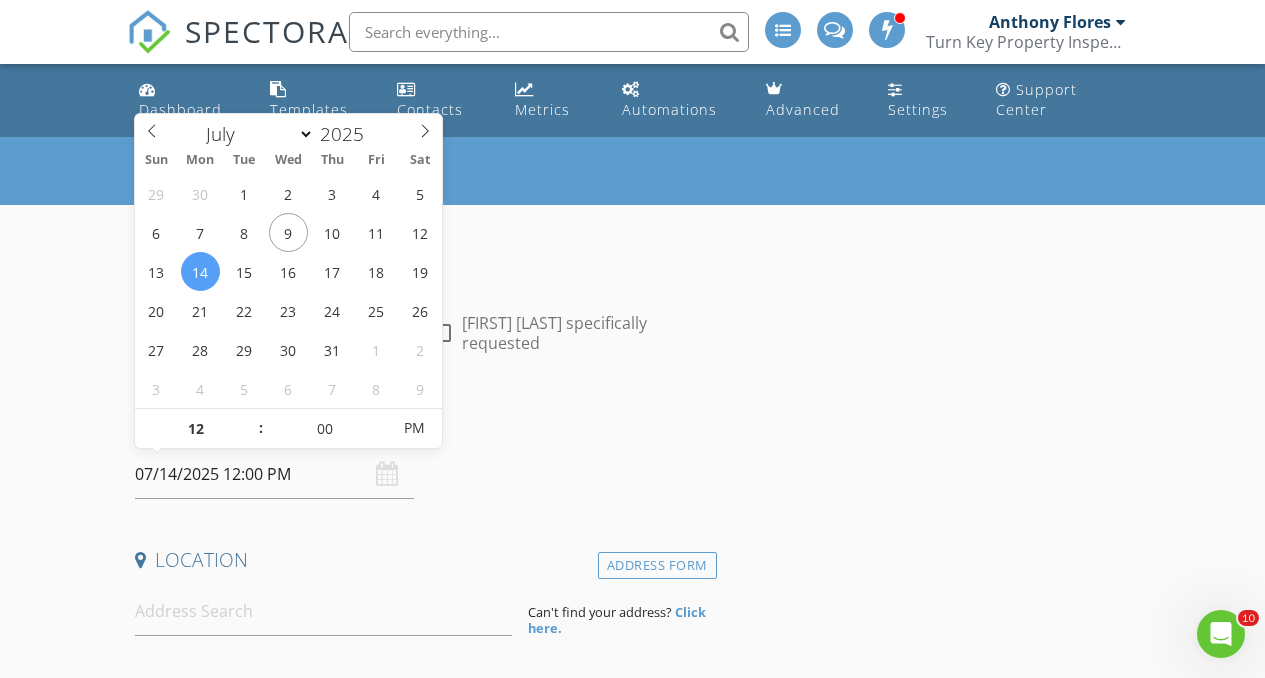 click on "New Inspection
INSPECTOR(S)
check_box   Anthony Flores   PRIMARY   check_box_outline_blank   Anthony V. Flores     check_box_outline_blank   Philip Reams     Anthony Flores arrow_drop_down   check_box_outline_blank Anthony Flores specifically requested
Date/Time
07/14/2025 12:00 PM
Location
Address Form       Can't find your address?   Click here.
client
check_box Enable Client CC email for this inspection   Client Search     check_box_outline_blank Client is a Company/Organization     First Name   Last Name   Email   CC Email   Phone         Tags         Notes   Private Notes
ADD ADDITIONAL client
SERVICES
check_box_outline_blank   Turn-Key Residential Inspection   Complete Home Inspection by a Certified Master Home Inspector check_box_outline_blank" at bounding box center [632, 1832] 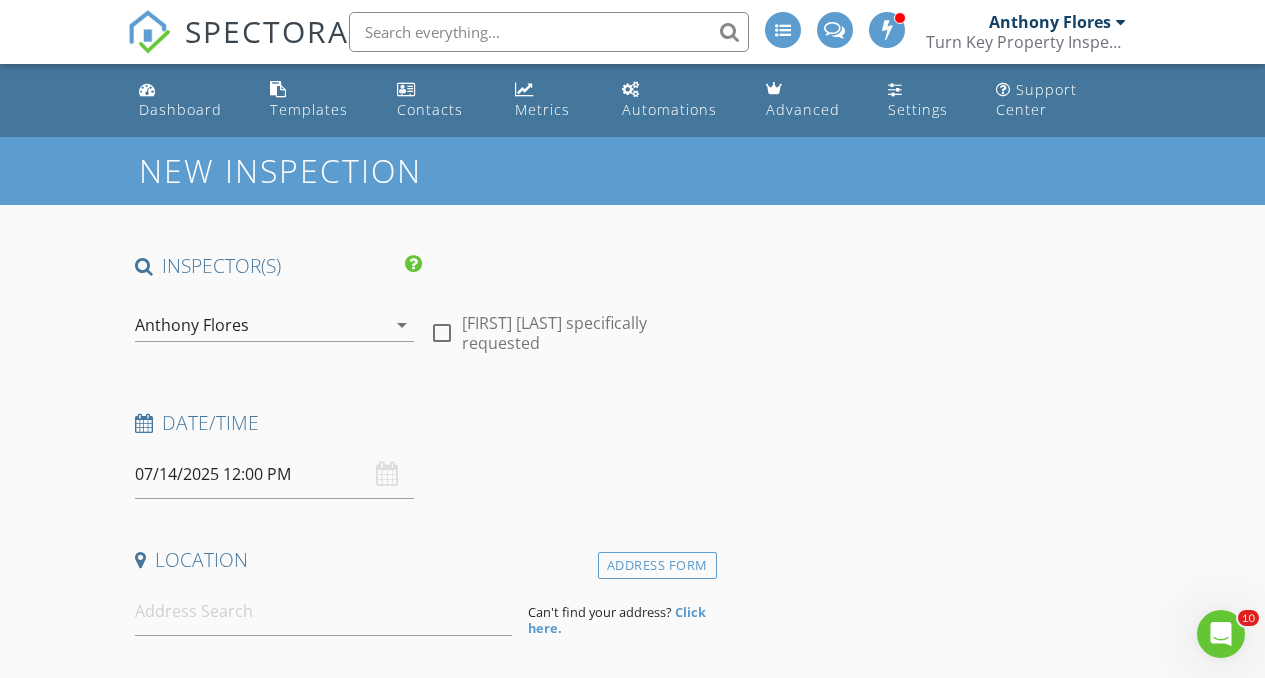 click on "INSPECTOR(S)
check_box   Anthony Flores   PRIMARY   check_box_outline_blank   Anthony V. Flores     check_box_outline_blank   Philip Reams     Anthony Flores arrow_drop_down   check_box_outline_blank Anthony Flores specifically requested
Date/Time
07/14/2025 12:00 PM
Location
Address Form       Can't find your address?   Click here.
client
check_box Enable Client CC email for this inspection   Client Search     check_box_outline_blank Client is a Company/Organization     First Name   Last Name   Email   CC Email   Phone         Tags         Notes   Private Notes
ADD ADDITIONAL client
SERVICES
check_box_outline_blank   Turn-Key Residential Inspection   Complete Home Inspection by a Certified Master Home Inspector check_box_outline_blank     check_box_outline_blank" at bounding box center (422, 1808) 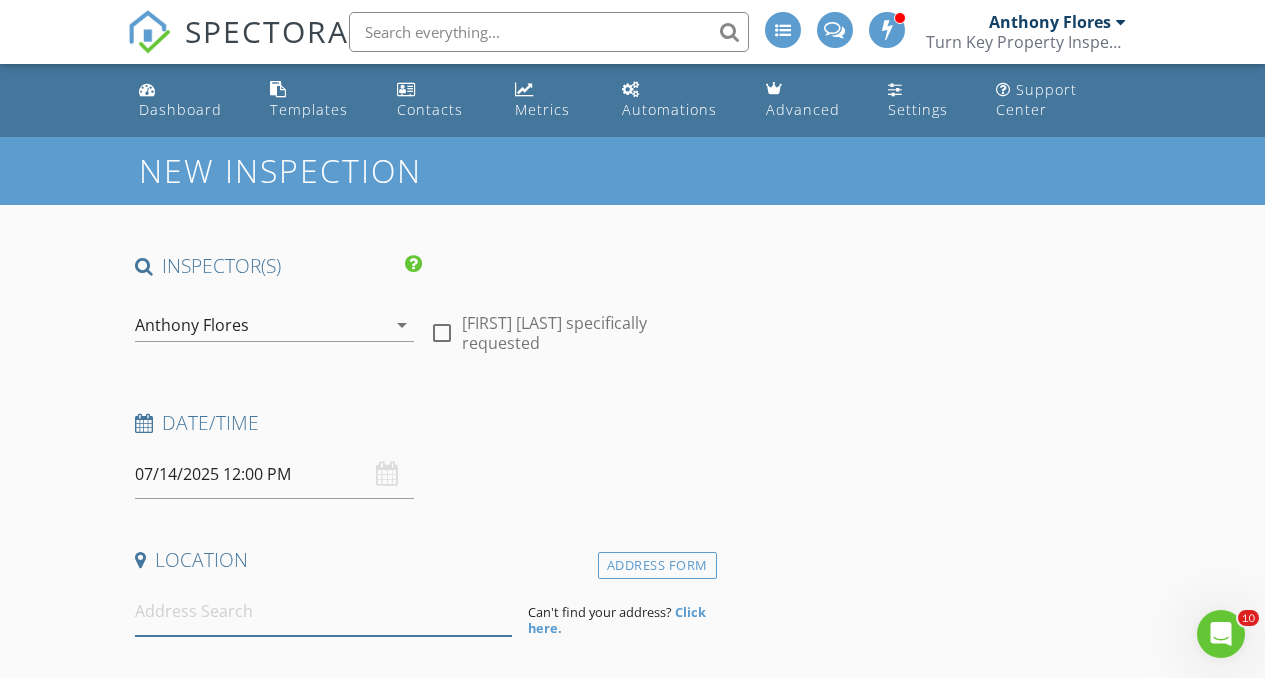 click at bounding box center (324, 611) 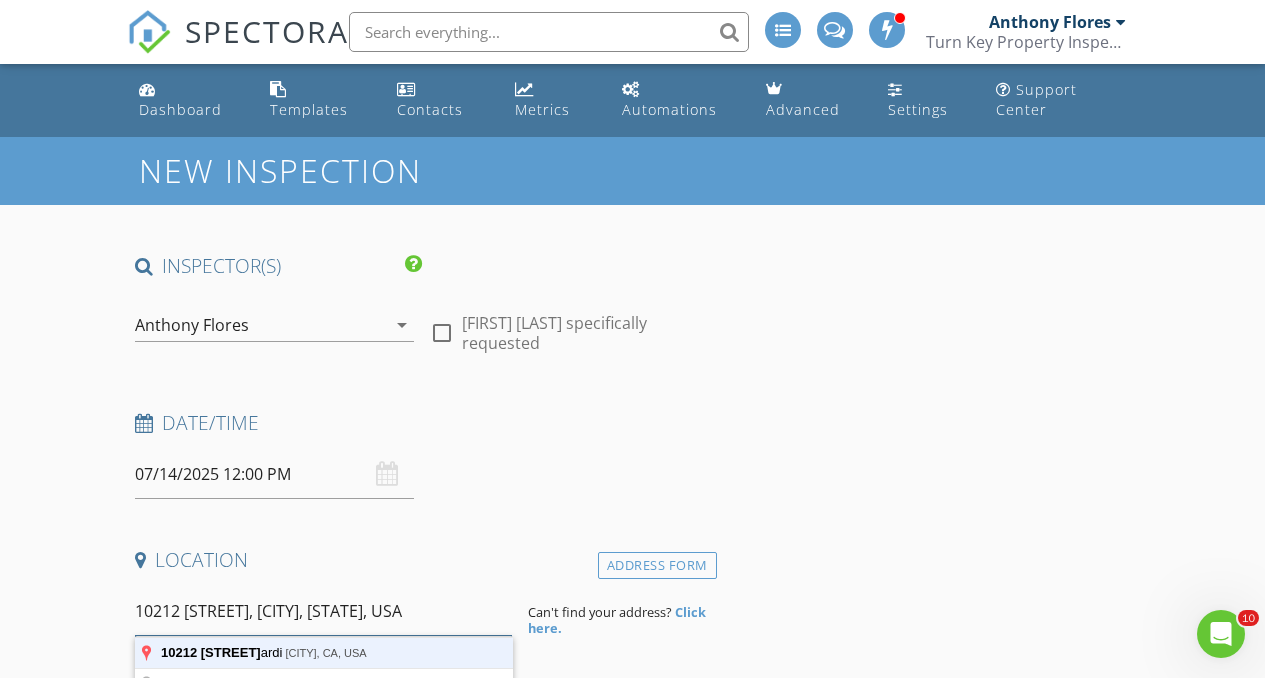 type on "10212 Vista Lusardi, San Diego, CA, USA" 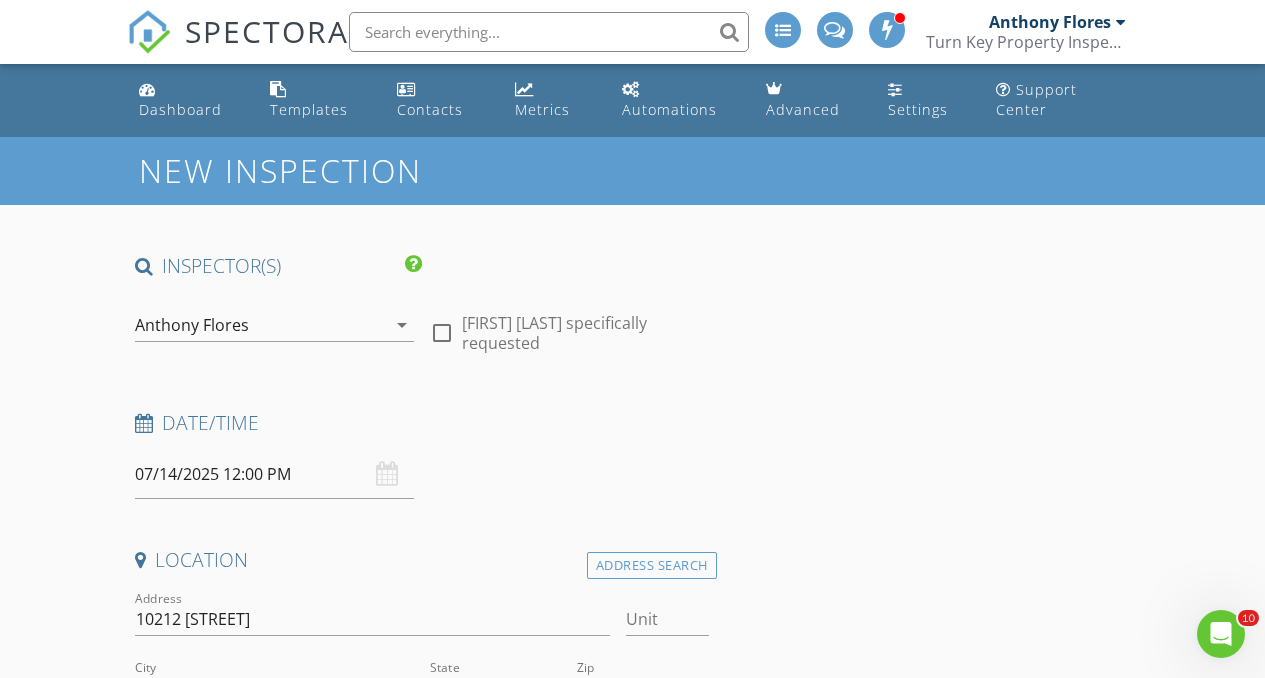 scroll, scrollTop: 187, scrollLeft: 0, axis: vertical 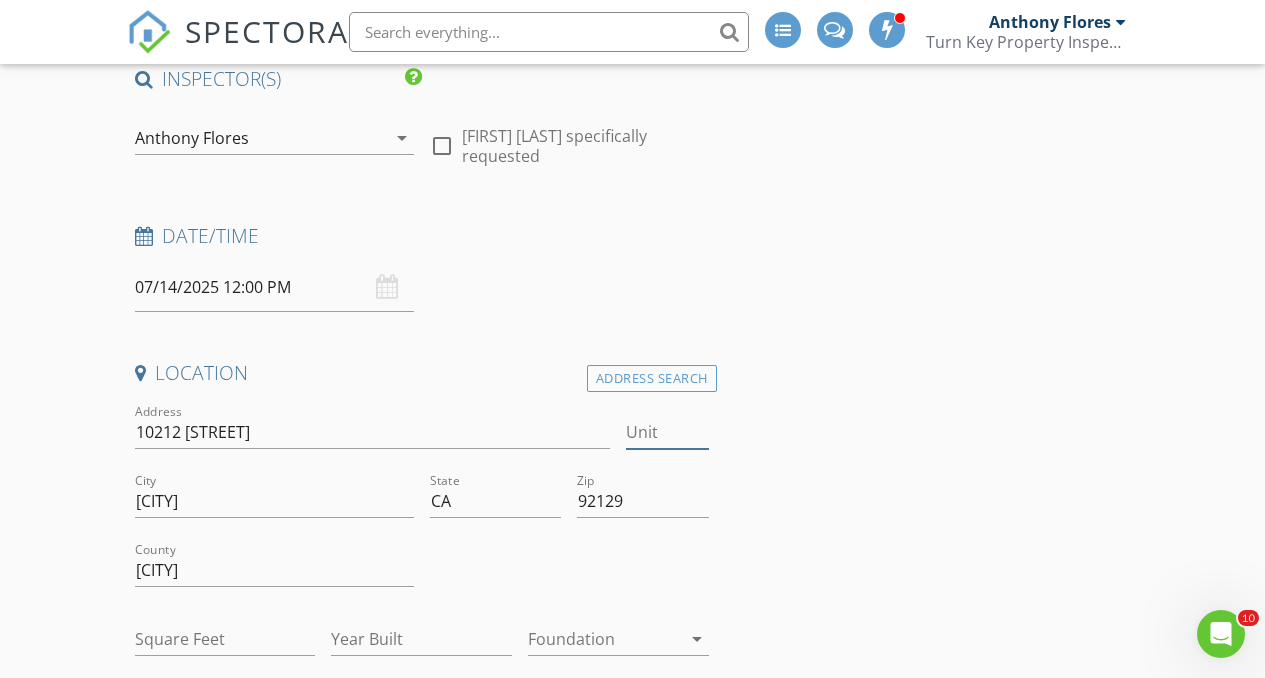 click on "Unit" at bounding box center (667, 432) 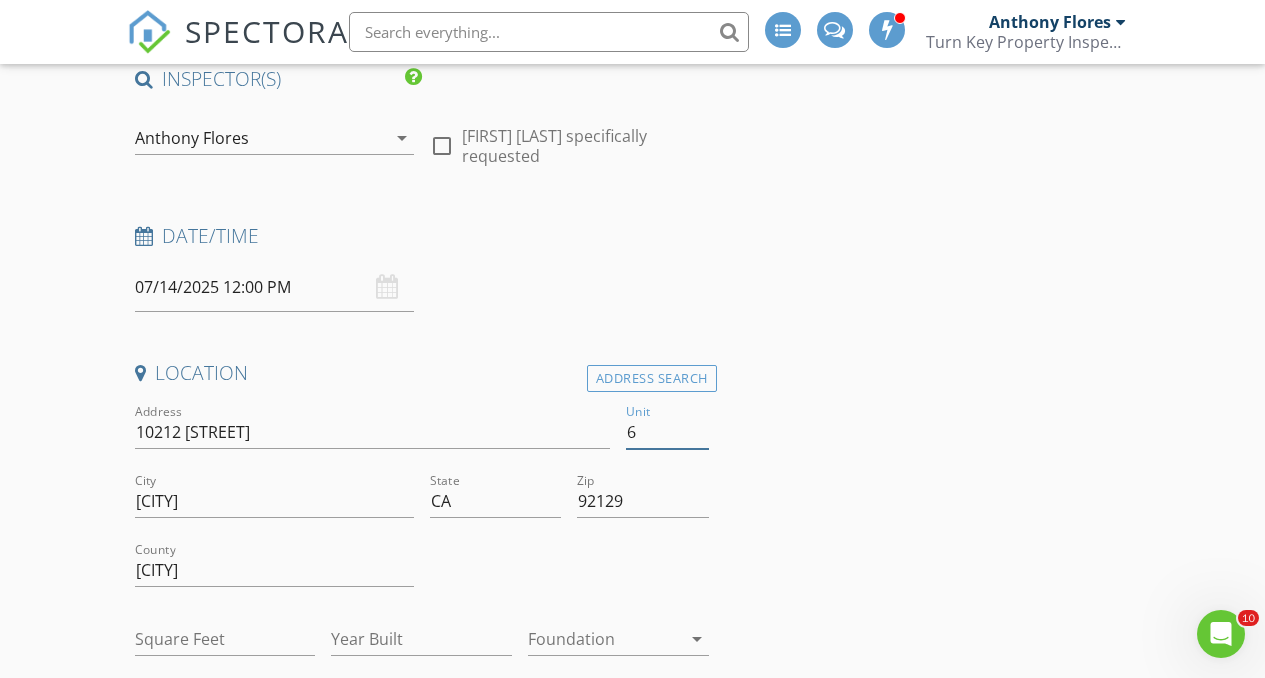 type on "6" 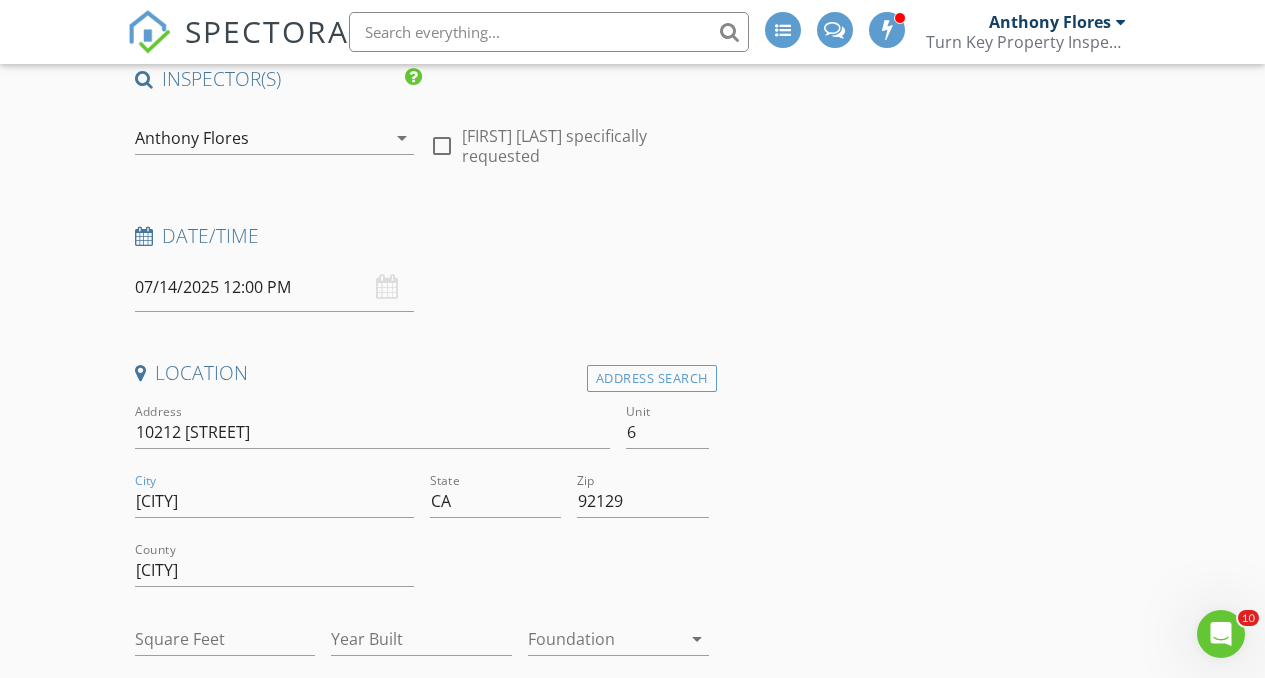 click on "New Inspection
INSPECTOR(S)
check_box   Anthony Flores   PRIMARY   check_box_outline_blank   Anthony V. Flores     check_box_outline_blank   Philip Reams     Anthony Flores arrow_drop_down   check_box_outline_blank Anthony Flores specifically requested
Date/Time
07/14/2025 12:00 PM
Location
Address Search       Address 10212 Vista Lusardi   Unit 6   City San Diego   State CA   Zip 92129   County San Diego     Square Feet   Year Built   Foundation arrow_drop_down     Anthony Flores     24.5 miles     (34 minutes)
client
check_box Enable Client CC email for this inspection   Client Search     check_box_outline_blank Client is a Company/Organization     First Name   Last Name   Email   CC Email   Phone         Tags         Notes   Private Notes
ADD ADDITIONAL client
check_box_outline_blank" at bounding box center [632, 1858] 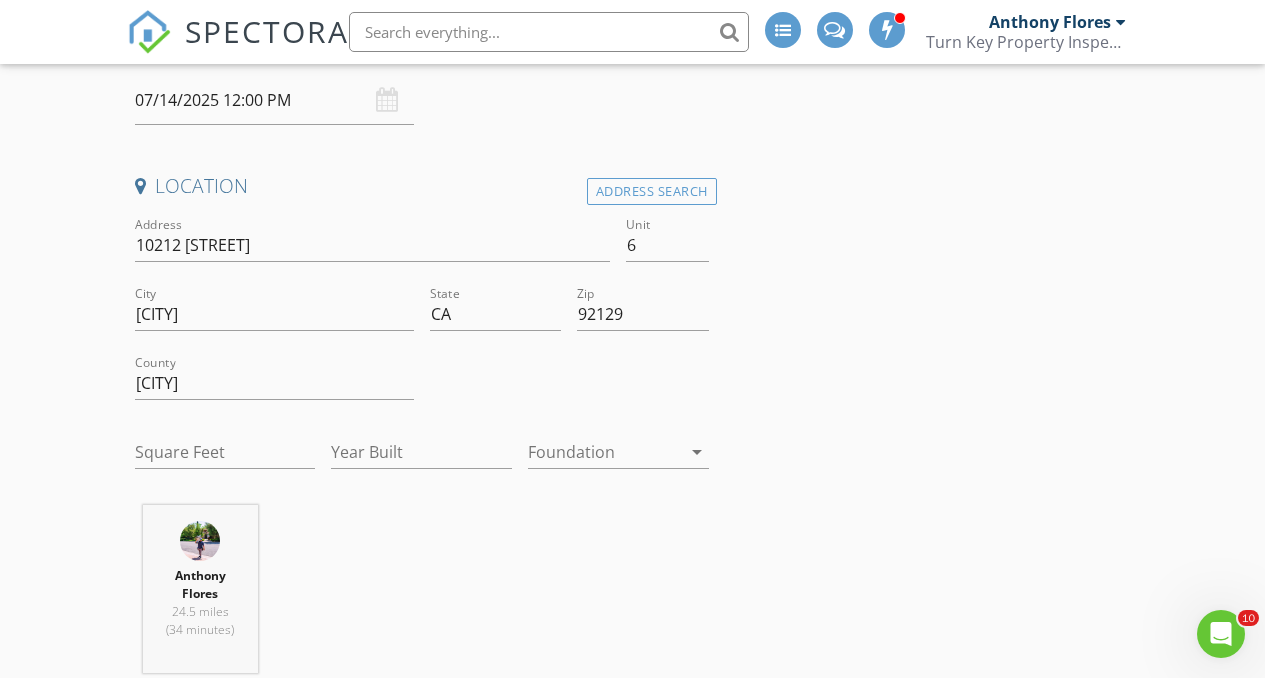 scroll, scrollTop: 515, scrollLeft: 0, axis: vertical 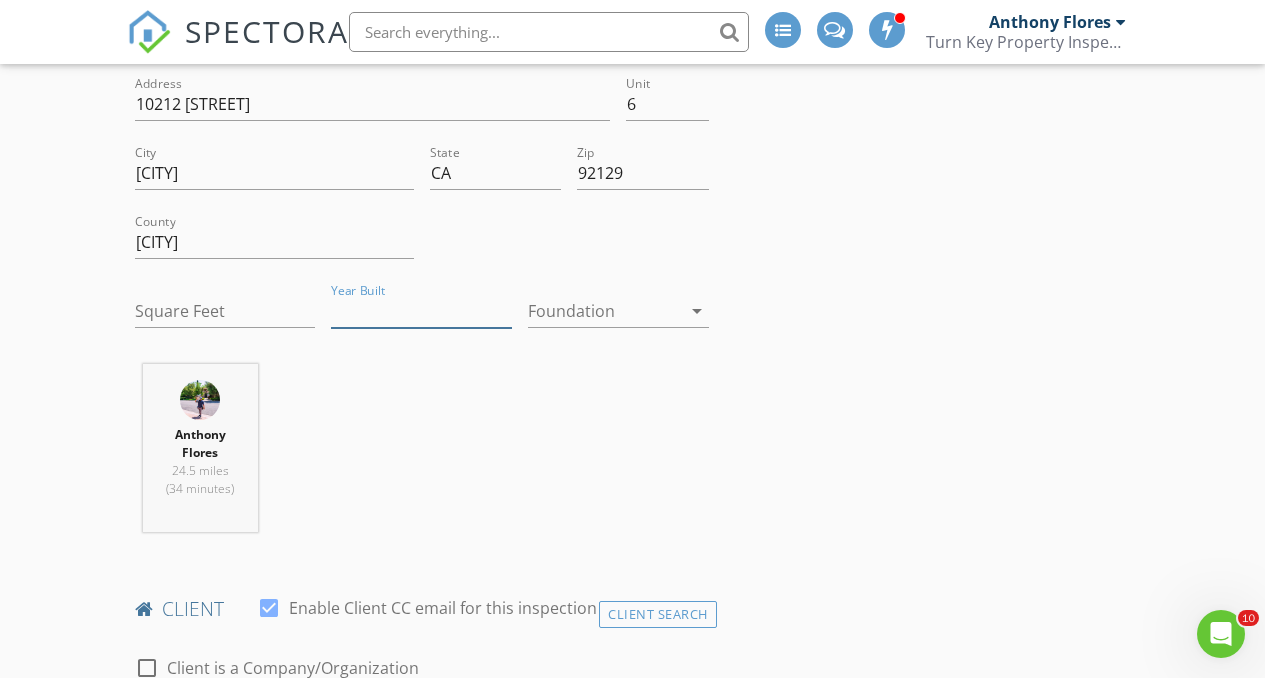 click on "Year Built" at bounding box center (421, 311) 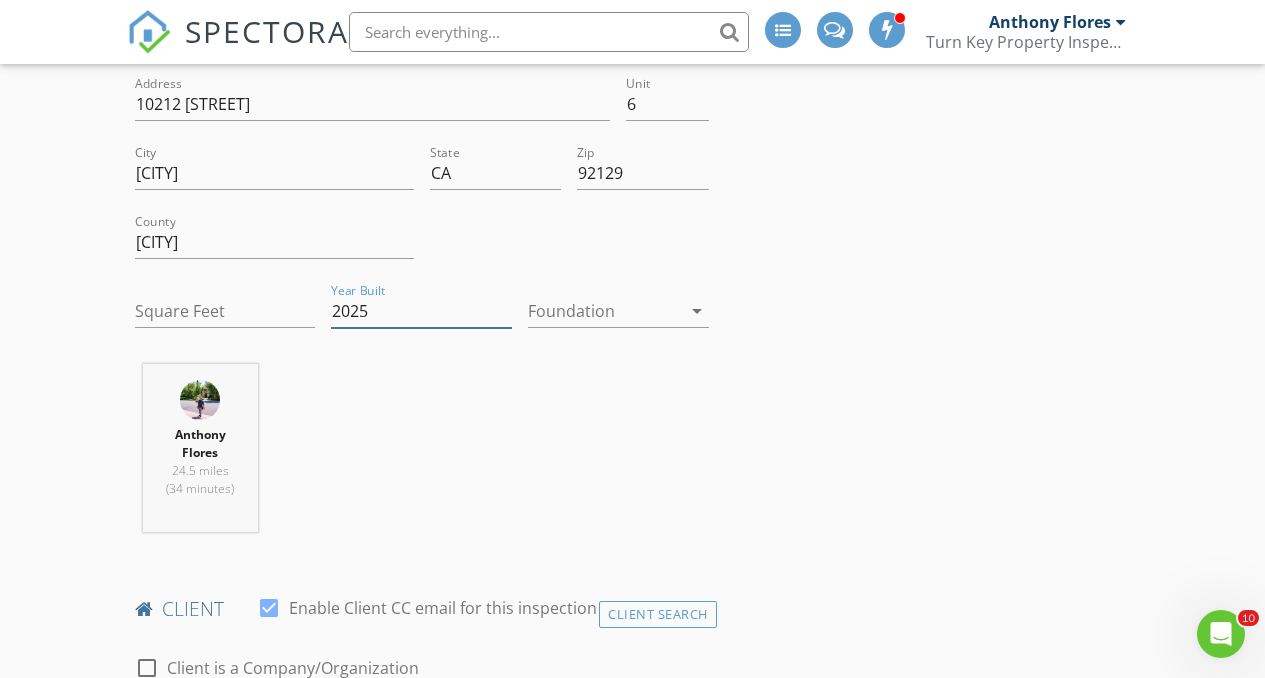 type on "2025" 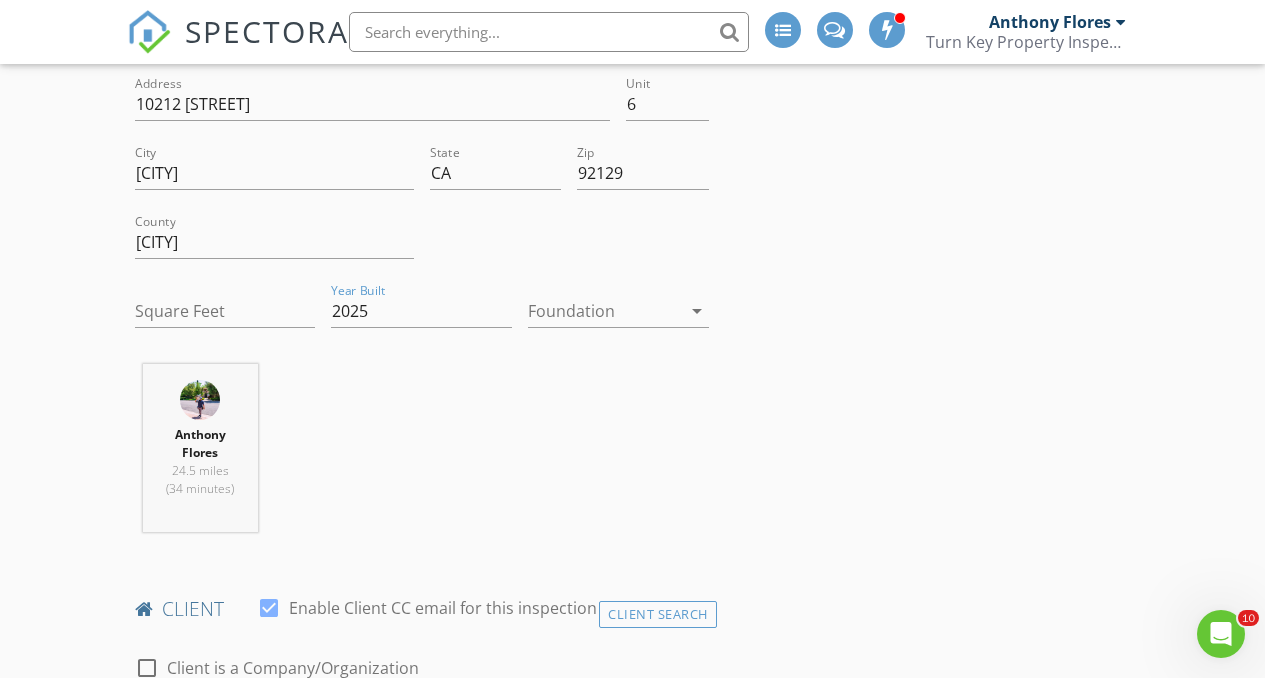 click on "Anthony Flores     24.5 miles     (34 minutes)" at bounding box center [422, 456] 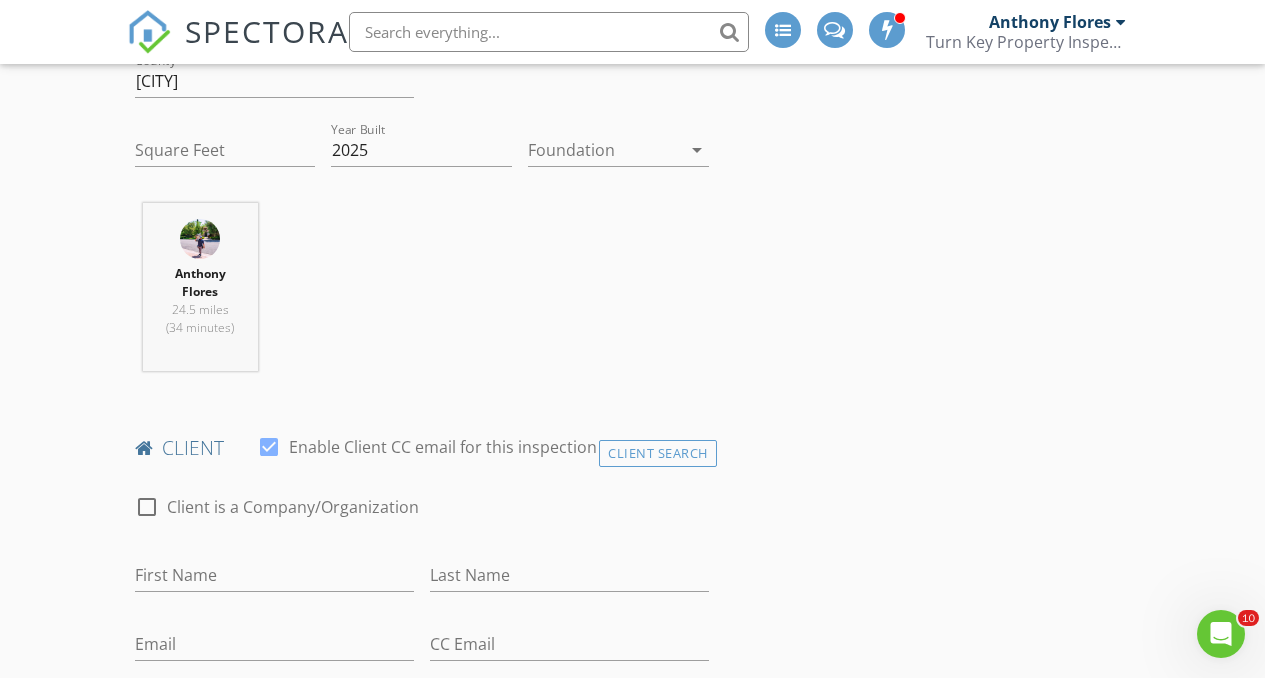 scroll, scrollTop: 871, scrollLeft: 0, axis: vertical 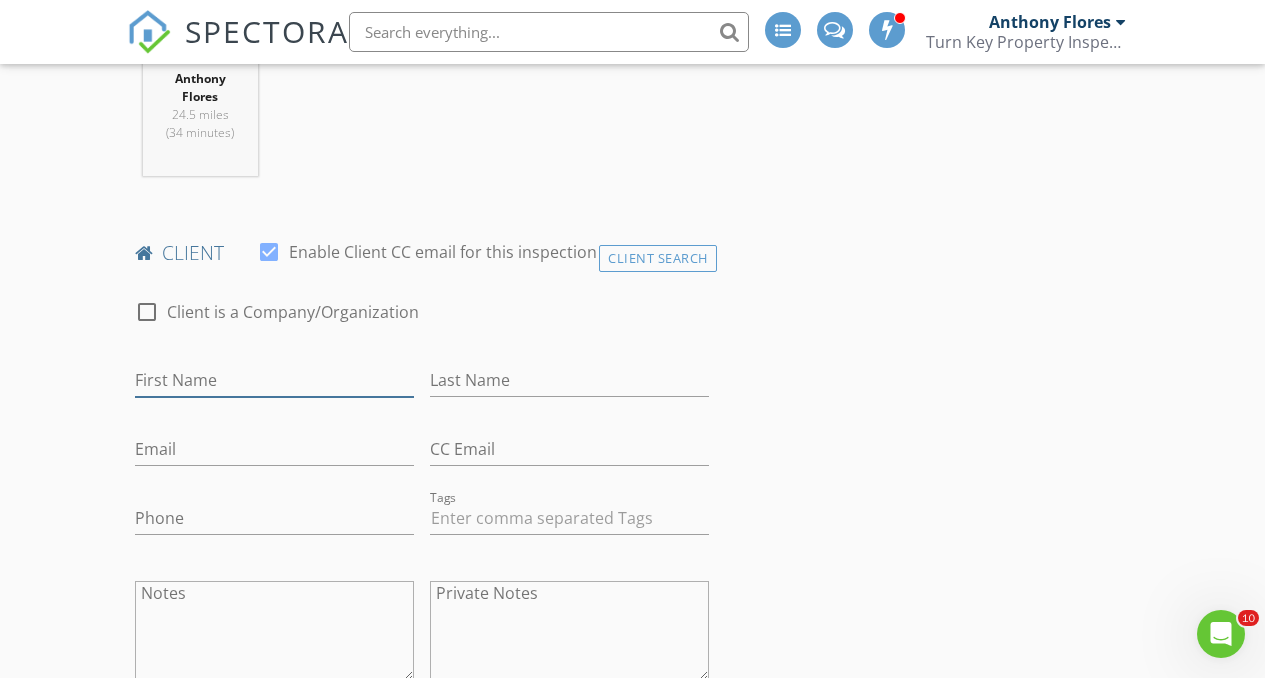 click on "First Name" at bounding box center [274, 380] 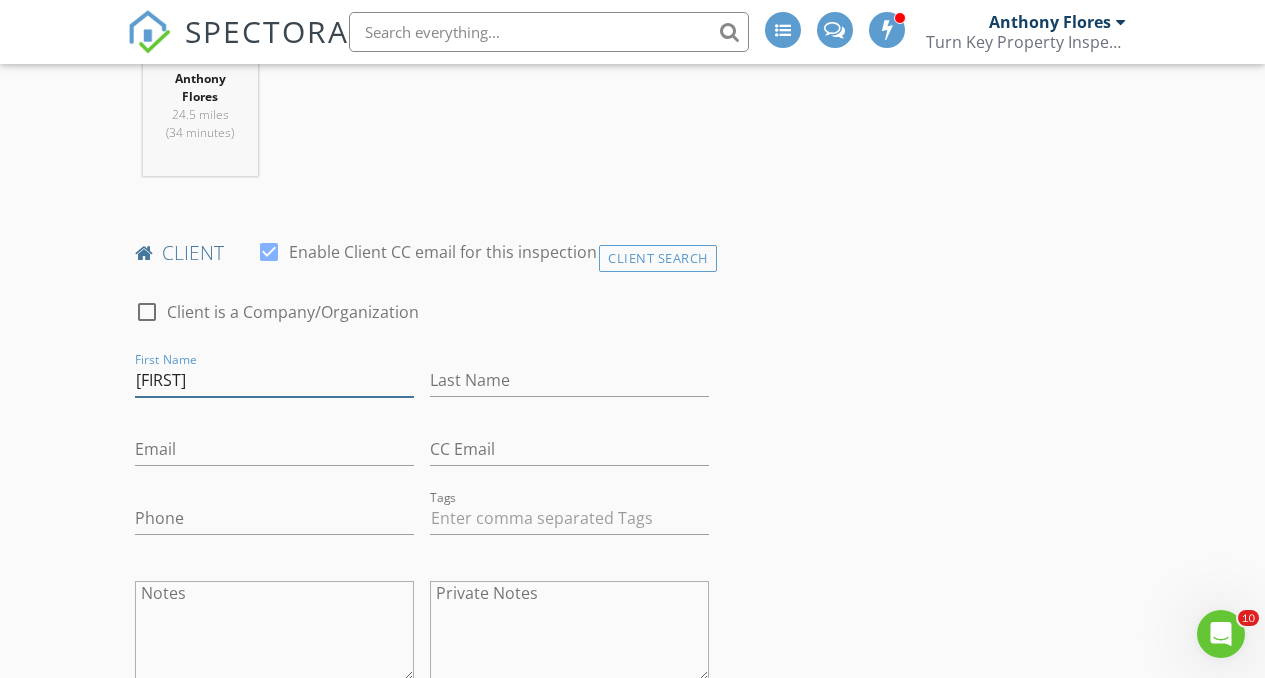 type on "Kayla" 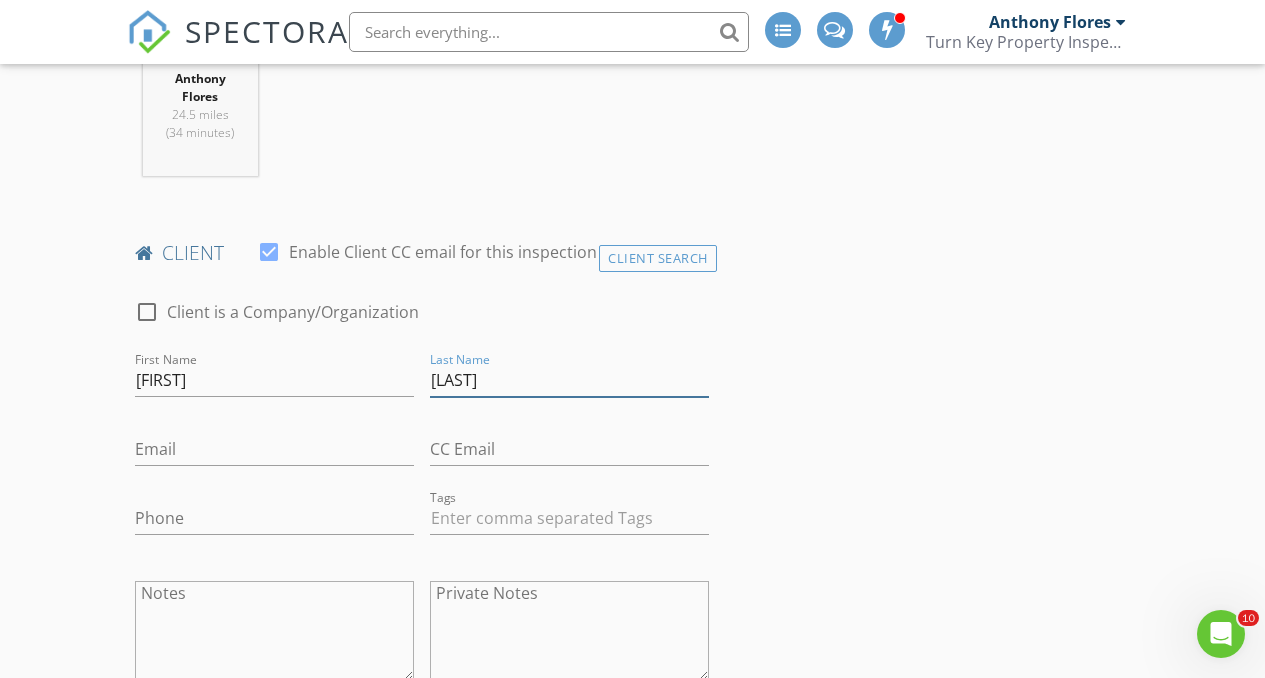 type on "Bishar" 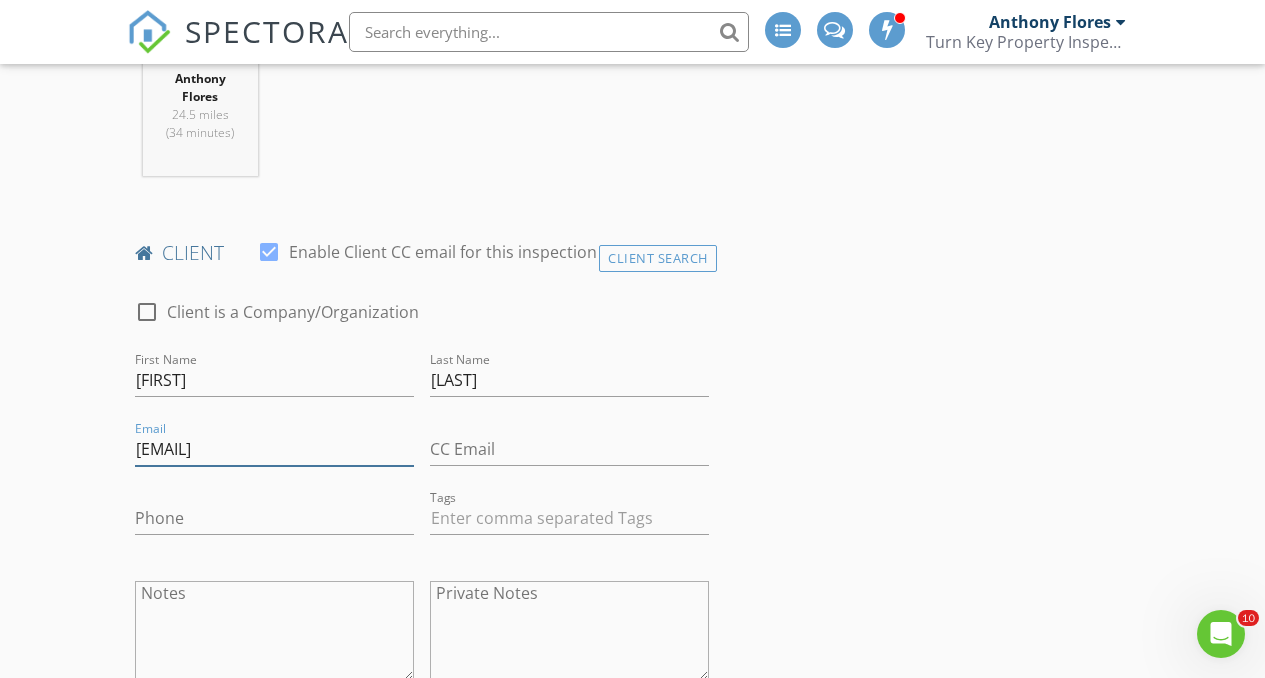 type on "kbishar@gmail.com" 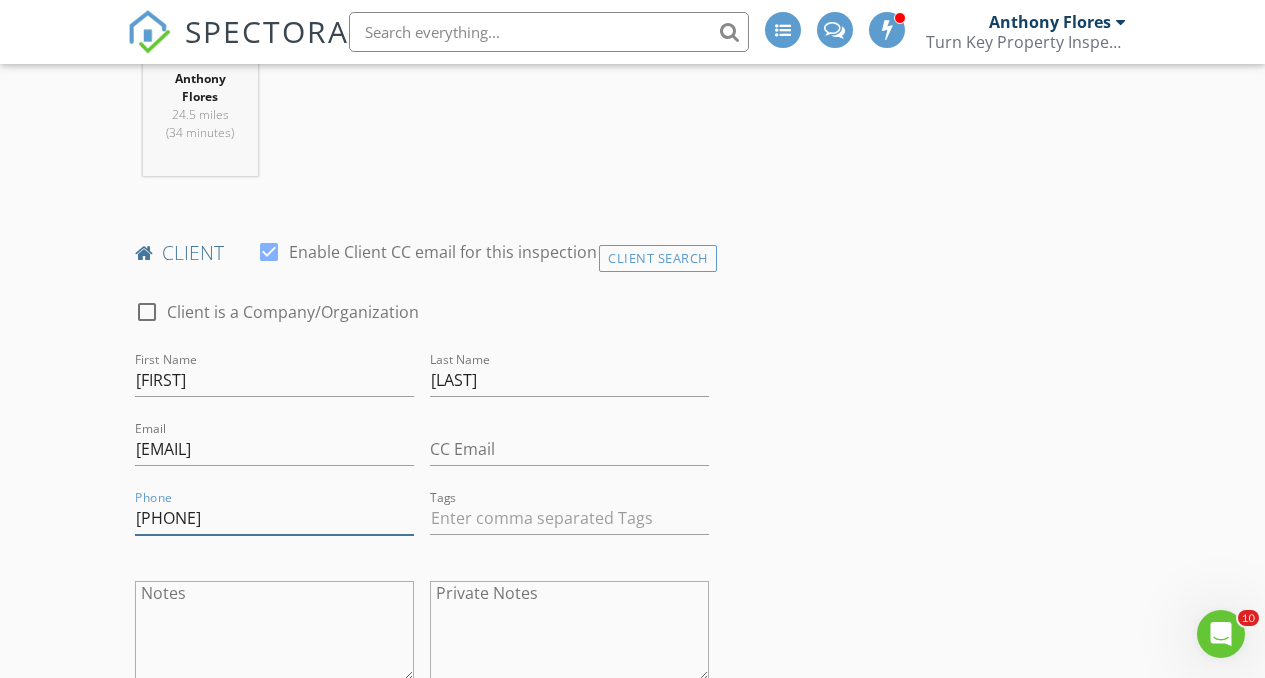 type on "734-646-3335" 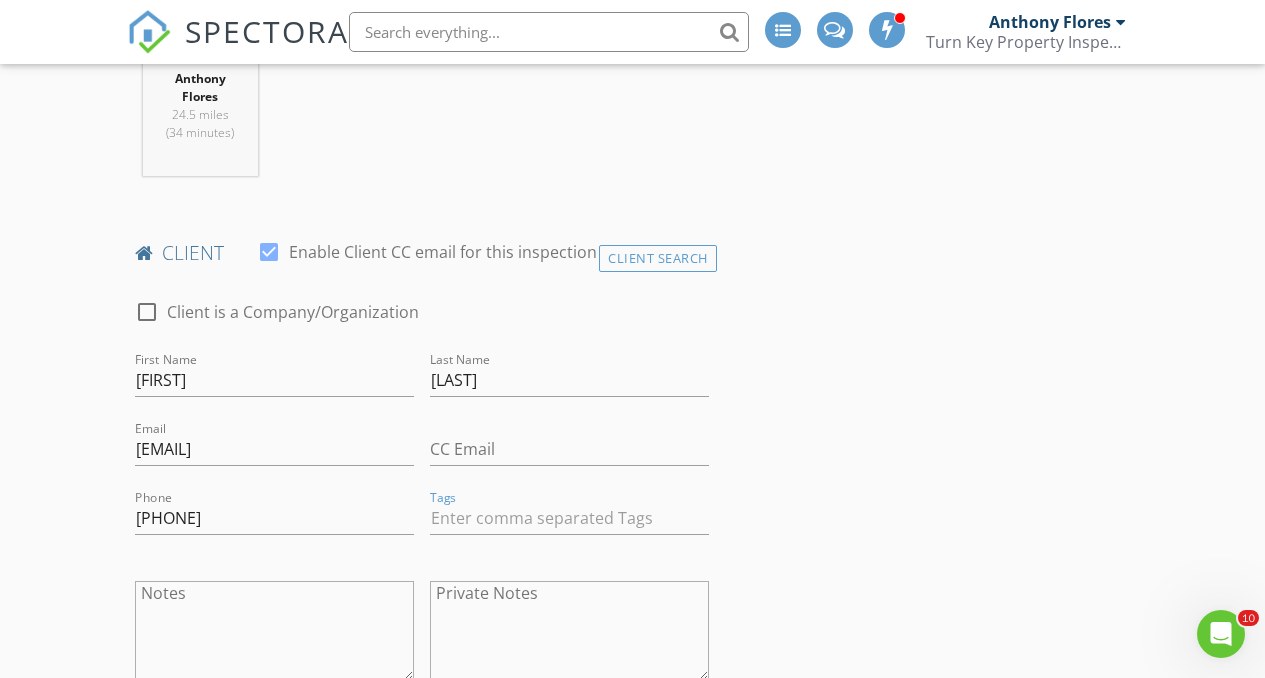 click on "New Inspection
INSPECTOR(S)
check_box   Anthony Flores   PRIMARY   check_box_outline_blank   Anthony V. Flores     check_box_outline_blank   Philip Reams     Anthony Flores arrow_drop_down   check_box_outline_blank Anthony Flores specifically requested
Date/Time
07/14/2025 12:00 PM
Location
Address Search       Address 10212 Vista Lusardi   Unit 6   City San Diego   State CA   Zip 92129   County San Diego     Square Feet   Year Built 2025   Foundation arrow_drop_down     Anthony Flores     24.5 miles     (34 minutes)
client
check_box Enable Client CC email for this inspection   Client Search     check_box_outline_blank Client is a Company/Organization     First Name Kayla   Last Name Bishar   Email kbishar@gmail.com   CC Email   Phone 734-646-3335         Tags         Notes   Private Notes
SERVICES" at bounding box center [632, 1174] 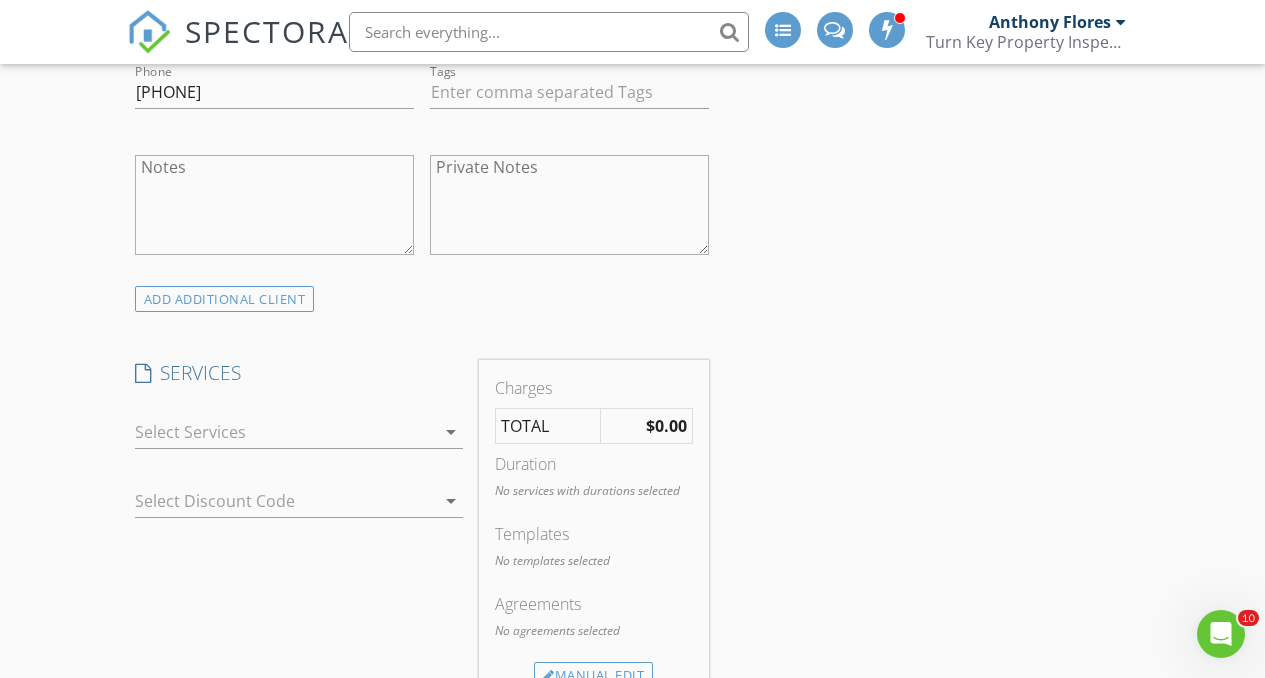 scroll, scrollTop: 1304, scrollLeft: 0, axis: vertical 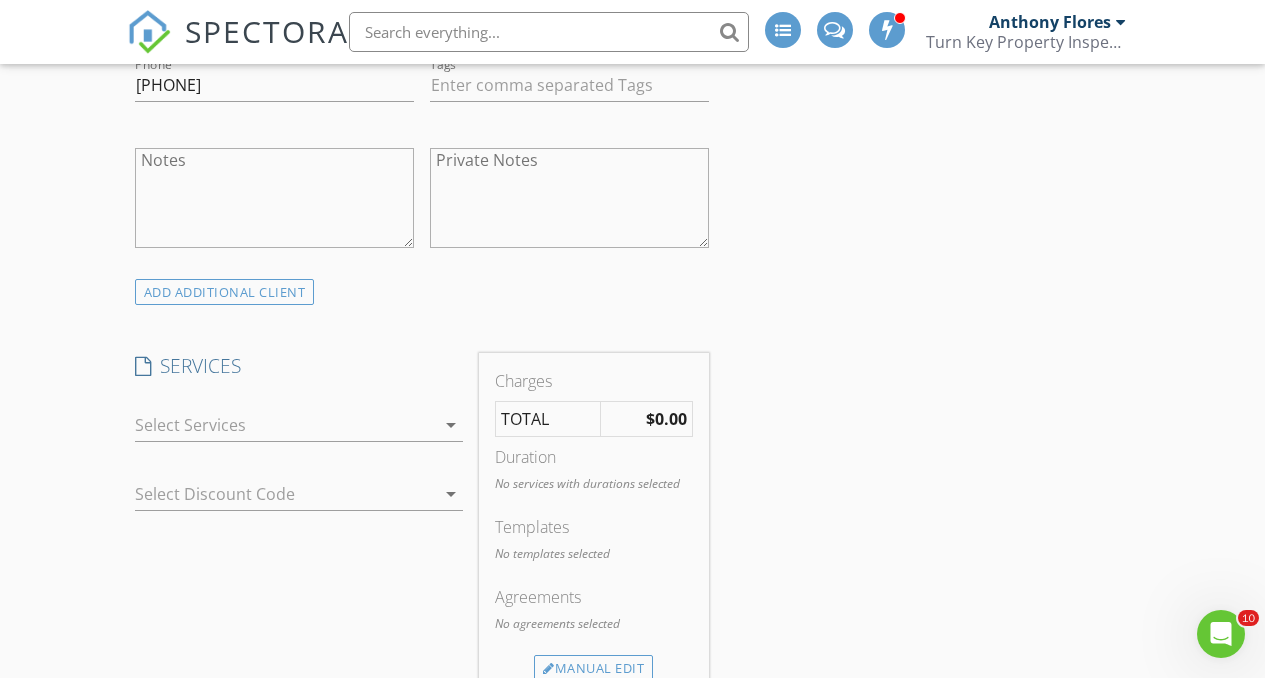 drag, startPoint x: 230, startPoint y: 437, endPoint x: 263, endPoint y: 441, distance: 33.24154 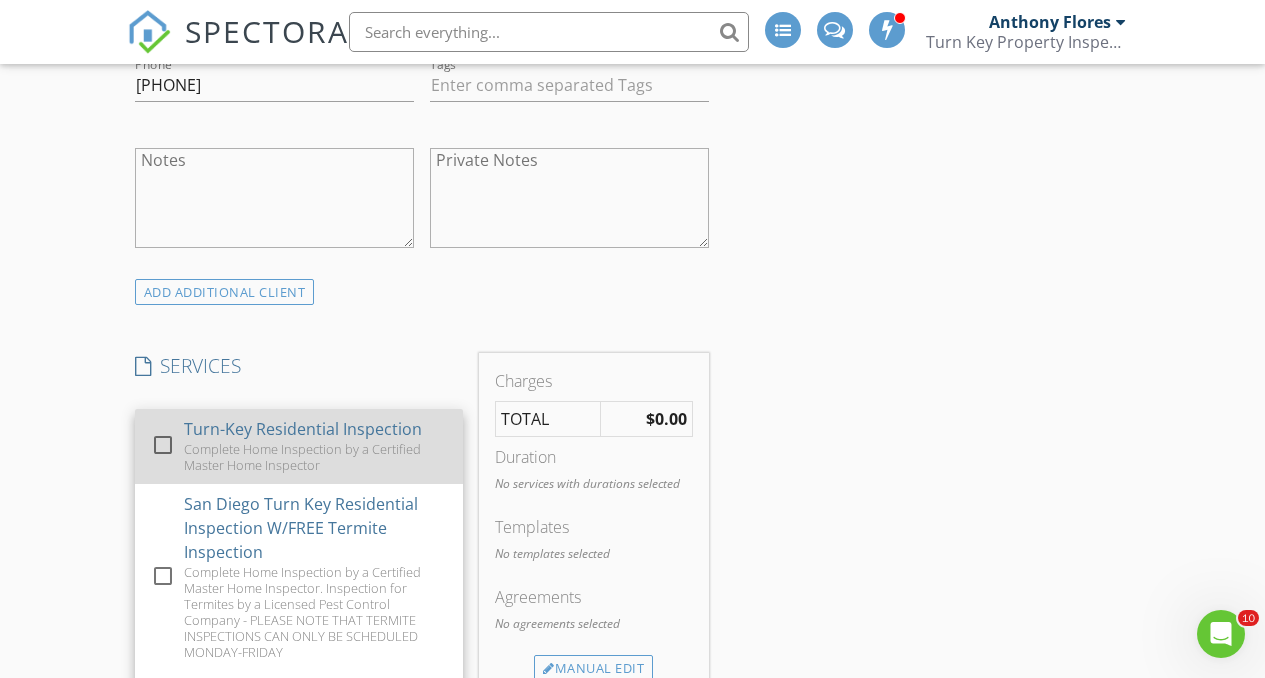 click on "Complete Home Inspection by a Certified Master Home Inspector" at bounding box center (314, 457) 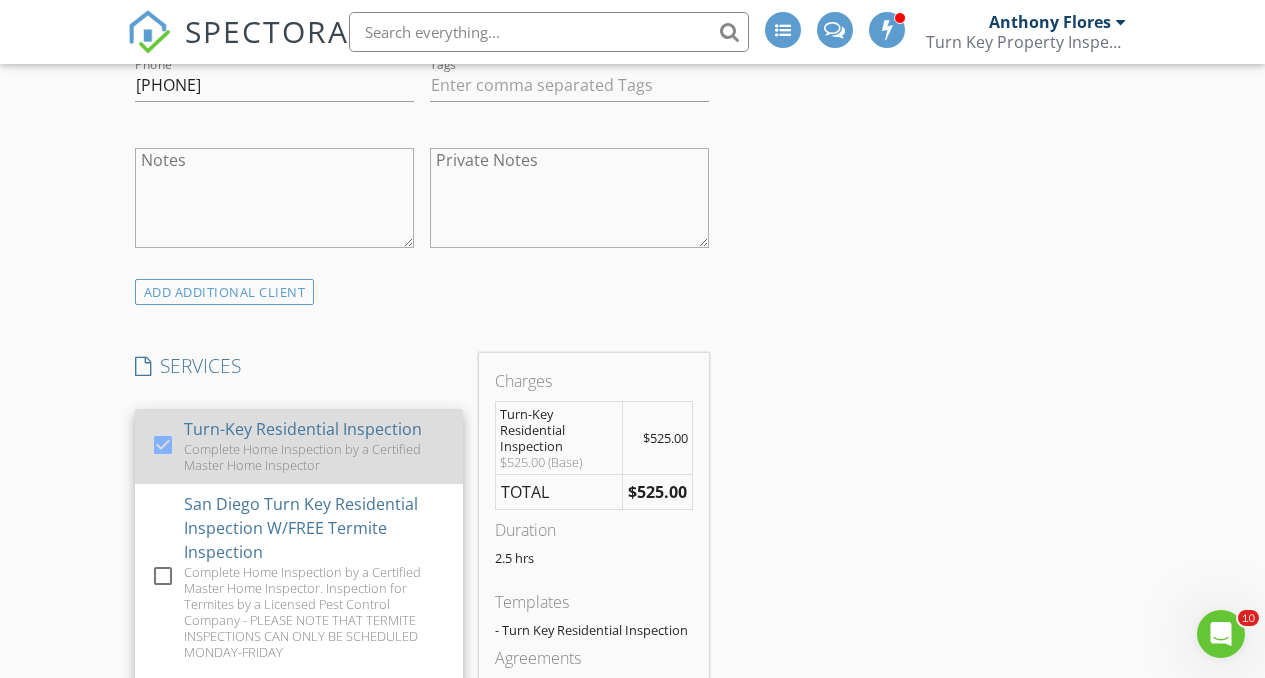 click at bounding box center [163, 445] 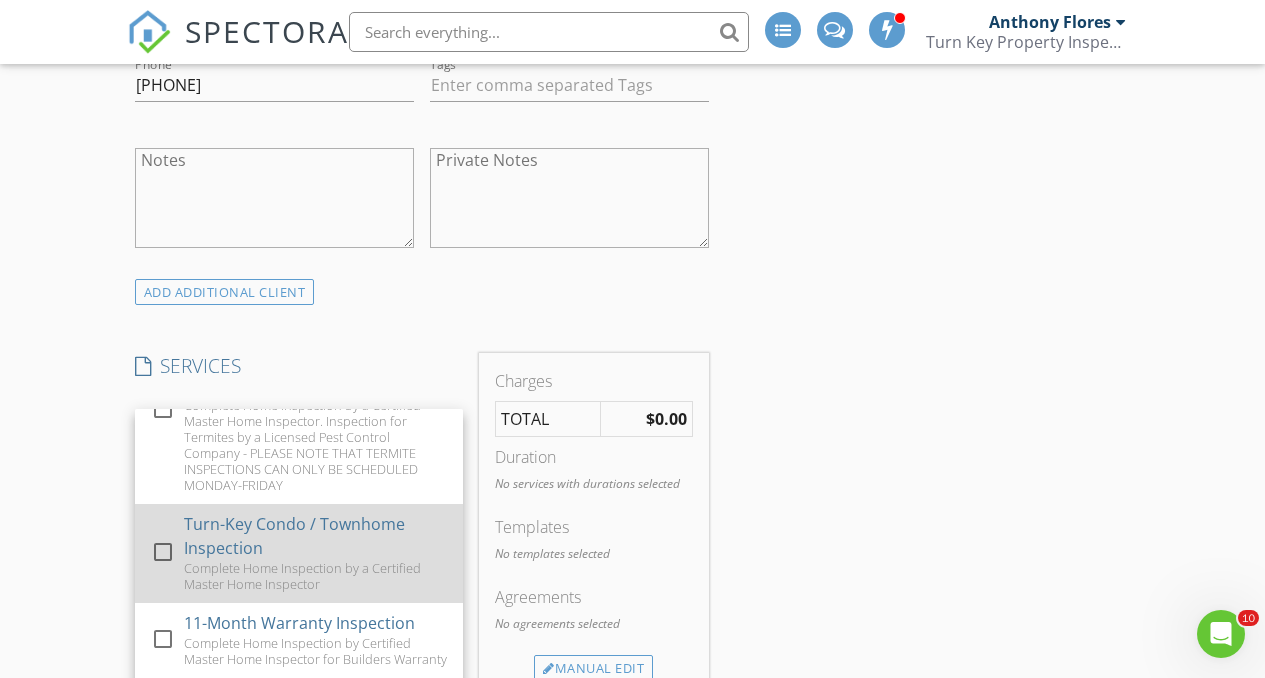 scroll, scrollTop: 168, scrollLeft: 0, axis: vertical 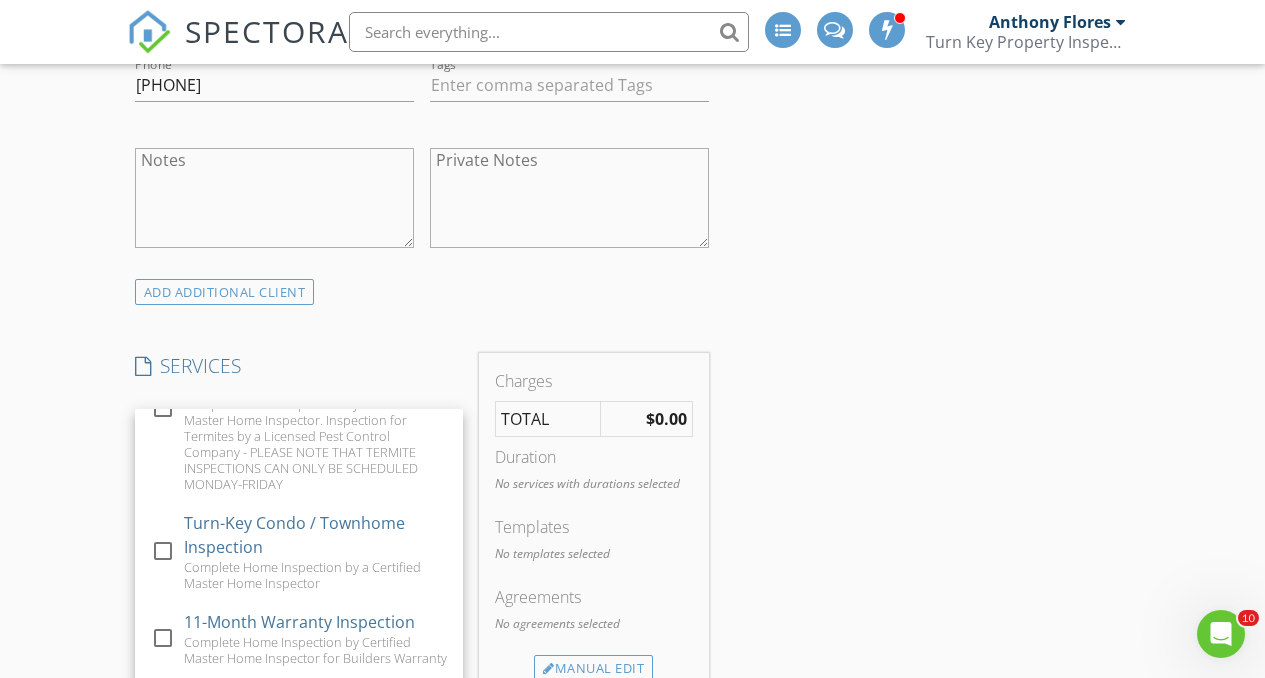 click at bounding box center [163, 551] 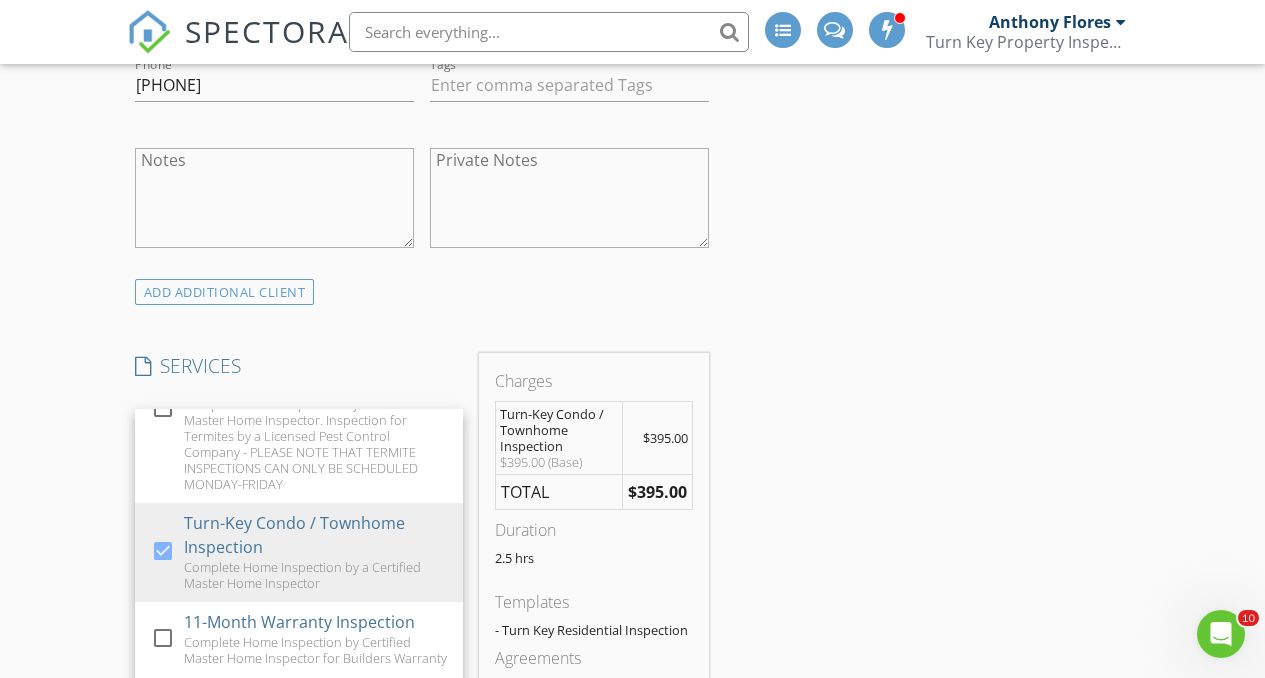 click on "New Inspection
INSPECTOR(S)
check_box   Anthony Flores   PRIMARY   check_box_outline_blank   Anthony V. Flores     check_box_outline_blank   Philip Reams     Anthony Flores arrow_drop_down   check_box_outline_blank Anthony Flores specifically requested
Date/Time
07/14/2025 12:00 PM
Location
Address Search       Address 10212 Vista Lusardi   Unit 6   City San Diego   State CA   Zip 92129   County San Diego     Square Feet   Year Built 2025   Foundation arrow_drop_down     Anthony Flores     24.5 miles     (34 minutes)
client
check_box Enable Client CC email for this inspection   Client Search     check_box_outline_blank Client is a Company/Organization     First Name Kayla   Last Name Bishar   Email kbishar@gmail.com   CC Email   Phone 734-646-3335         Tags         Notes   Private Notes
SERVICES" at bounding box center (632, 765) 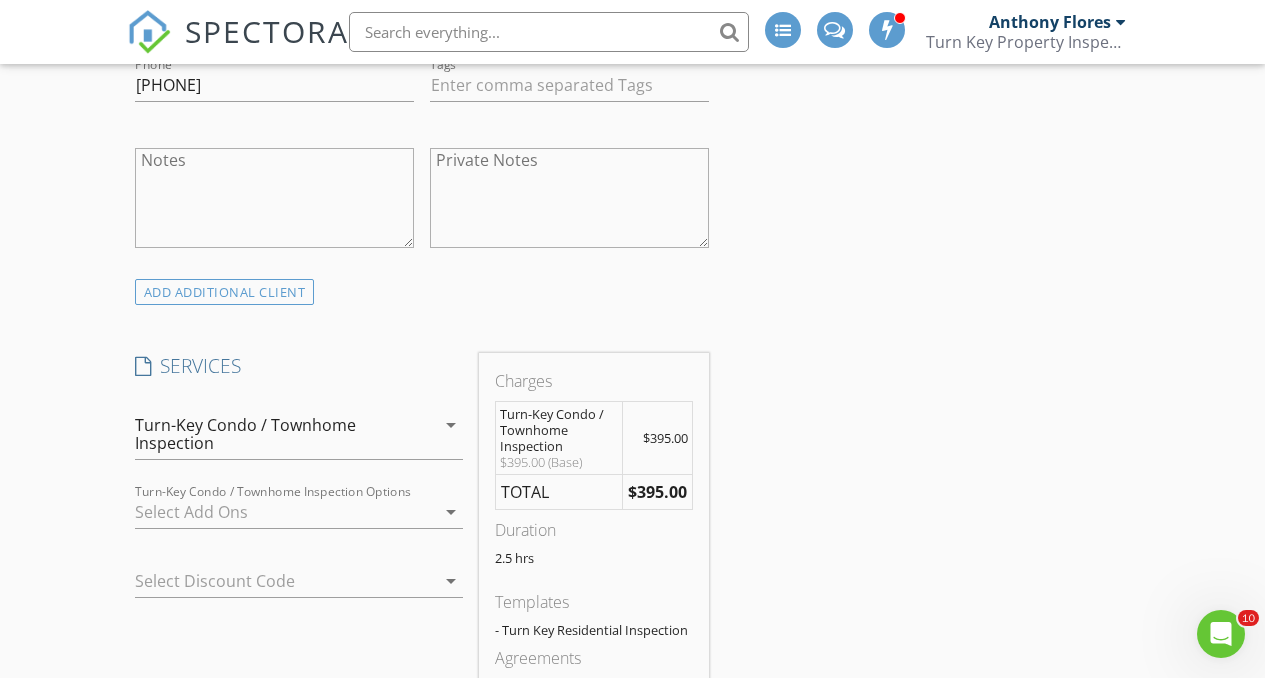 scroll, scrollTop: 1480, scrollLeft: 0, axis: vertical 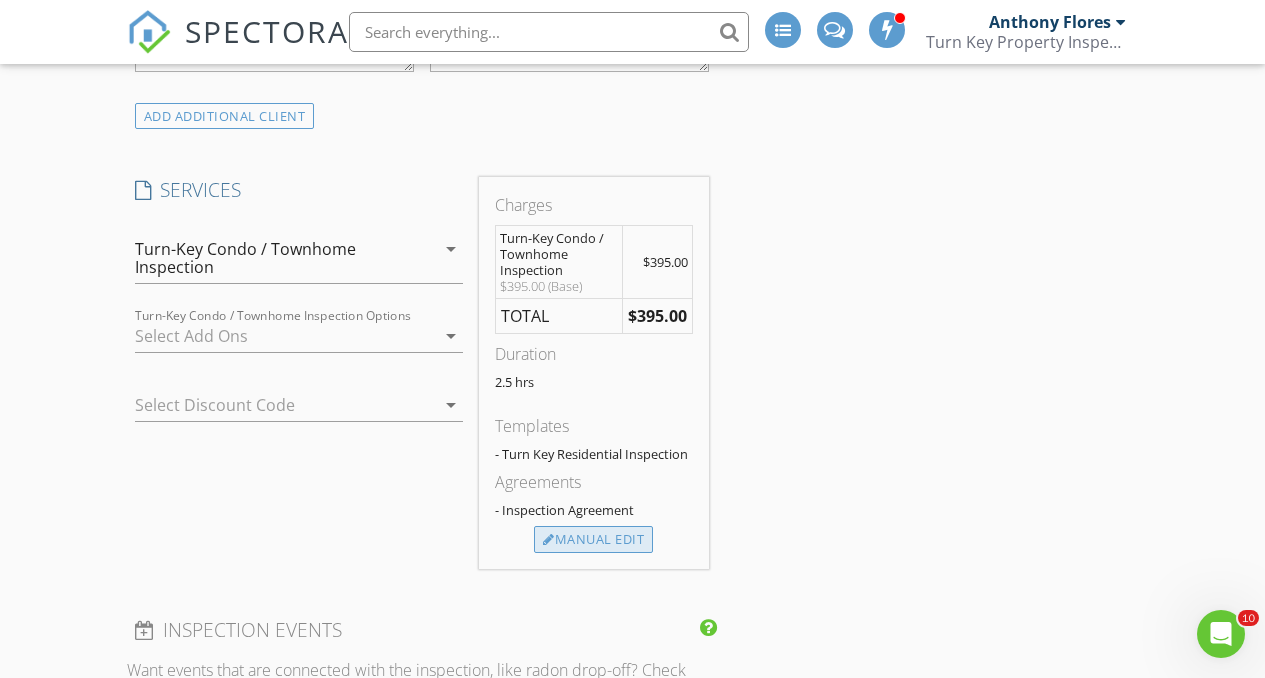click on "Manual Edit" at bounding box center (593, 540) 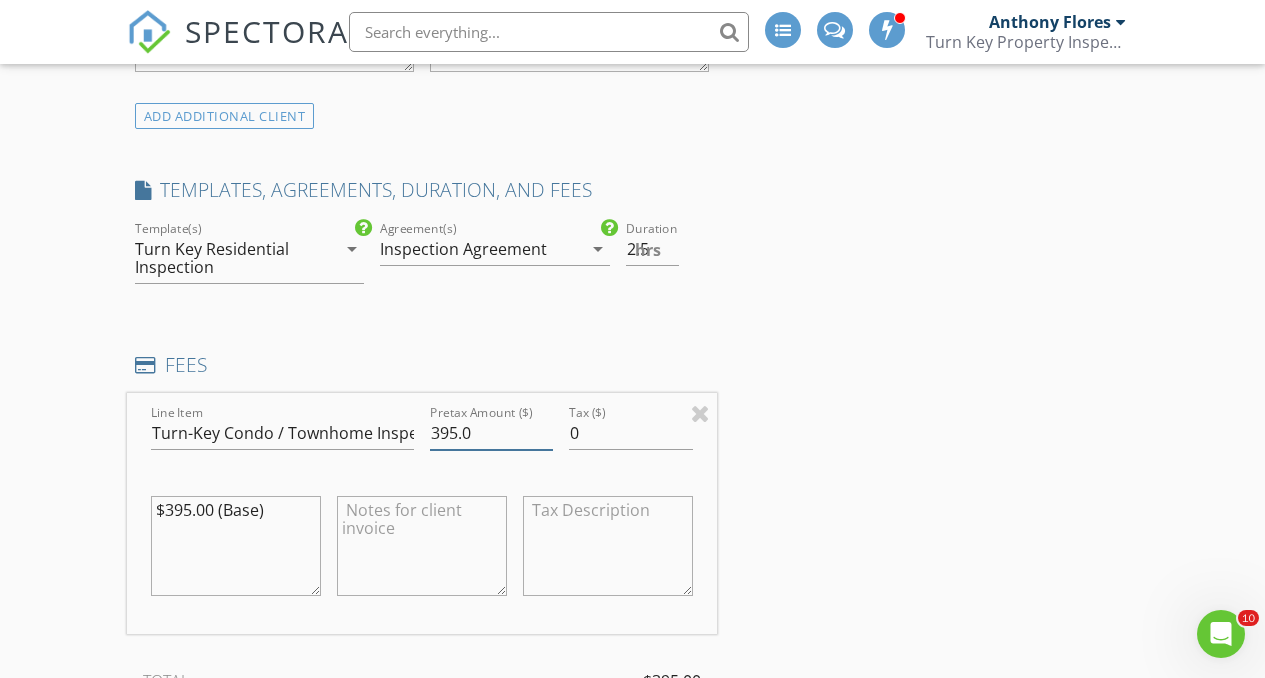 click on "395.0" at bounding box center [492, 433] 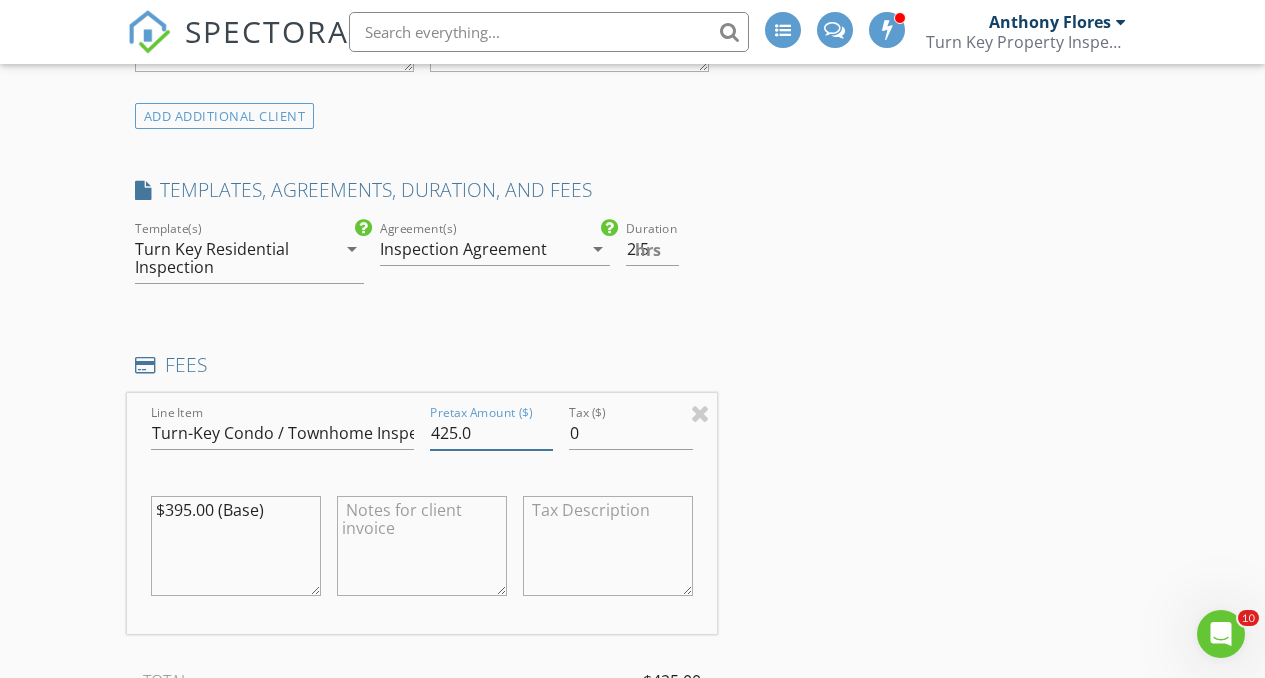 type on "425.0" 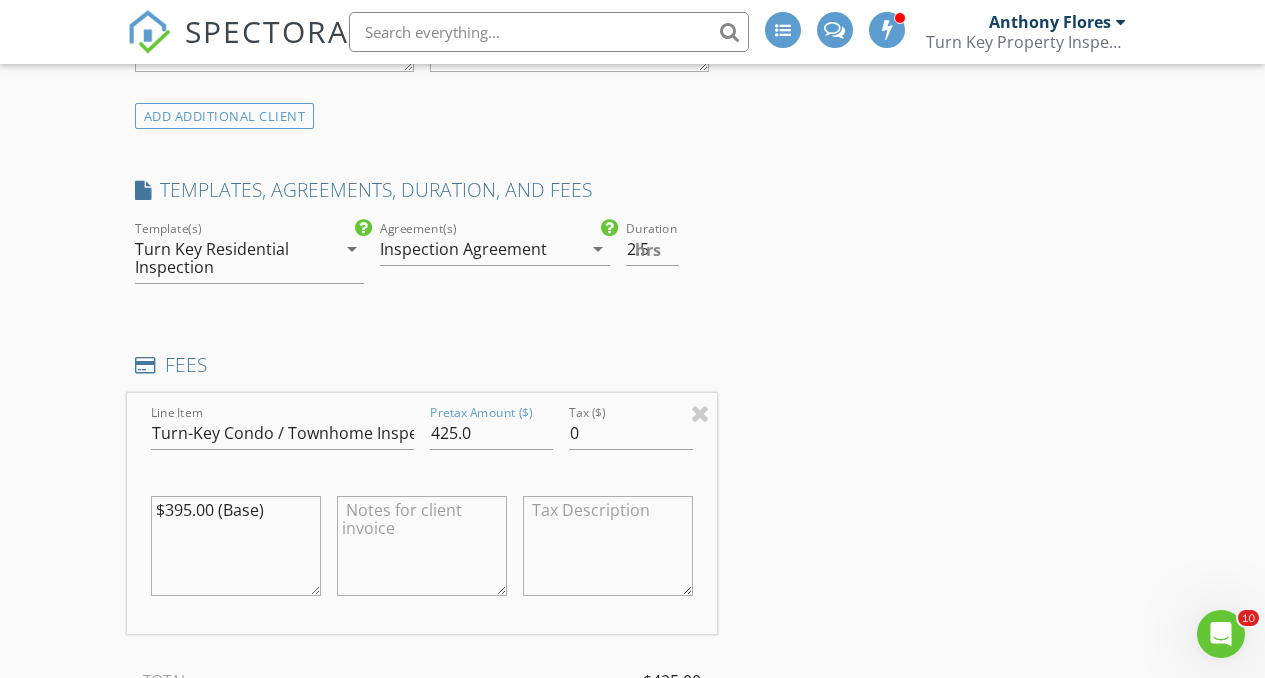 click on "$395.00 (Base)" at bounding box center [236, 546] 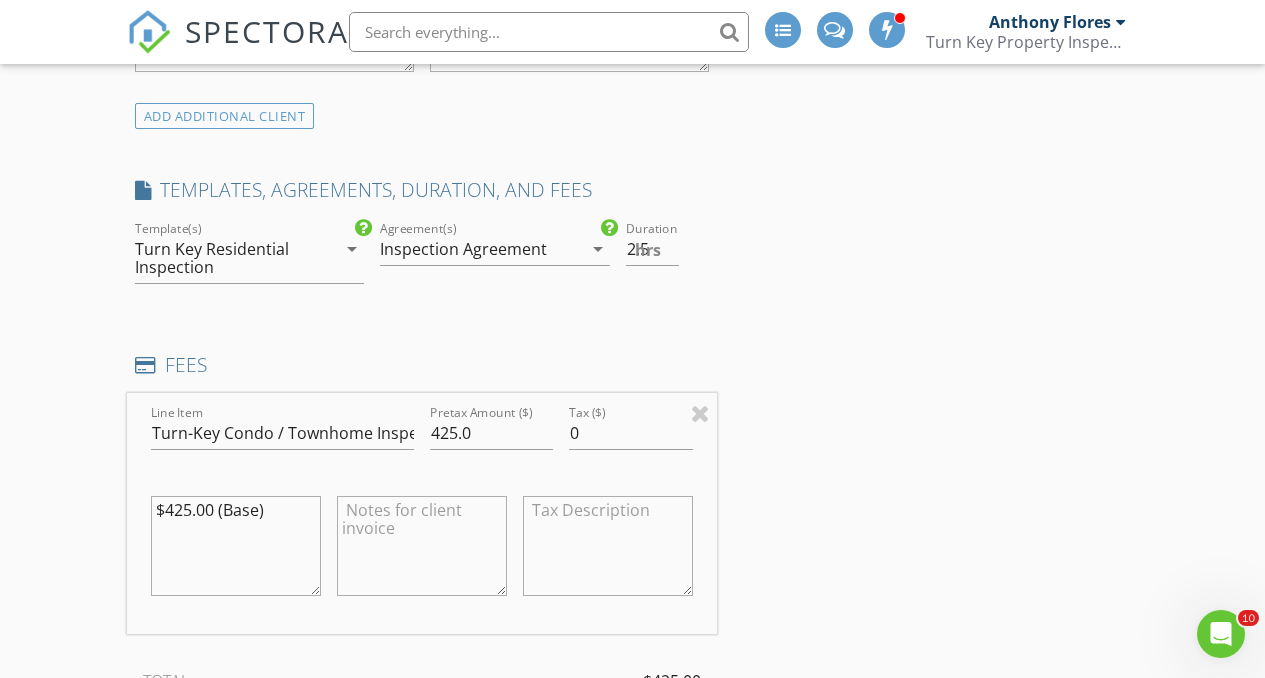 scroll, scrollTop: 1486, scrollLeft: 0, axis: vertical 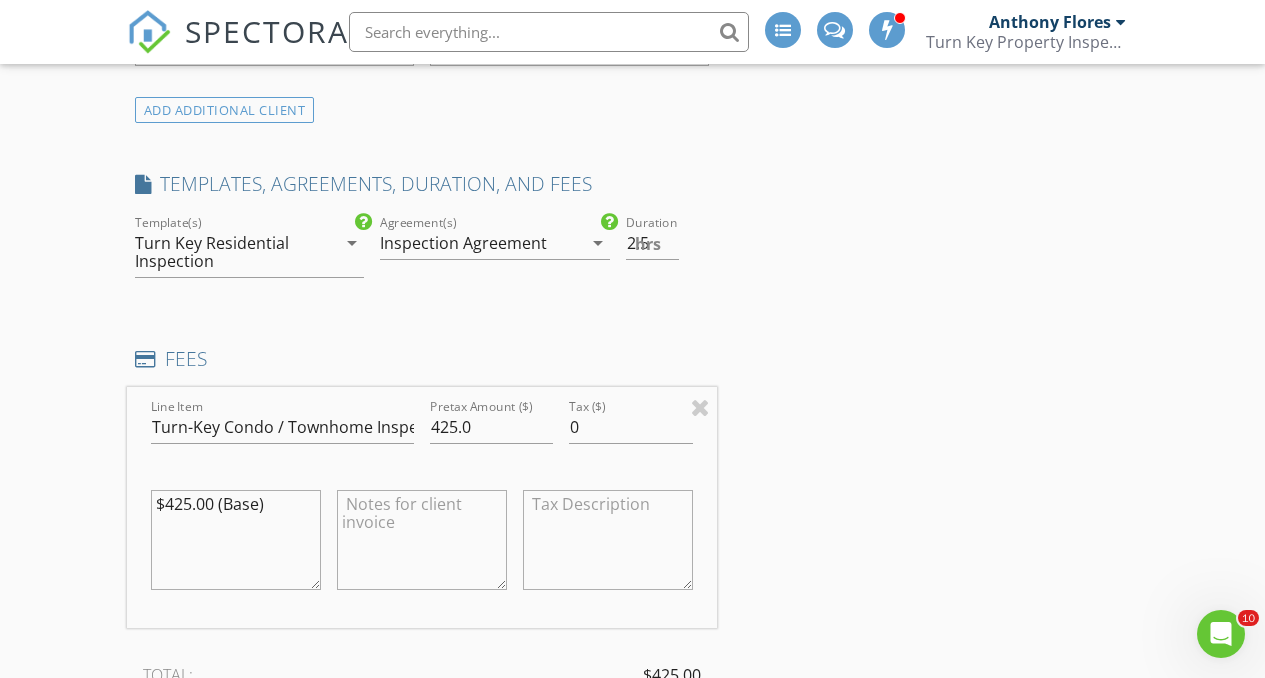 type on "$425.00 (Base)" 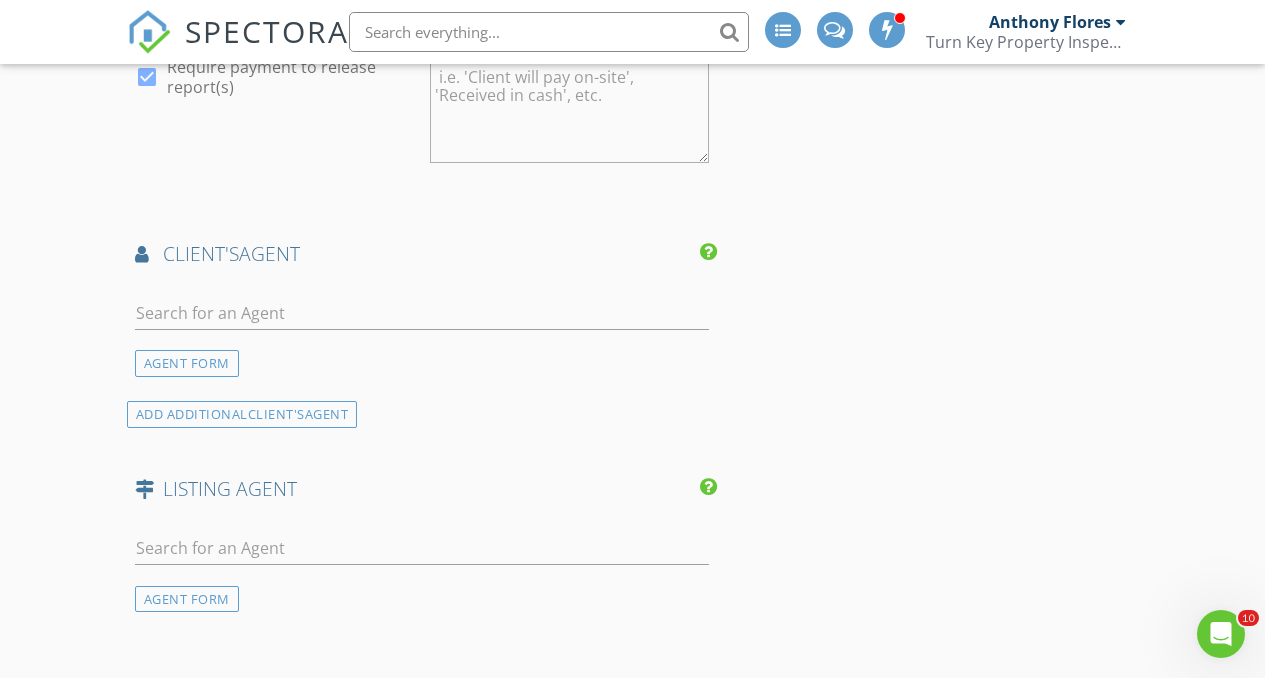 scroll, scrollTop: 2484, scrollLeft: 0, axis: vertical 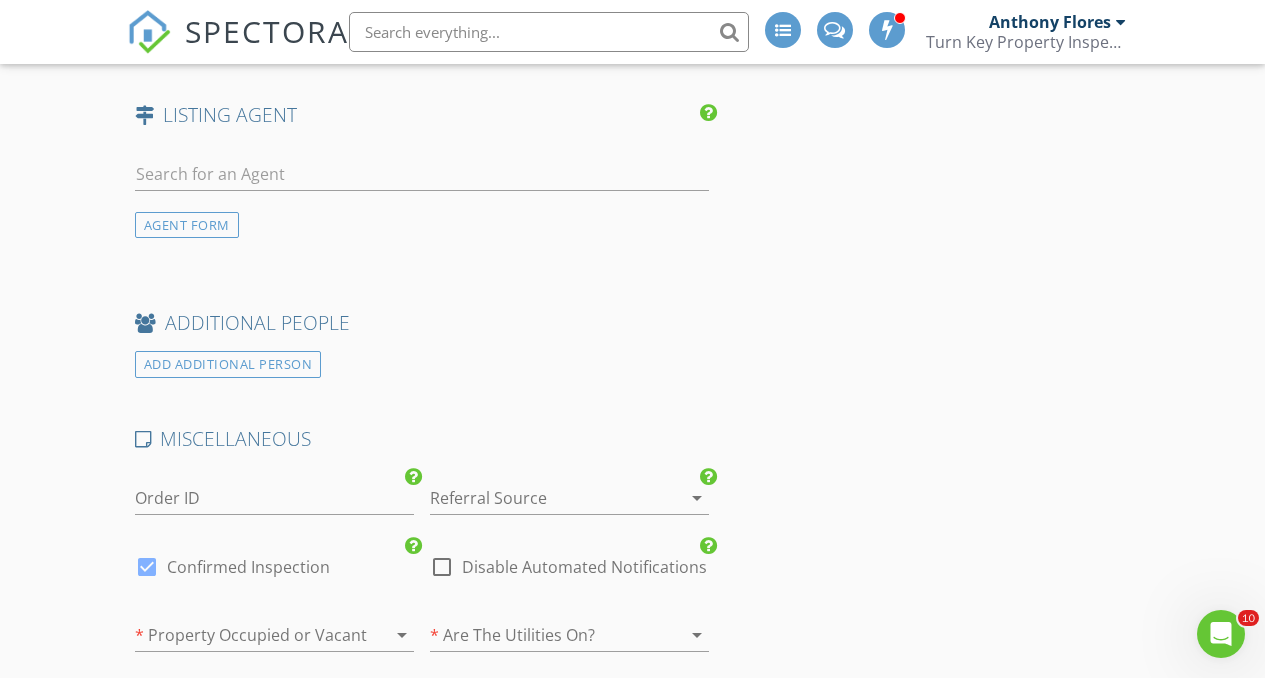 click at bounding box center [541, 498] 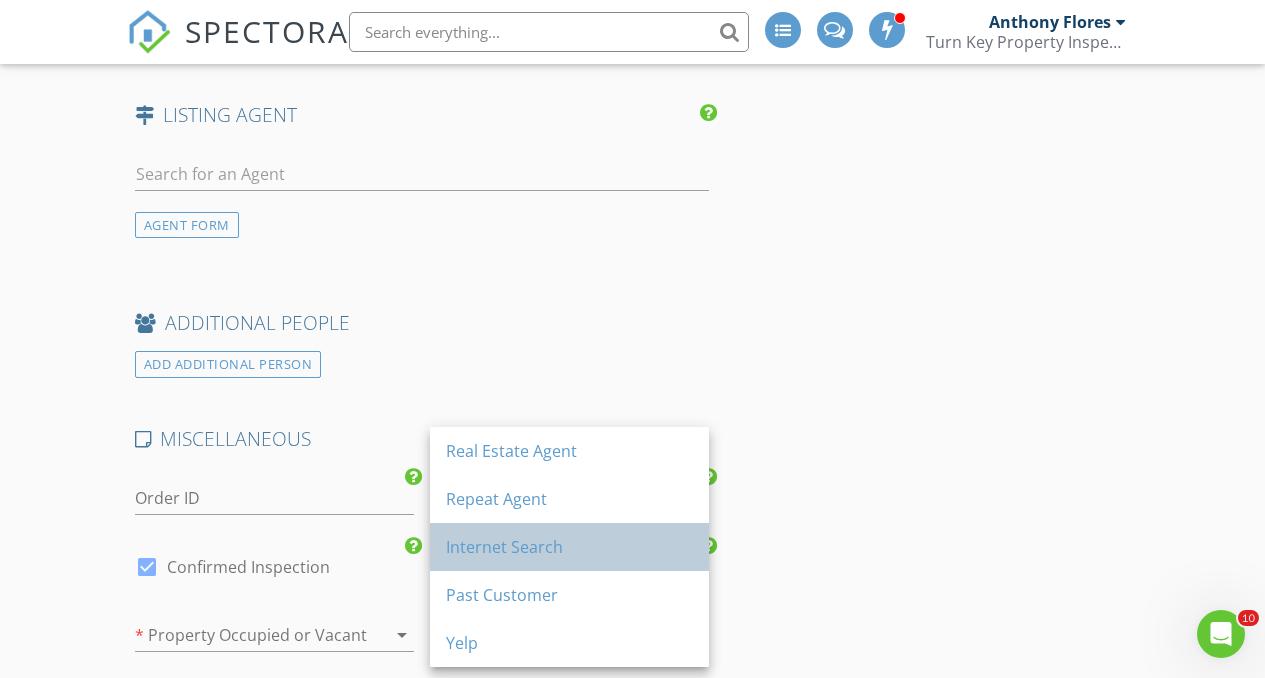drag, startPoint x: 629, startPoint y: 557, endPoint x: 868, endPoint y: 510, distance: 243.5775 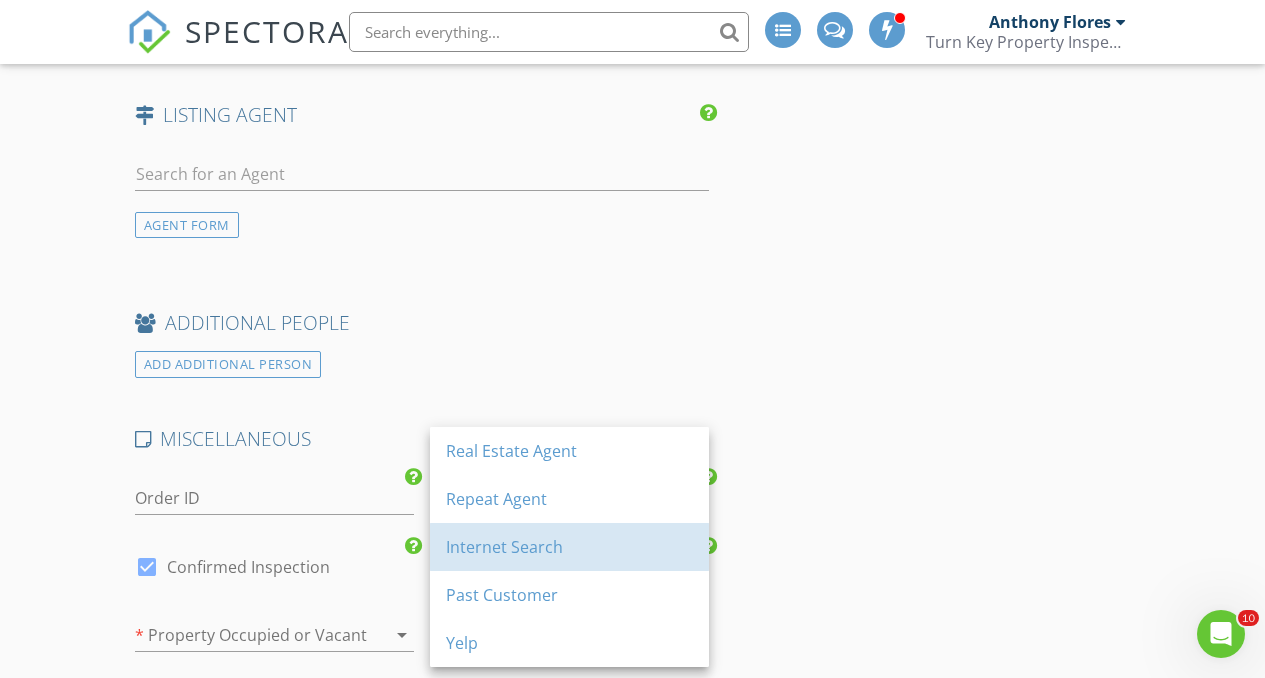 click on "Internet Search" at bounding box center (569, 451) 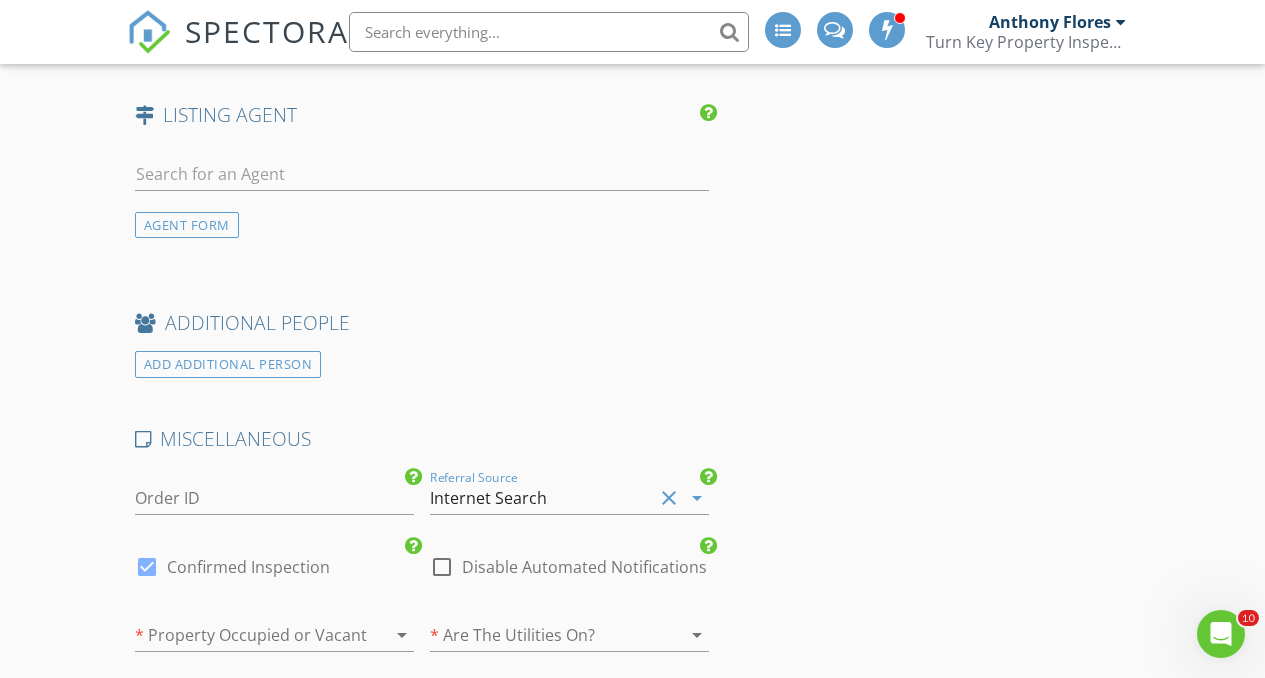 click on "INSPECTOR(S)
check_box   Anthony Flores   PRIMARY   check_box_outline_blank   Anthony V. Flores     check_box_outline_blank   Philip Reams     Anthony Flores arrow_drop_down   check_box_outline_blank Anthony Flores specifically requested
Date/Time
07/14/2025 12:00 PM
Location
Address Search       Address 10212 Vista Lusardi   Unit 6   City San Diego   State CA   Zip 92129   County San Diego     Square Feet   Year Built 2025   Foundation arrow_drop_down     Anthony Flores     24.5 miles     (34 minutes)
client
check_box Enable Client CC email for this inspection   Client Search     check_box_outline_blank Client is a Company/Organization     First Name Kayla   Last Name Bishar   Email kbishar@gmail.com   CC Email   Phone 734-646-3335         Tags         Notes   Private Notes
ADD ADDITIONAL client" at bounding box center [633, -619] 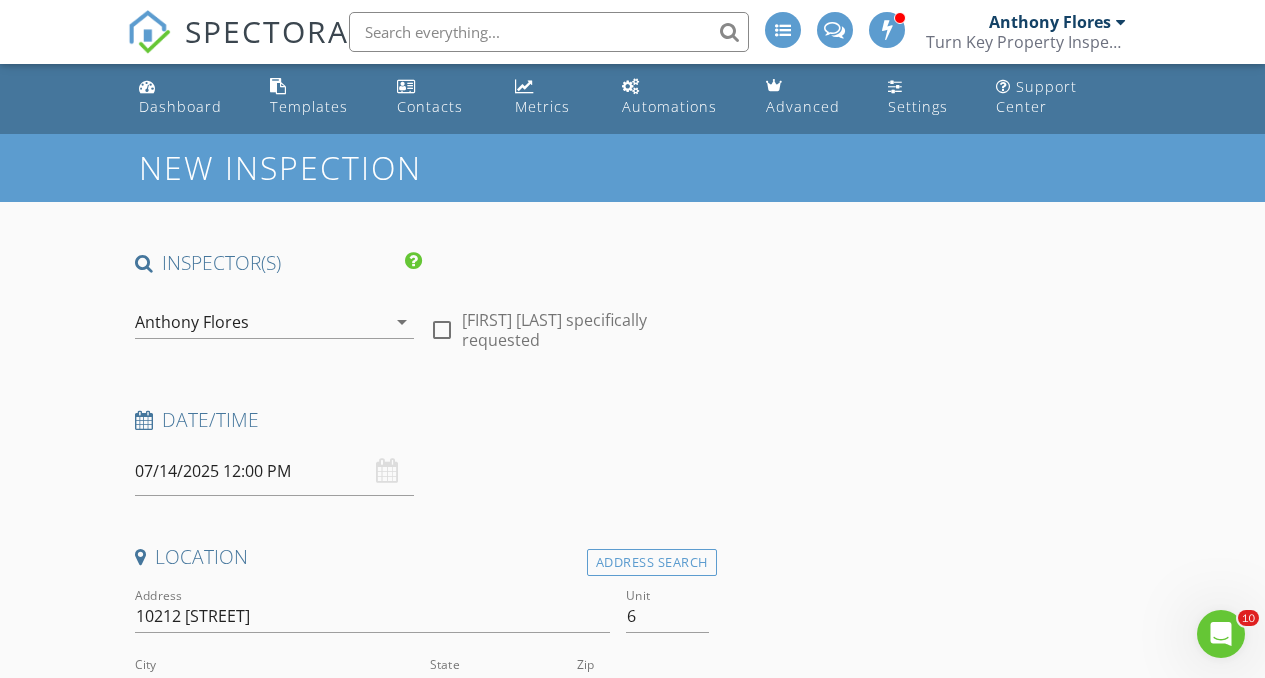 scroll, scrollTop: 4, scrollLeft: 0, axis: vertical 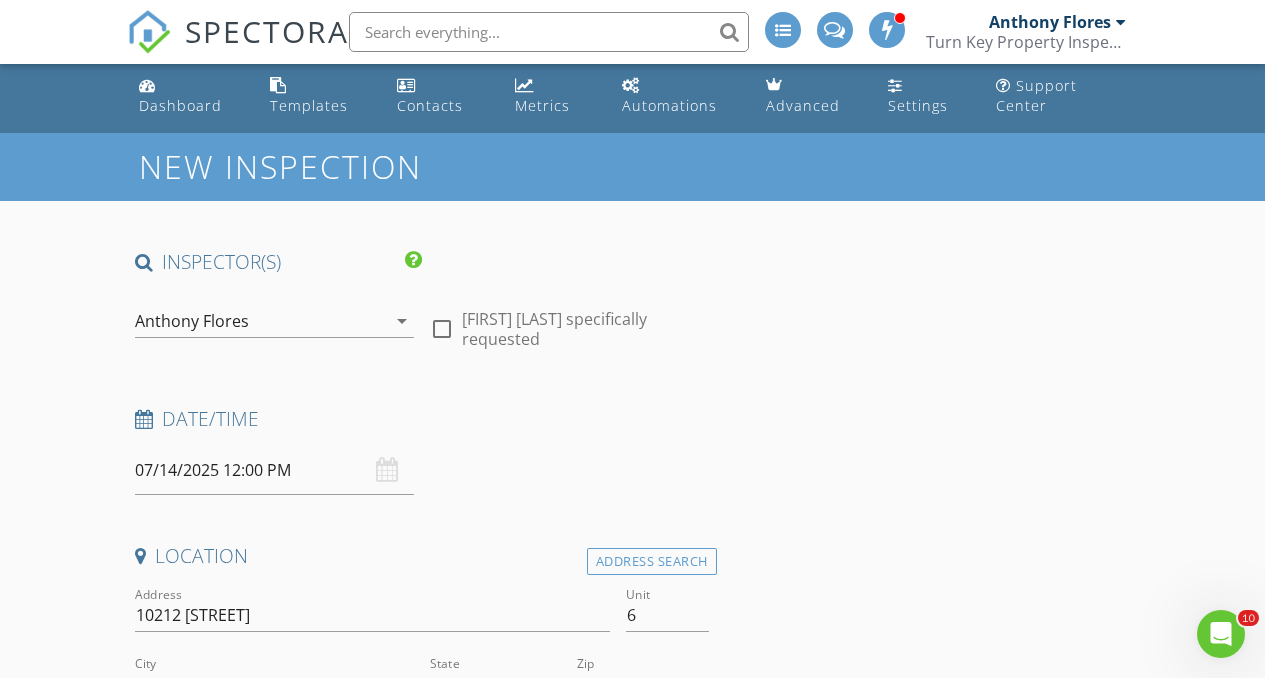 click on "Anthony Flores" at bounding box center (260, 321) 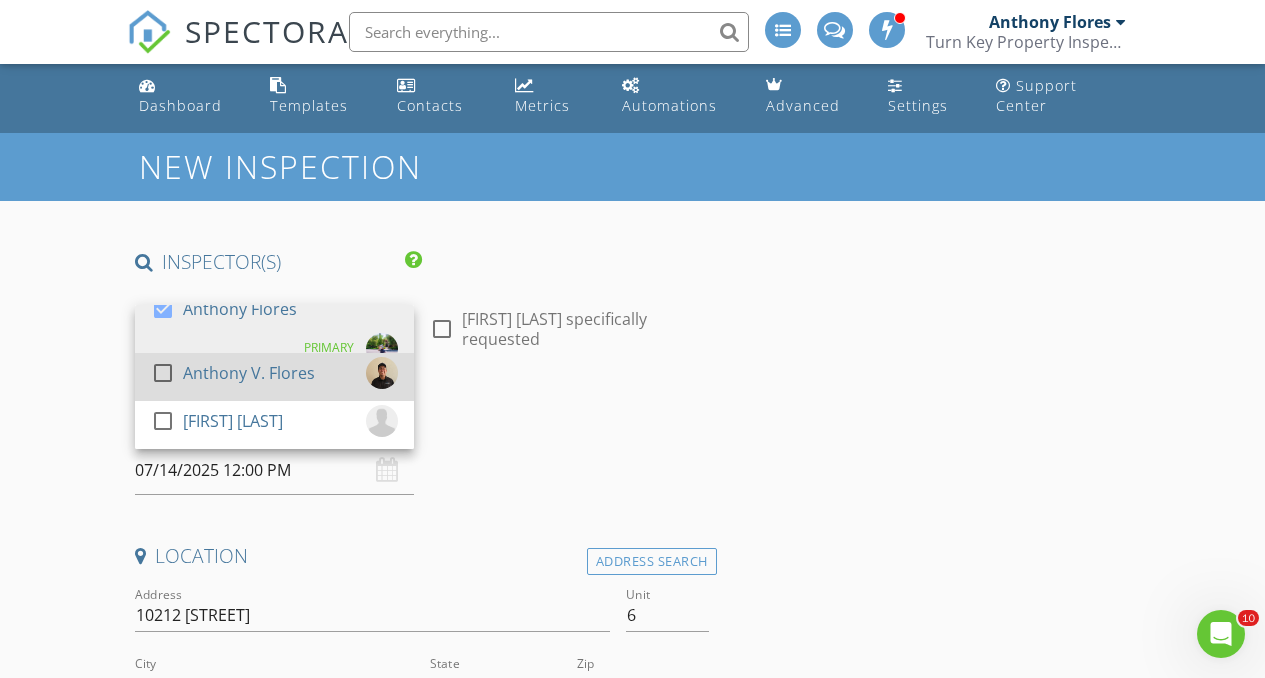drag, startPoint x: 276, startPoint y: 389, endPoint x: 299, endPoint y: 385, distance: 23.345236 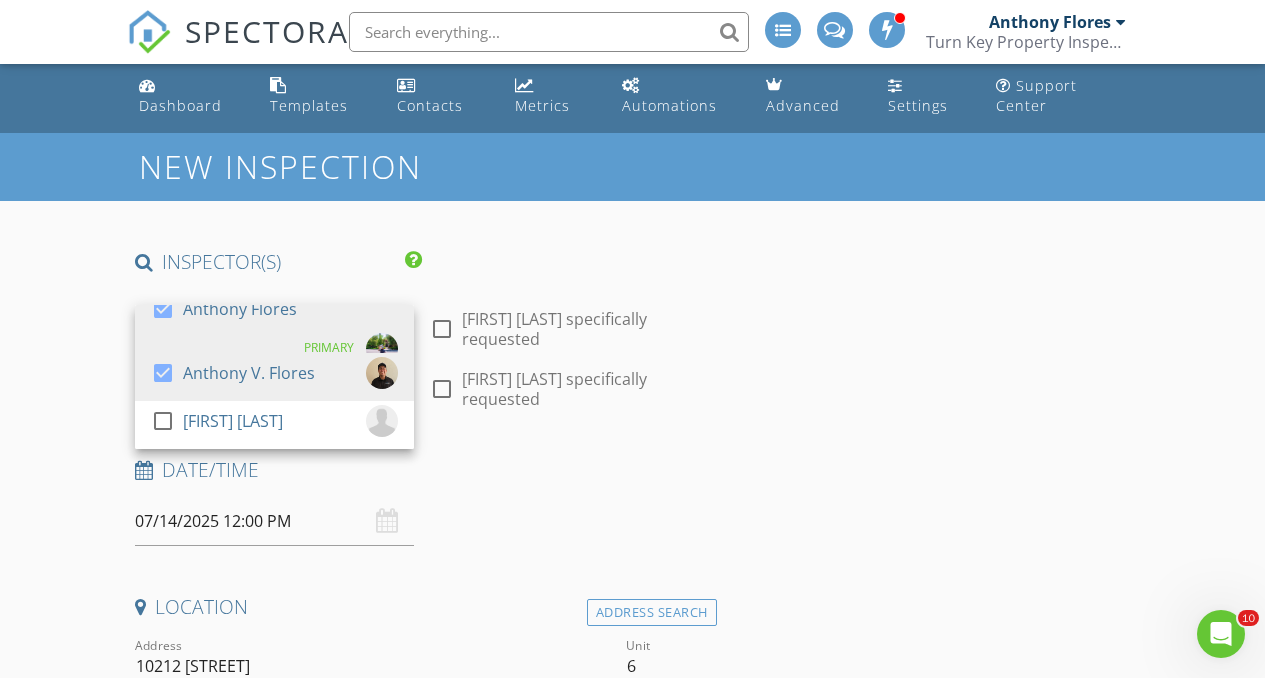 drag, startPoint x: 953, startPoint y: 381, endPoint x: 982, endPoint y: 391, distance: 30.675724 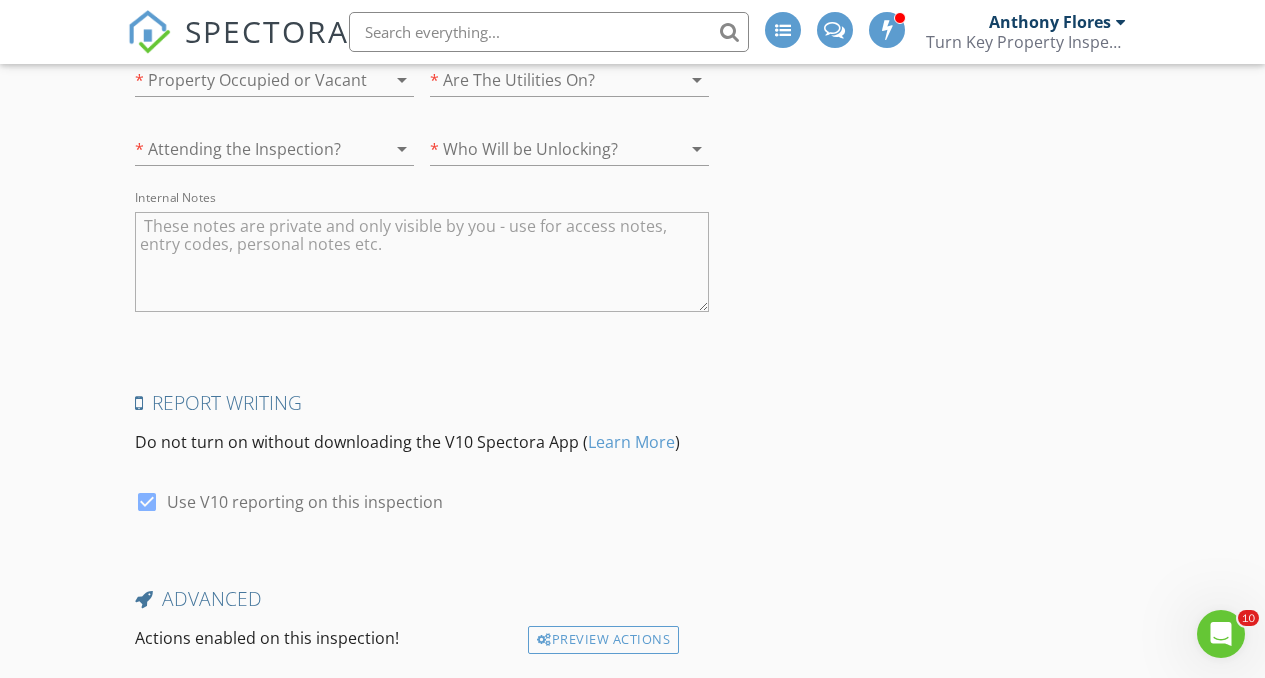 scroll, scrollTop: 3563, scrollLeft: 0, axis: vertical 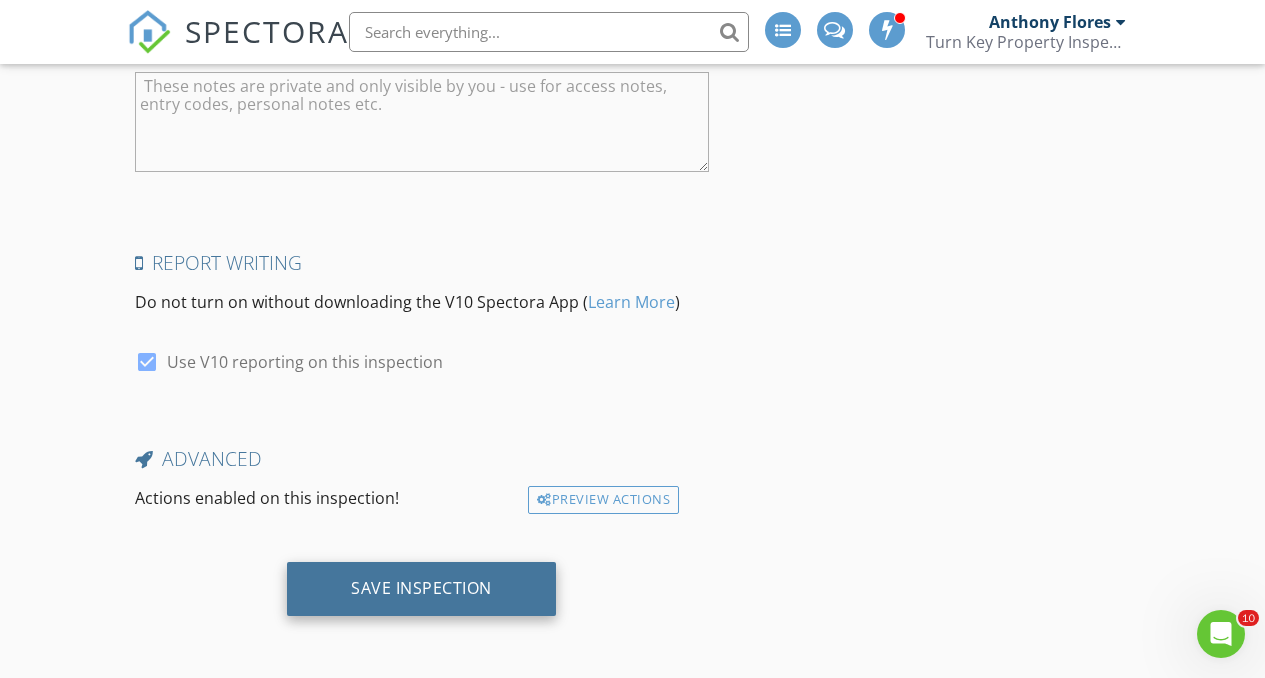 click on "Save Inspection" at bounding box center (421, 589) 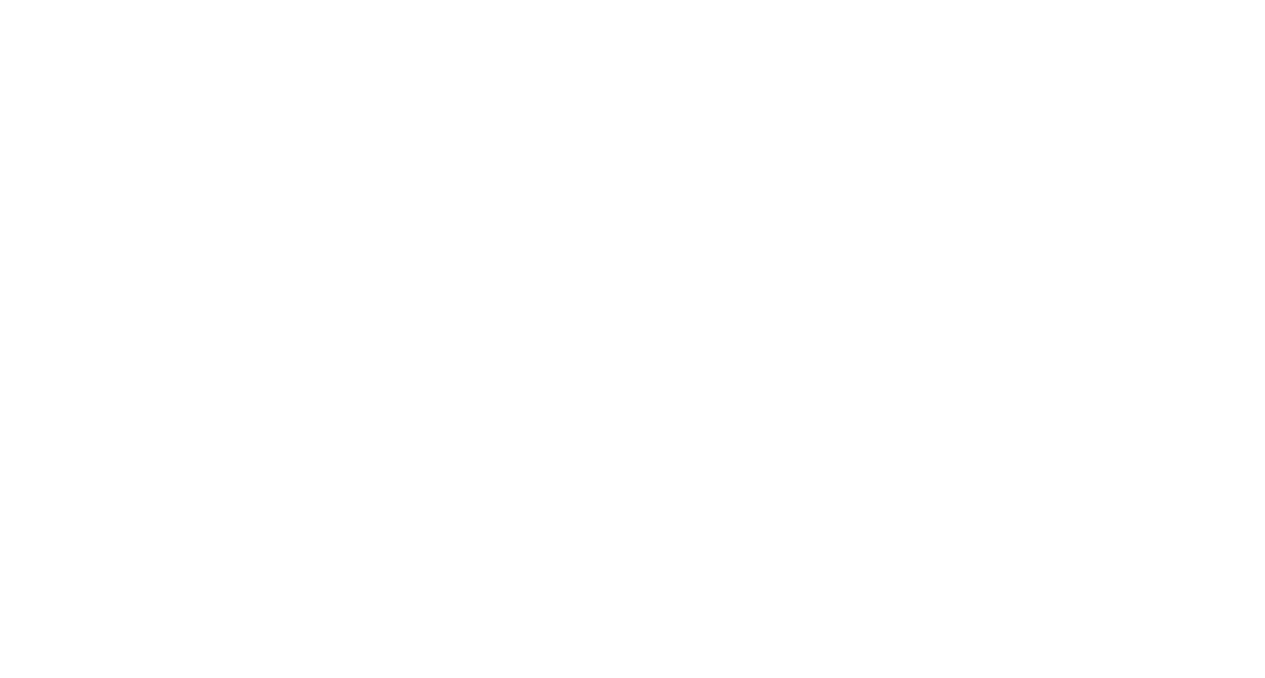 scroll, scrollTop: 0, scrollLeft: 0, axis: both 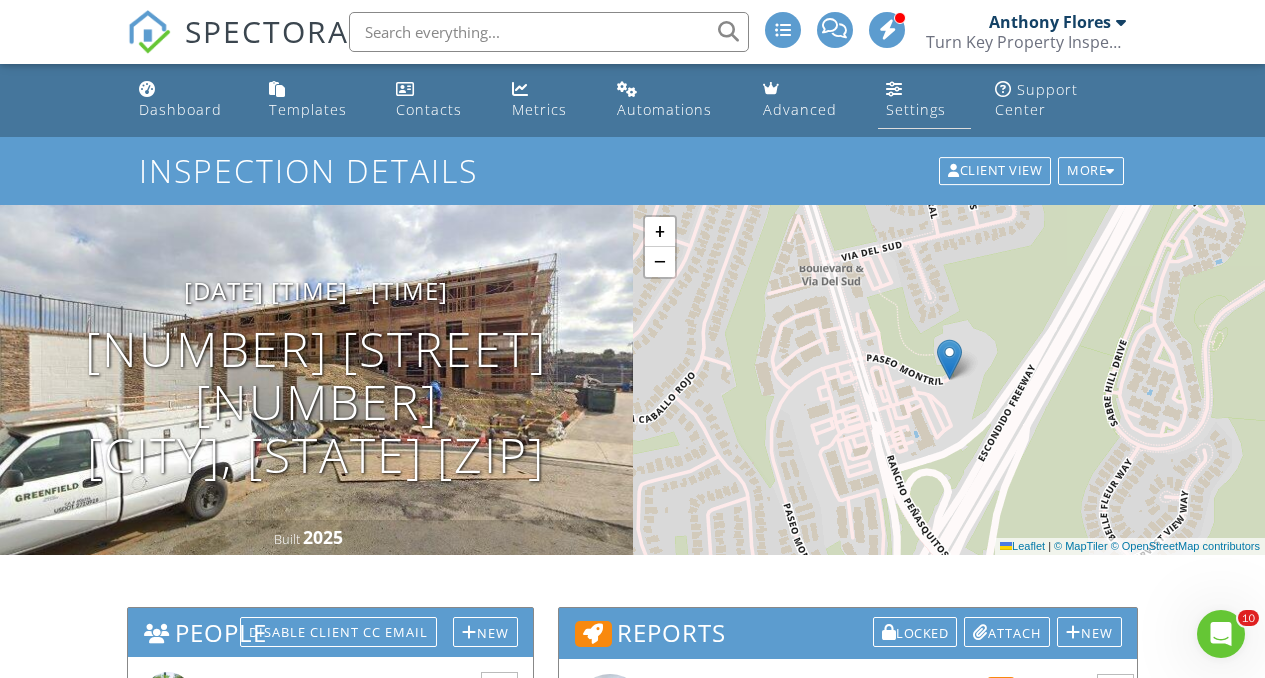 click on "Settings" at bounding box center [916, 109] 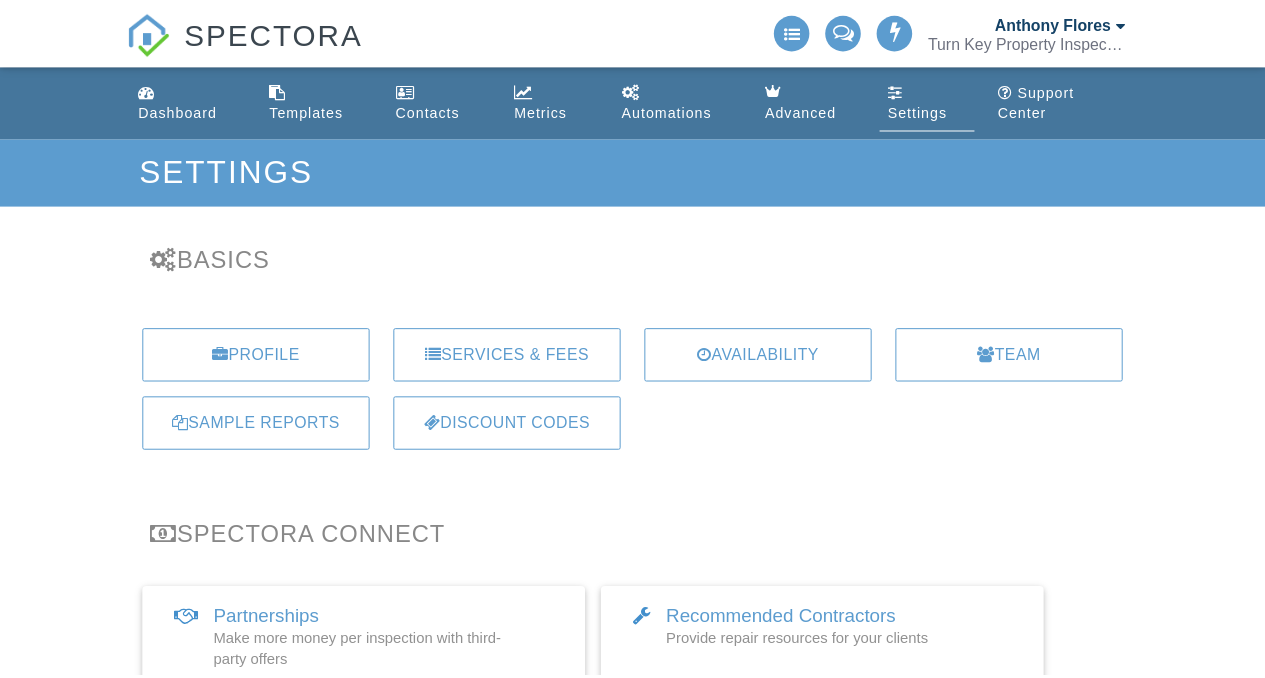 scroll, scrollTop: 0, scrollLeft: 0, axis: both 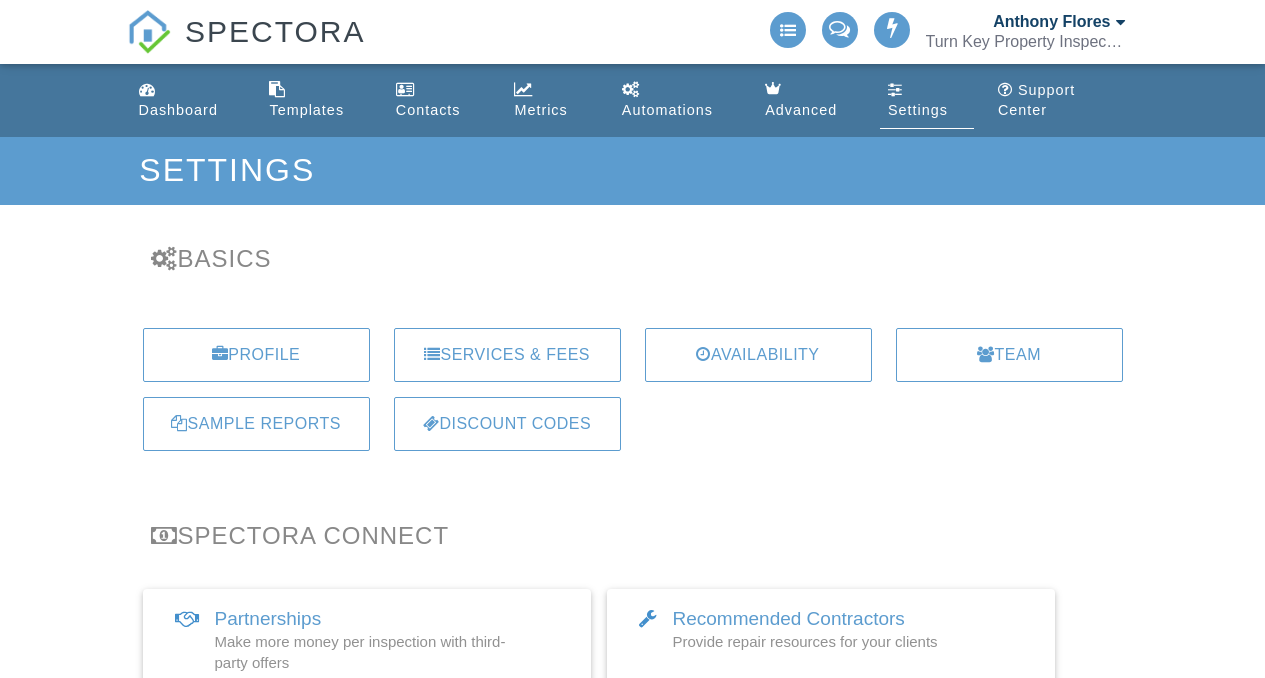 click at bounding box center [986, 354] 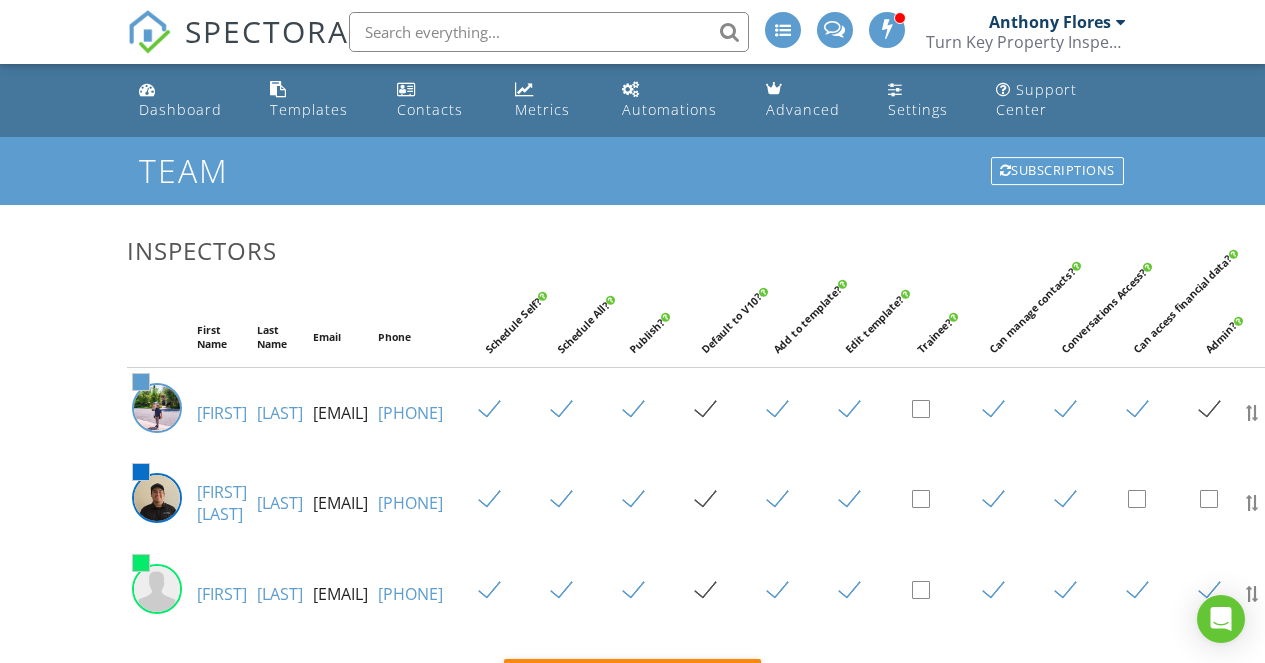 scroll, scrollTop: 192, scrollLeft: 0, axis: vertical 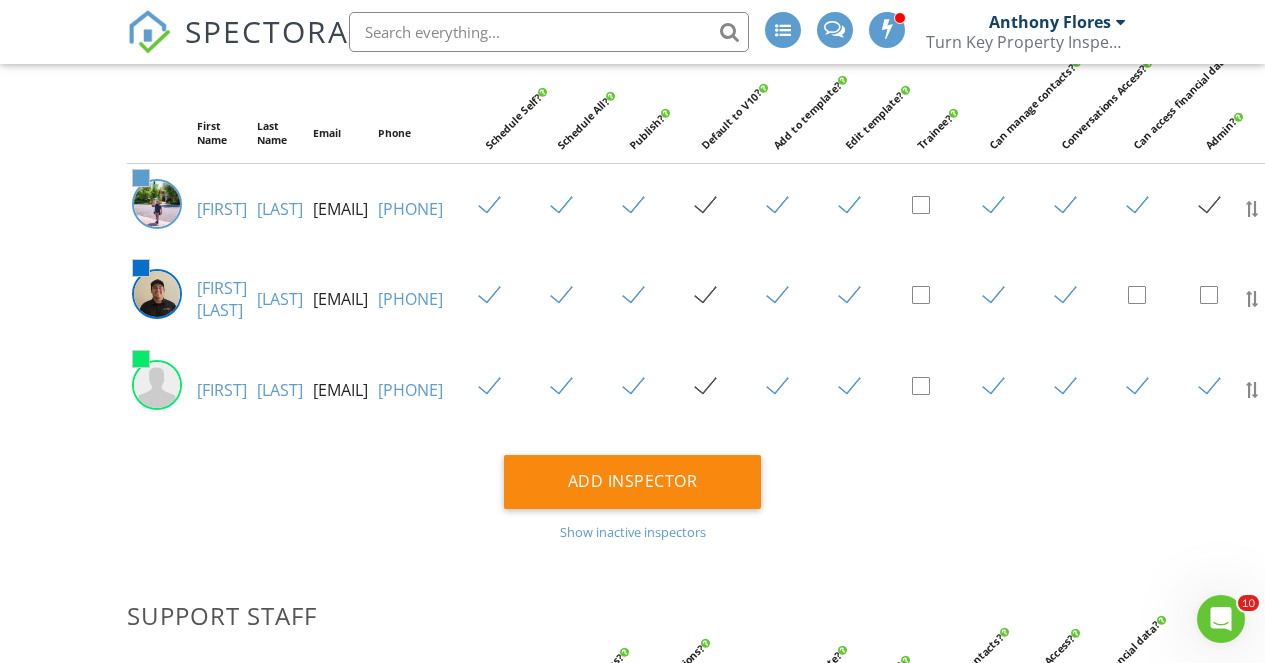 click on "Reams" at bounding box center (222, 390) 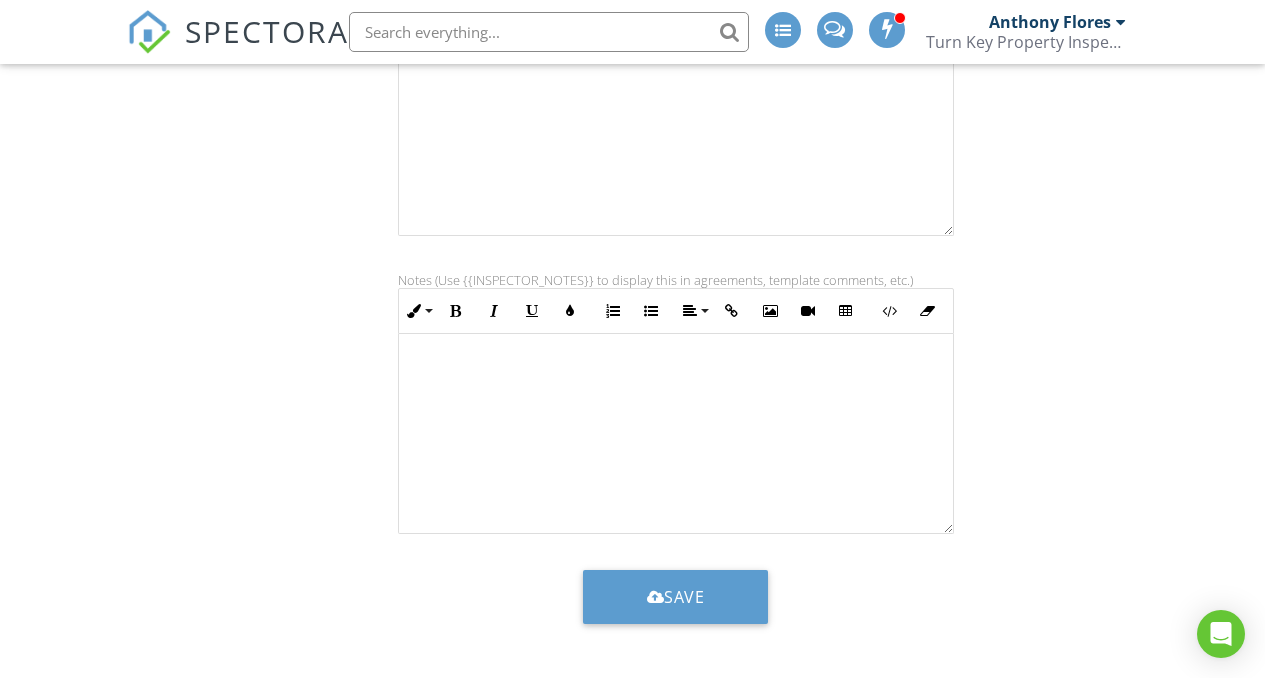 scroll, scrollTop: 0, scrollLeft: 0, axis: both 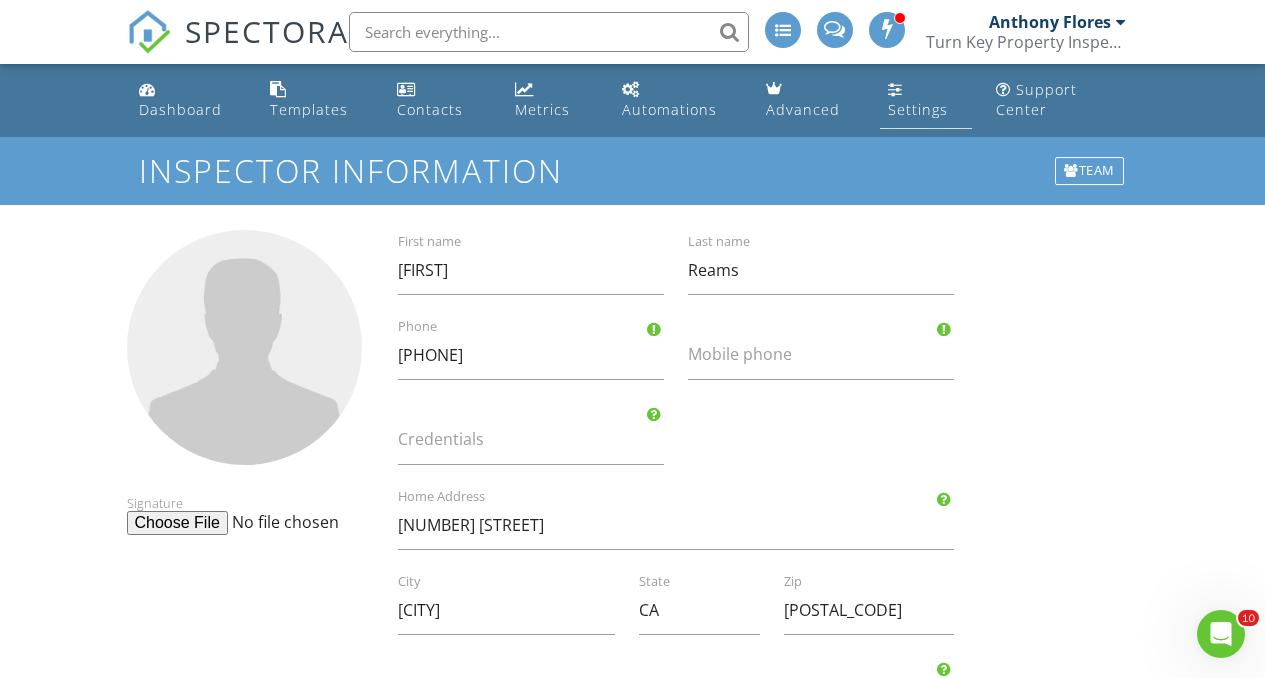 click on "Settings" at bounding box center (918, 109) 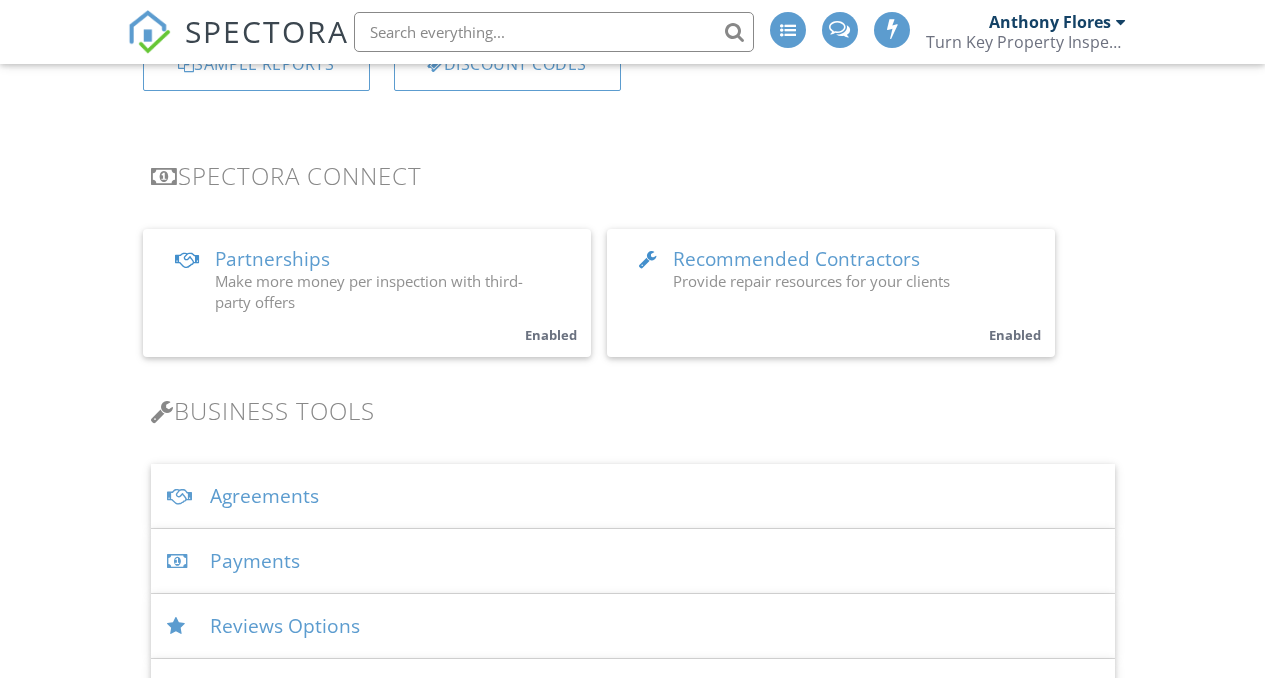 scroll, scrollTop: 678, scrollLeft: 0, axis: vertical 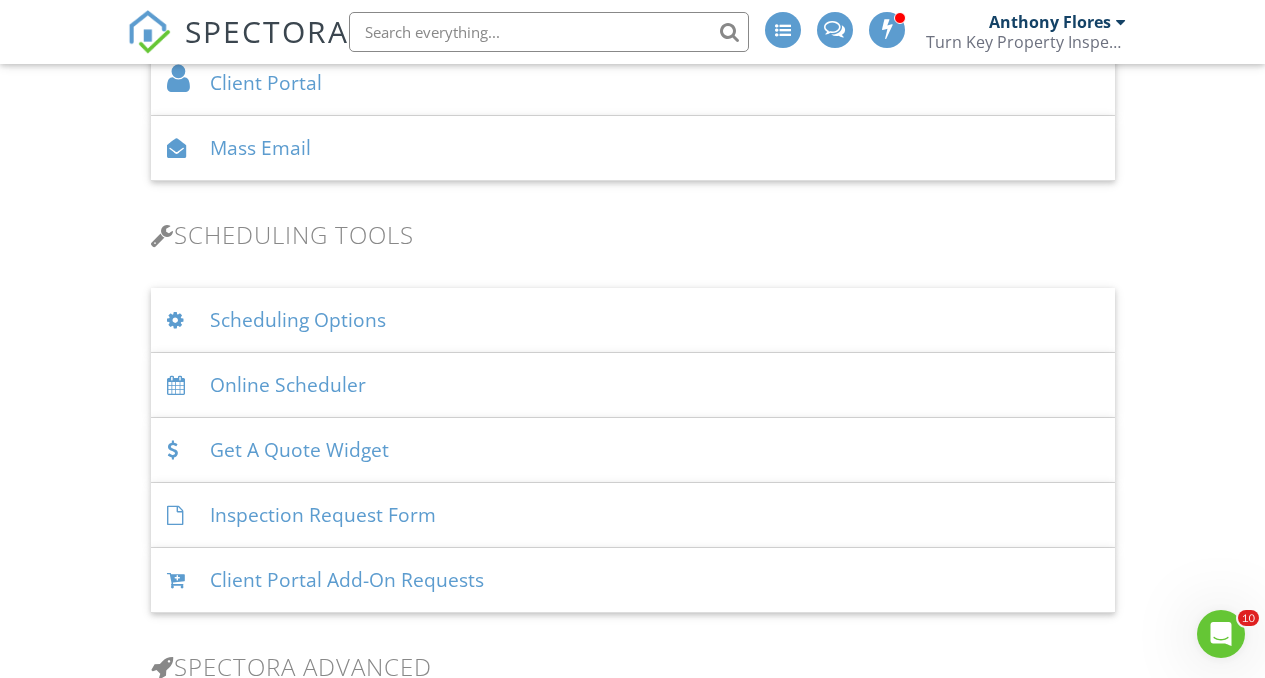 click on "Scheduling Options" at bounding box center [633, 320] 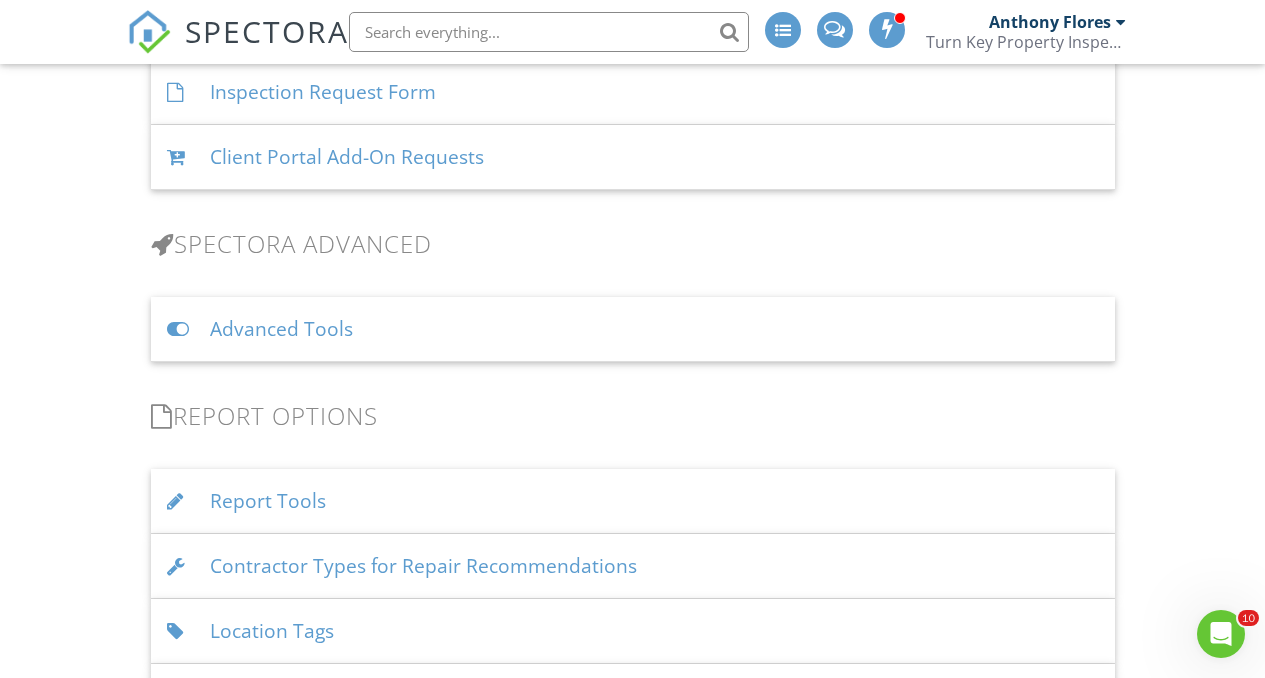 scroll, scrollTop: 2543, scrollLeft: 0, axis: vertical 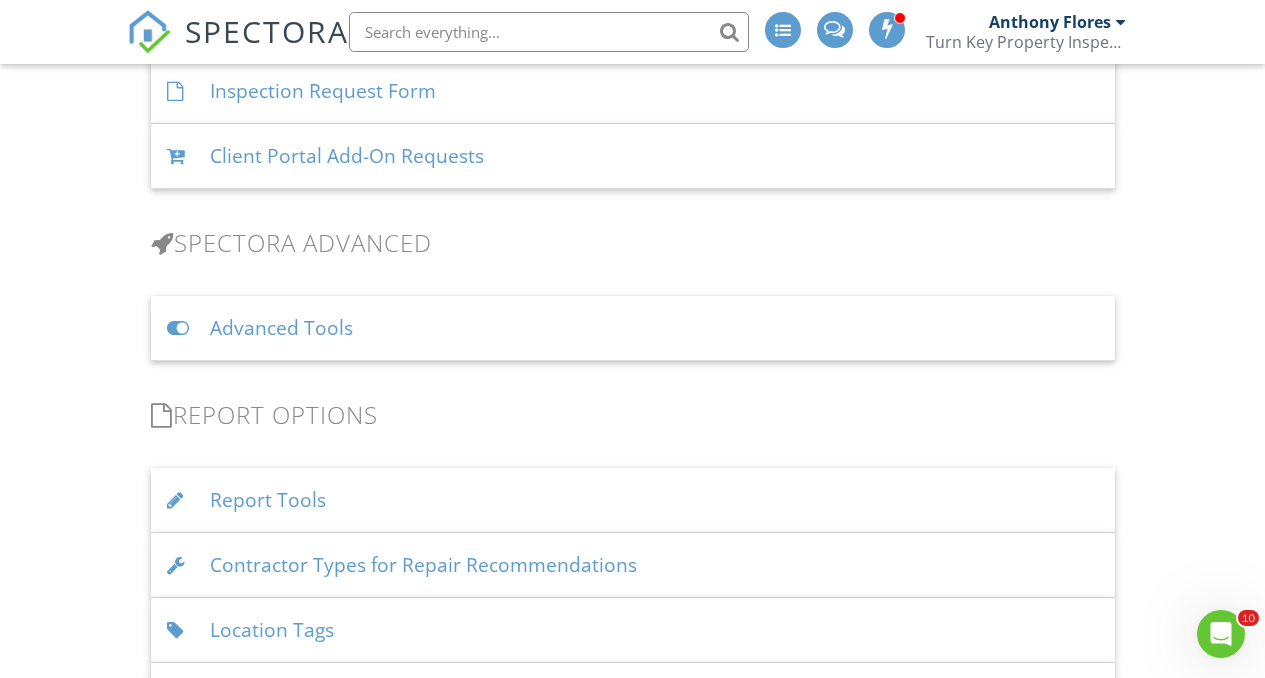 click on "Advanced Tools" at bounding box center [633, 328] 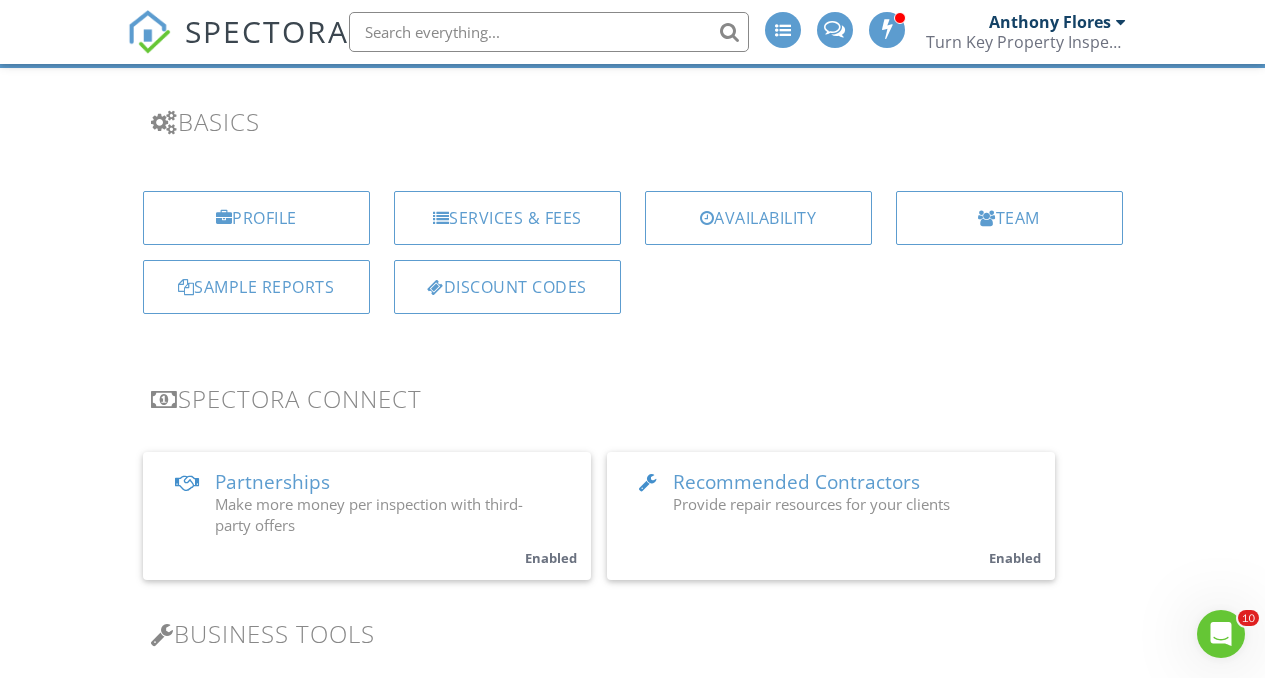 scroll, scrollTop: 120, scrollLeft: 0, axis: vertical 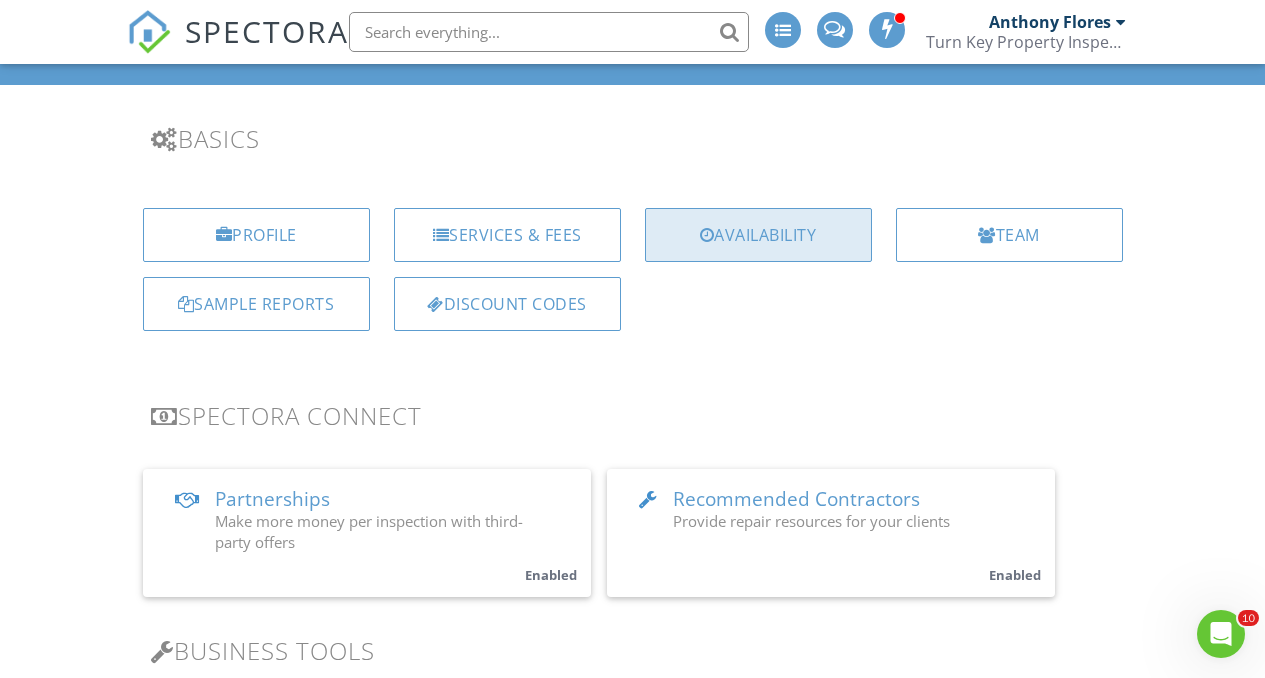click on "Availability" at bounding box center [758, 235] 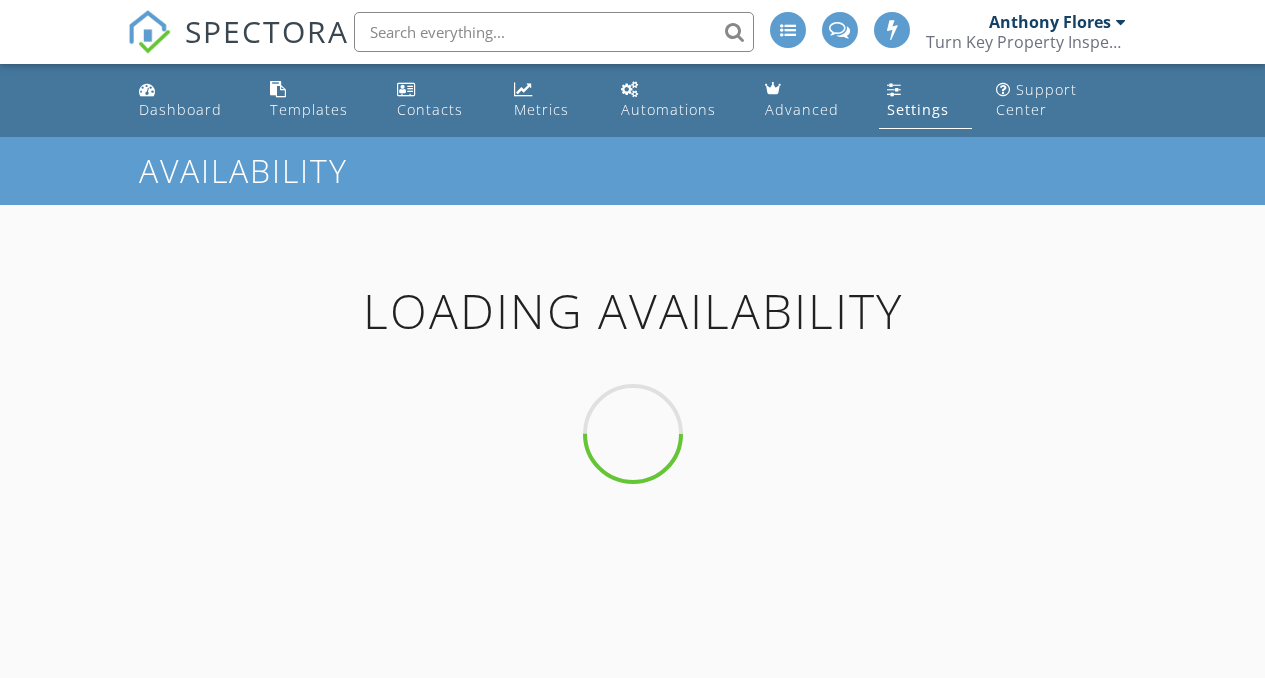 scroll, scrollTop: 0, scrollLeft: 0, axis: both 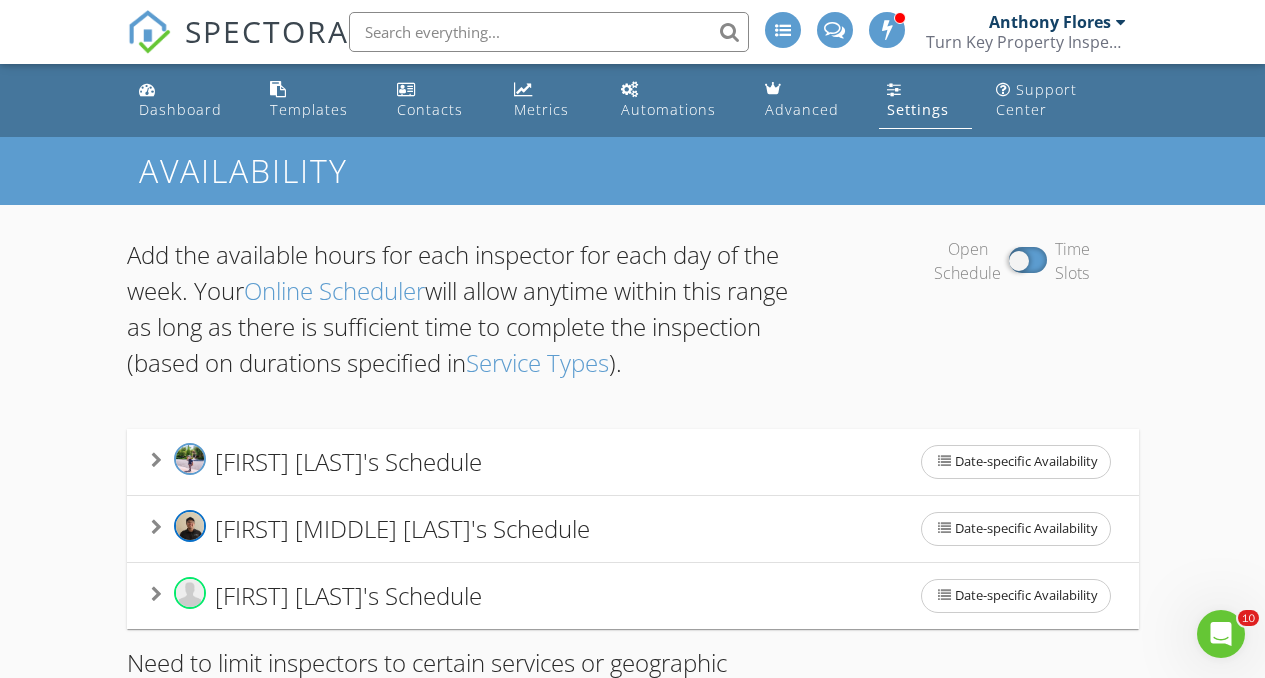 click on "Philip Reams' Schedule
Date-specific Availability" at bounding box center (633, 596) 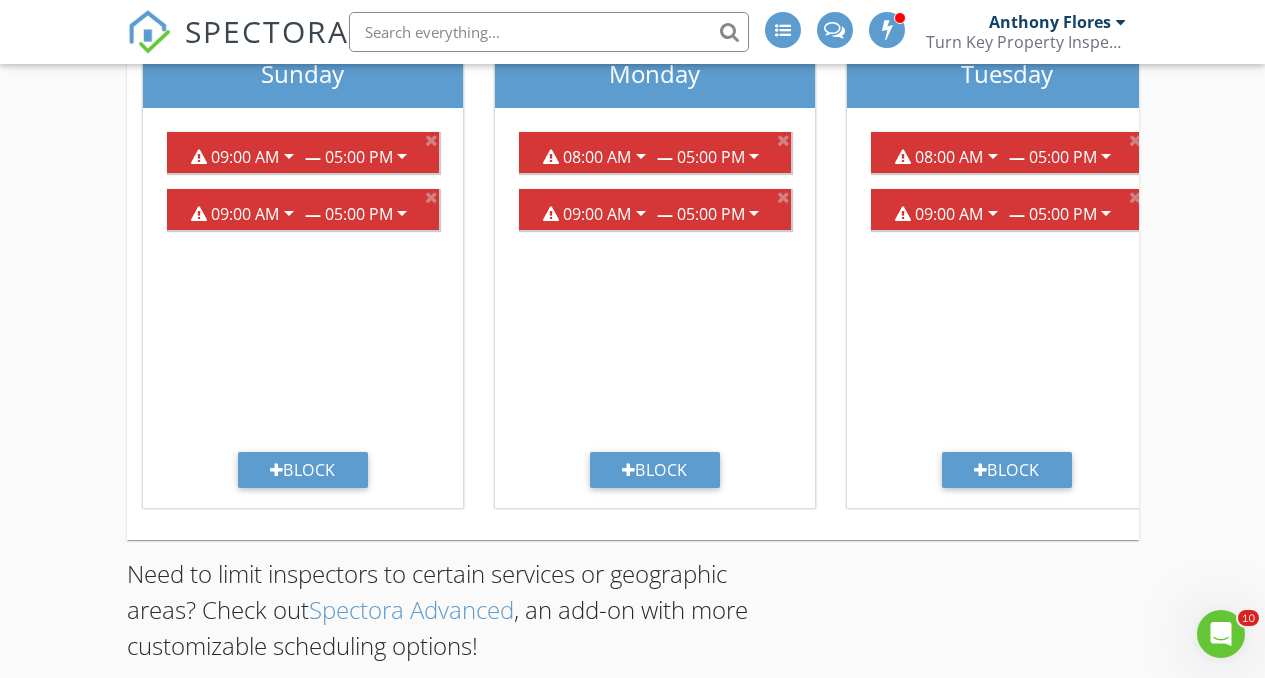 scroll, scrollTop: 515, scrollLeft: 0, axis: vertical 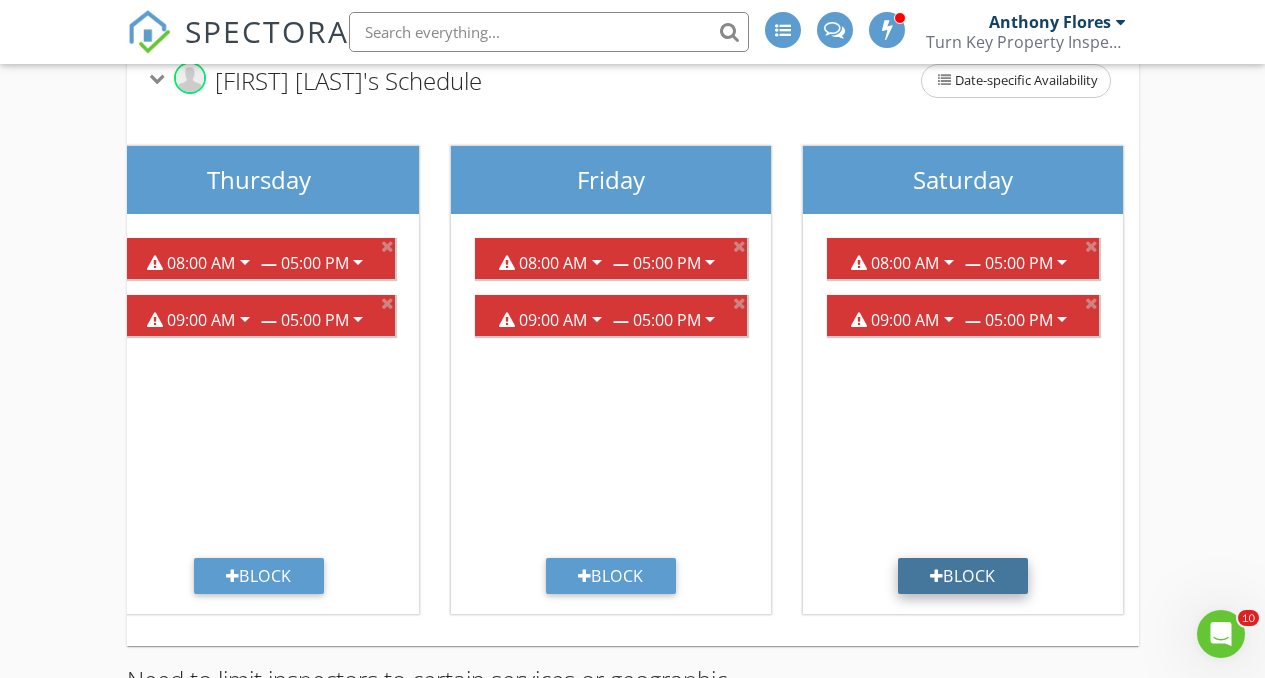 click on "Block" at bounding box center (963, 576) 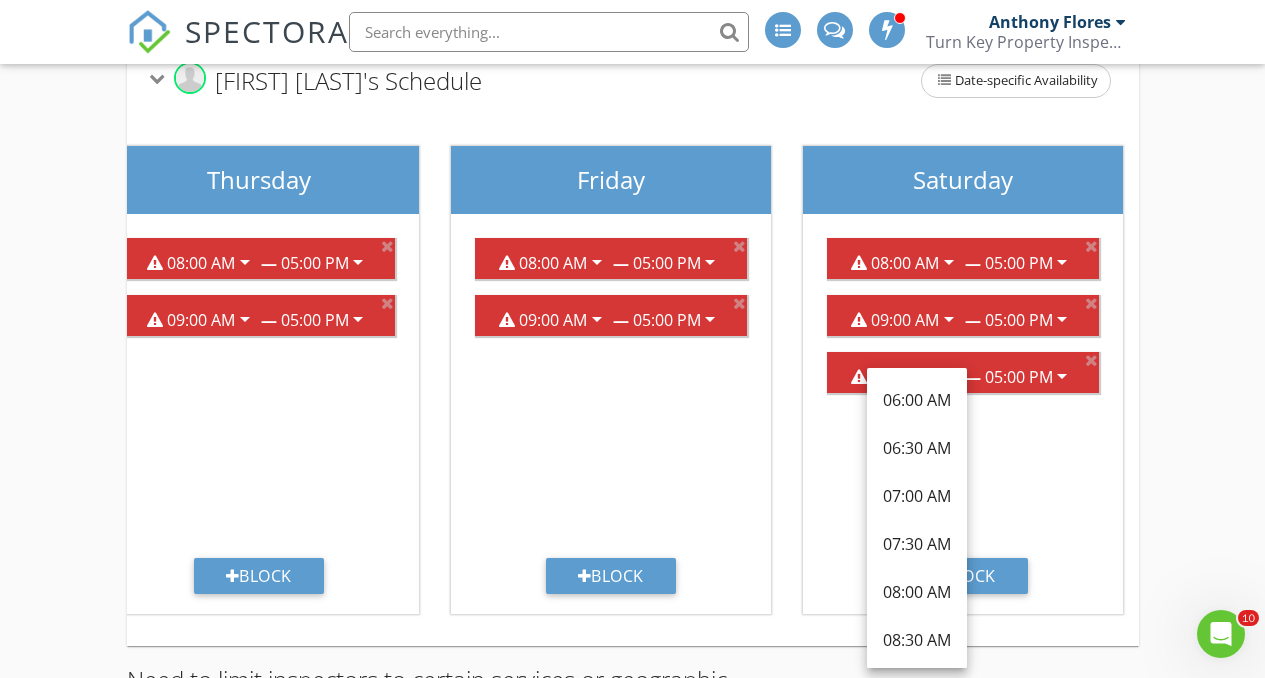 click on "08:00 AM arrow_drop_down   —     05:00 PM arrow_drop_down       09:00 AM arrow_drop_down   —     05:00 PM arrow_drop_down       09:00 AM arrow_drop_down   —     05:00 PM arrow_drop_down" at bounding box center (963, 390) 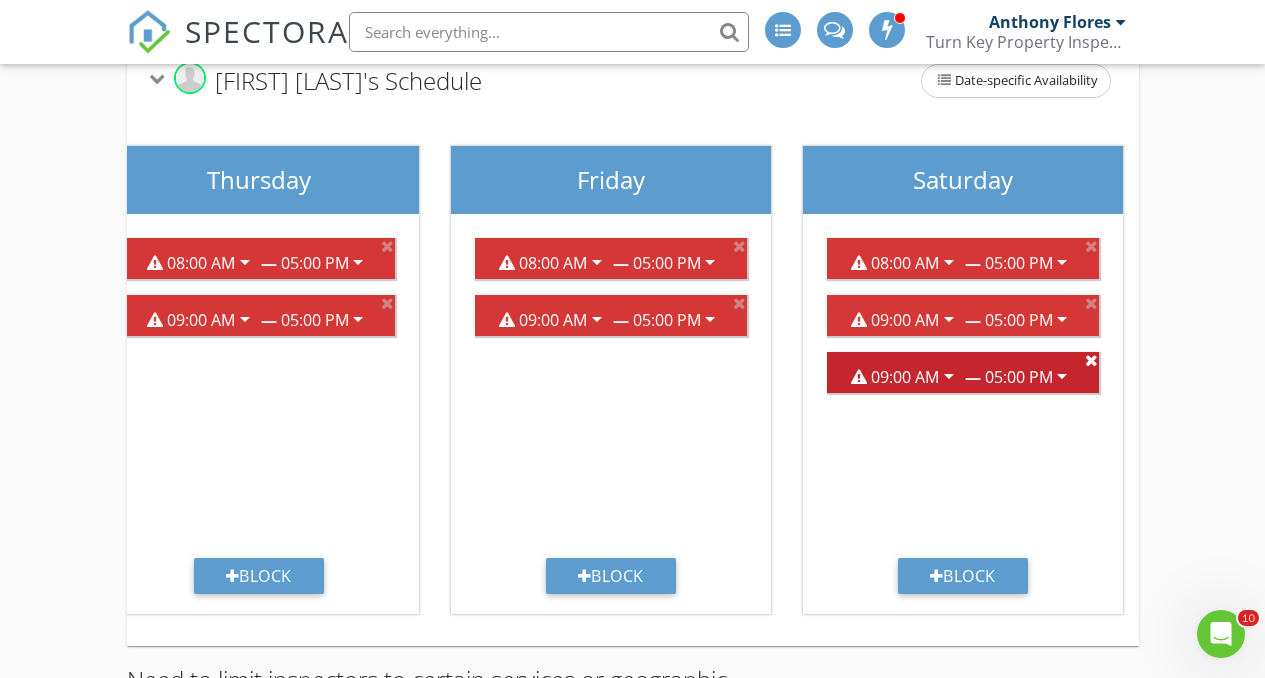 click at bounding box center (1091, 360) 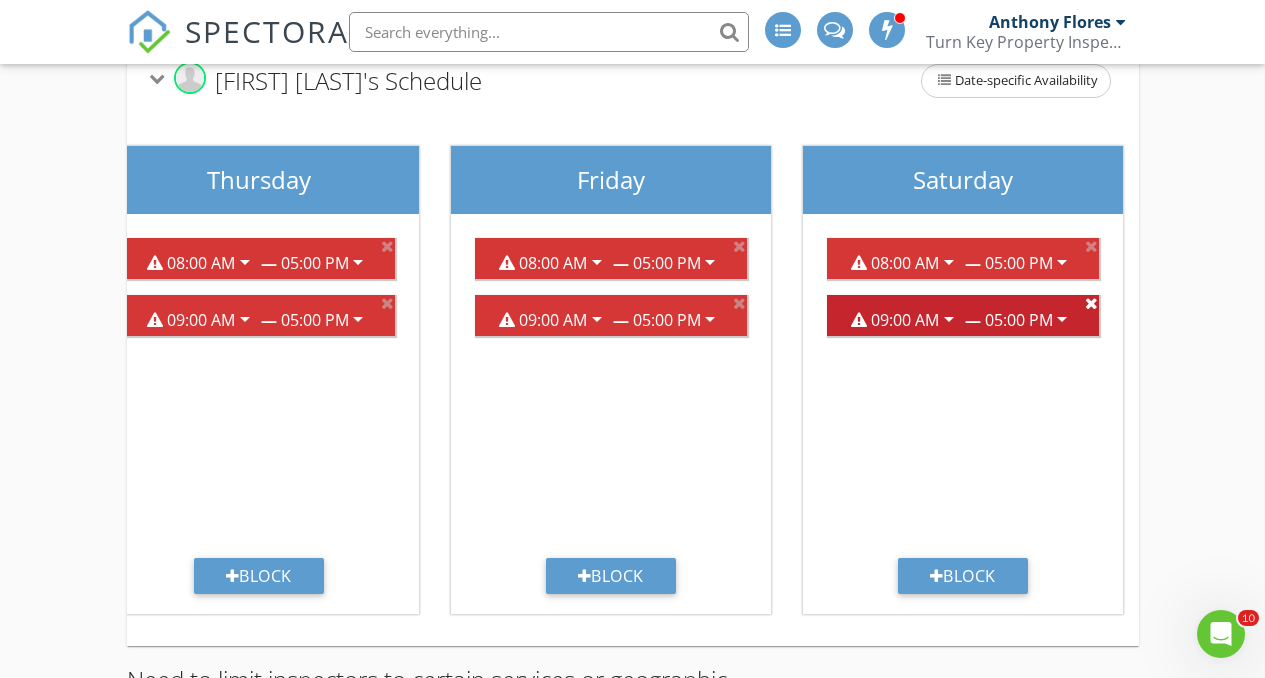 click at bounding box center [1091, 303] 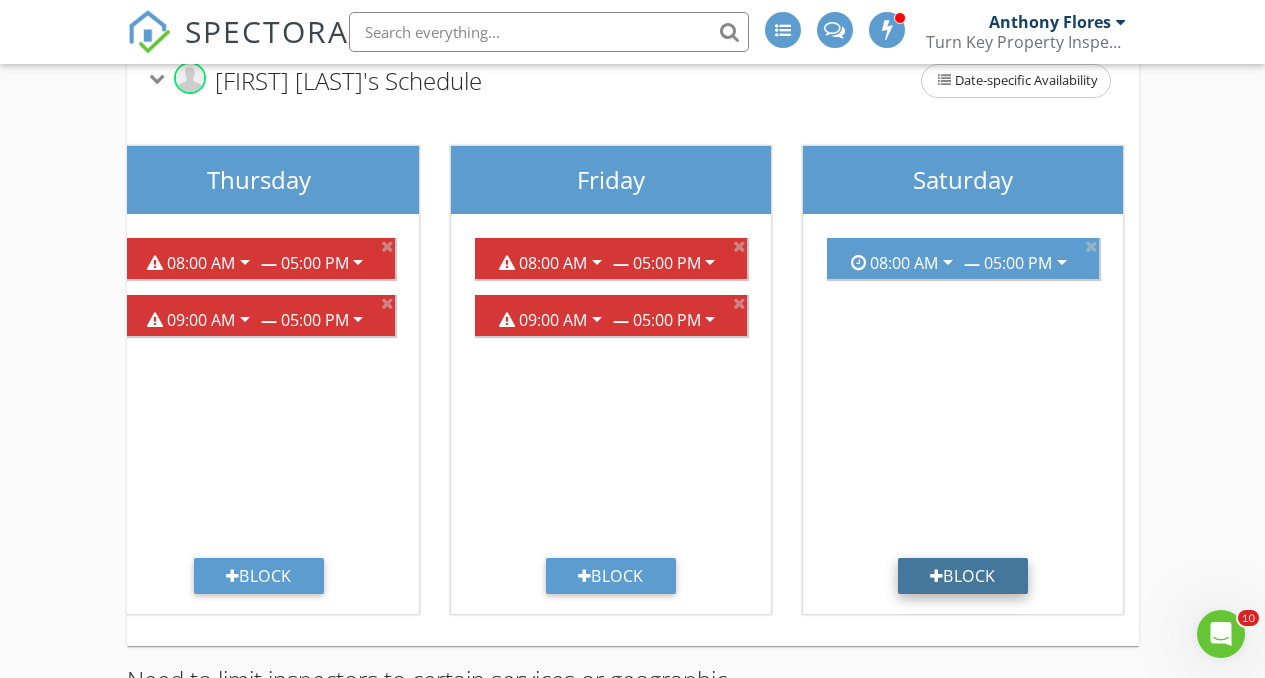 click on "Block" at bounding box center (963, 576) 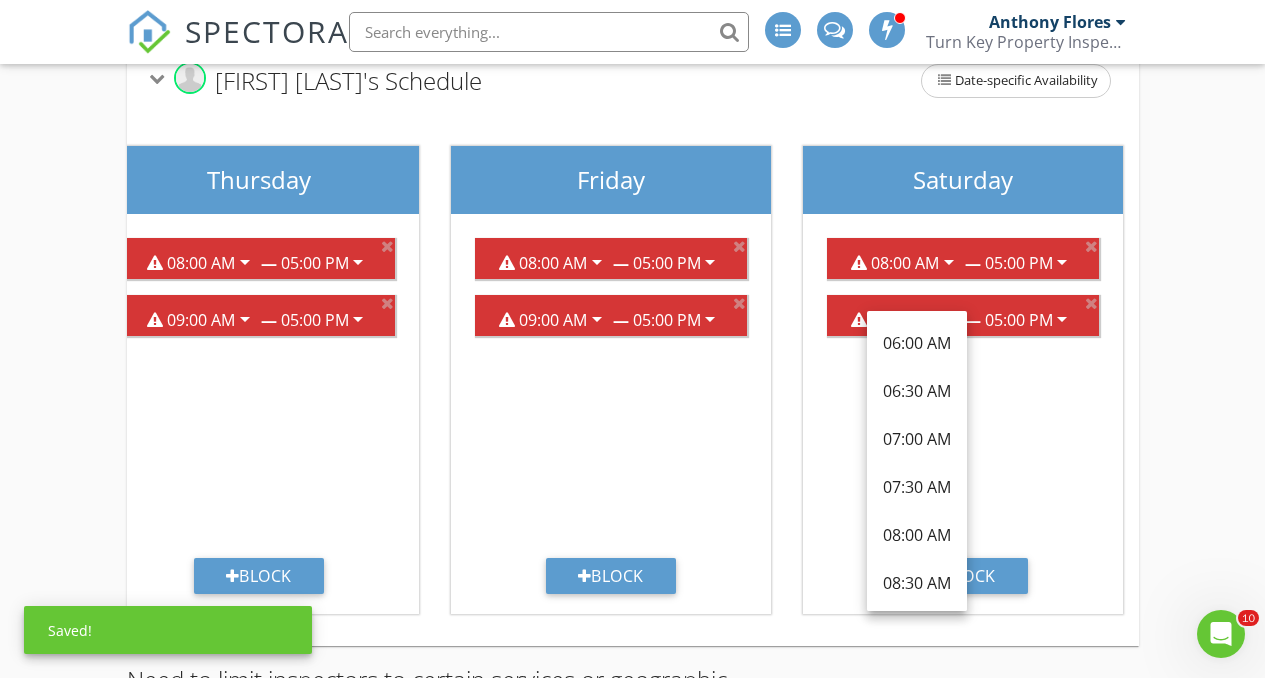 click on "08:00 AM arrow_drop_down   —     05:00 PM arrow_drop_down       09:00 AM arrow_drop_down   —     05:00 PM arrow_drop_down" at bounding box center (963, 390) 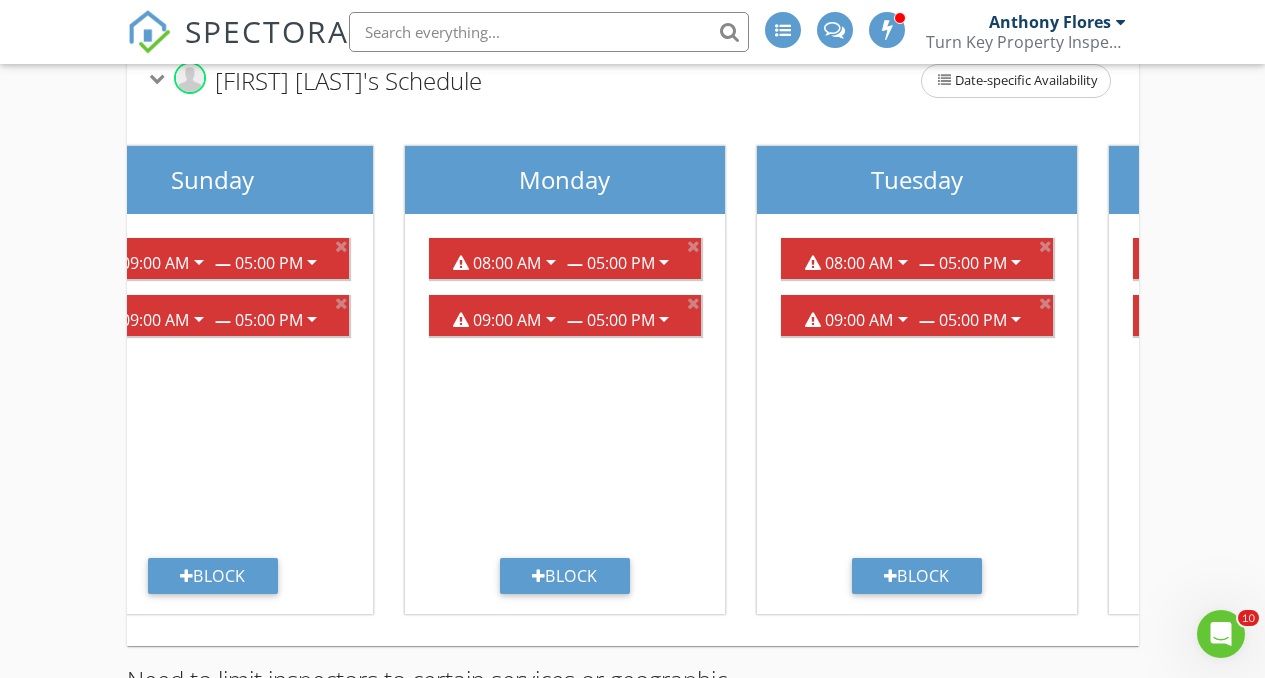 scroll, scrollTop: 0, scrollLeft: 0, axis: both 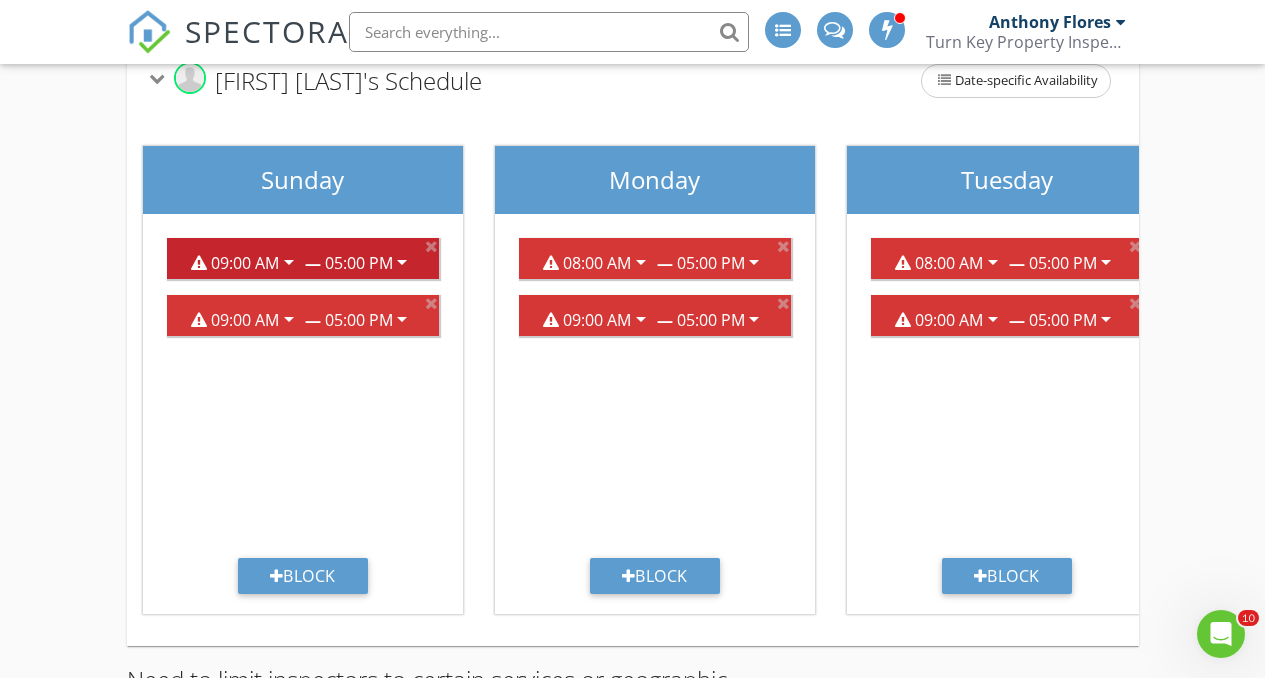 click on "arrow_drop_down" at bounding box center (289, 262) 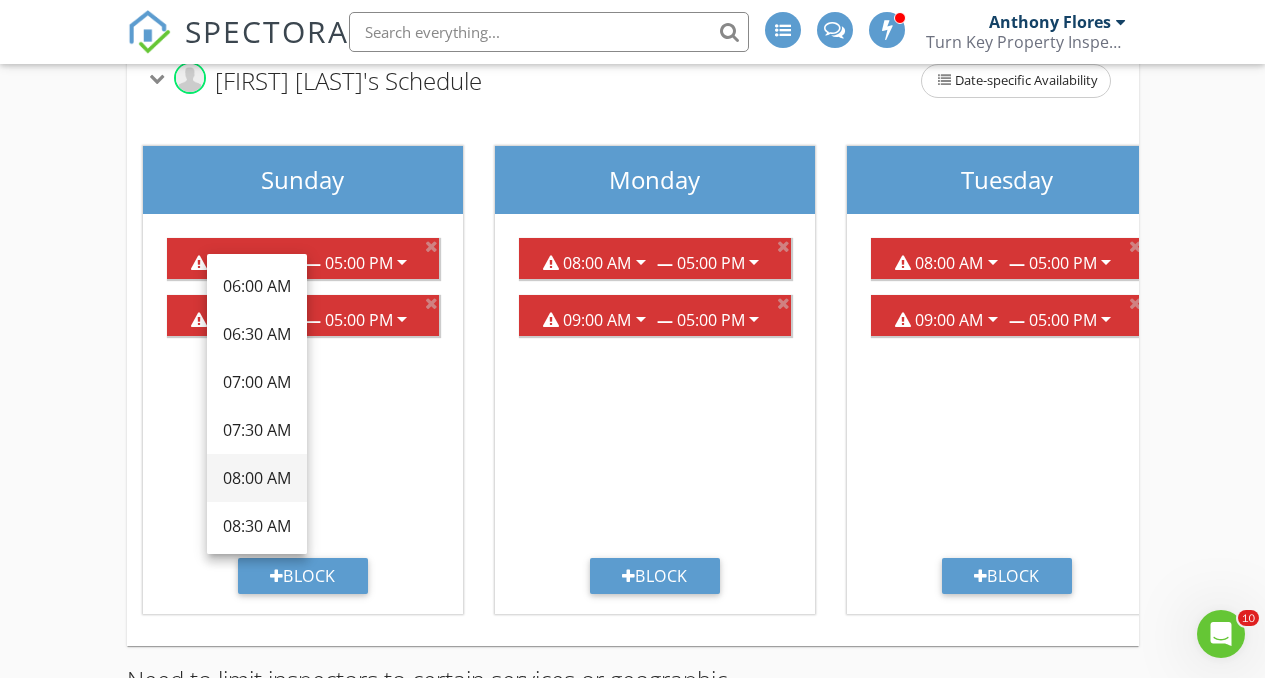 click on "08:00 AM" at bounding box center (257, 286) 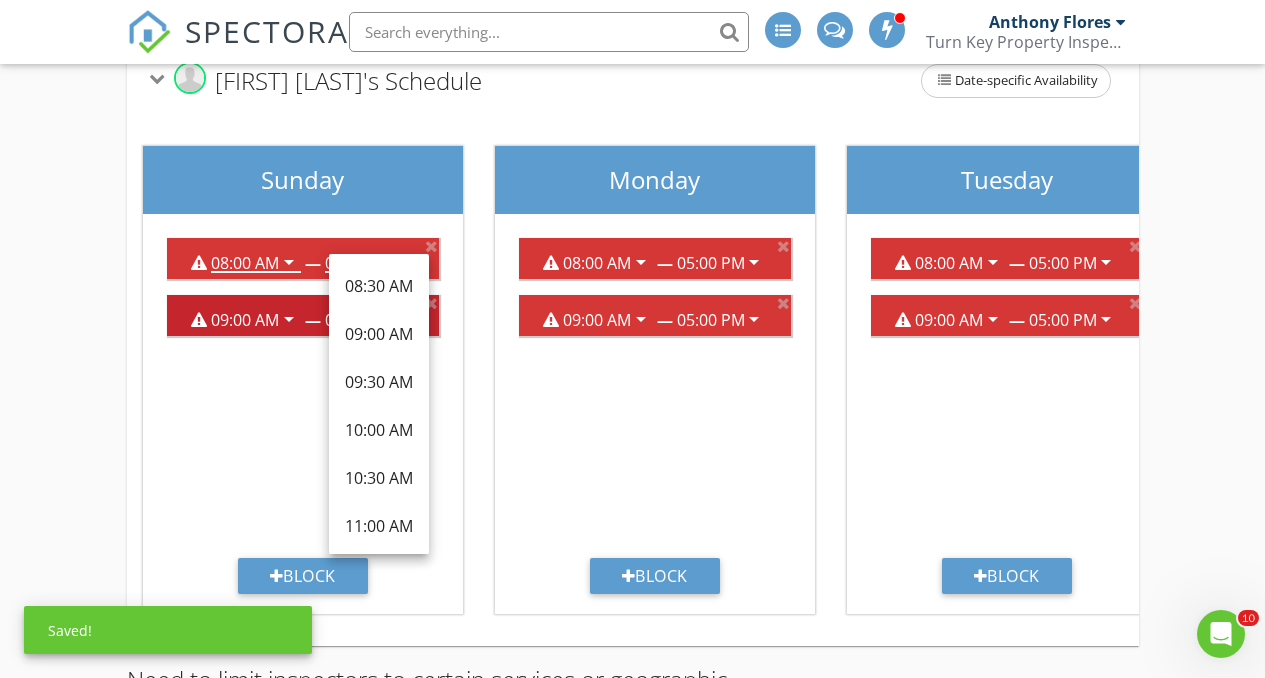 click on "09:00 AM" at bounding box center (245, 320) 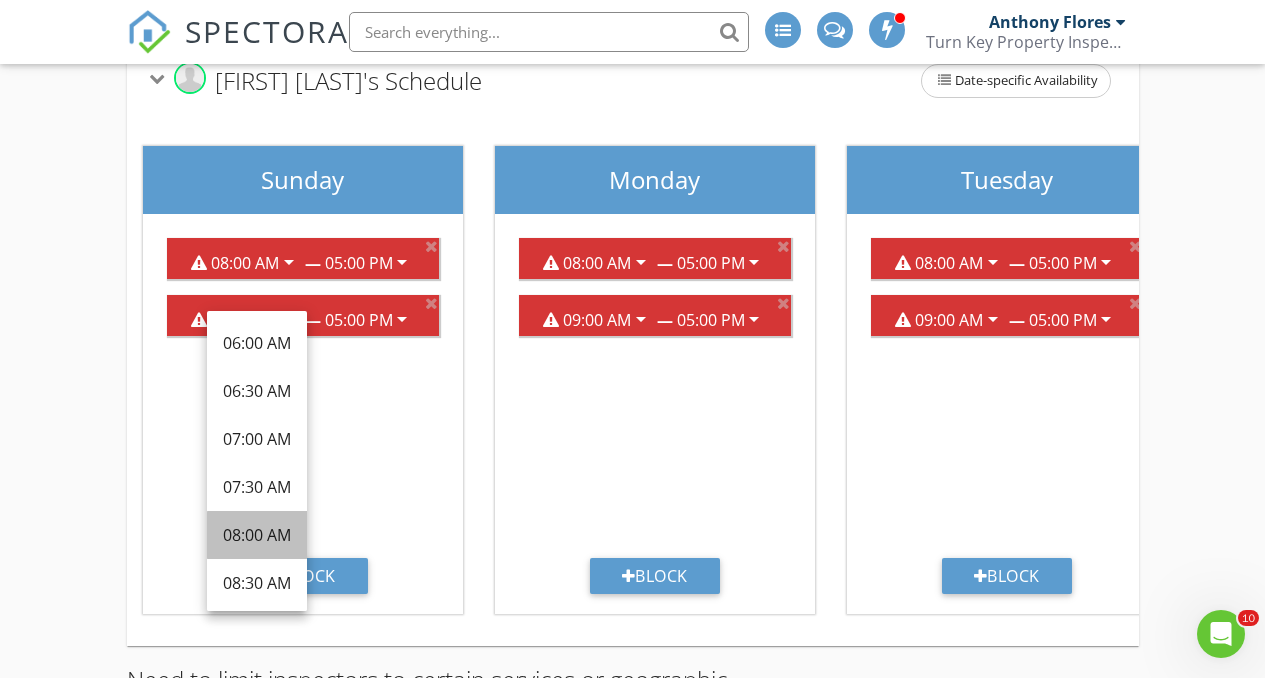 click on "08:00 AM" at bounding box center (257, 343) 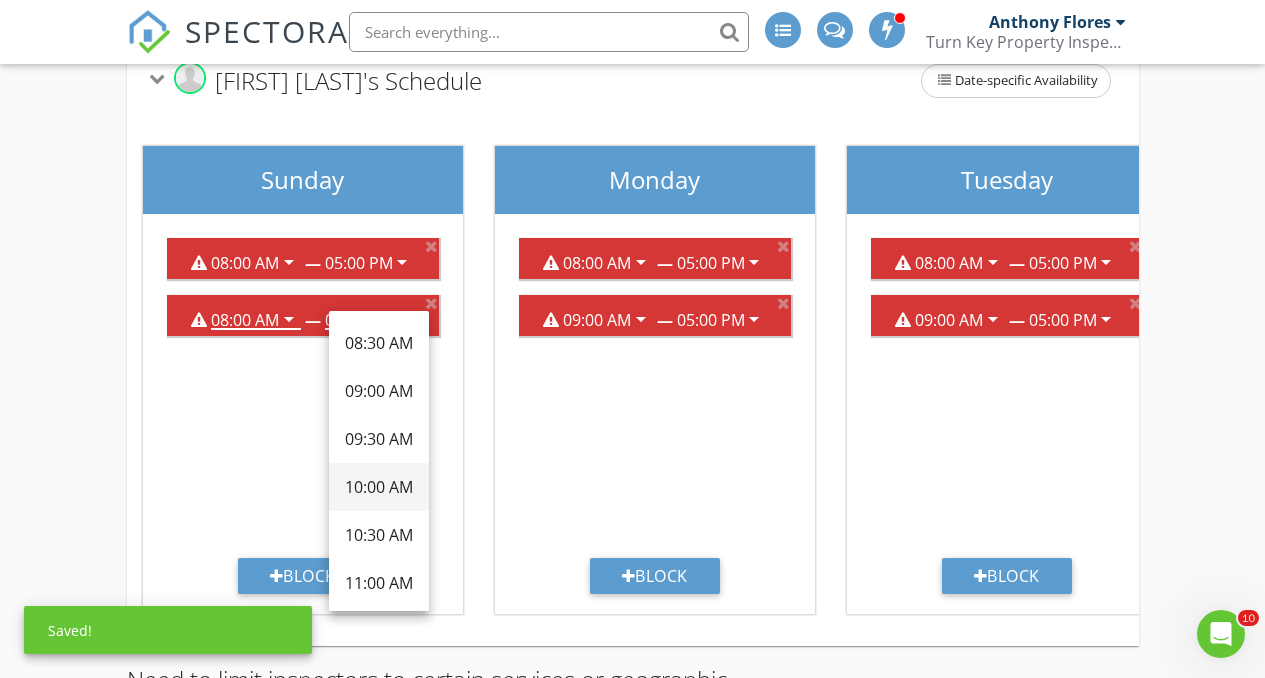 click on "10:00 AM" at bounding box center [379, 343] 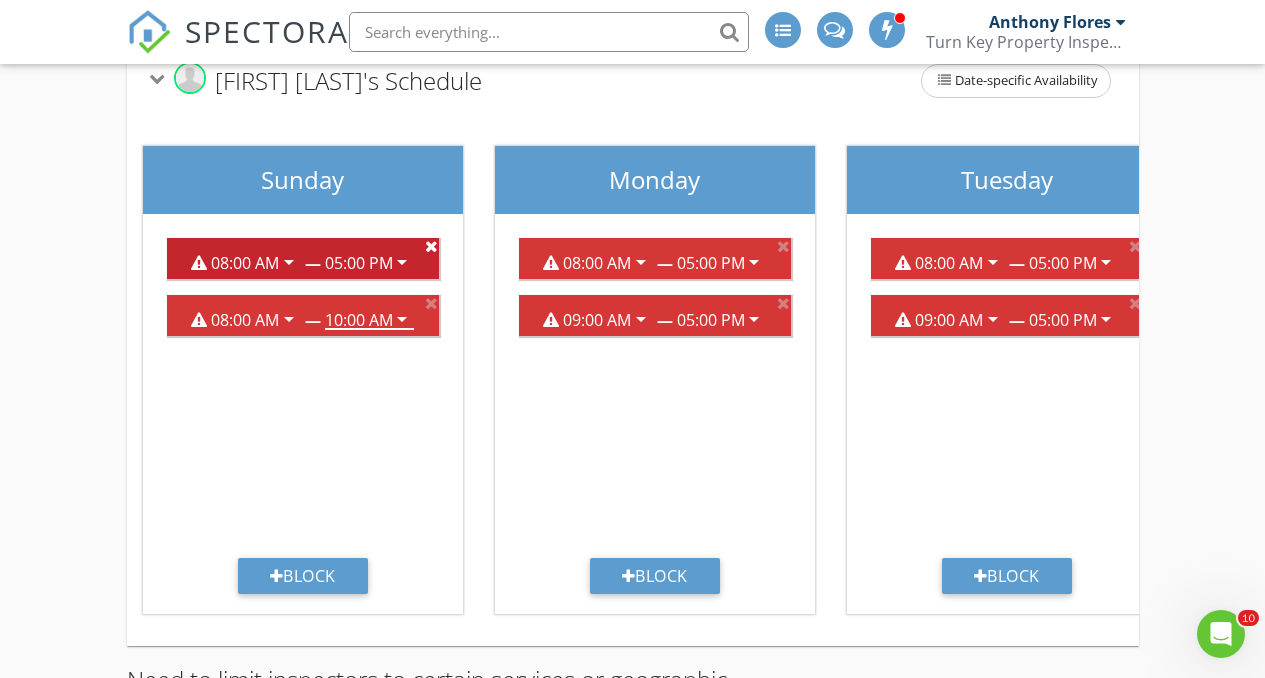 click at bounding box center [431, 246] 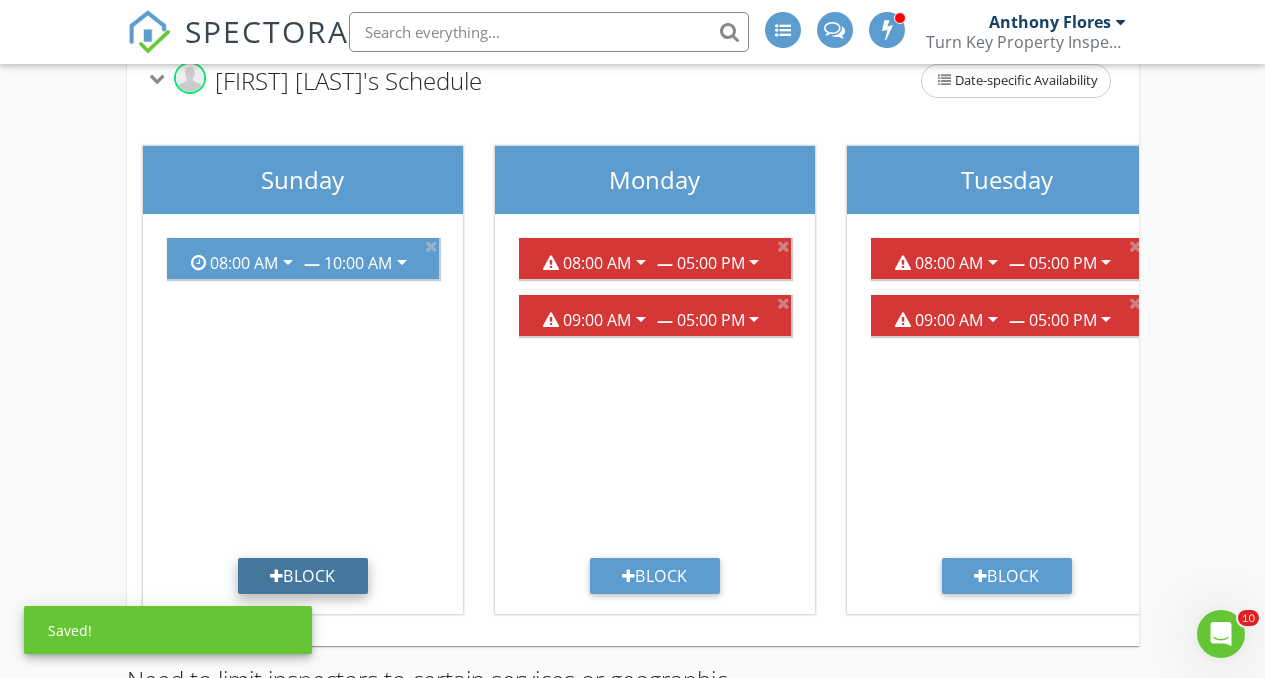 click on "Block" at bounding box center (303, 576) 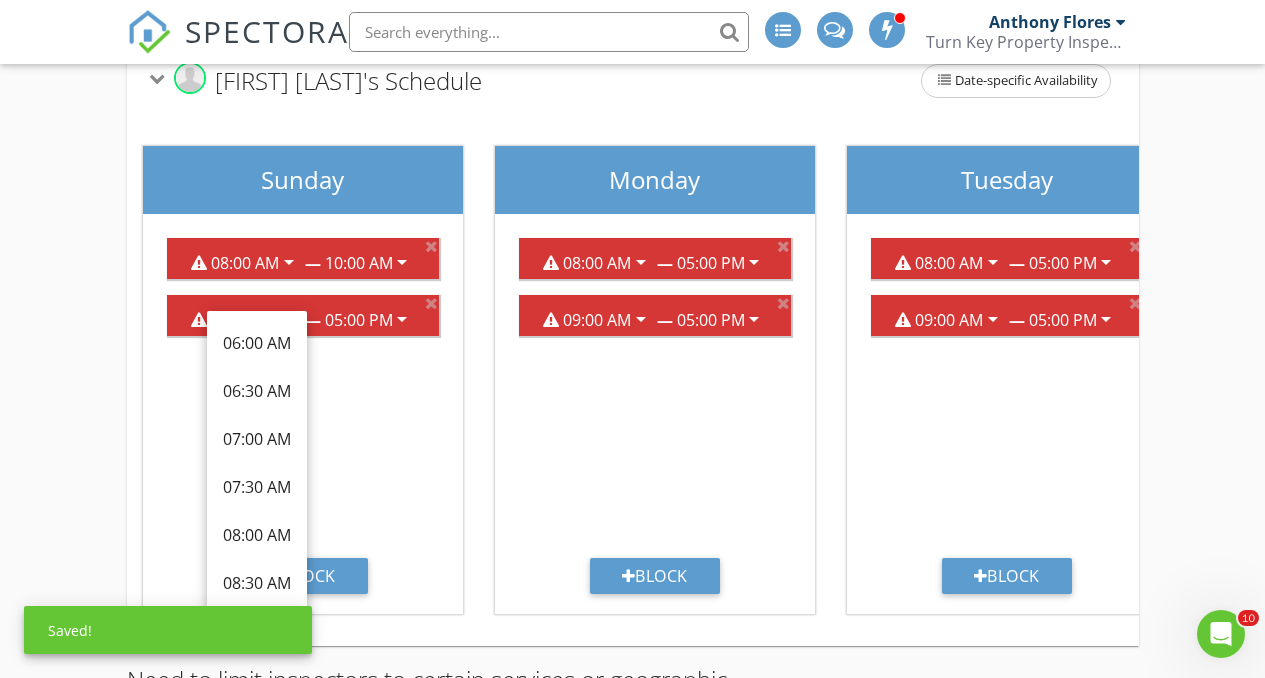 click on "08:00 AM arrow_drop_down   —     10:00 AM arrow_drop_down       09:00 AM arrow_drop_down   —     05:00 PM arrow_drop_down" at bounding box center [303, 390] 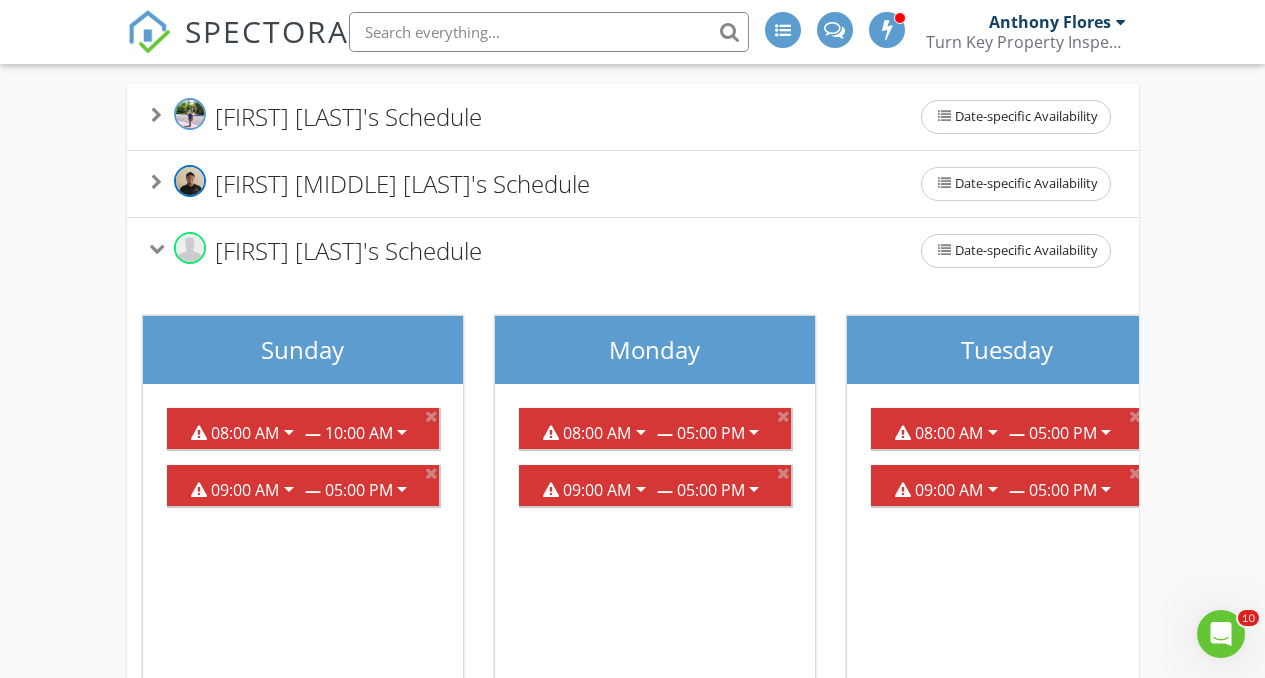 scroll, scrollTop: 152, scrollLeft: 0, axis: vertical 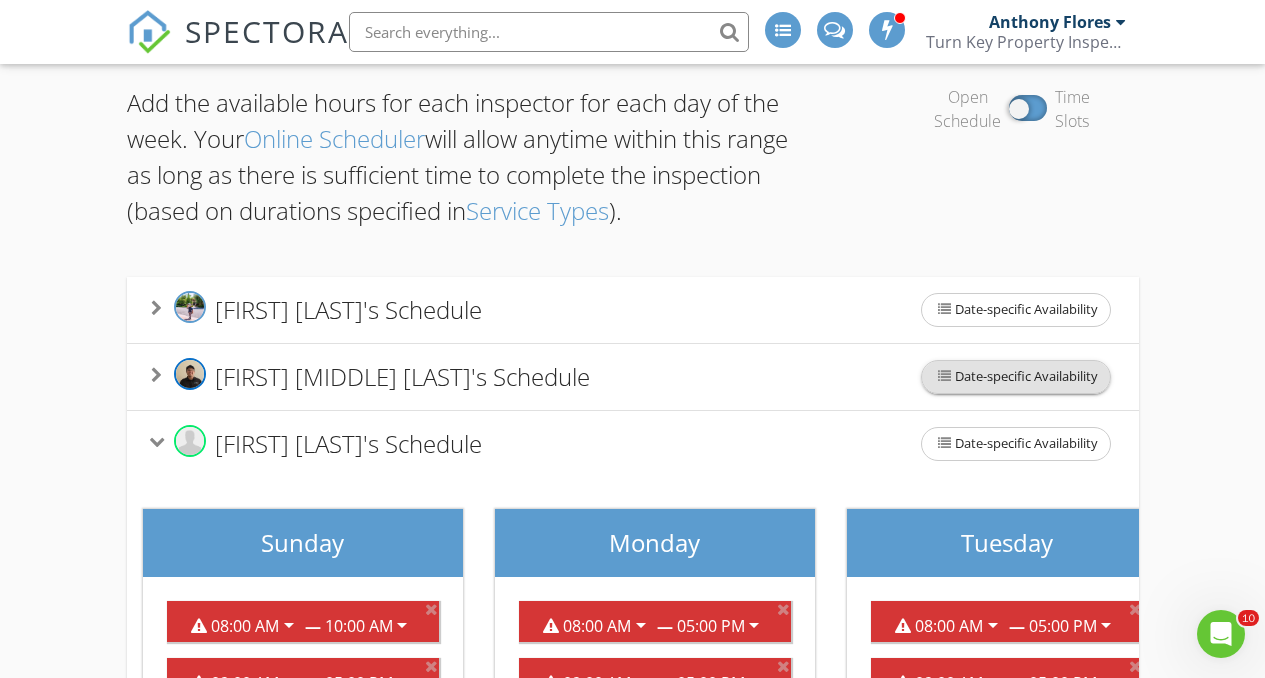 click on "Date-specific Availability" at bounding box center (1016, 377) 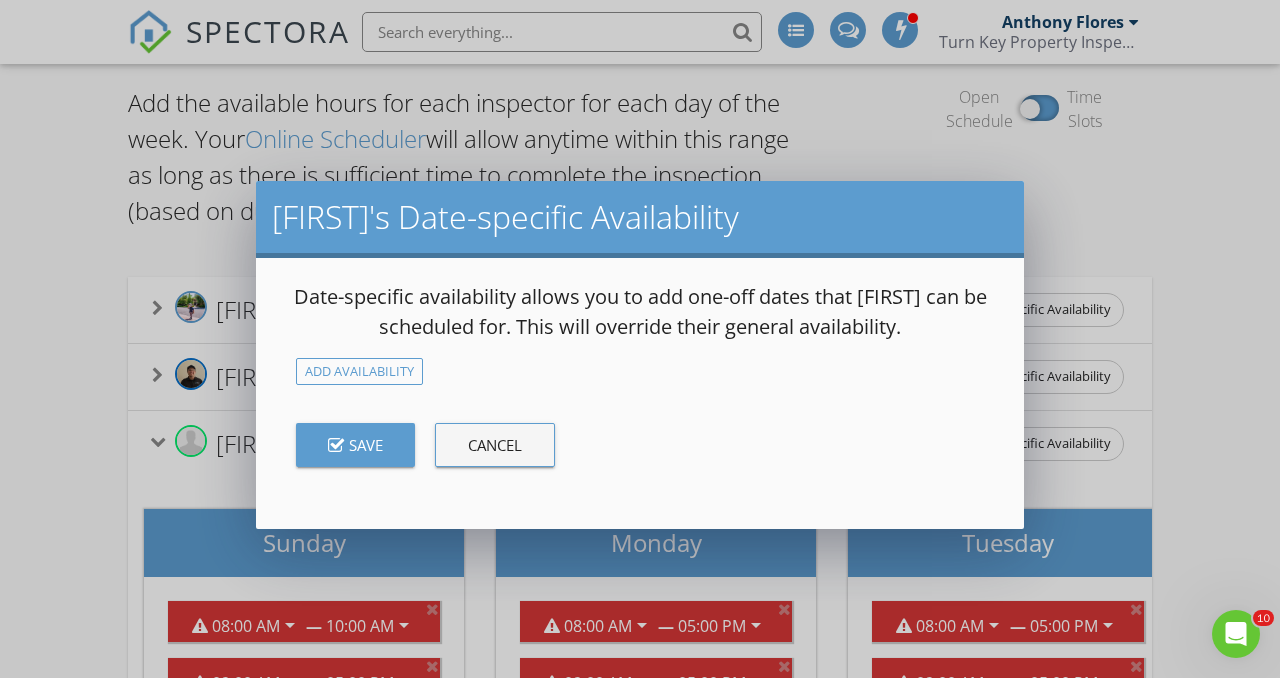 click on "Save" at bounding box center [355, 445] 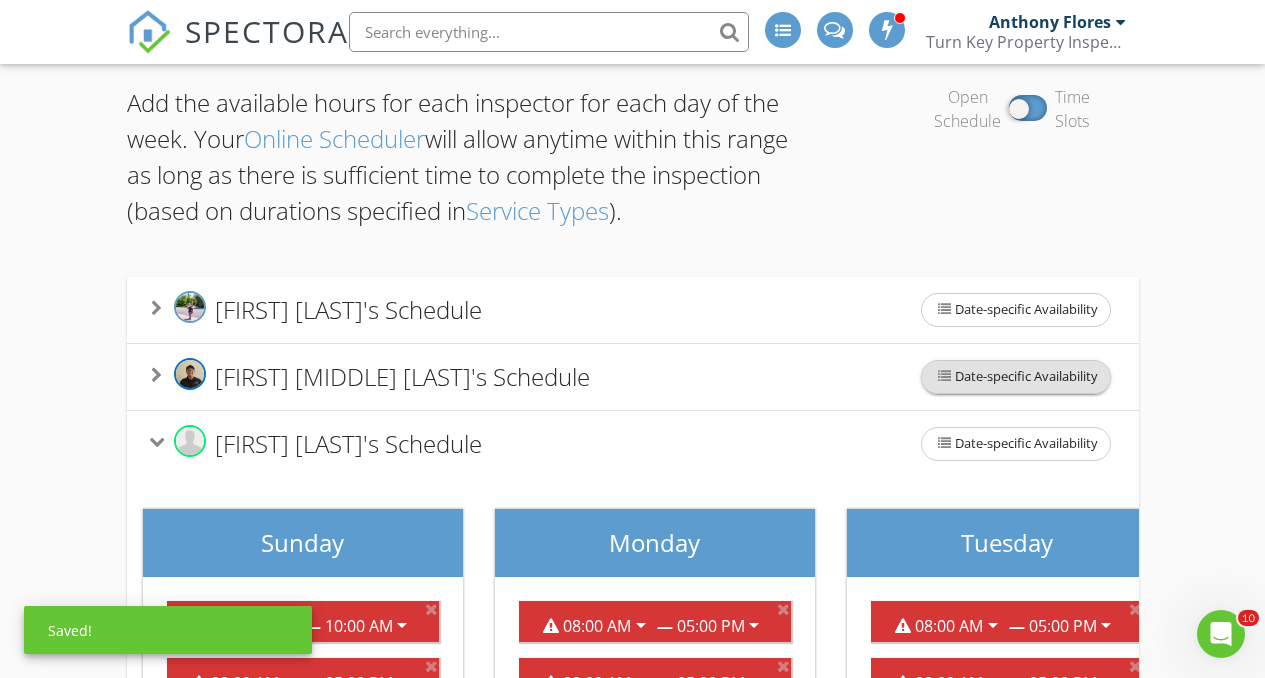 click on "Date-specific Availability" at bounding box center [1016, 377] 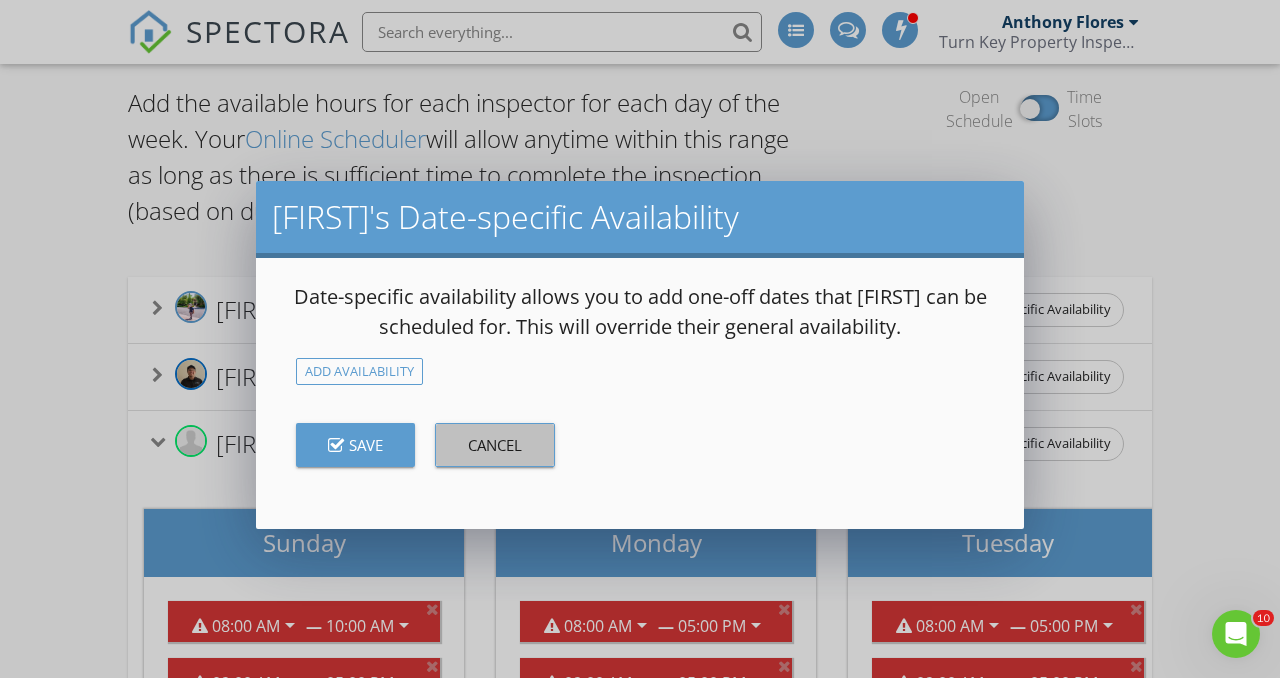 click on "Cancel" at bounding box center [495, 445] 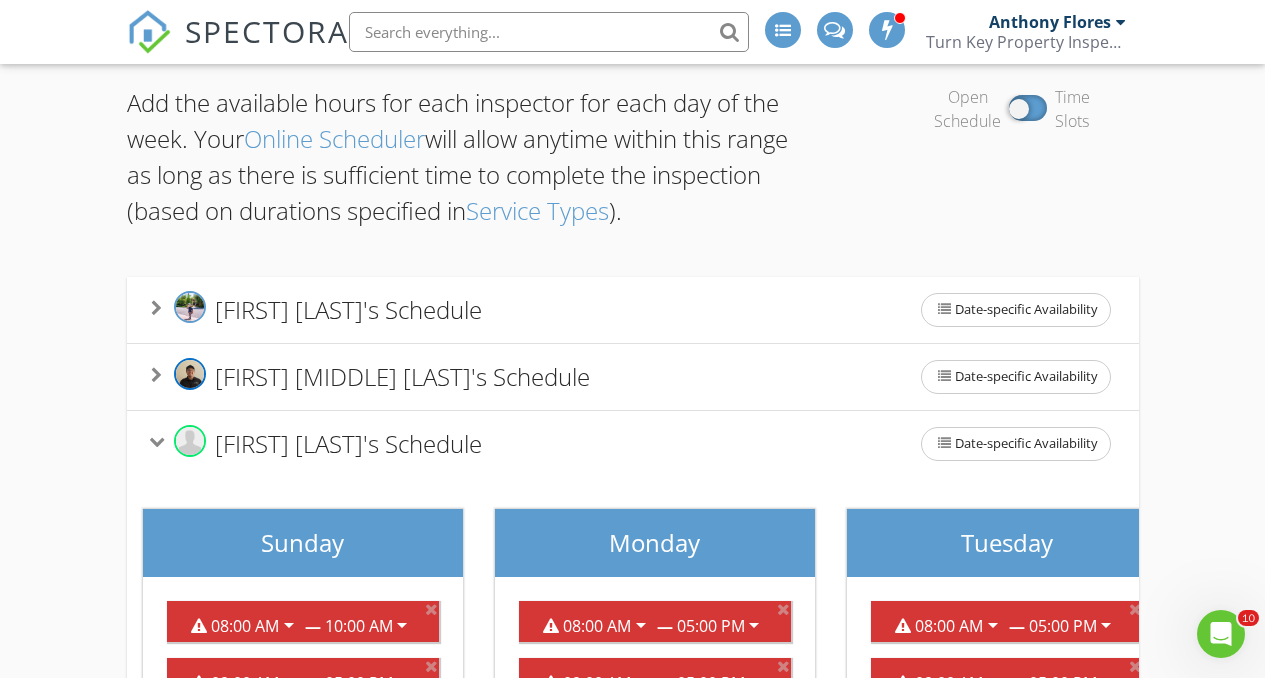 drag, startPoint x: 230, startPoint y: 433, endPoint x: 255, endPoint y: 436, distance: 25.179358 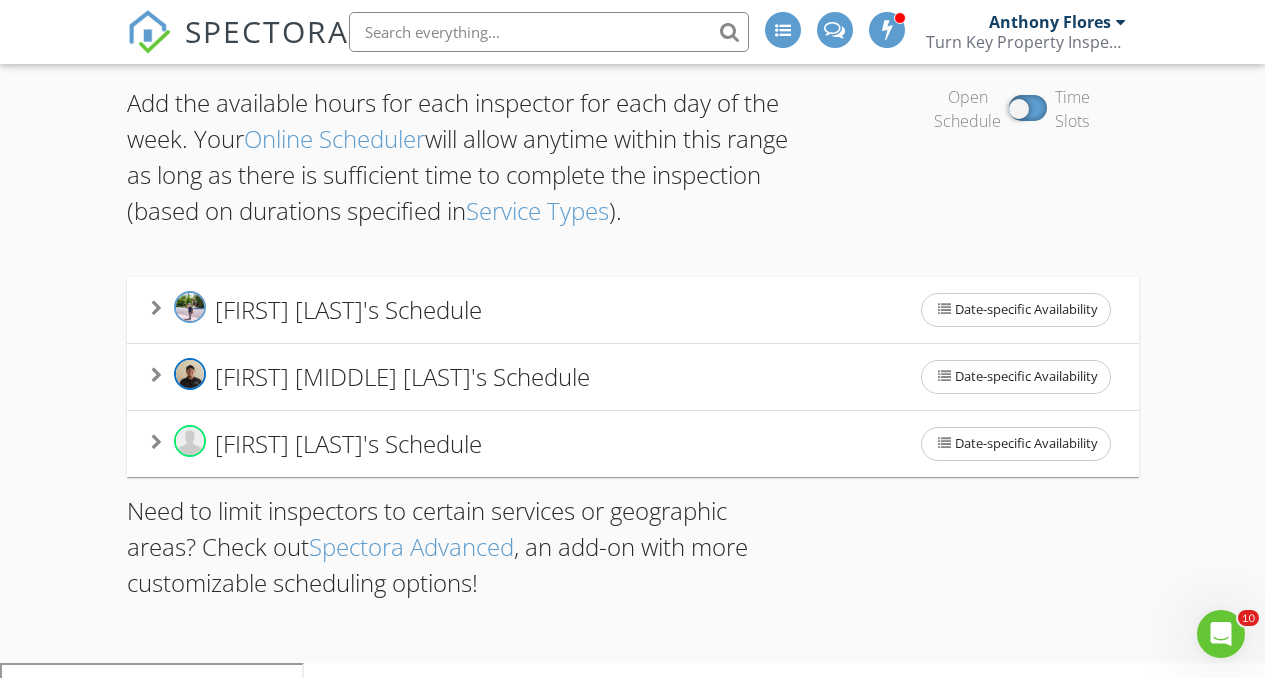 scroll, scrollTop: 137, scrollLeft: 0, axis: vertical 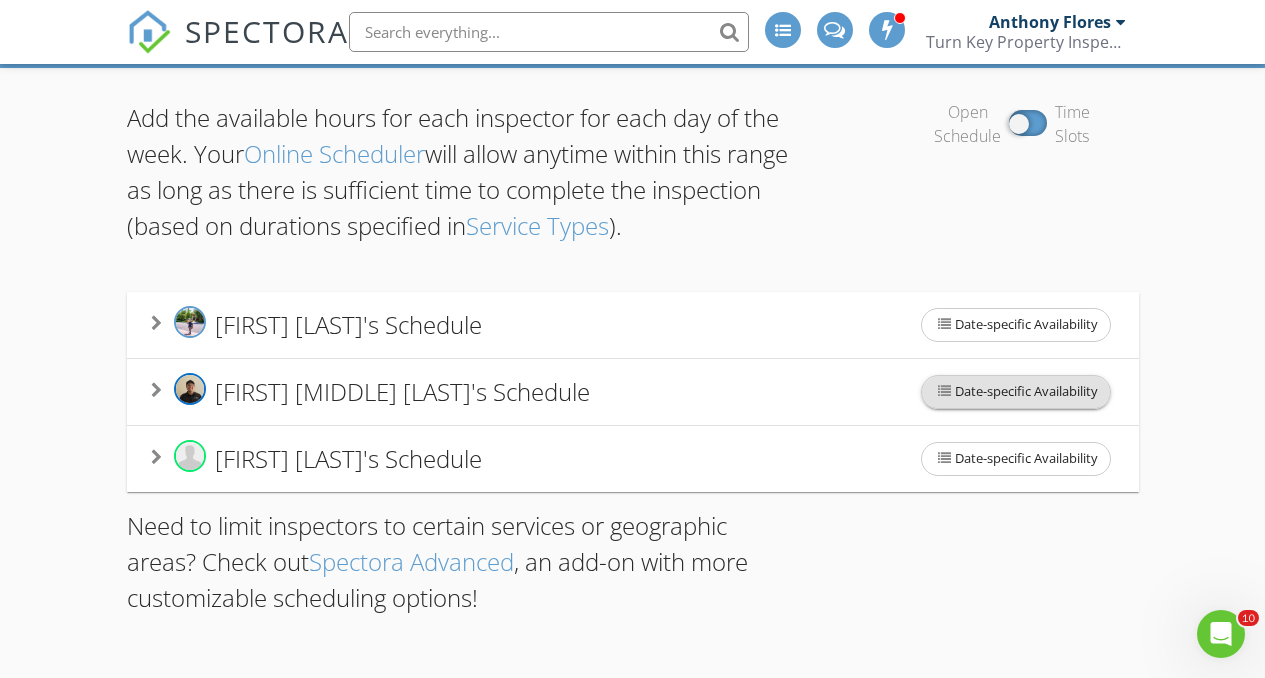 click on "Date-specific Availability" at bounding box center [1016, 392] 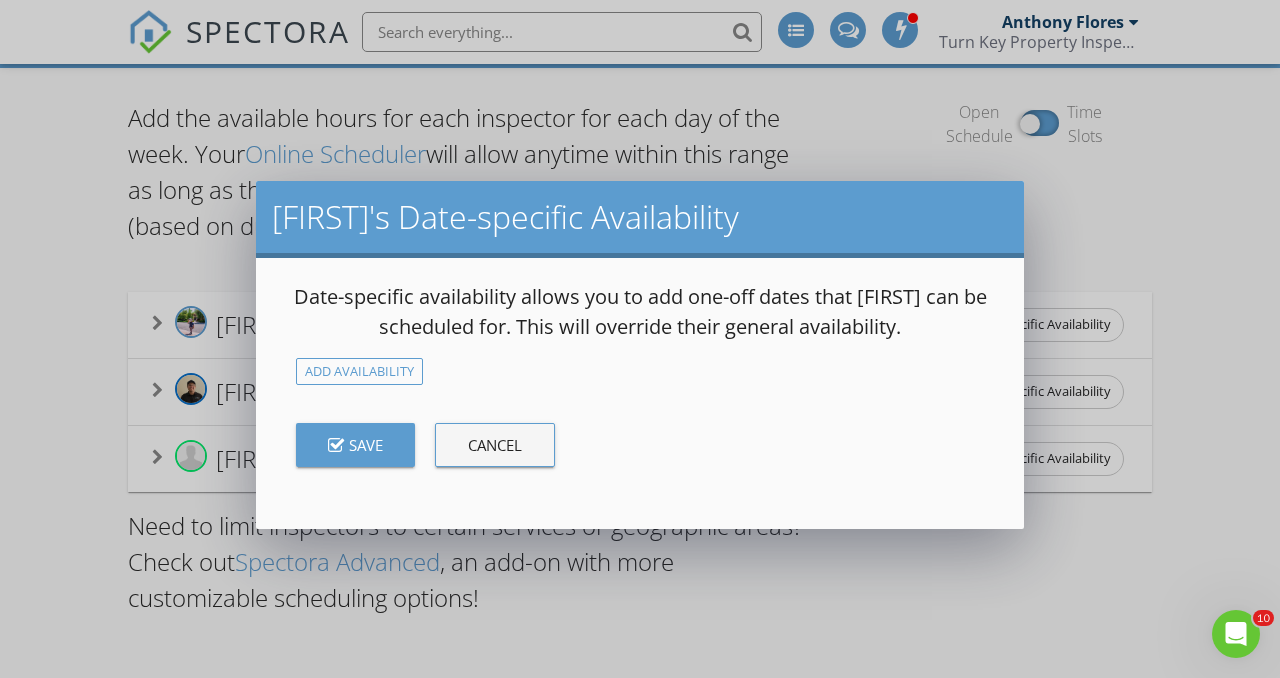 click on "Cancel" at bounding box center [495, 445] 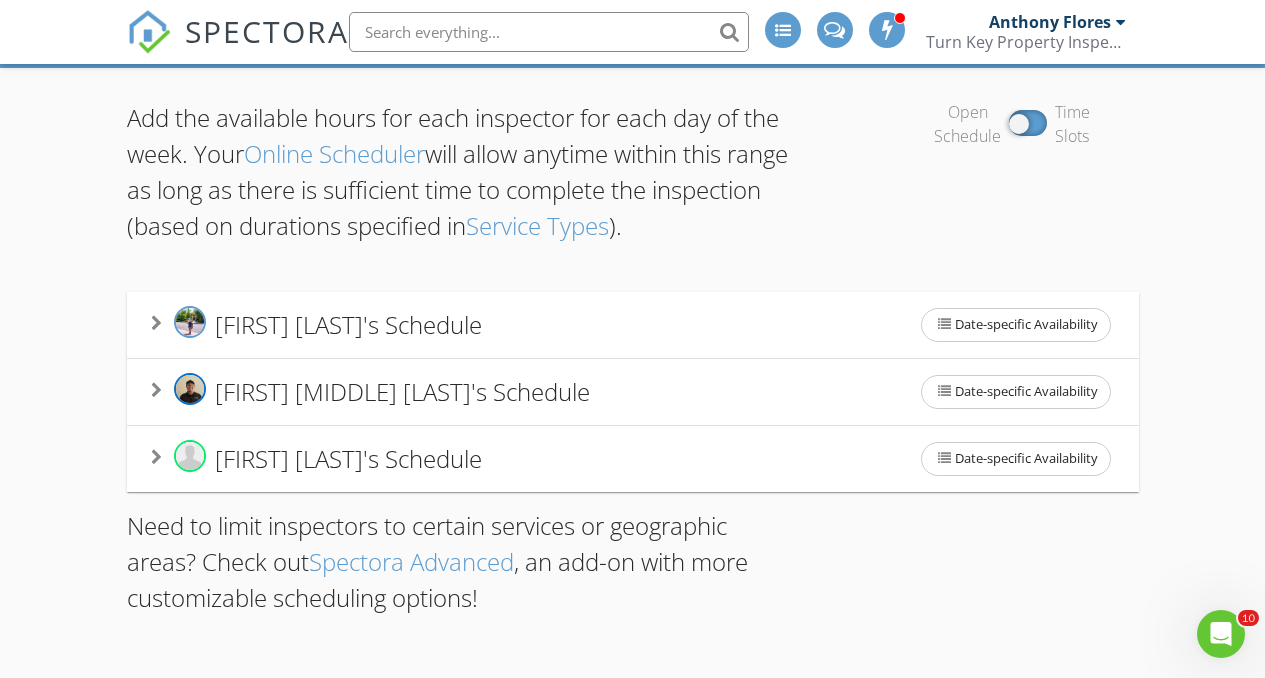 click on "Anthony V. Flores' Schedule
Date-specific Availability" at bounding box center (633, 392) 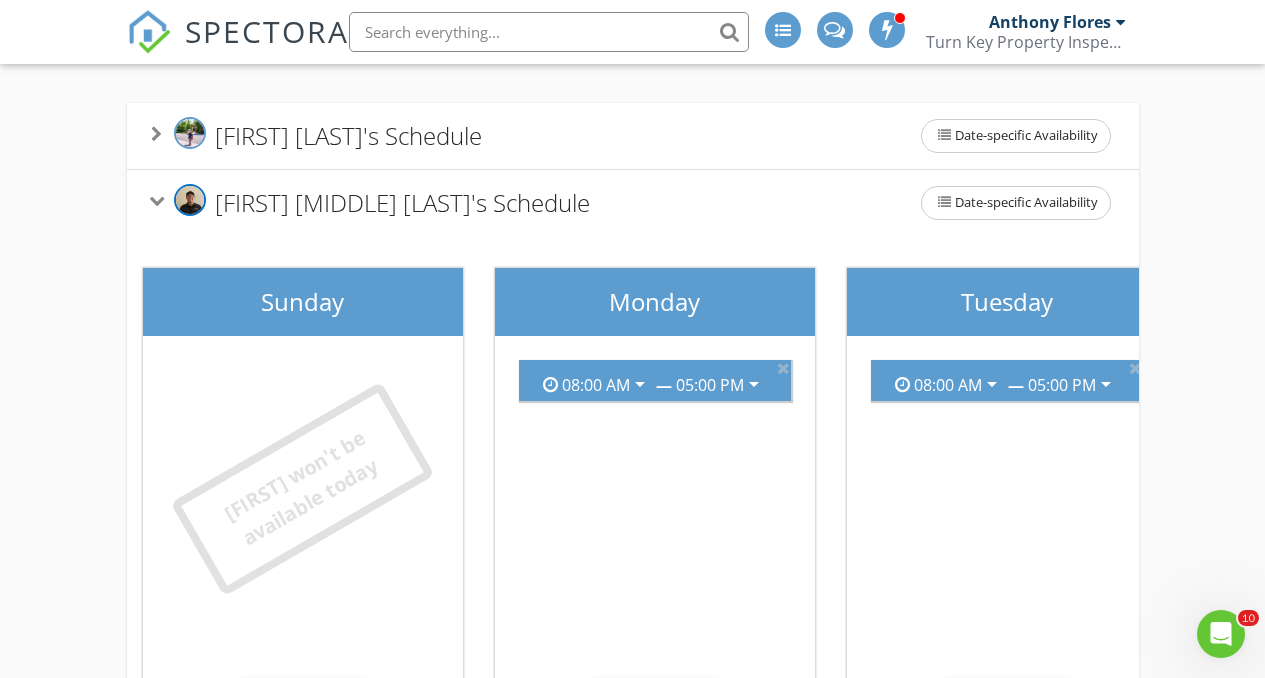 scroll, scrollTop: 255, scrollLeft: 0, axis: vertical 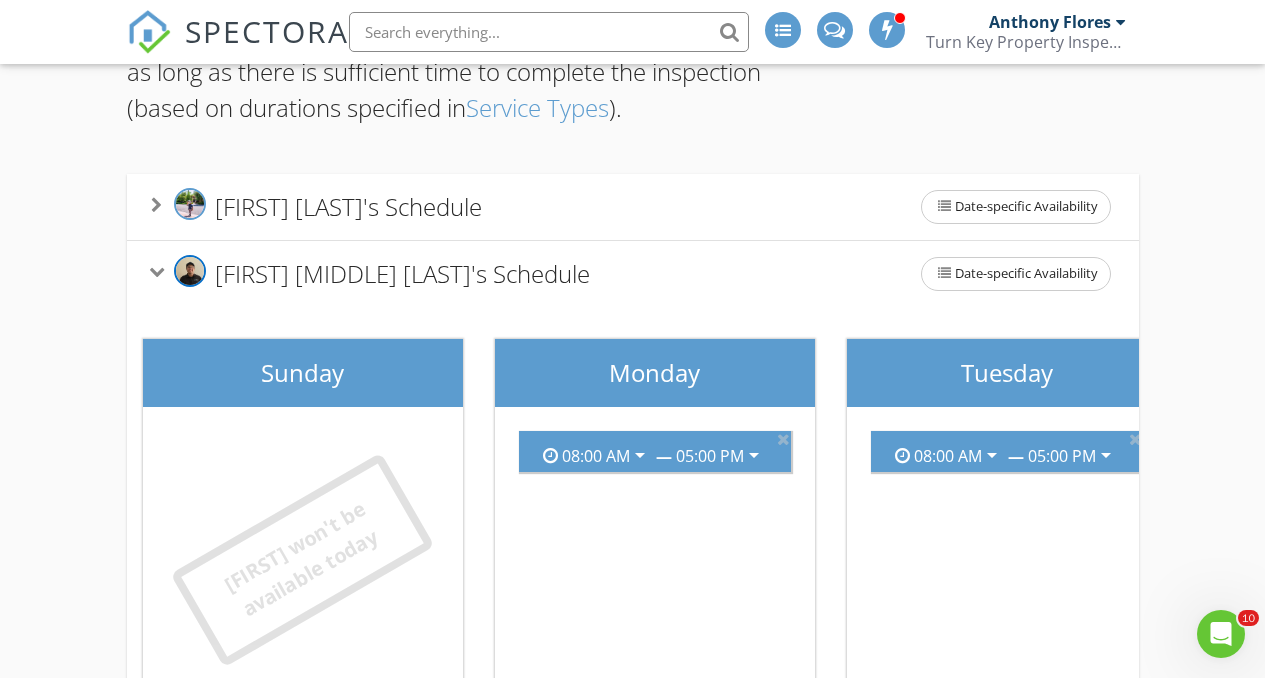 click on "Anthony V. Flores' Schedule
Date-specific Availability" at bounding box center [633, 274] 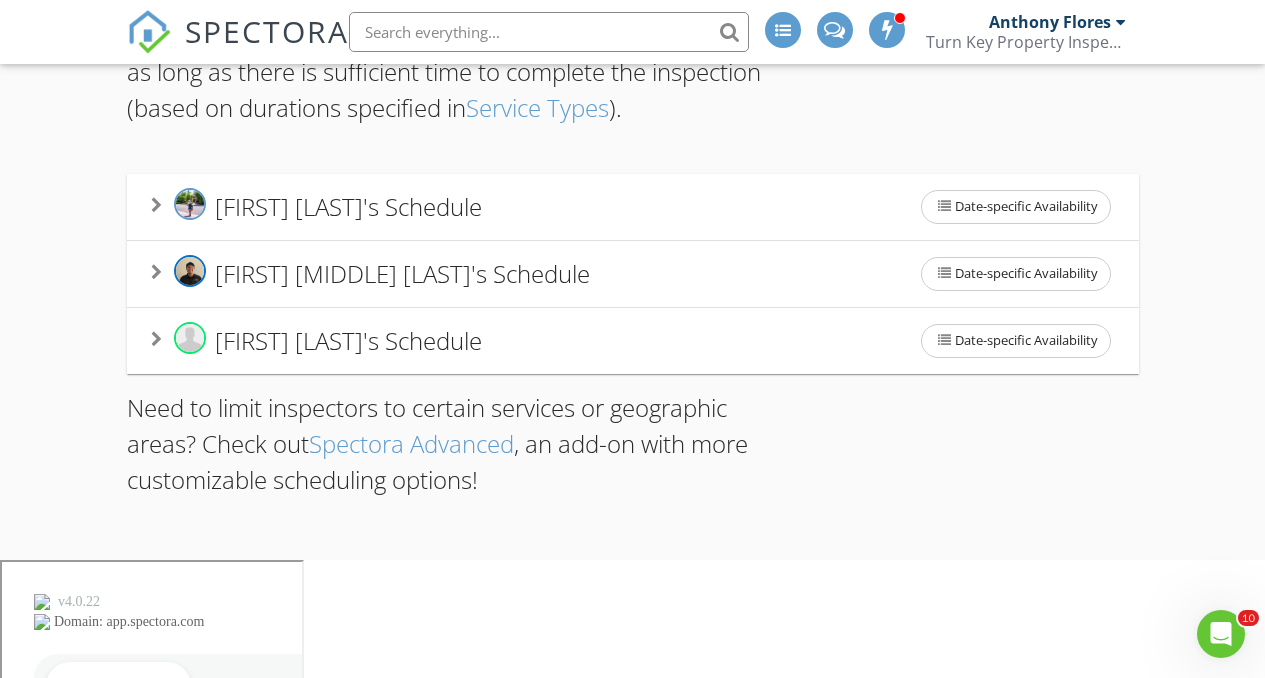scroll, scrollTop: 137, scrollLeft: 0, axis: vertical 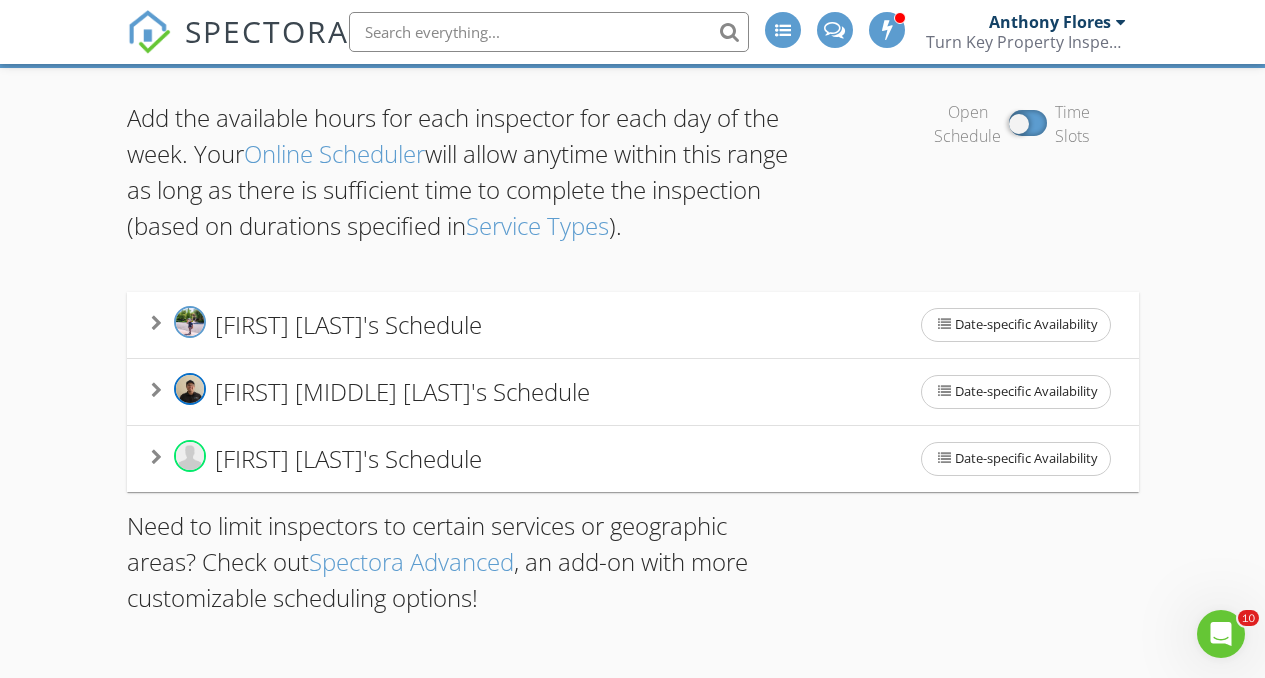 click on "Philip Reams' Schedule
Date-specific Availability" at bounding box center [633, 459] 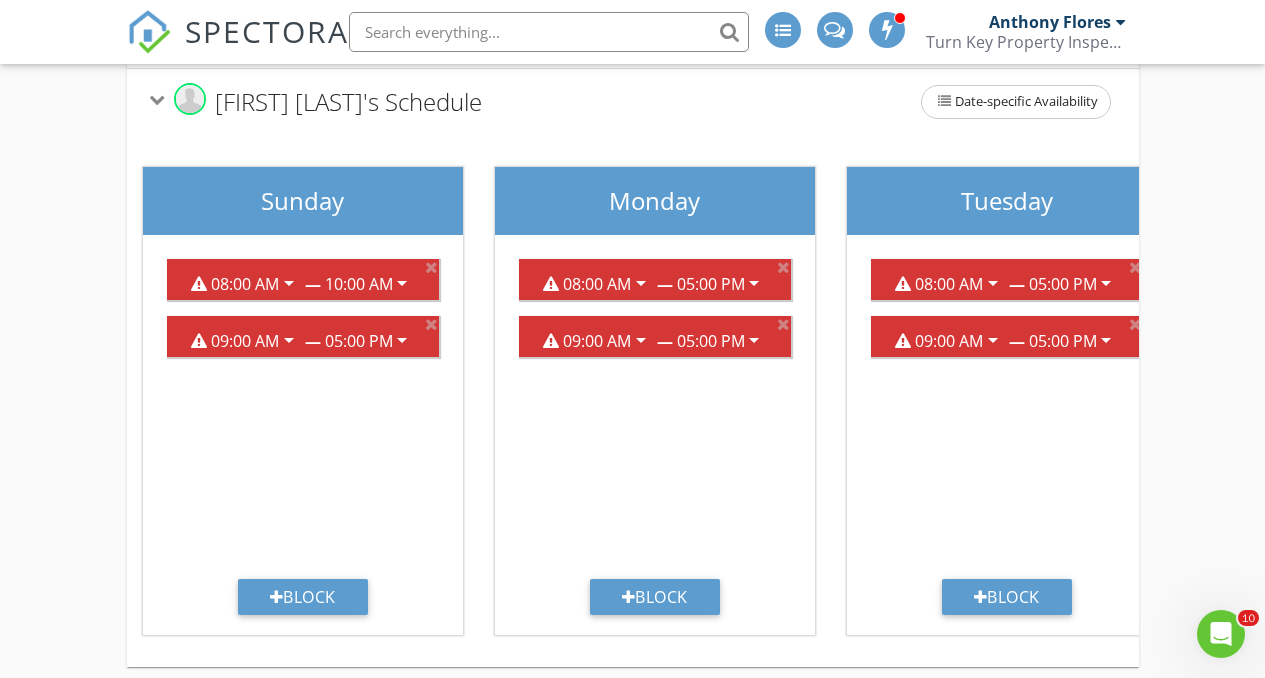 scroll, scrollTop: 398, scrollLeft: 0, axis: vertical 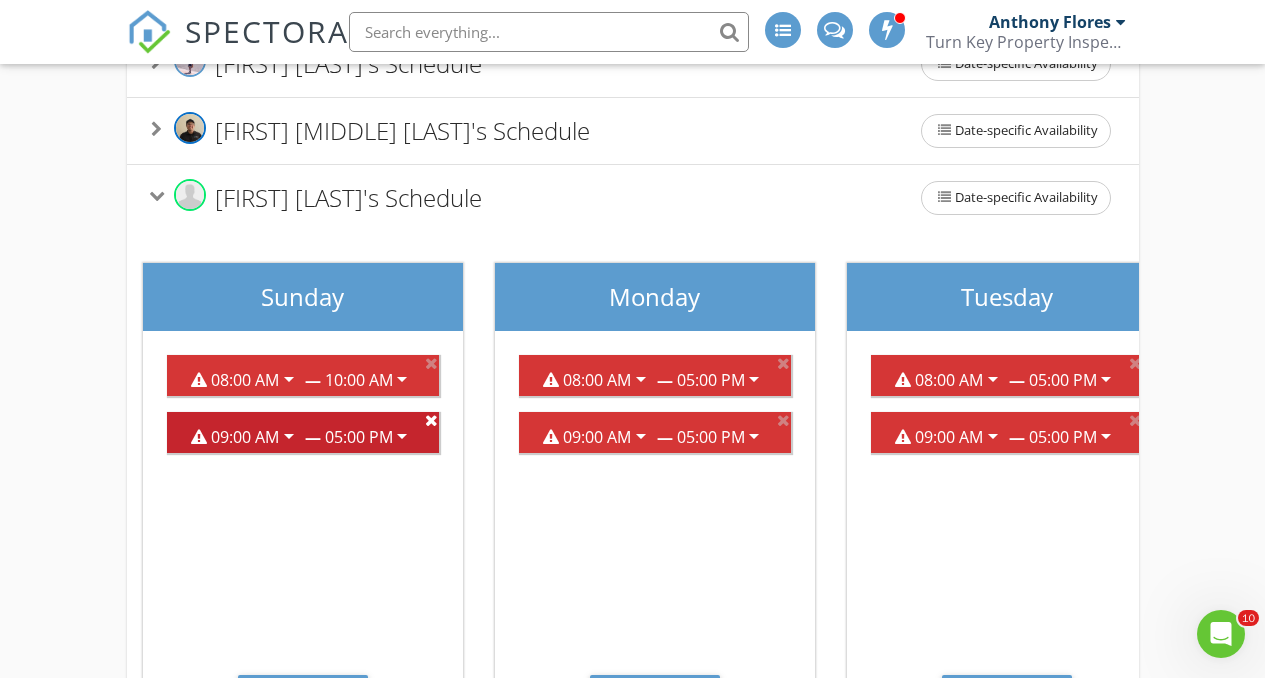 click at bounding box center [431, 420] 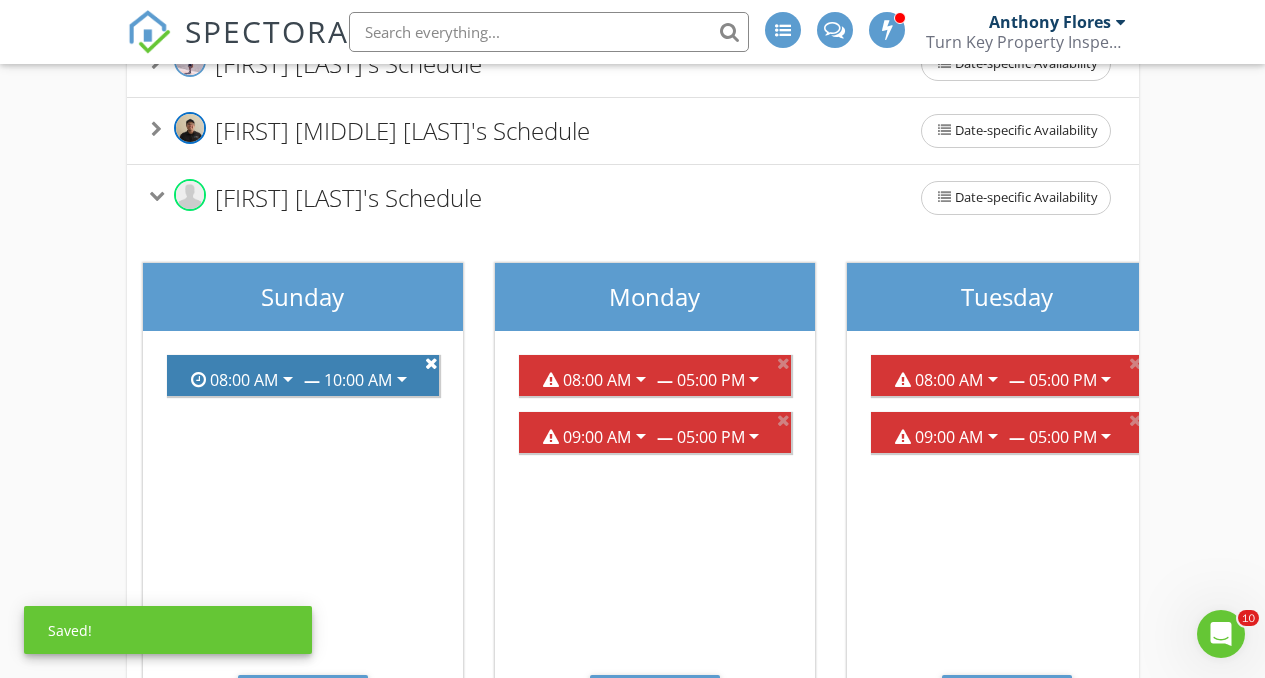 click at bounding box center (431, 363) 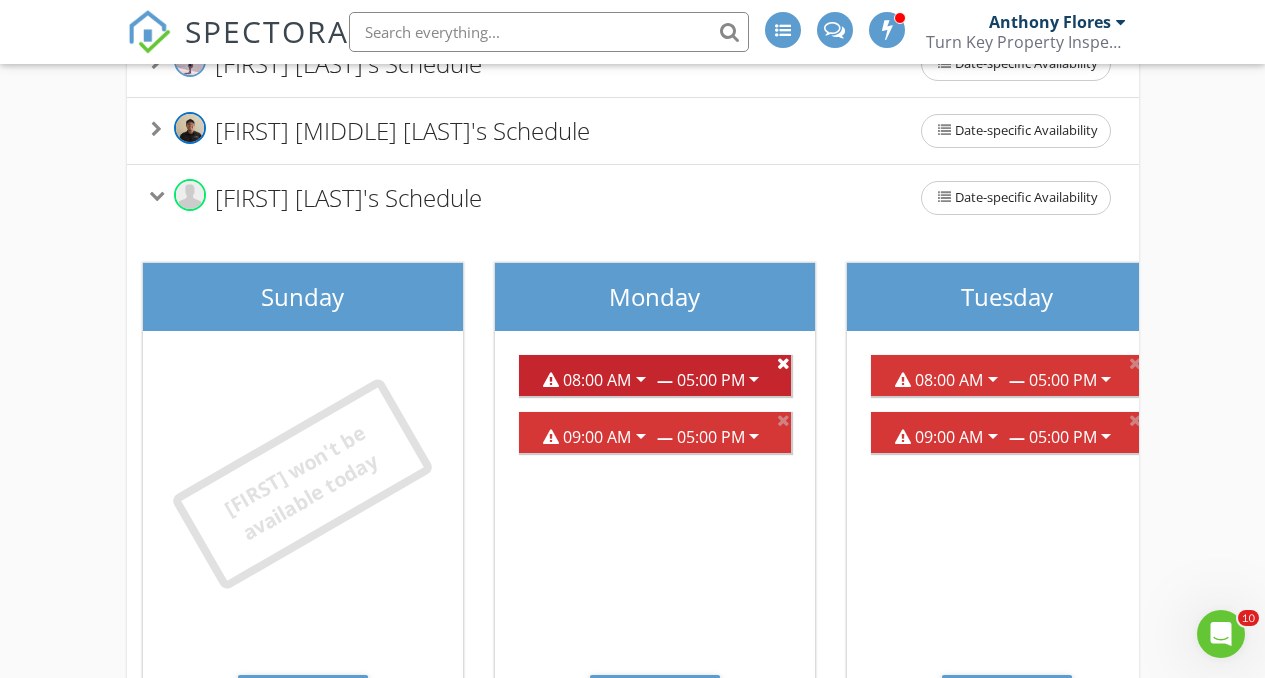 click at bounding box center [783, 363] 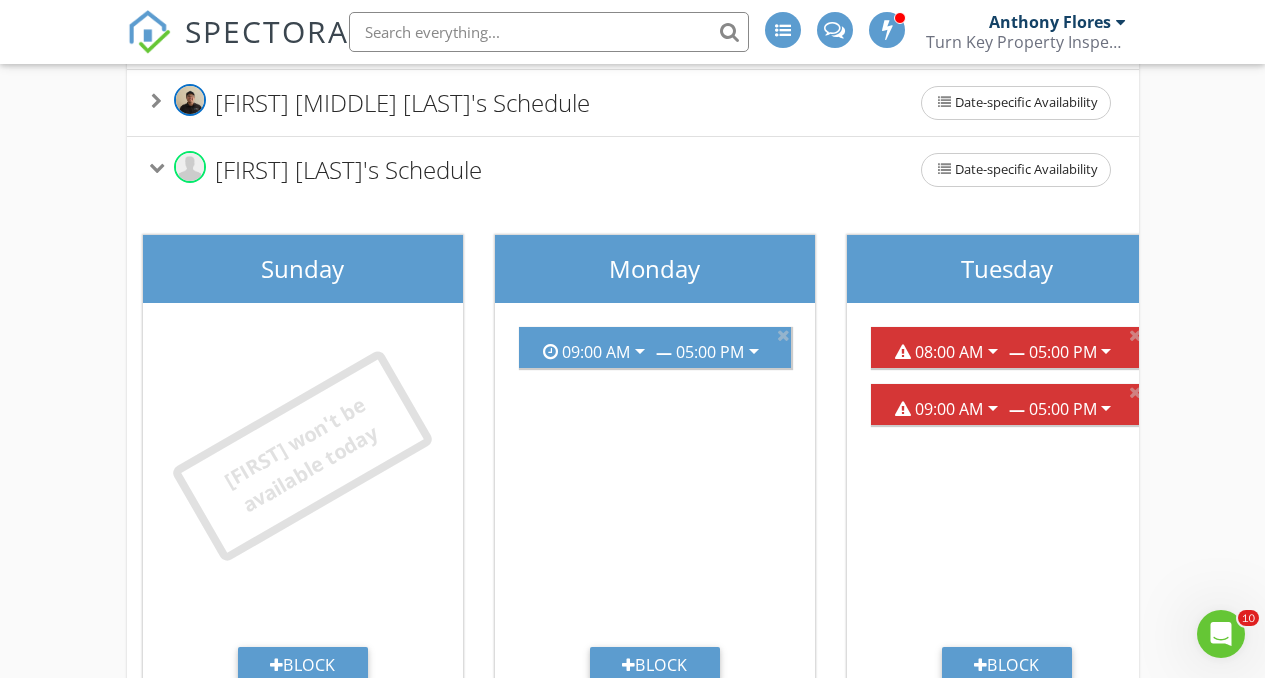 scroll, scrollTop: 440, scrollLeft: 0, axis: vertical 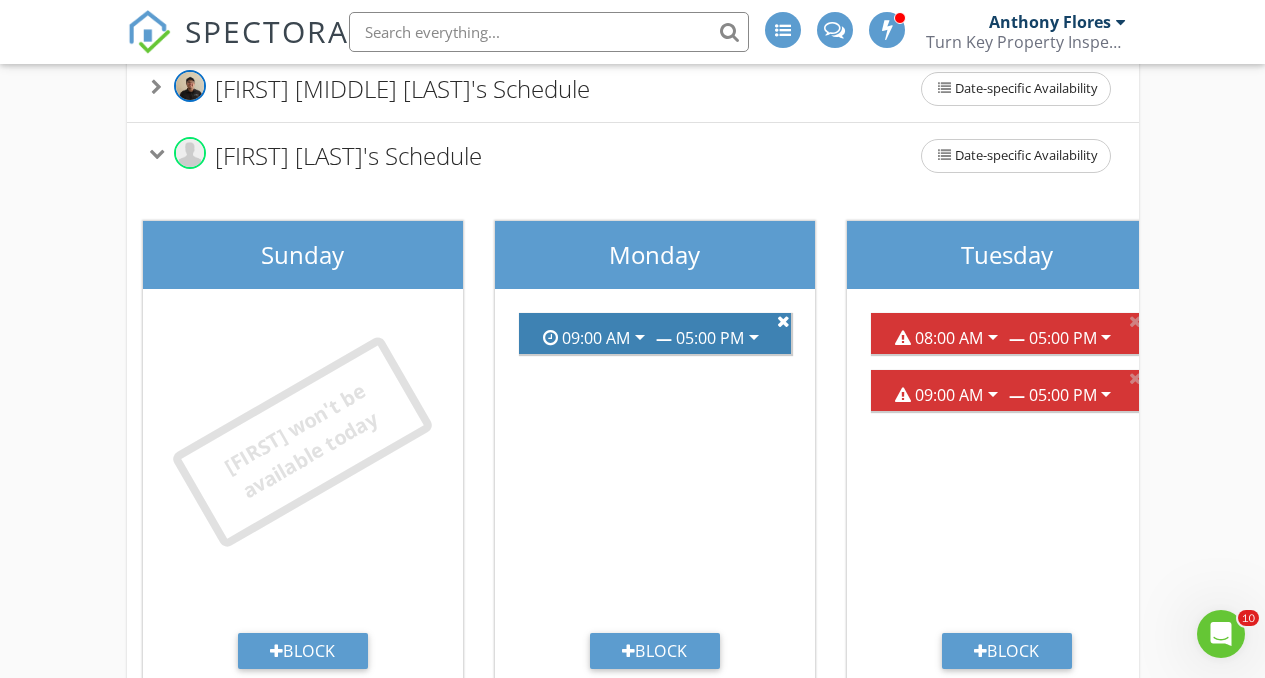 click at bounding box center (783, 321) 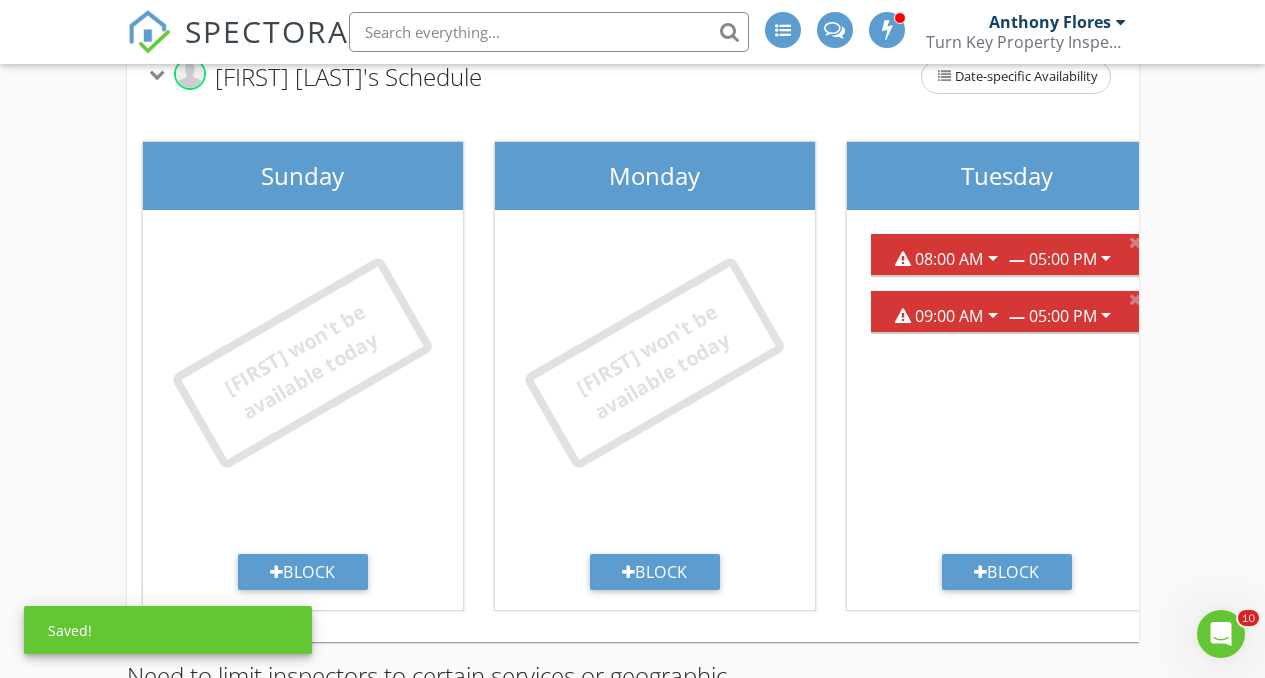 scroll, scrollTop: 608, scrollLeft: 0, axis: vertical 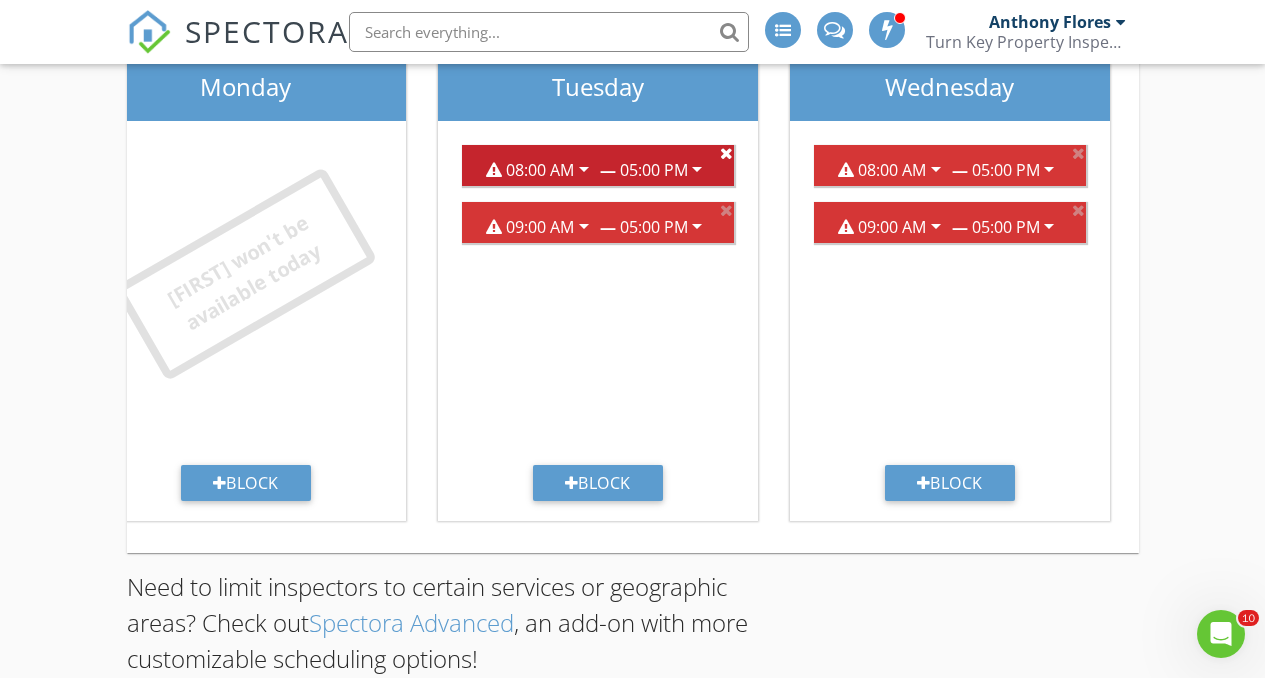 click at bounding box center (726, 153) 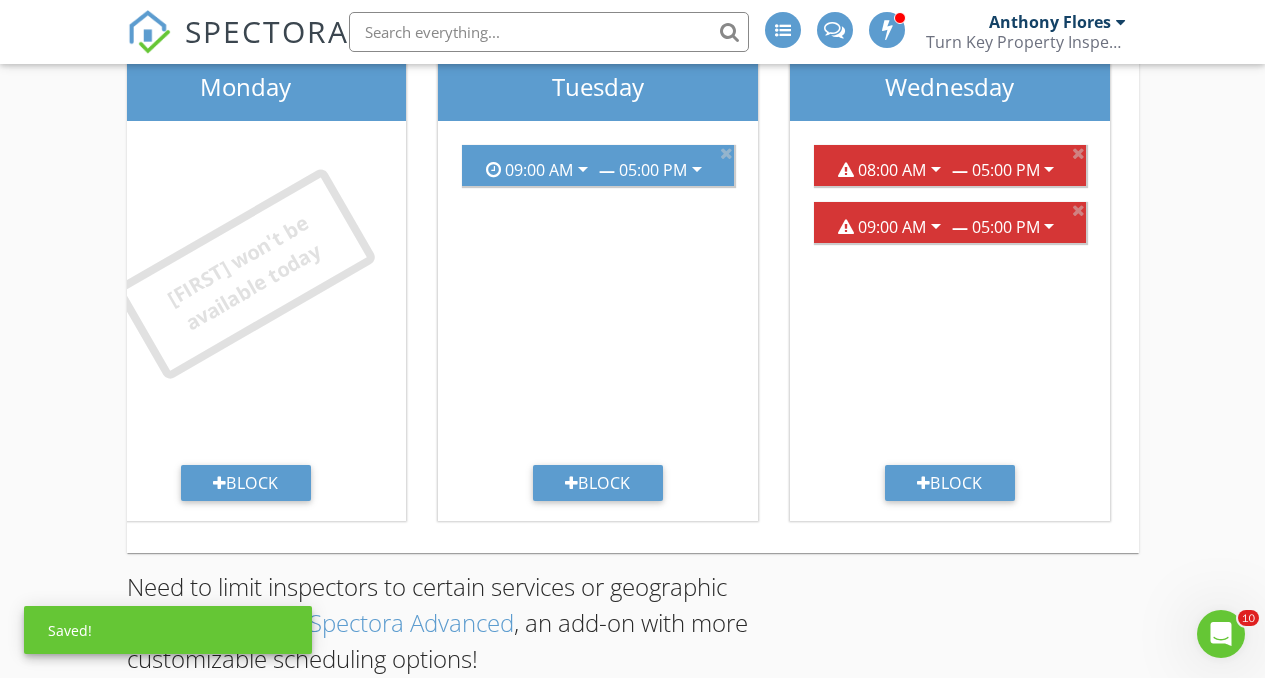 click at bounding box center (726, 153) 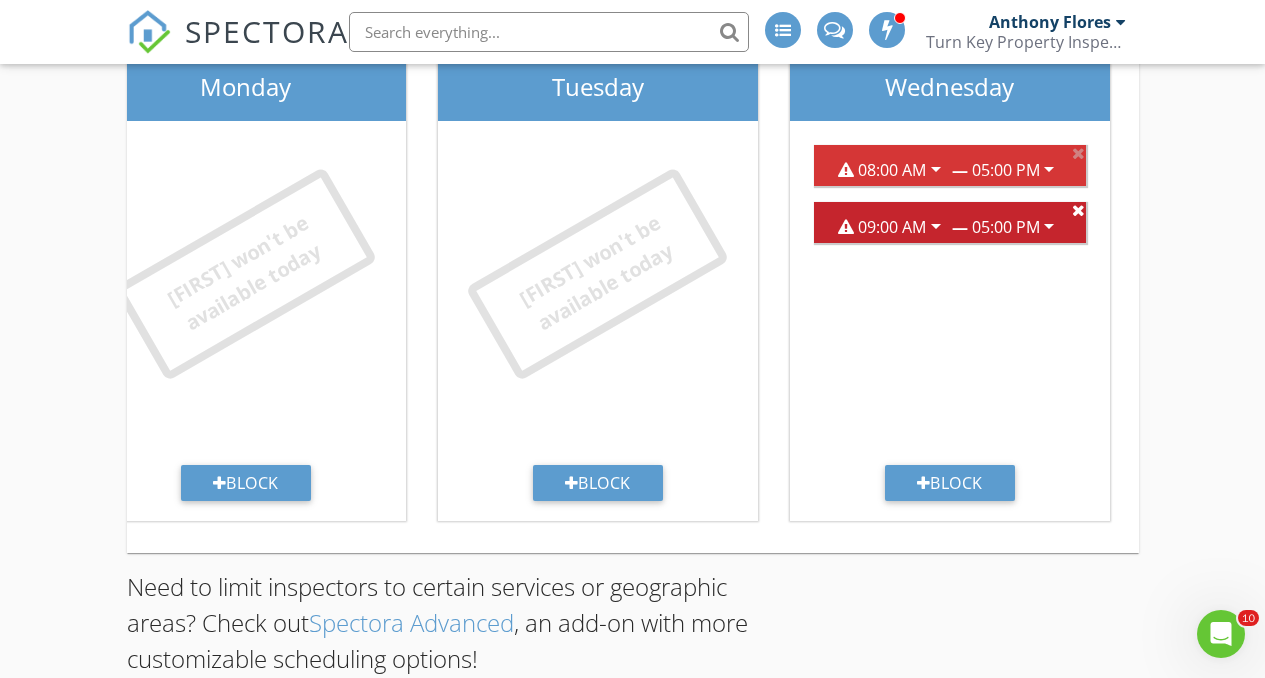 click at bounding box center [1078, 210] 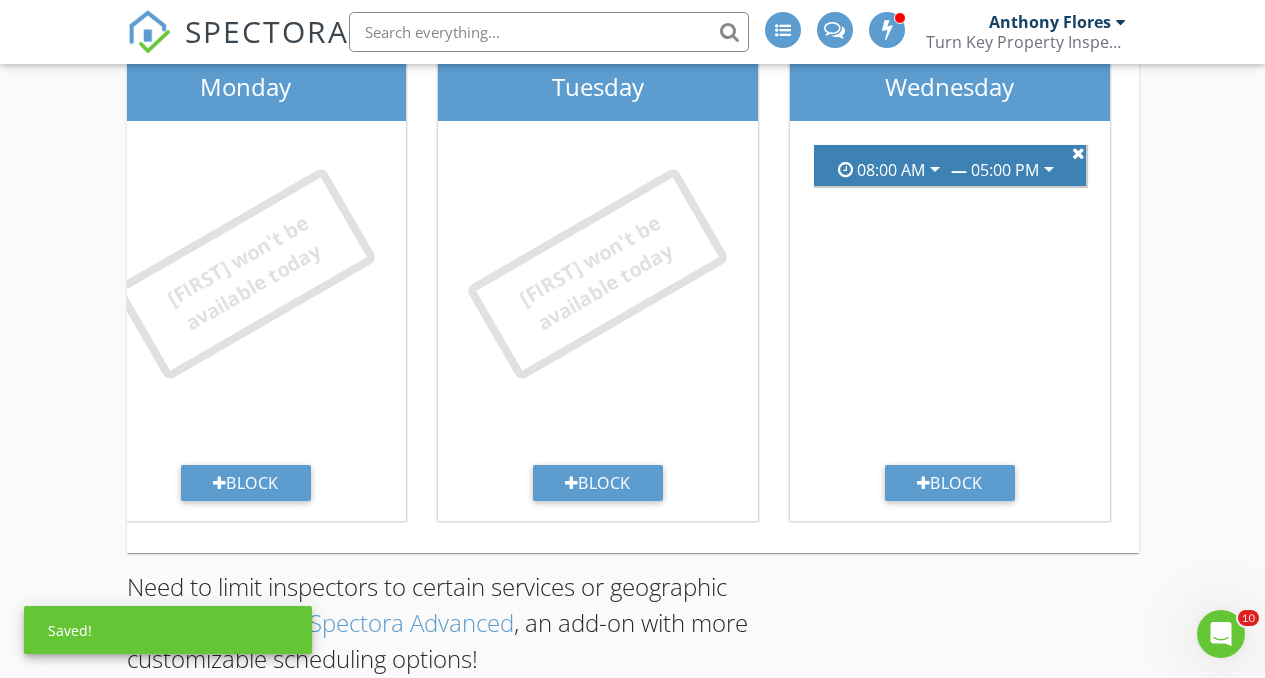click at bounding box center [1078, 153] 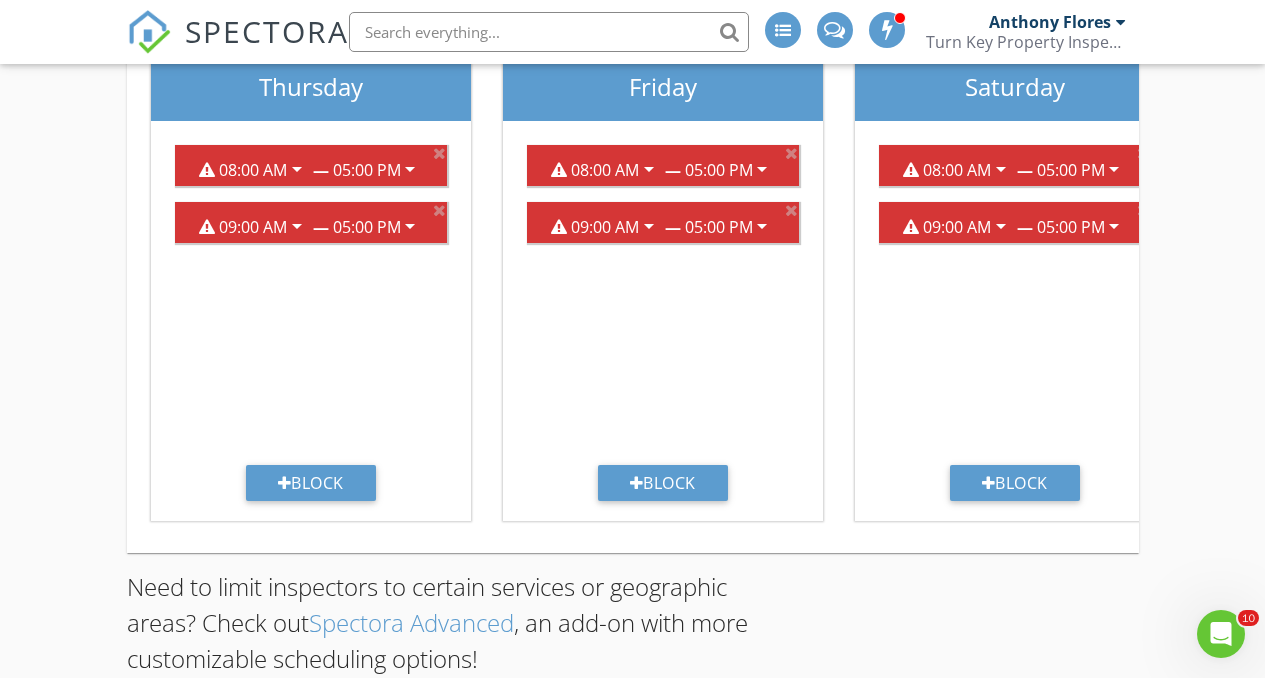 scroll, scrollTop: 0, scrollLeft: 1410, axis: horizontal 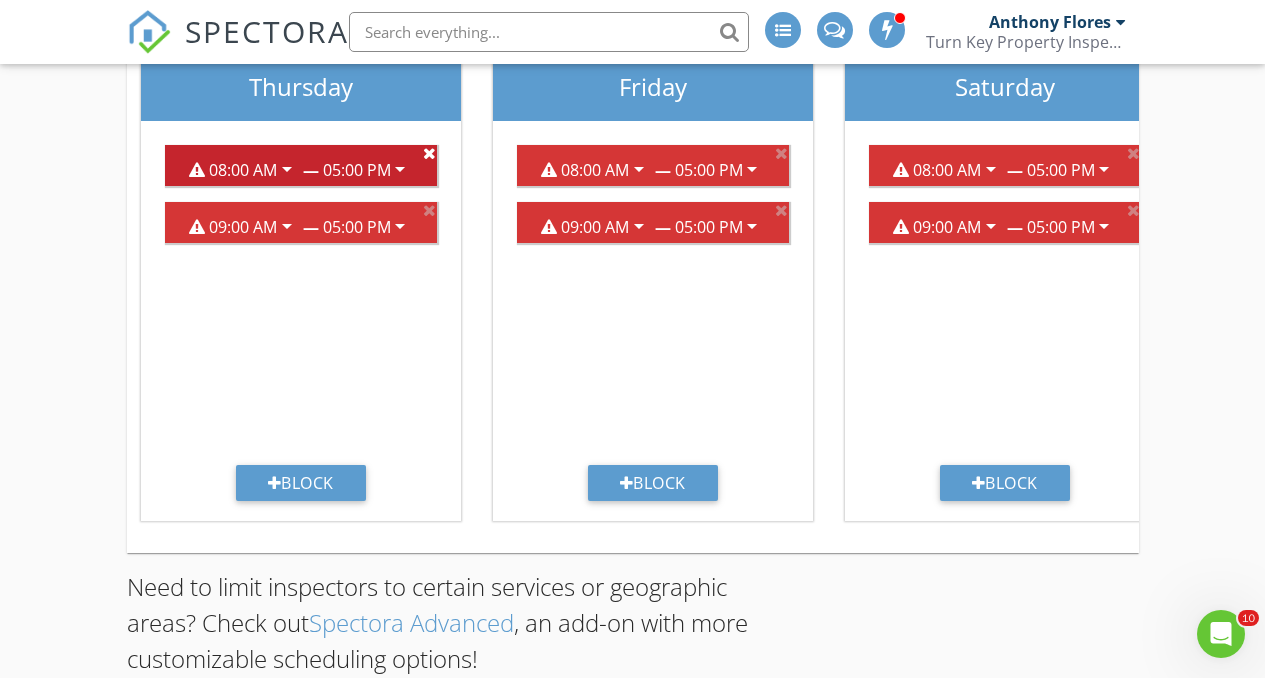 click at bounding box center (429, 153) 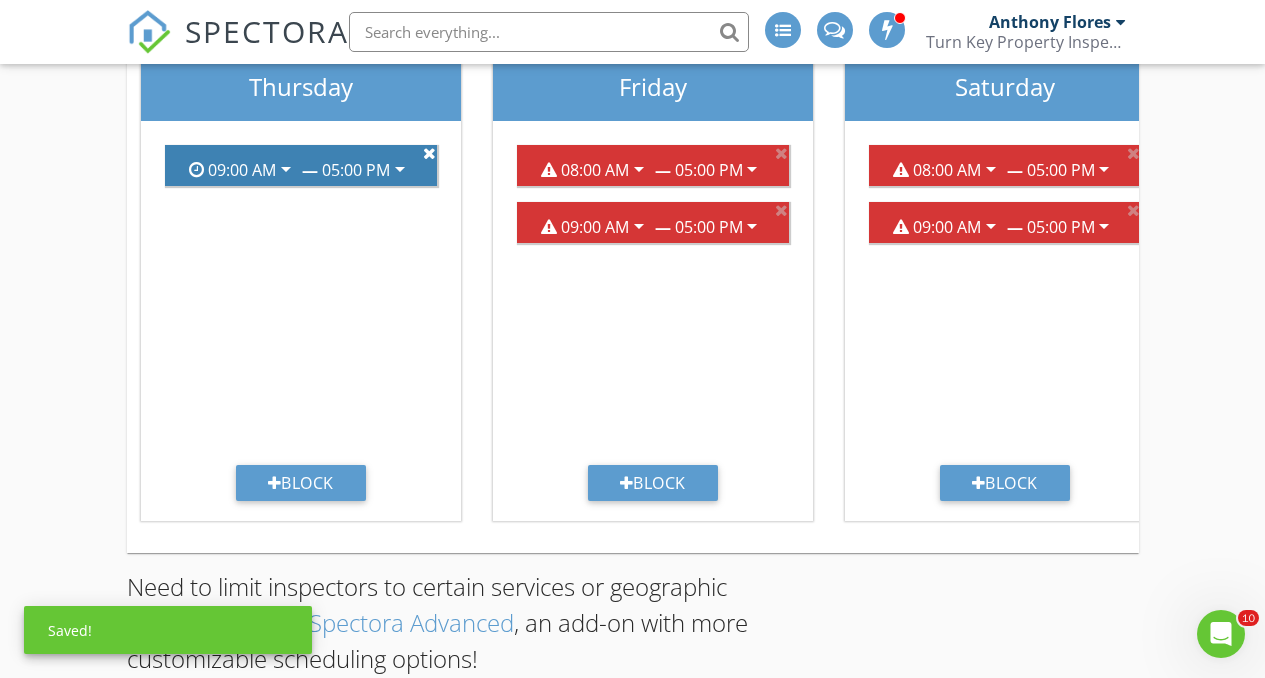 click at bounding box center [429, 153] 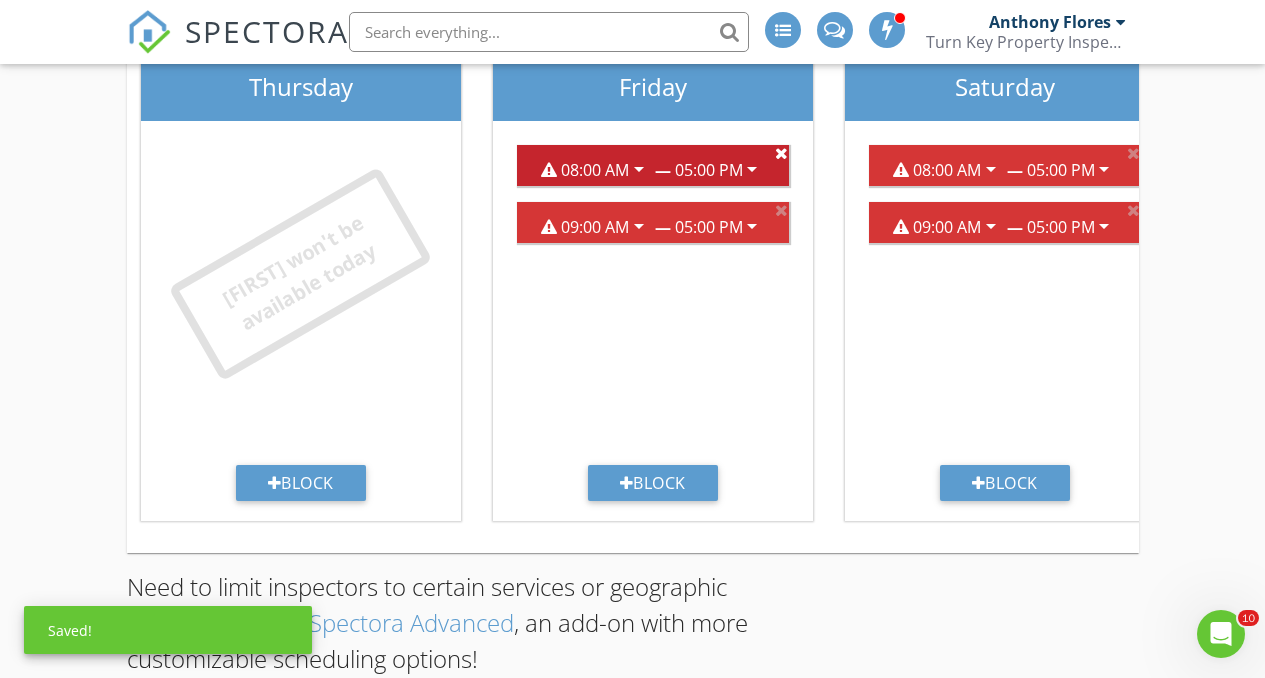 click at bounding box center [781, 153] 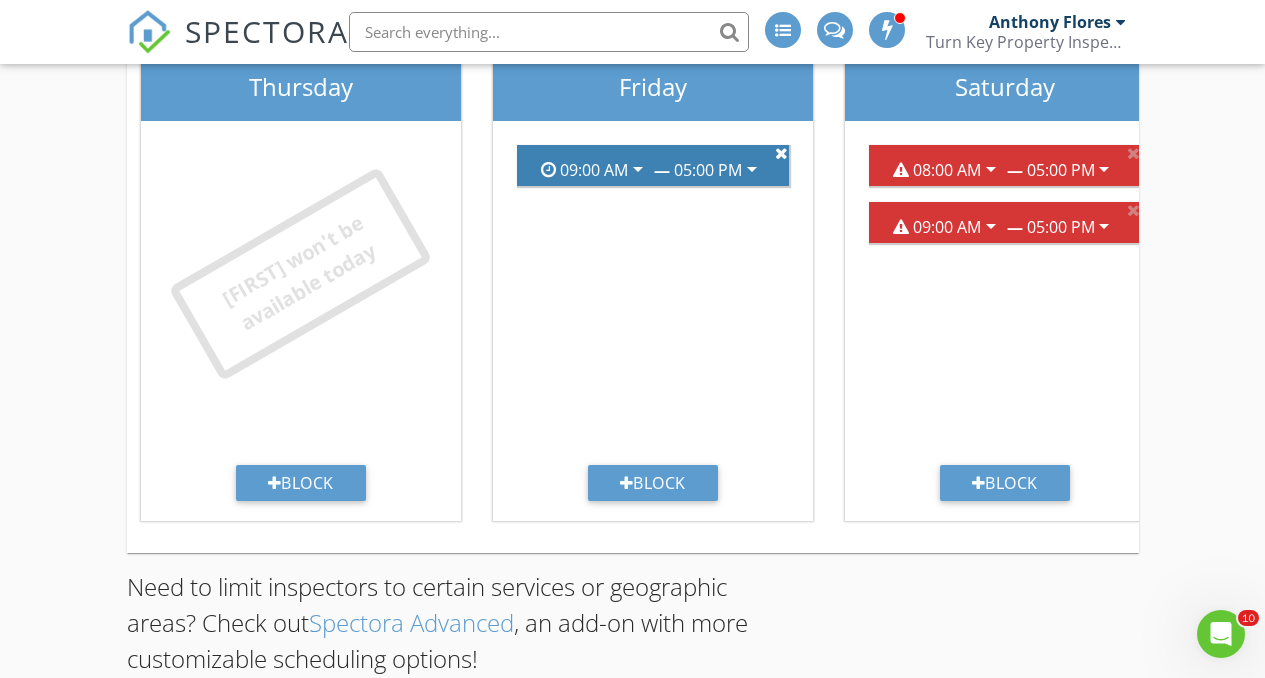 click at bounding box center (781, 153) 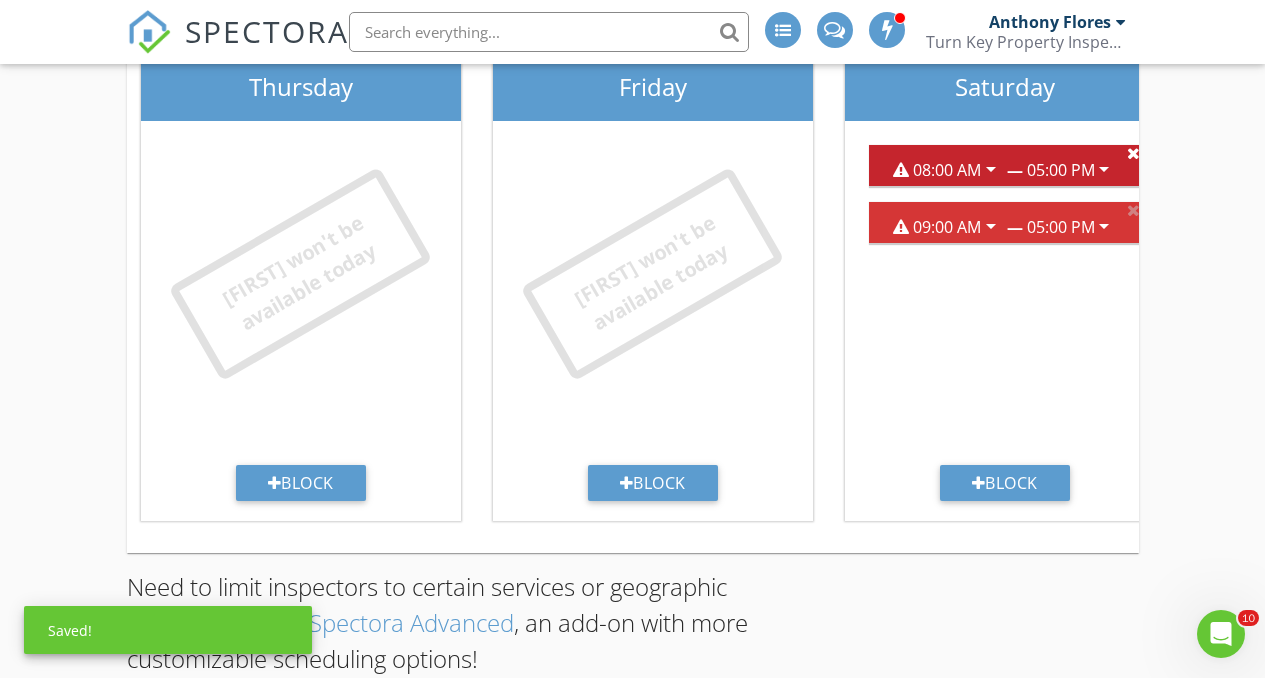 click at bounding box center [1133, 153] 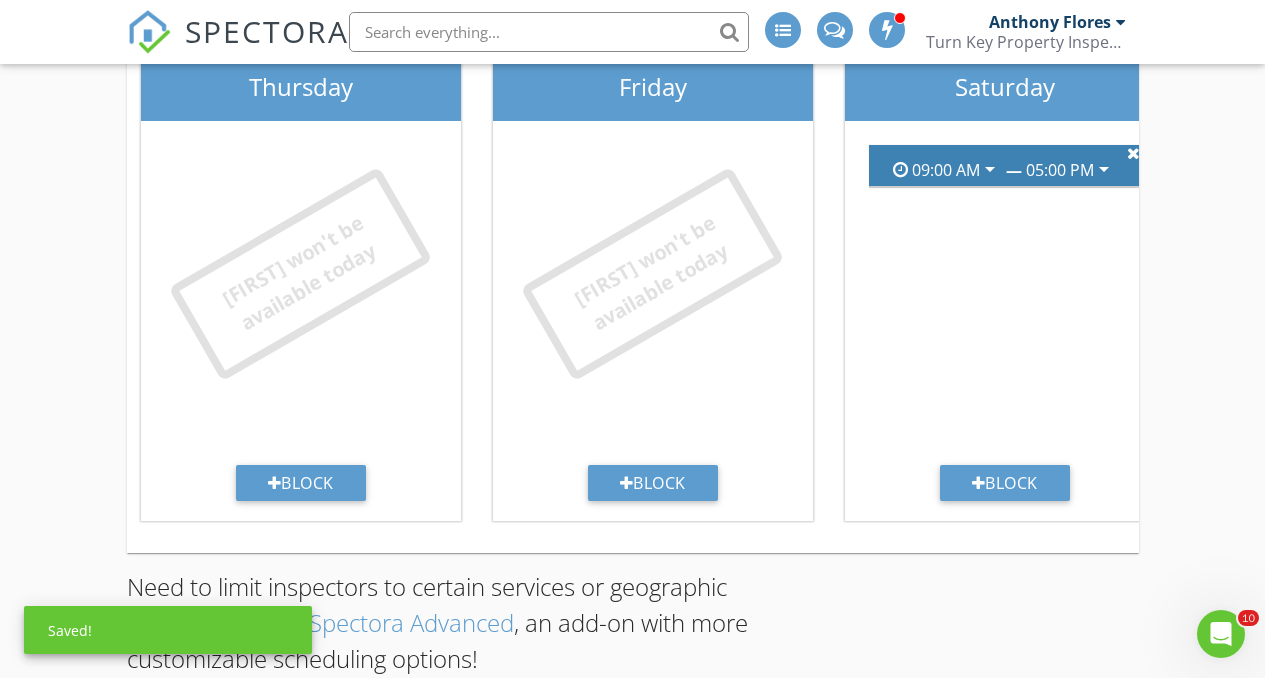 click at bounding box center (1133, 153) 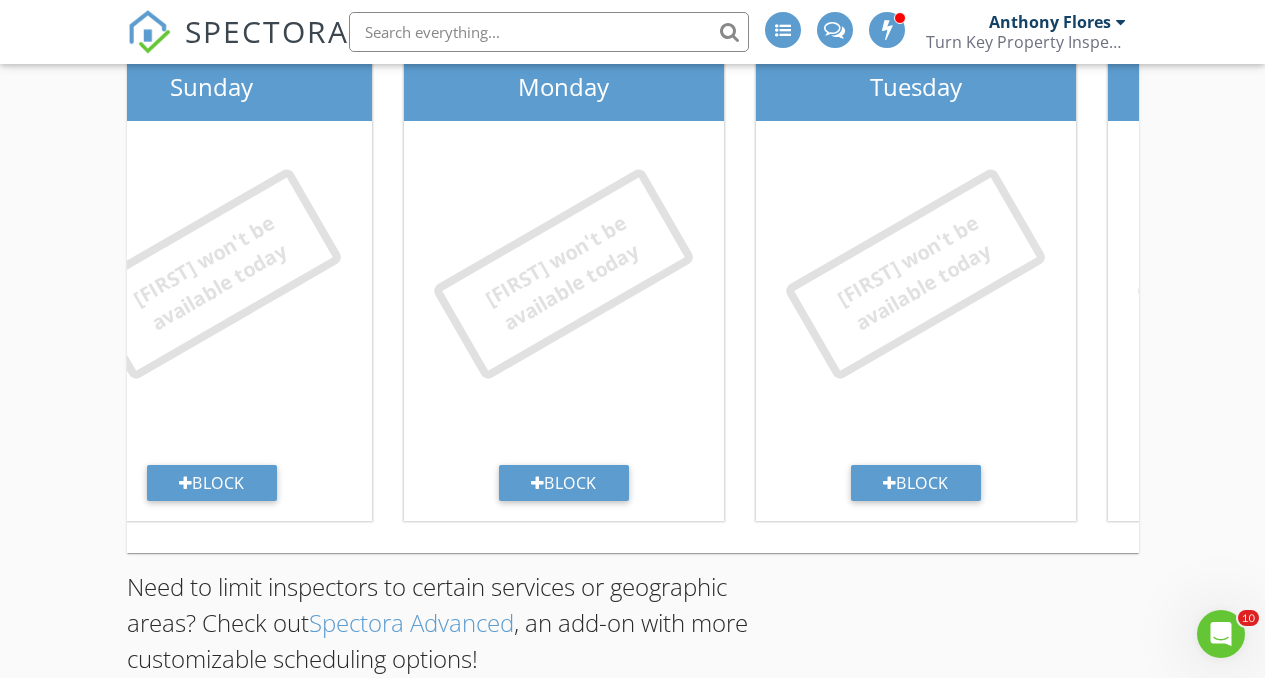 scroll, scrollTop: 0, scrollLeft: 0, axis: both 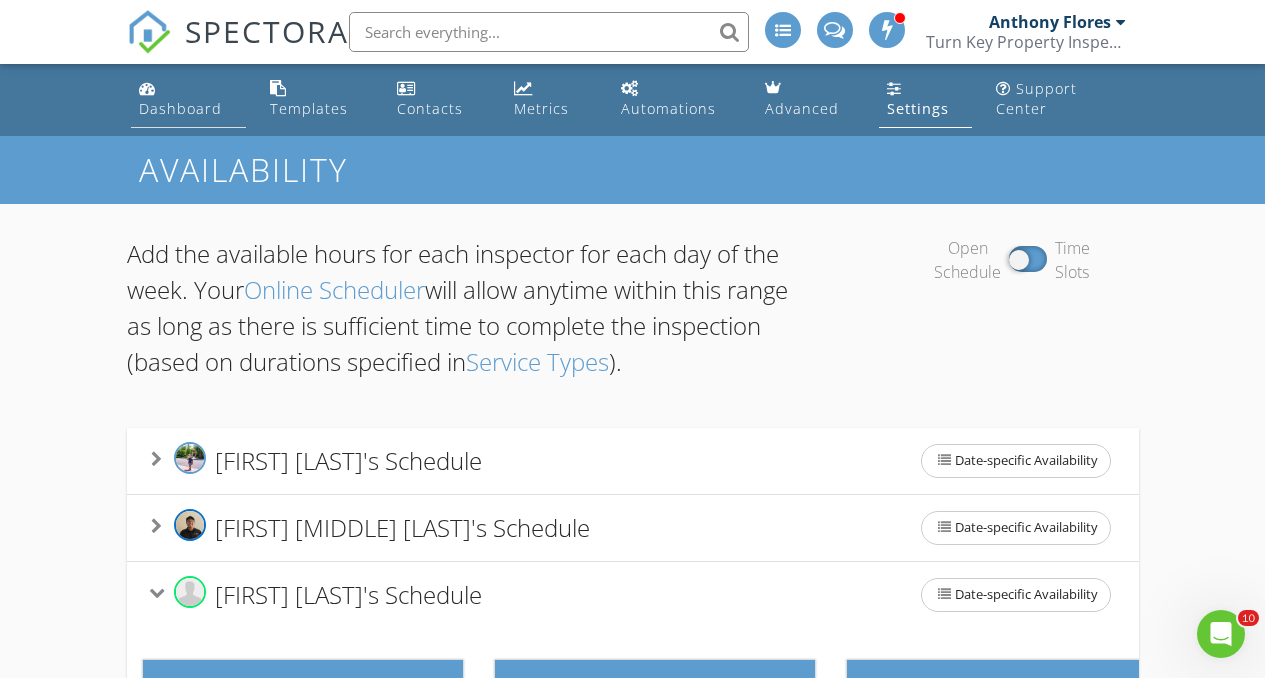 click on "Dashboard" at bounding box center [180, 108] 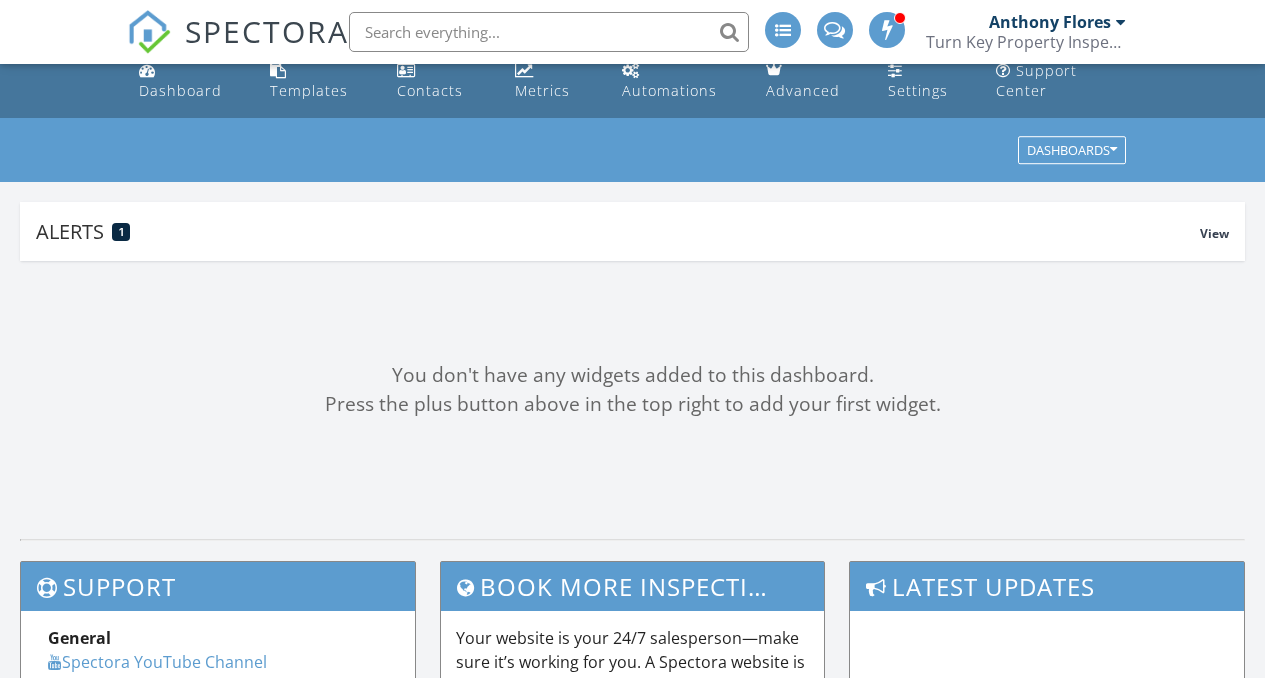 scroll, scrollTop: 426, scrollLeft: 0, axis: vertical 